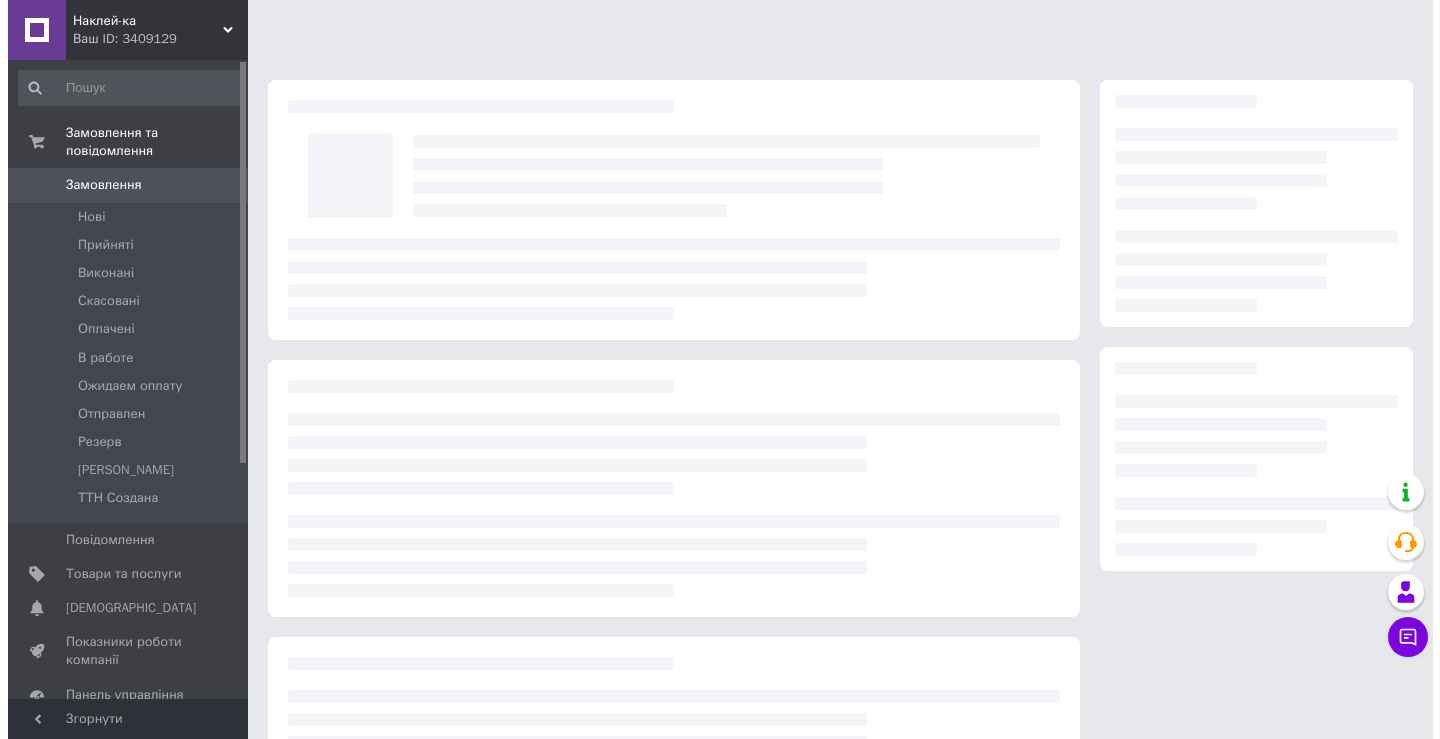 scroll, scrollTop: 0, scrollLeft: 0, axis: both 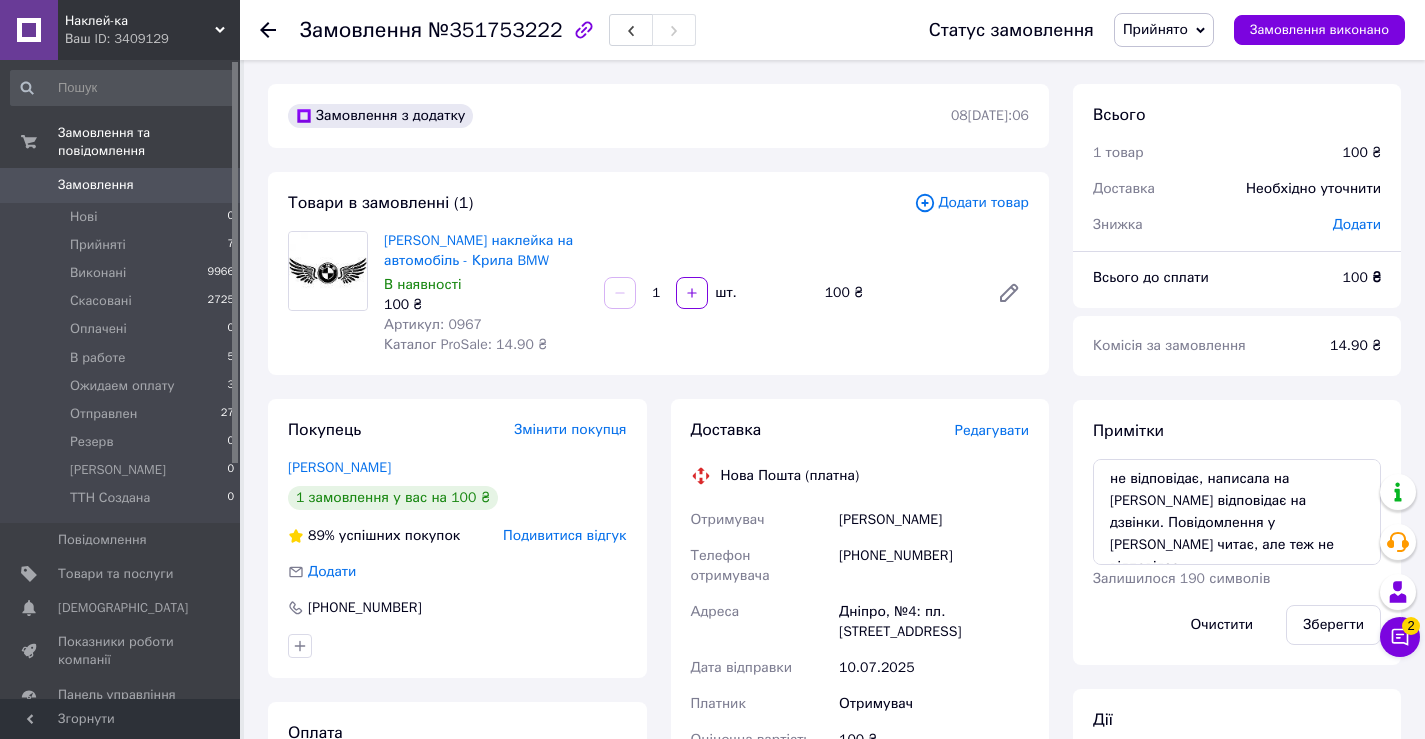 click on "Прийнято" at bounding box center [1155, 29] 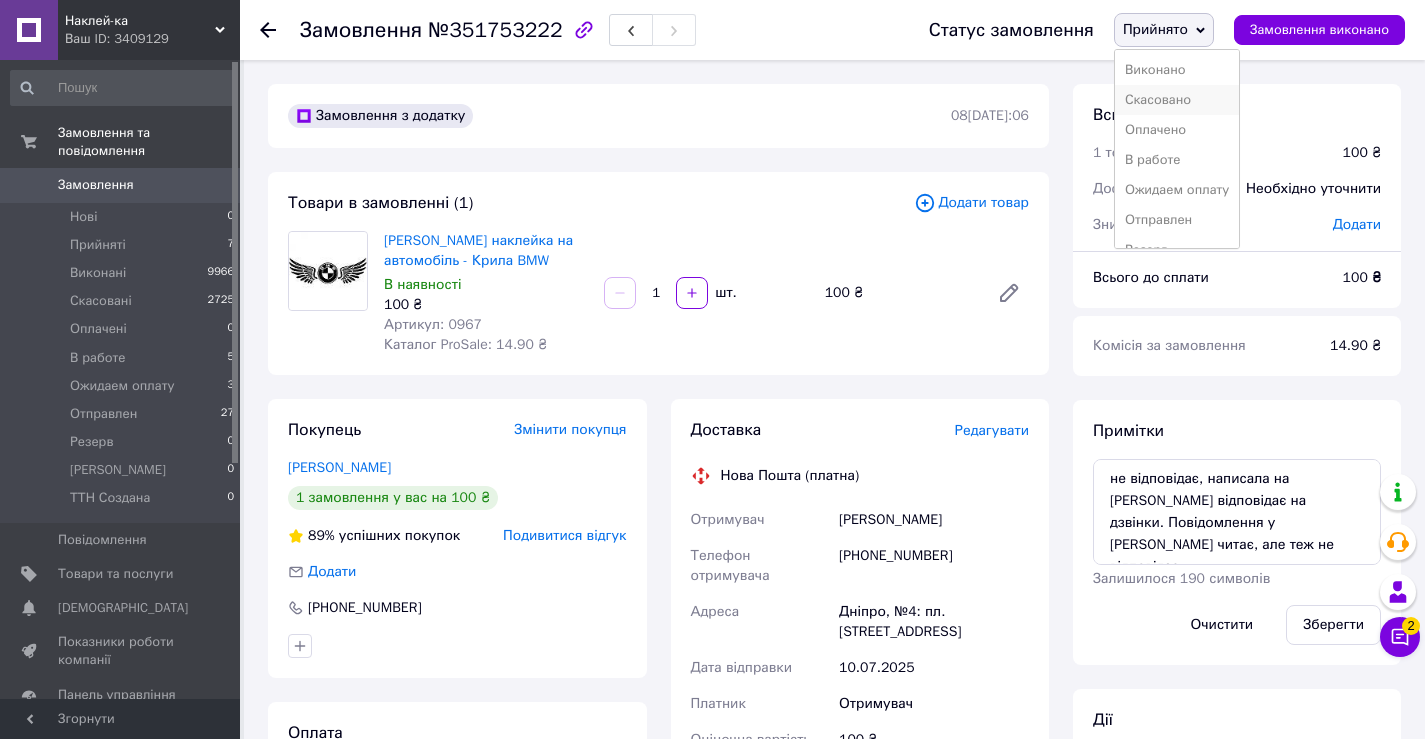 click on "Скасовано" at bounding box center [1177, 100] 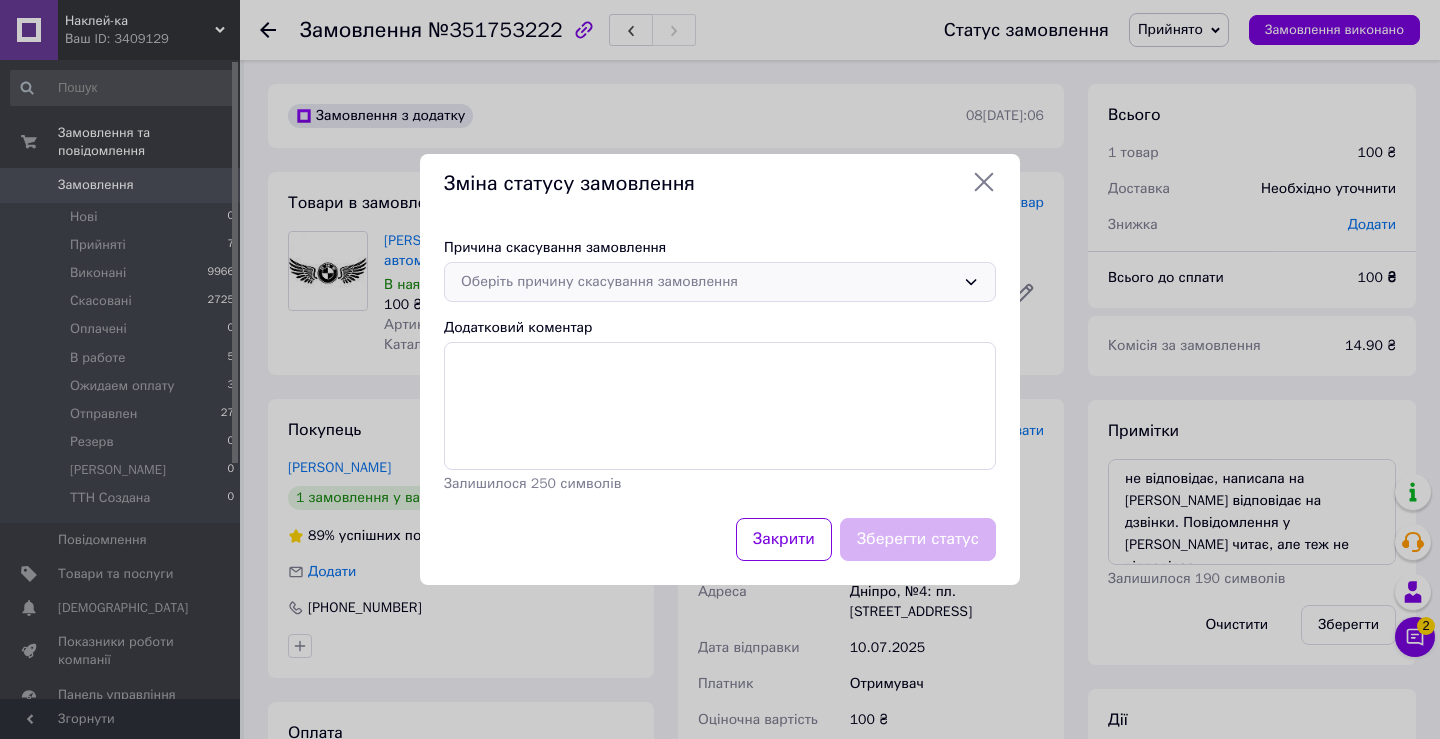 click on "Оберіть причину скасування замовлення" at bounding box center [708, 282] 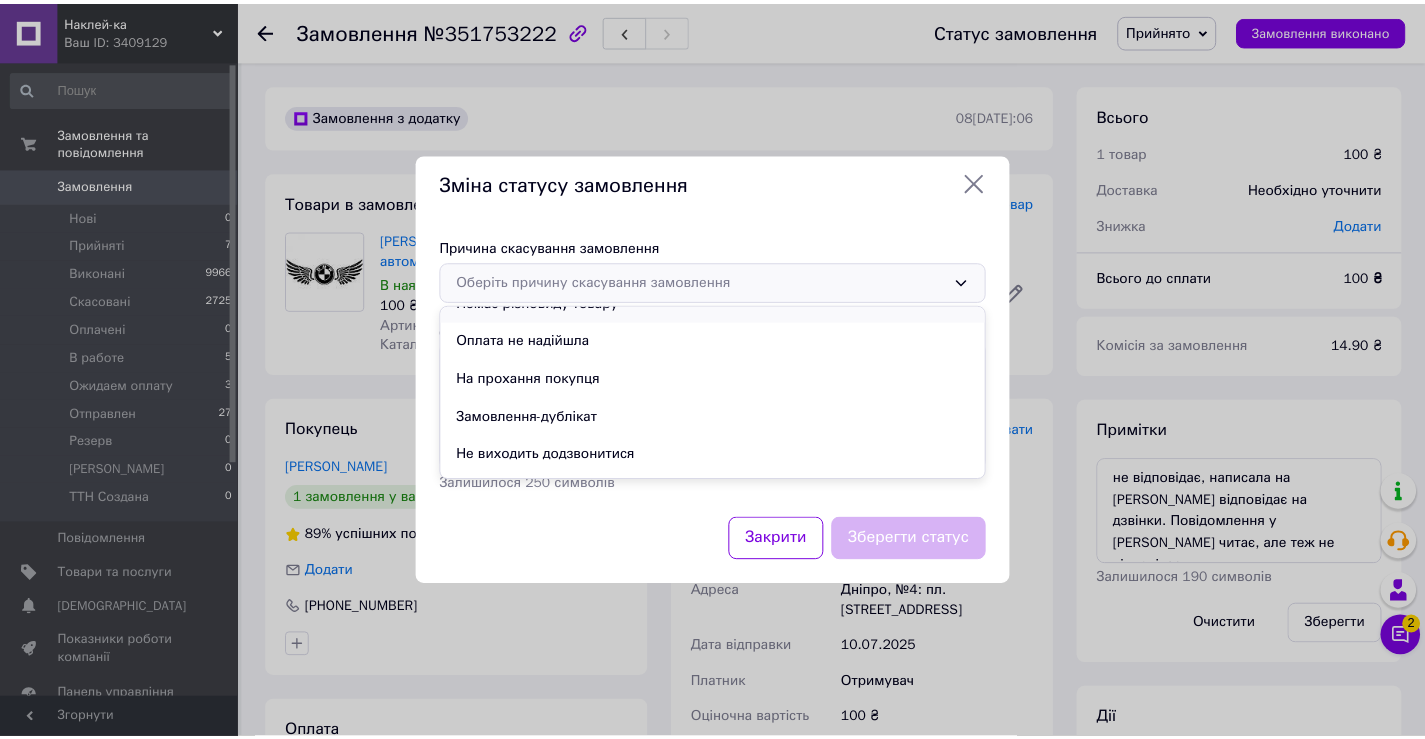 scroll, scrollTop: 93, scrollLeft: 0, axis: vertical 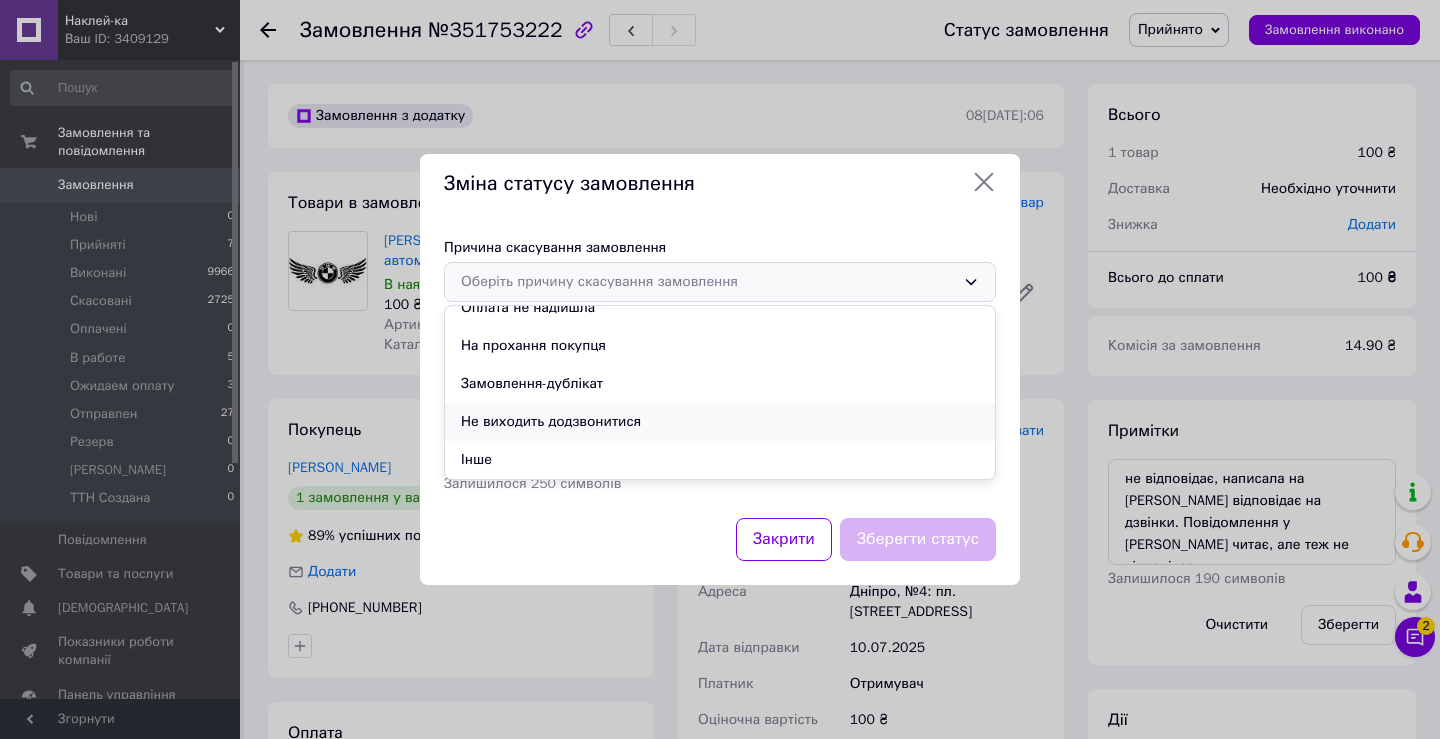 click on "Не виходить додзвонитися" at bounding box center (720, 422) 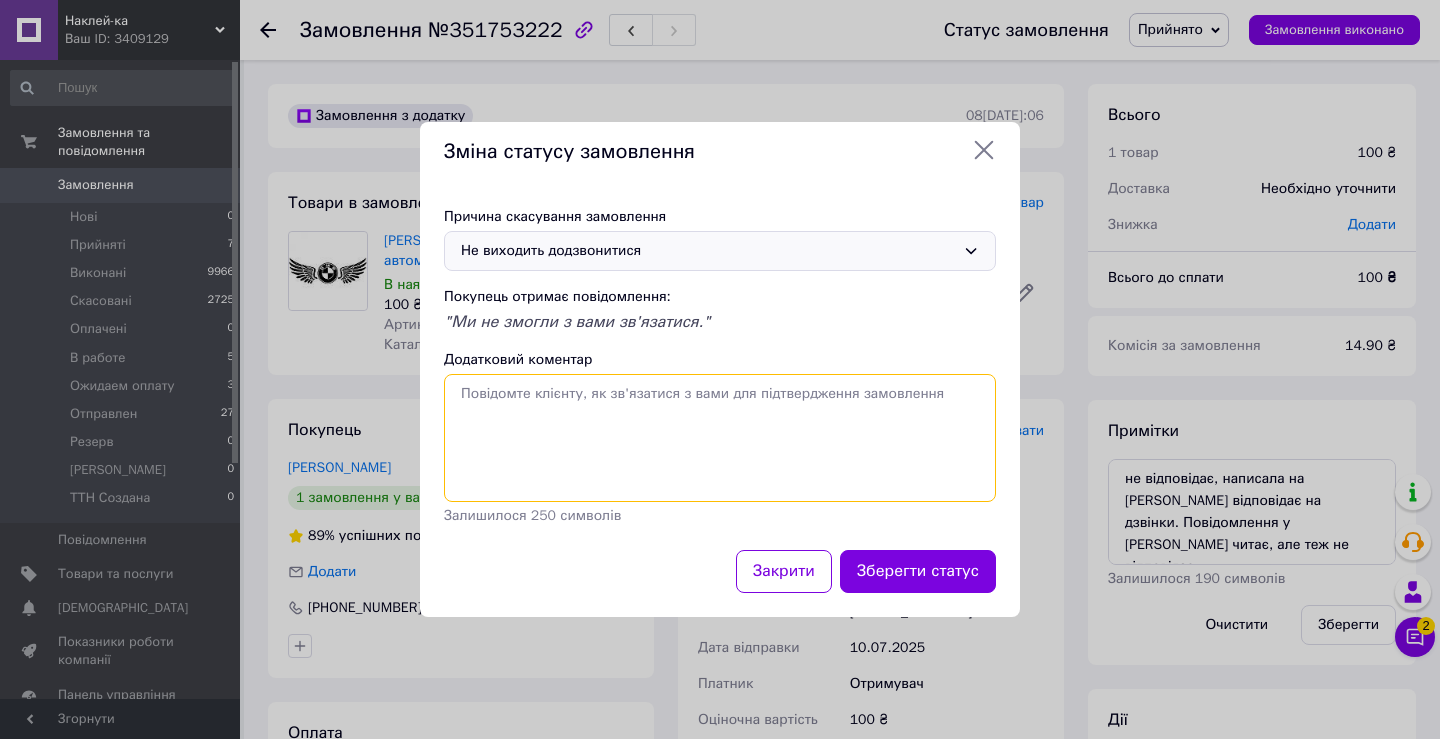 click on "Додатковий коментар" at bounding box center (720, 438) 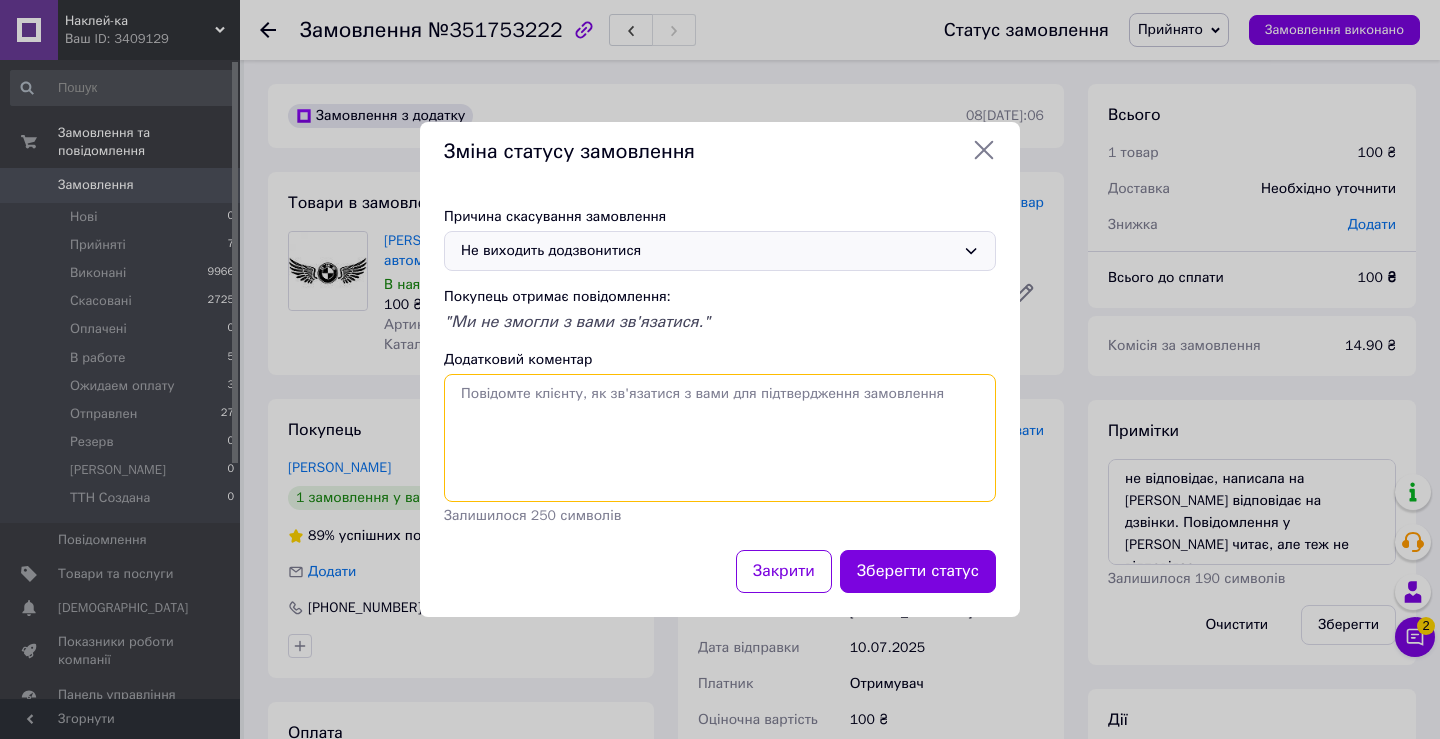 click on "Додатковий коментар" at bounding box center [720, 438] 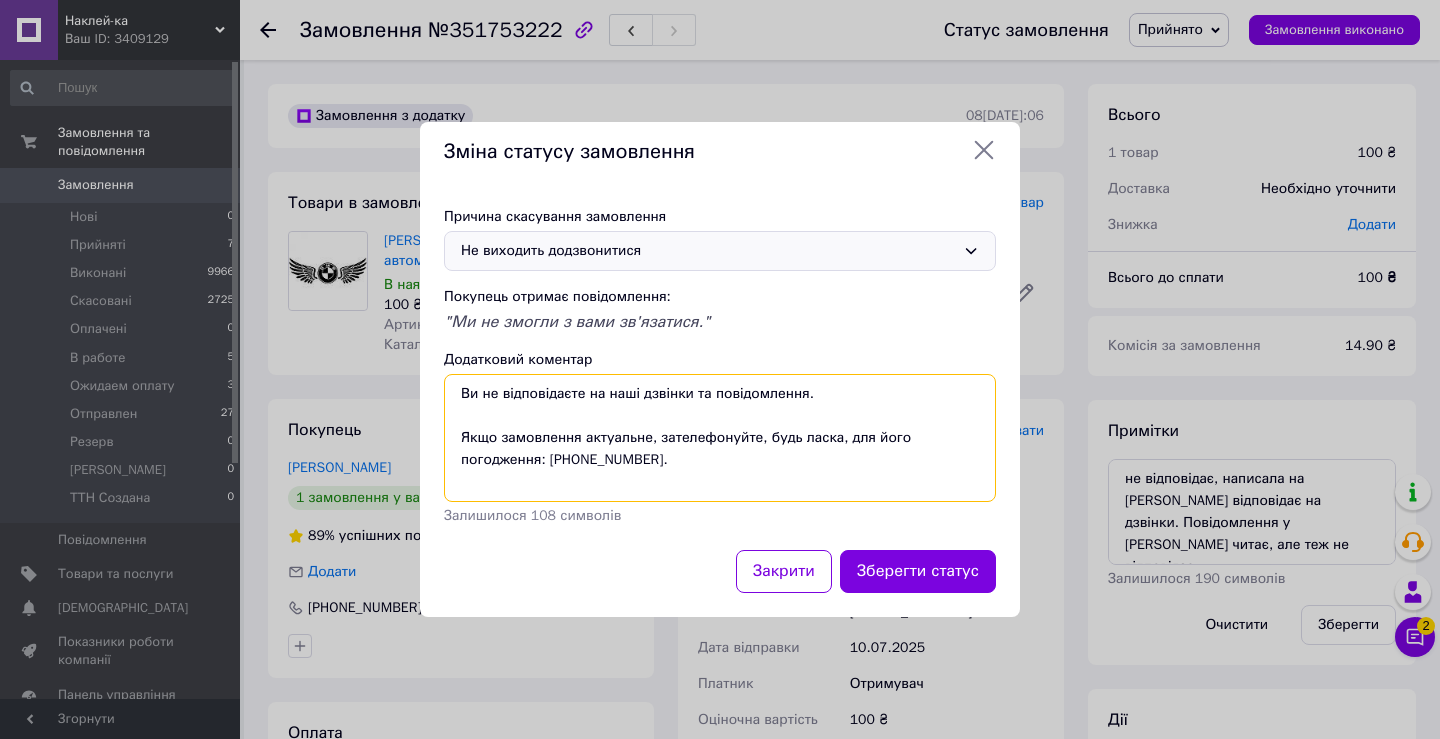 drag, startPoint x: 464, startPoint y: 397, endPoint x: 580, endPoint y: 454, distance: 129.24782 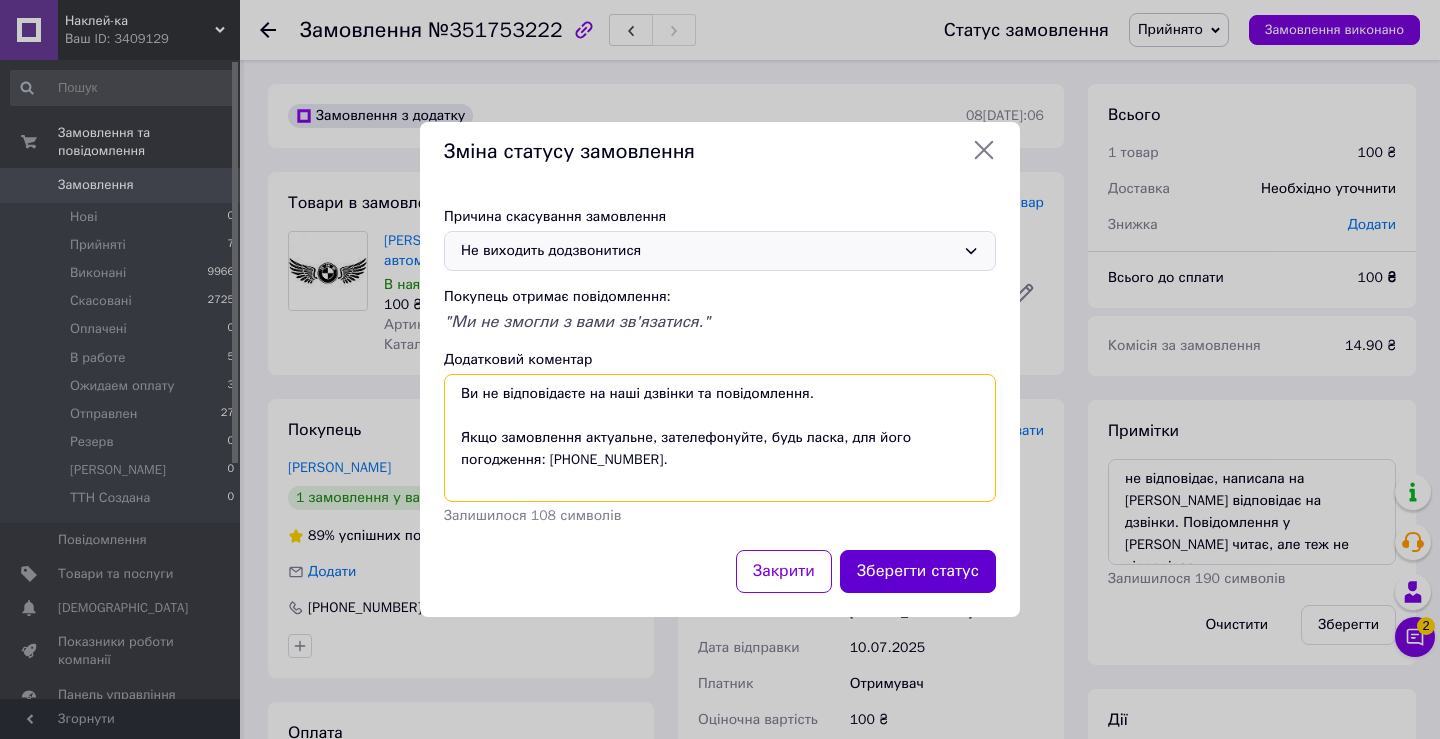 type on "Ви не відповідаєте на наші дзвінки та повідомлення.
Якщо замовлення актуальне, зателефонуйте, будь ласка, для його погодження: 095-186-24-36." 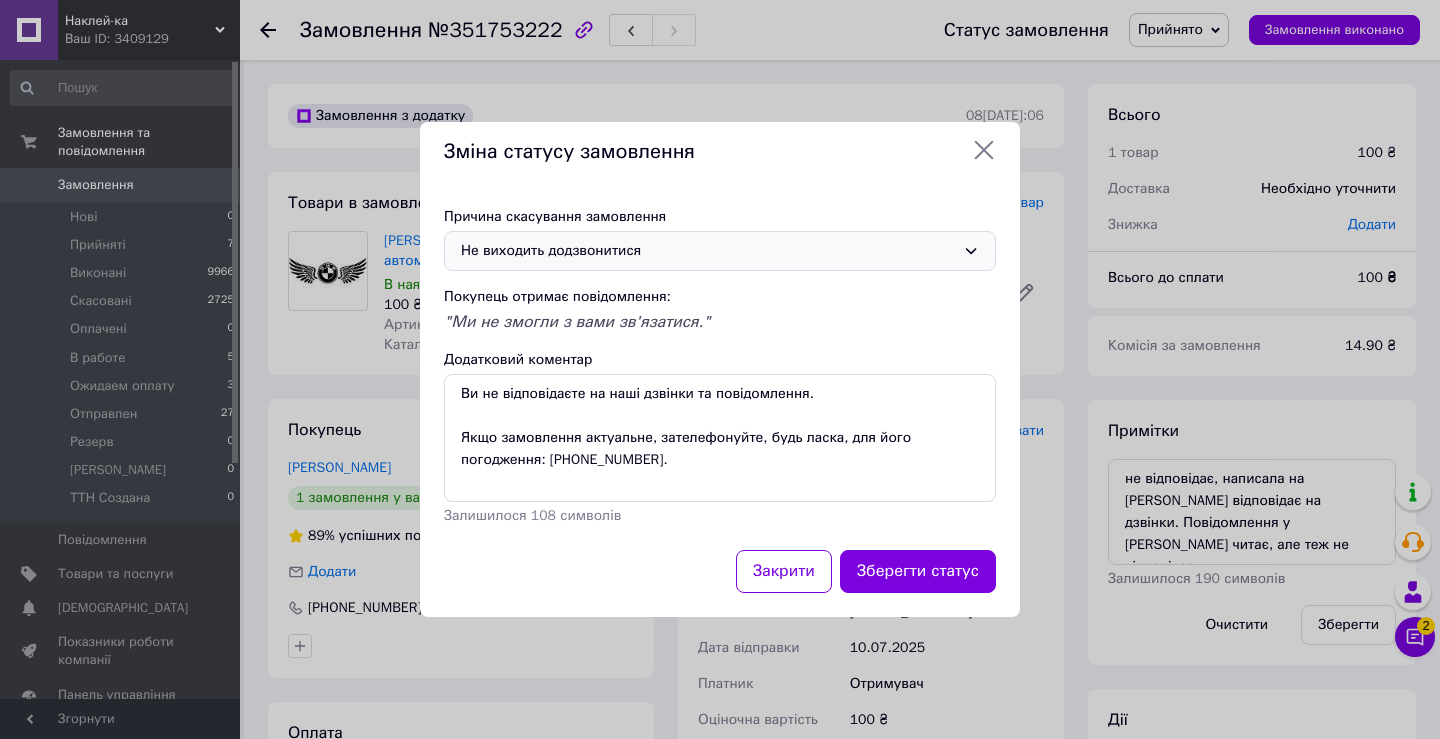 click on "Зберегти статус" at bounding box center (918, 571) 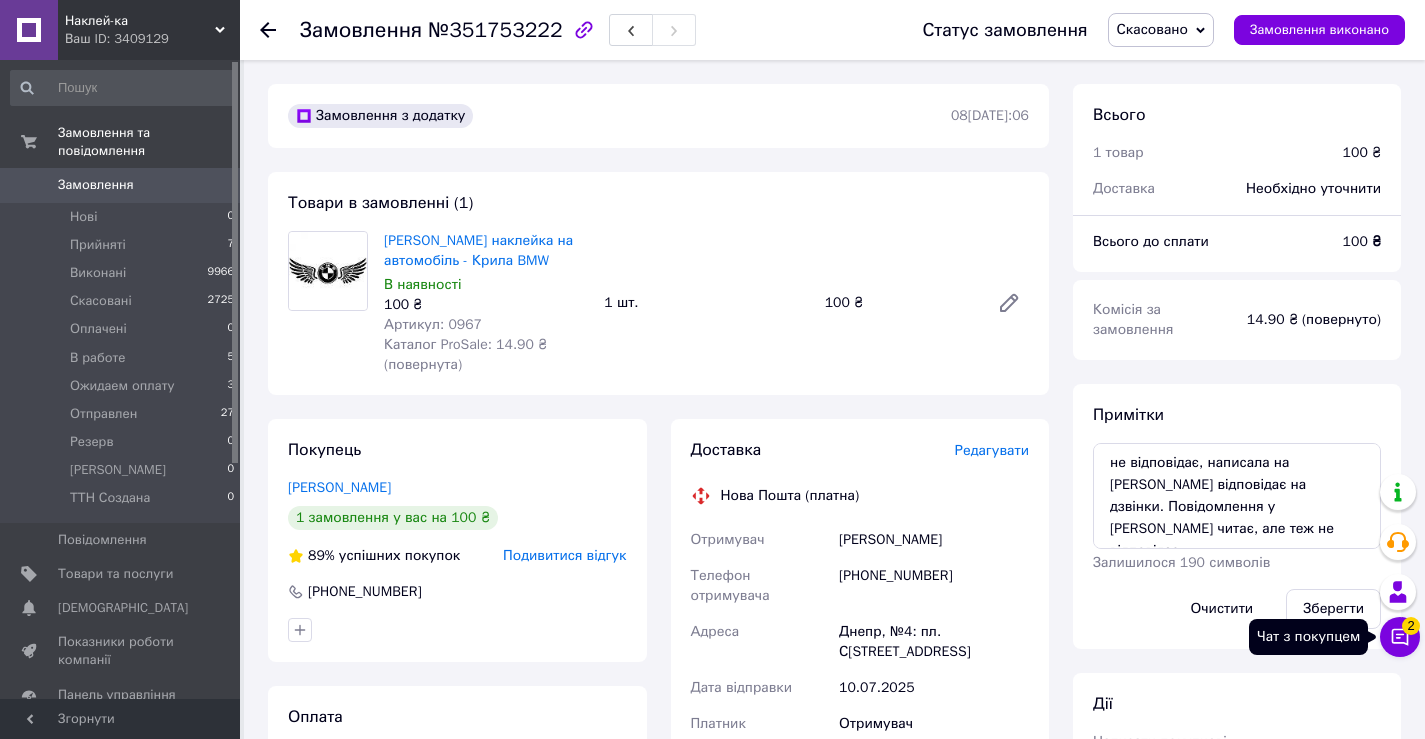 click 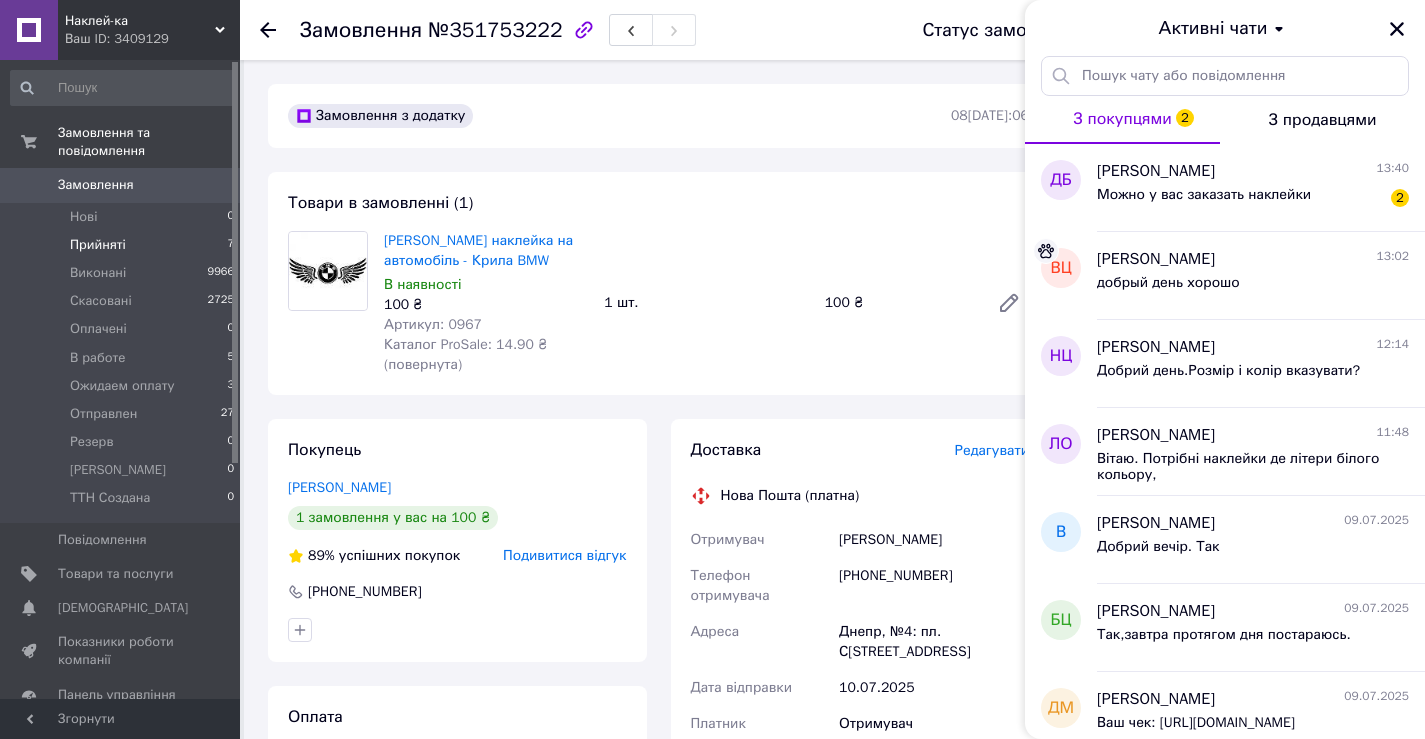 click on "Прийняті" at bounding box center (98, 245) 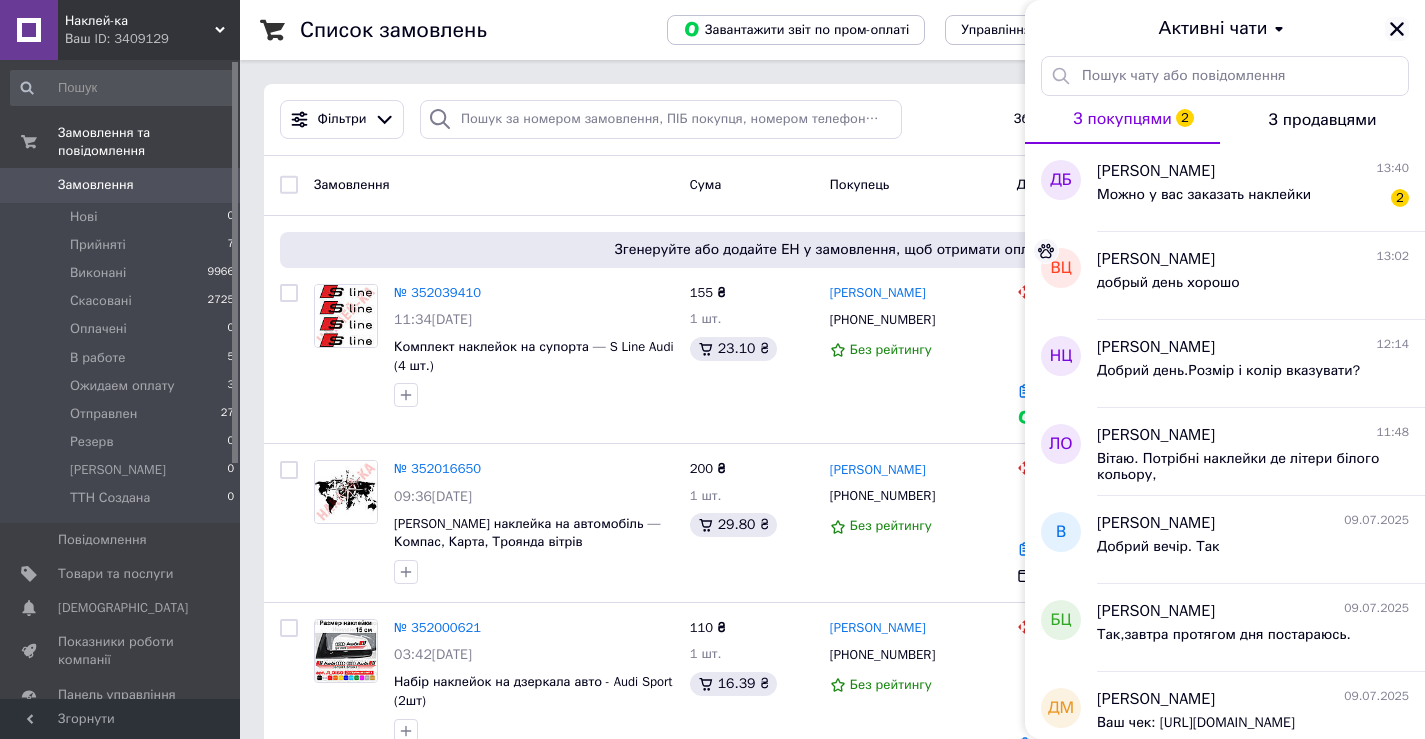 click 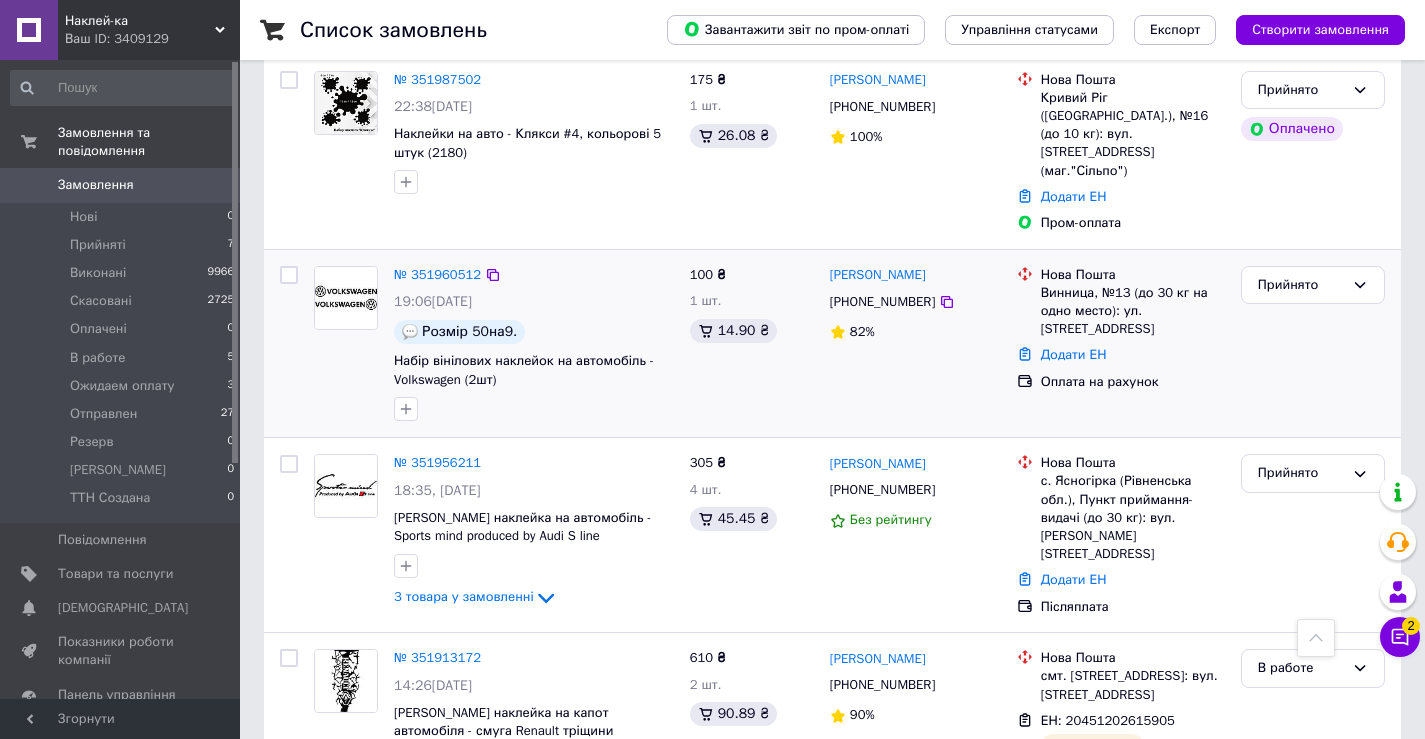 scroll, scrollTop: 900, scrollLeft: 0, axis: vertical 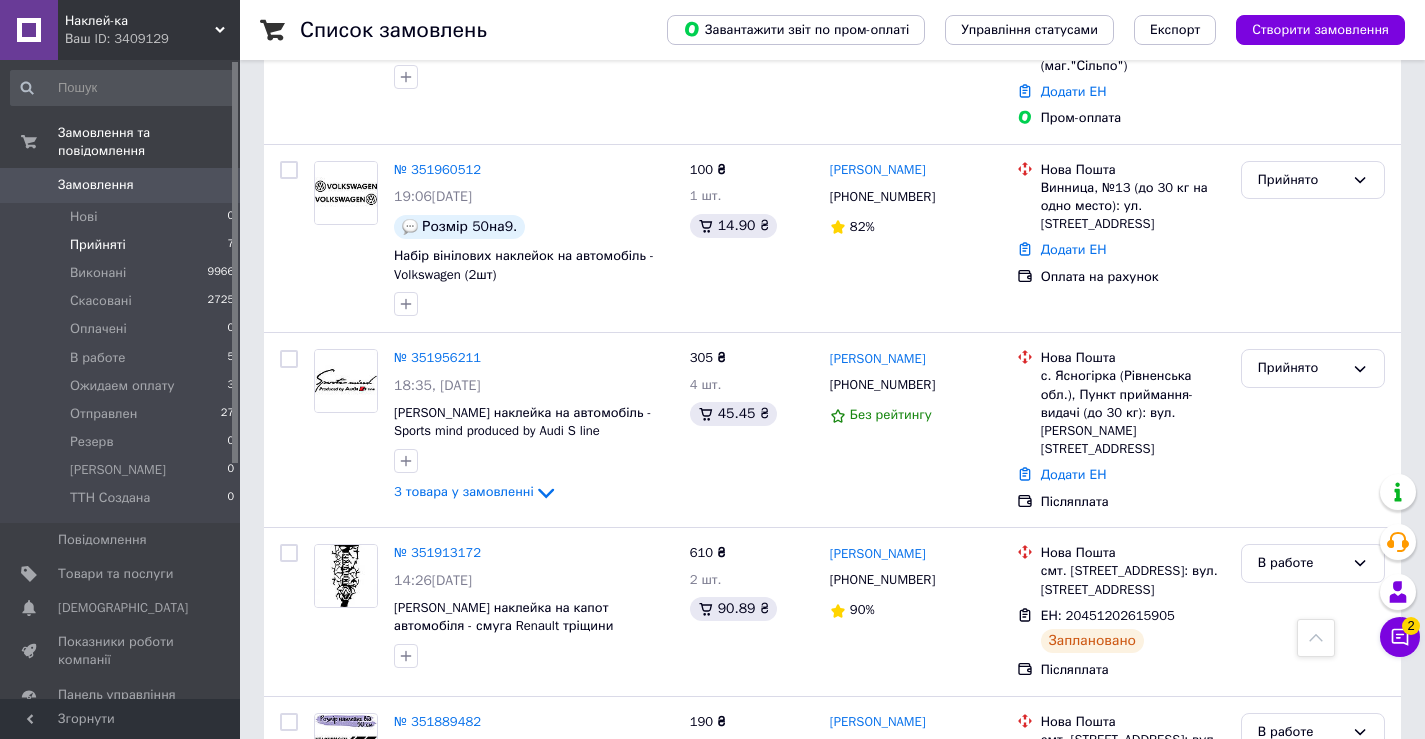 click on "Прийняті" at bounding box center [98, 245] 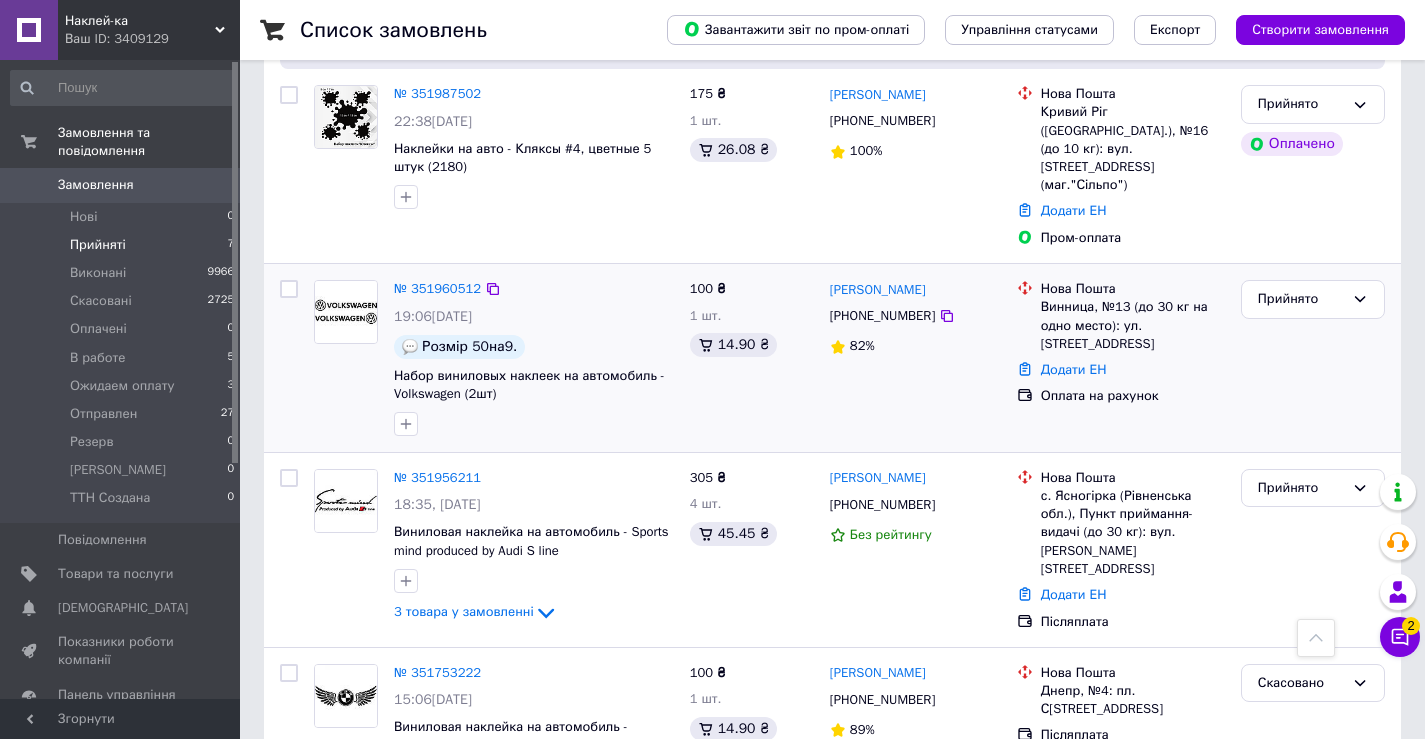scroll, scrollTop: 862, scrollLeft: 0, axis: vertical 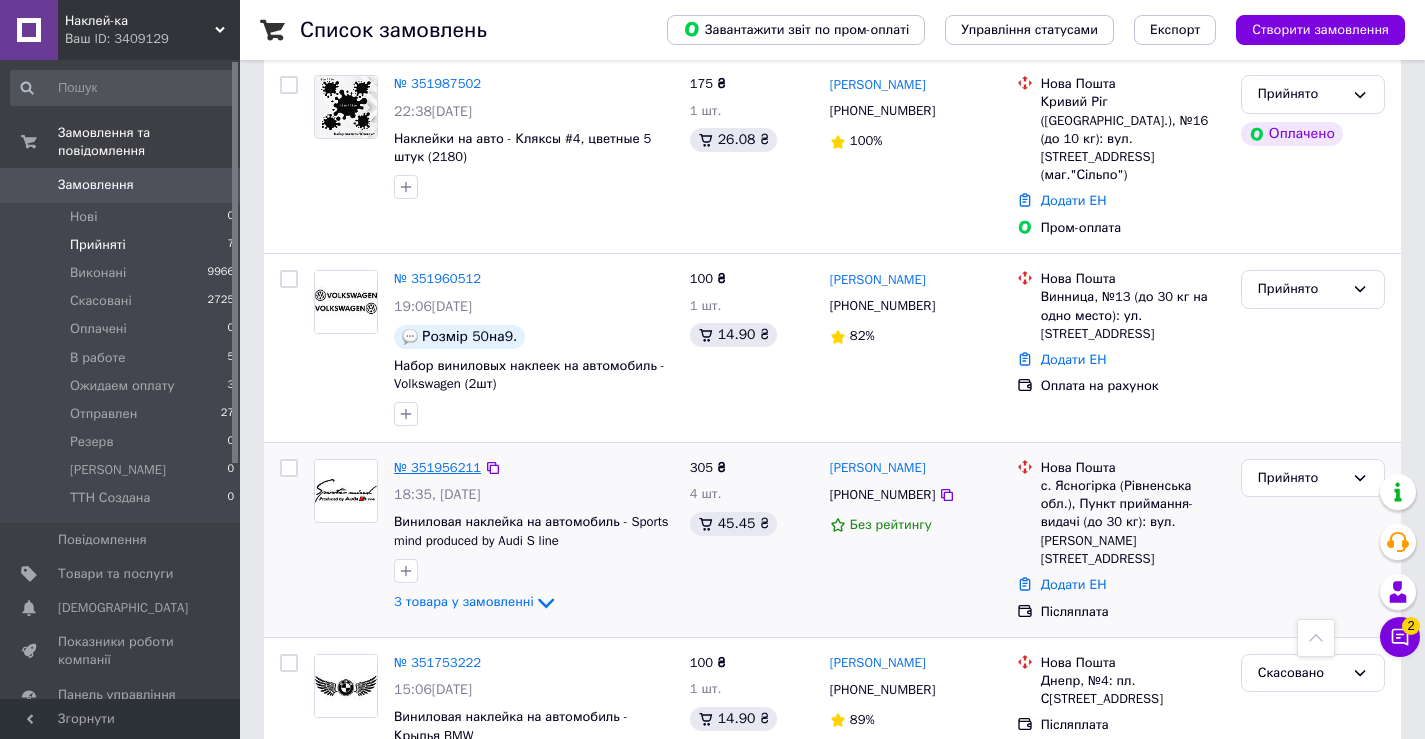 click on "№ 351956211" at bounding box center [437, 467] 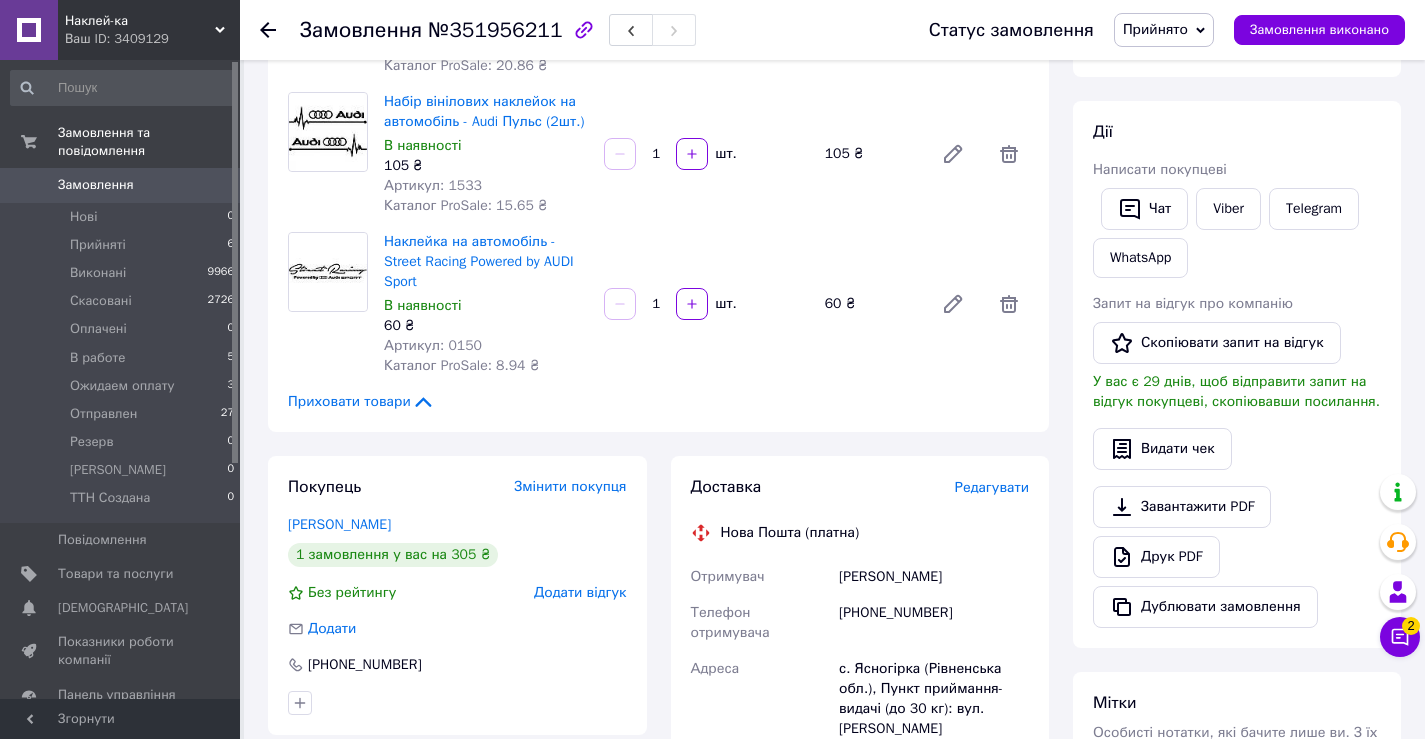 scroll, scrollTop: 300, scrollLeft: 0, axis: vertical 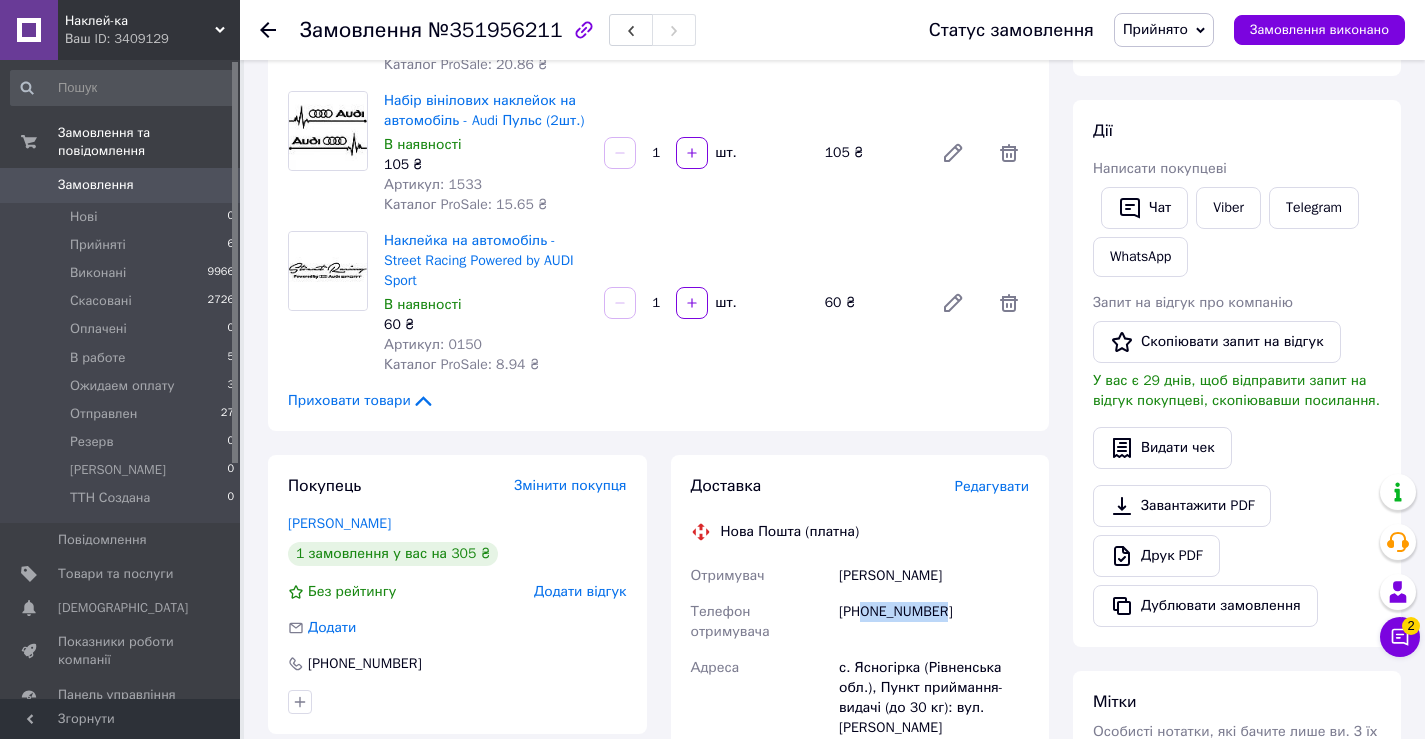 drag, startPoint x: 862, startPoint y: 612, endPoint x: 965, endPoint y: 609, distance: 103.04368 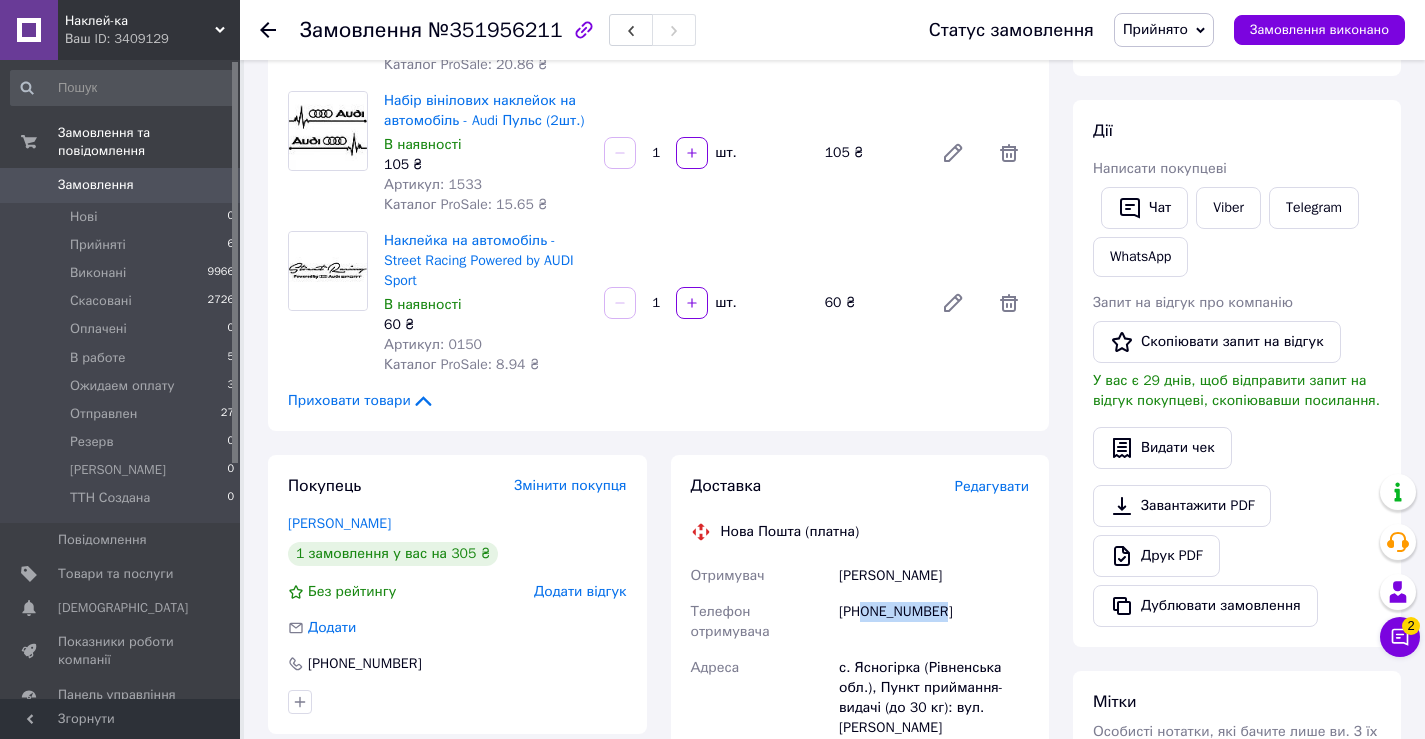 copy on "0996422144" 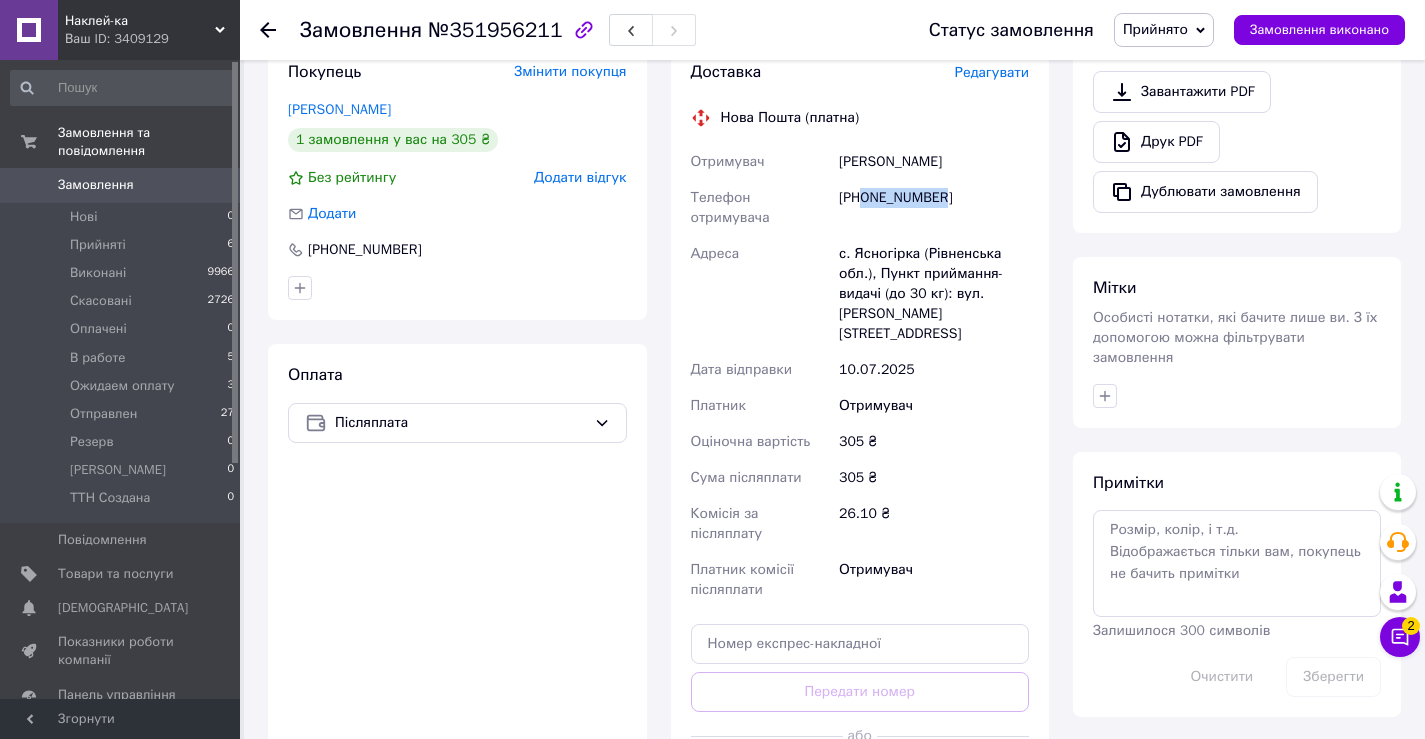 scroll, scrollTop: 800, scrollLeft: 0, axis: vertical 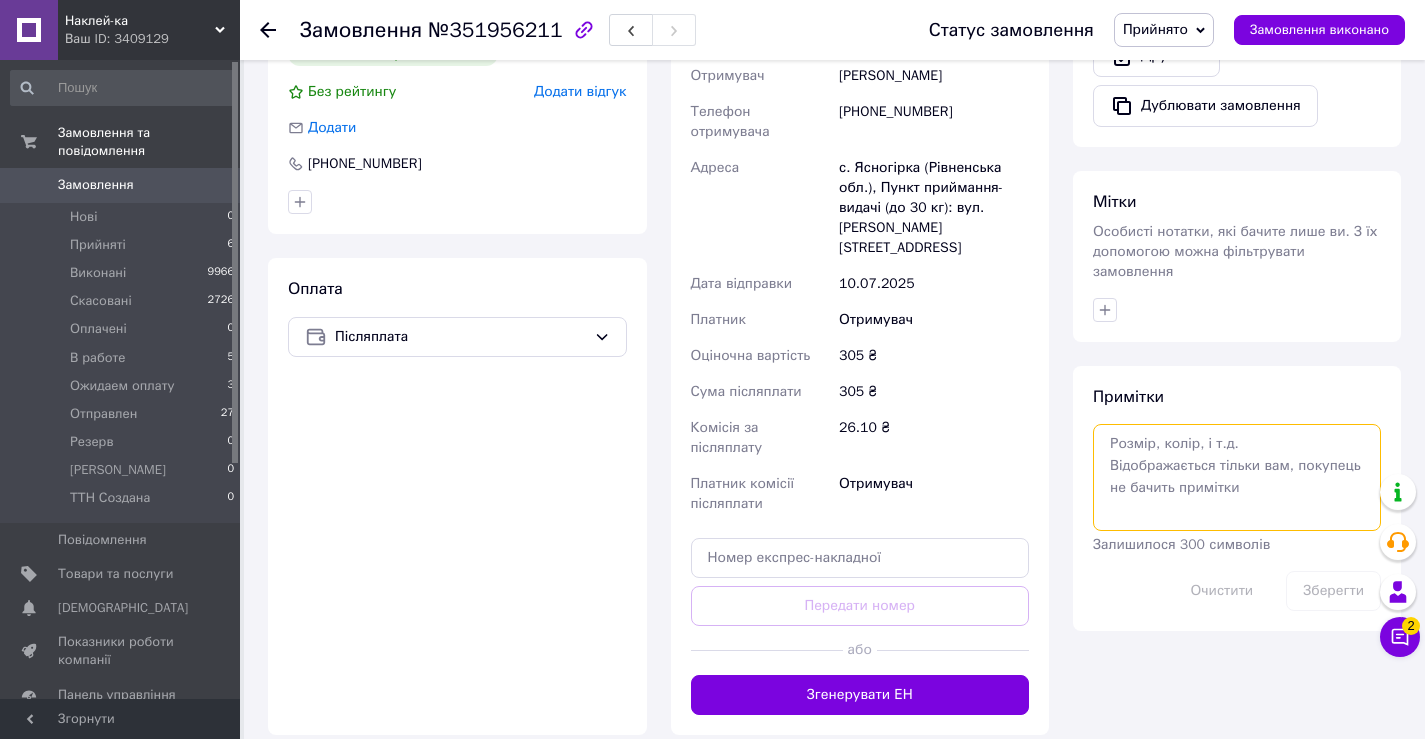 click at bounding box center (1237, 477) 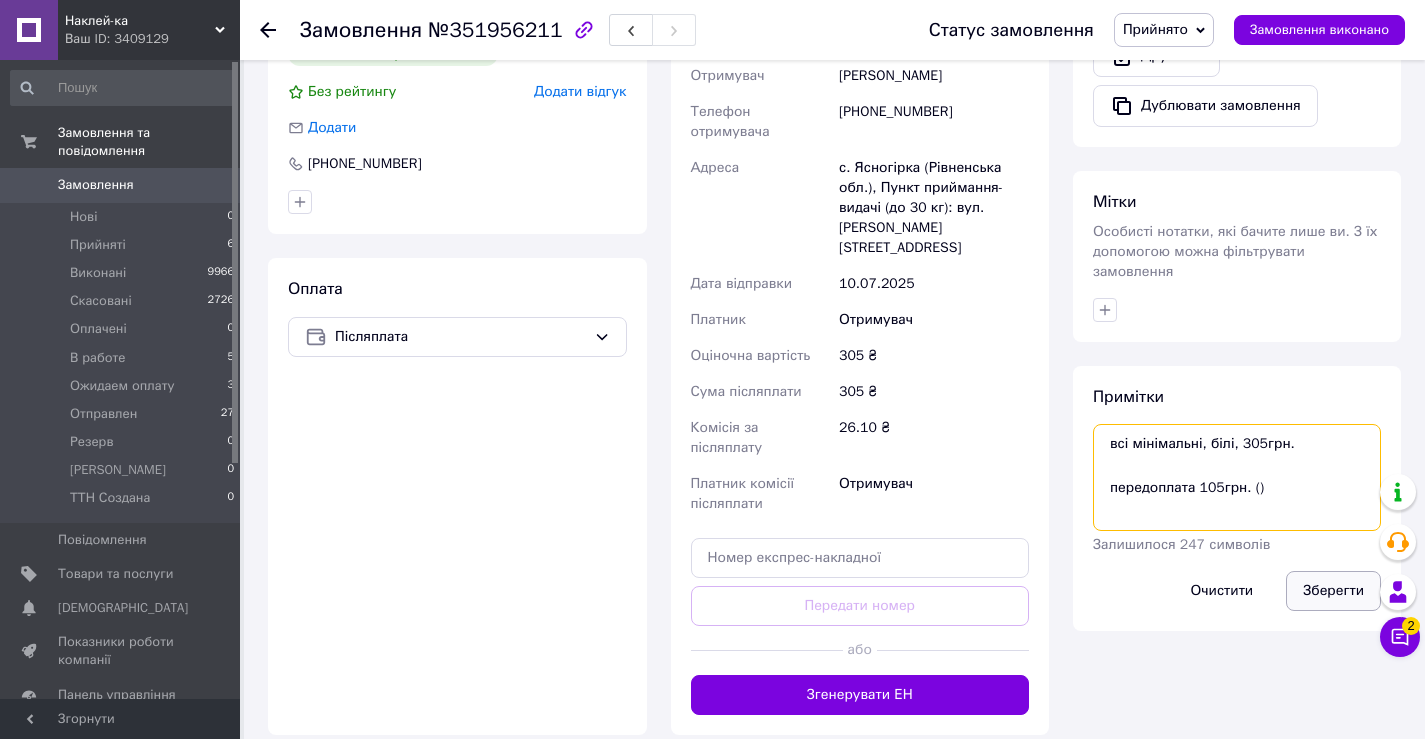 type on "всі мінімальні, білі, 305грн.
передоплата 105грн. ()" 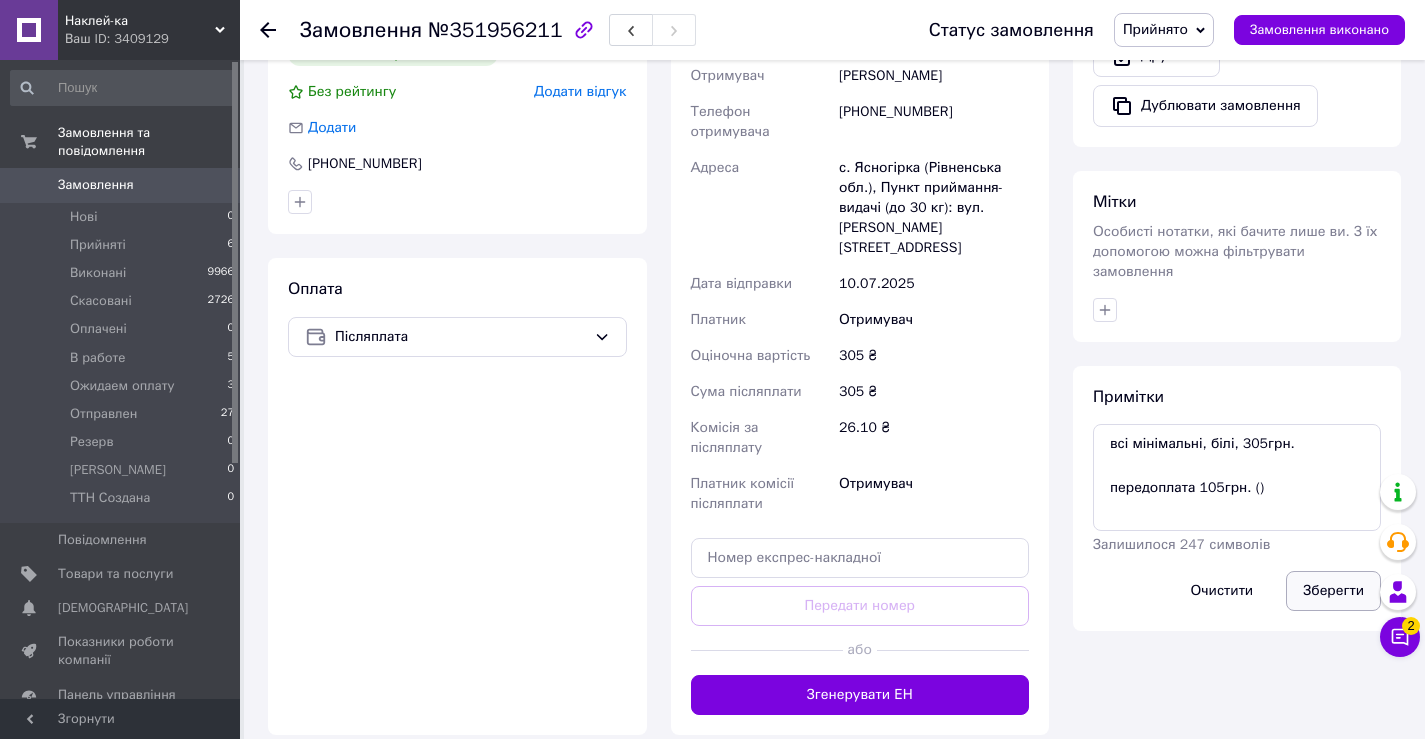 click on "Зберегти" at bounding box center (1333, 591) 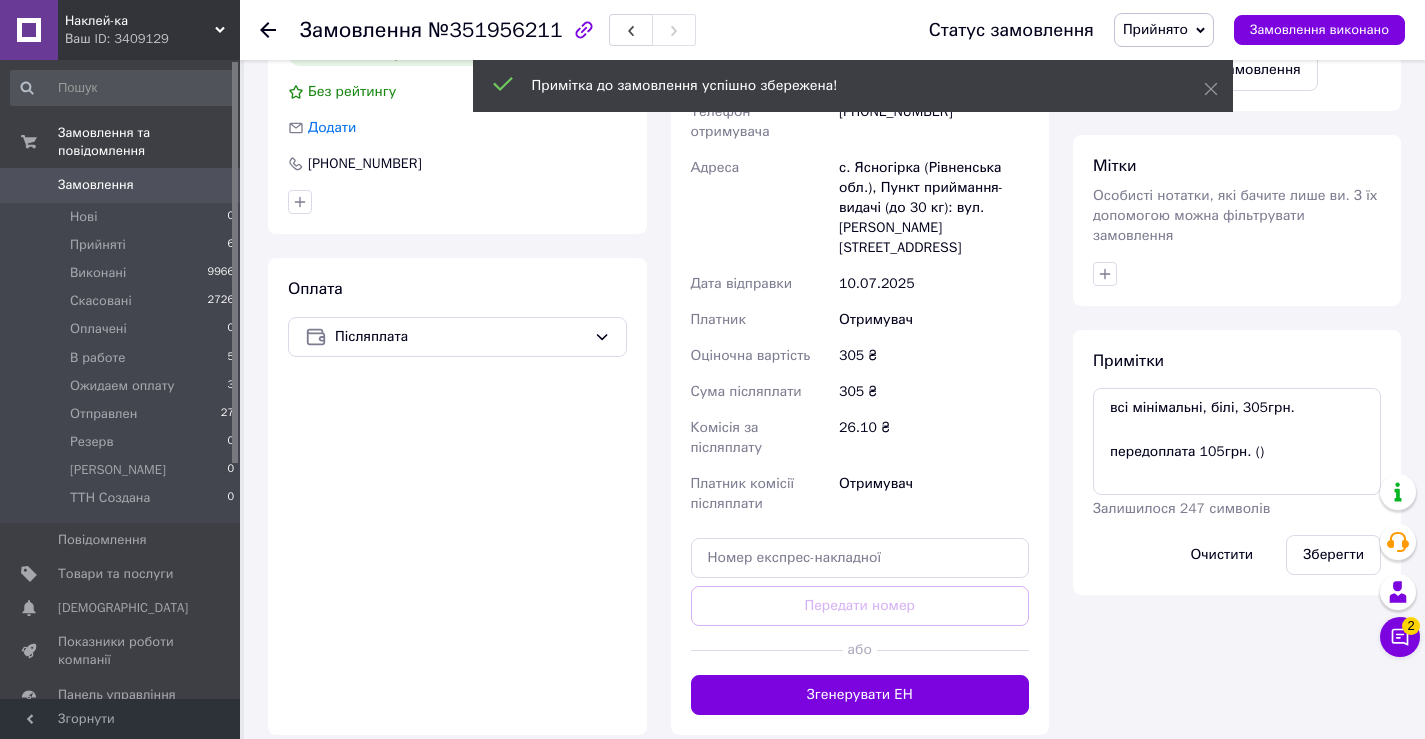 click on "Прийнято" at bounding box center [1155, 29] 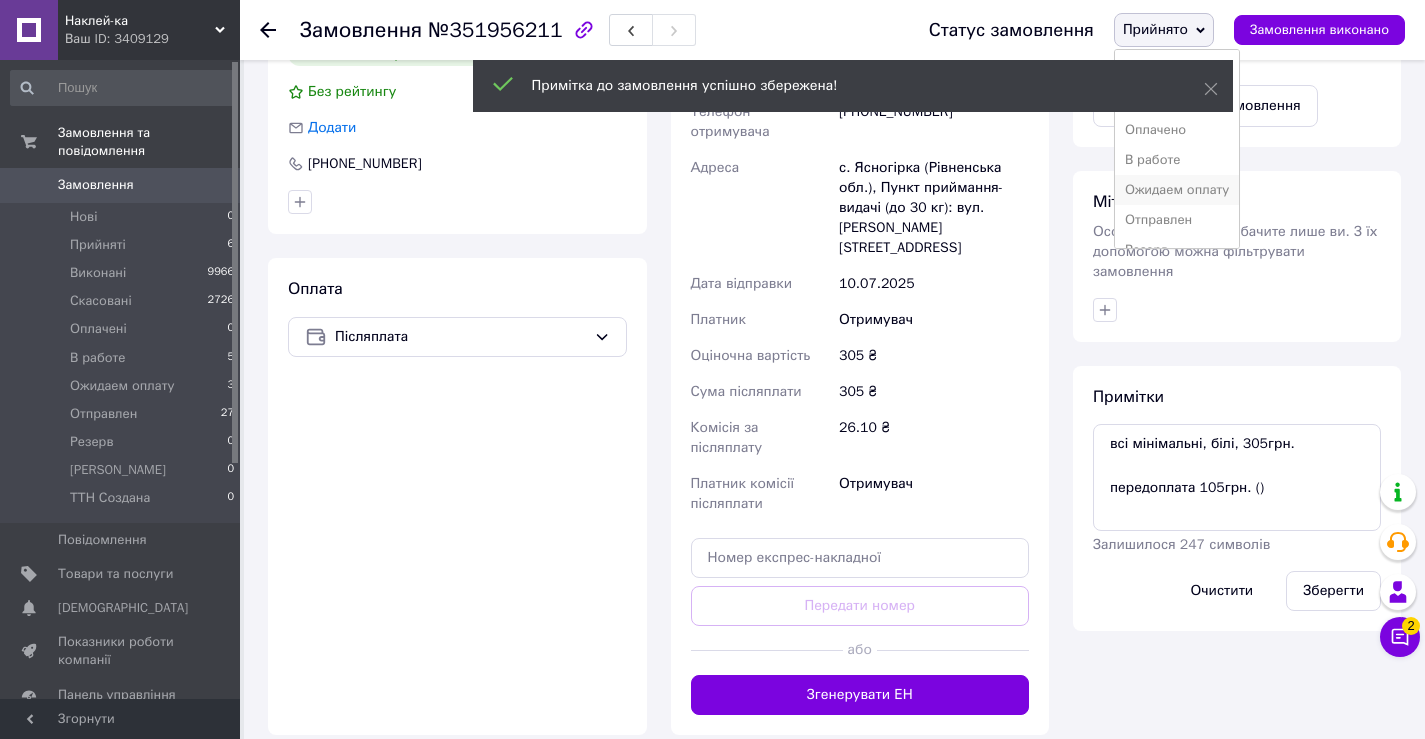 click on "Ожидаем оплату" at bounding box center (1177, 190) 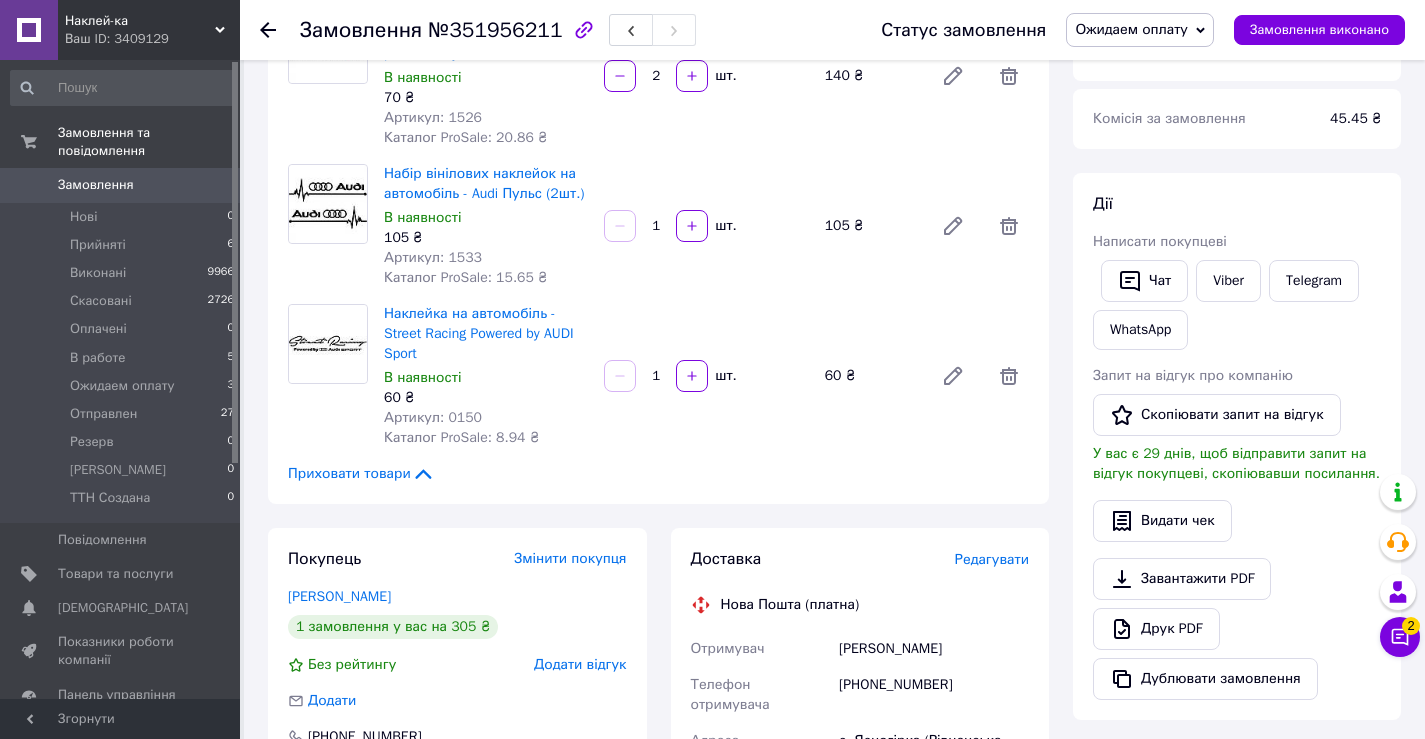 scroll, scrollTop: 200, scrollLeft: 0, axis: vertical 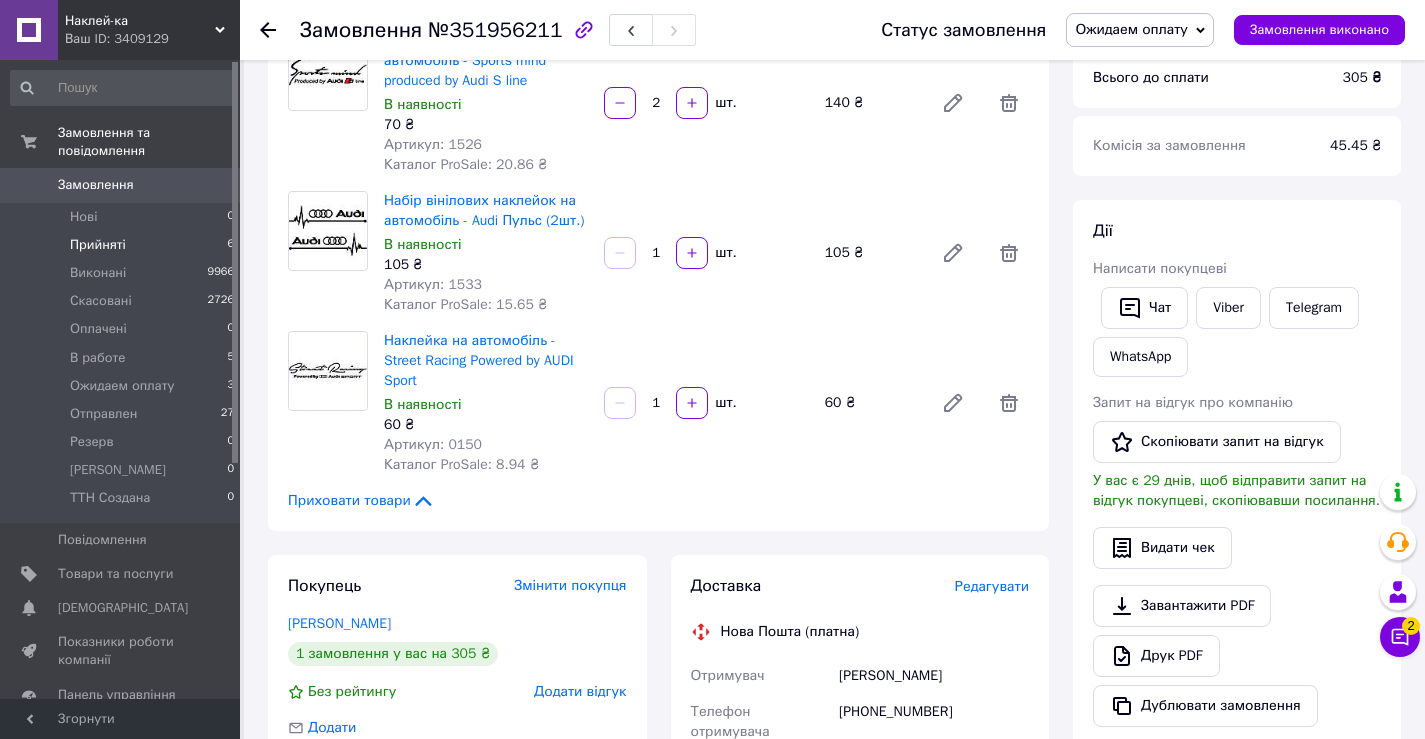 click on "Прийняті" at bounding box center (98, 245) 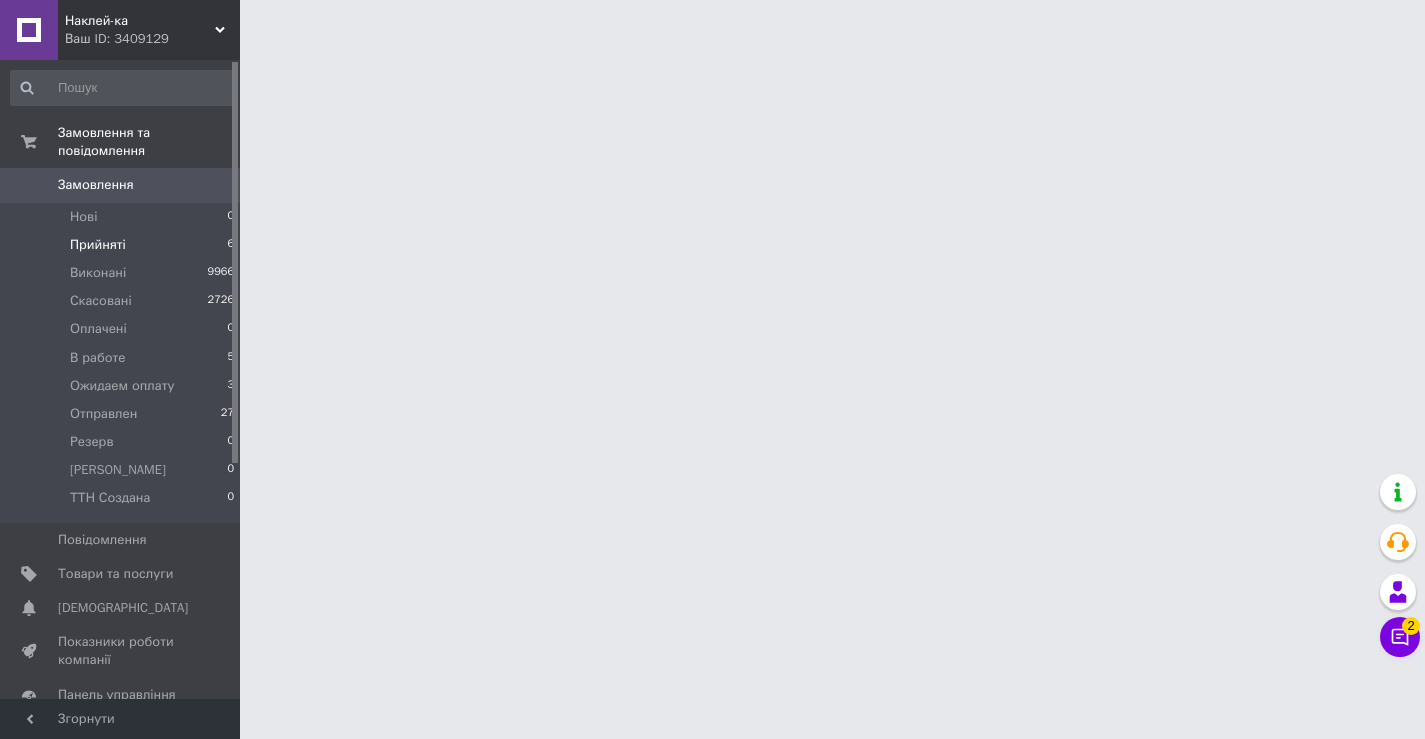 scroll, scrollTop: 0, scrollLeft: 0, axis: both 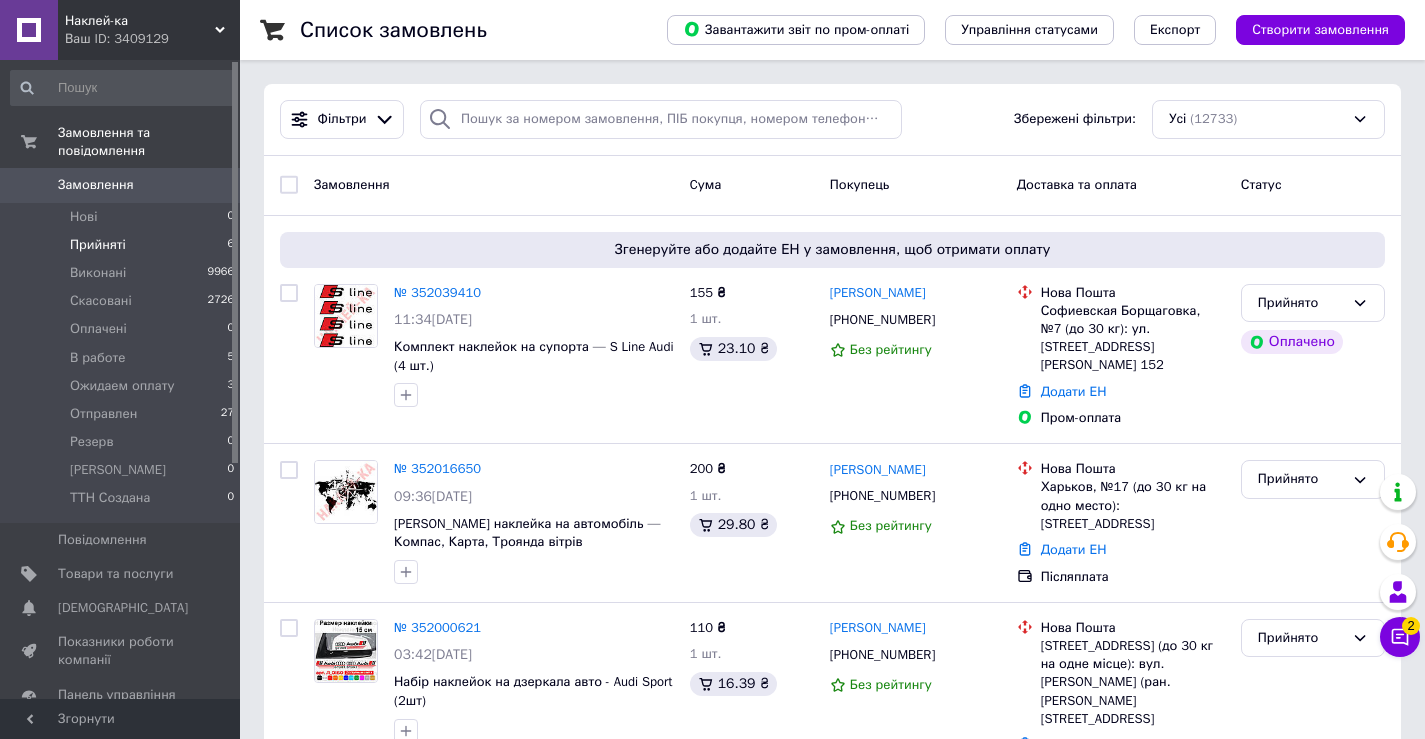 click on "Прийняті 6" at bounding box center [123, 245] 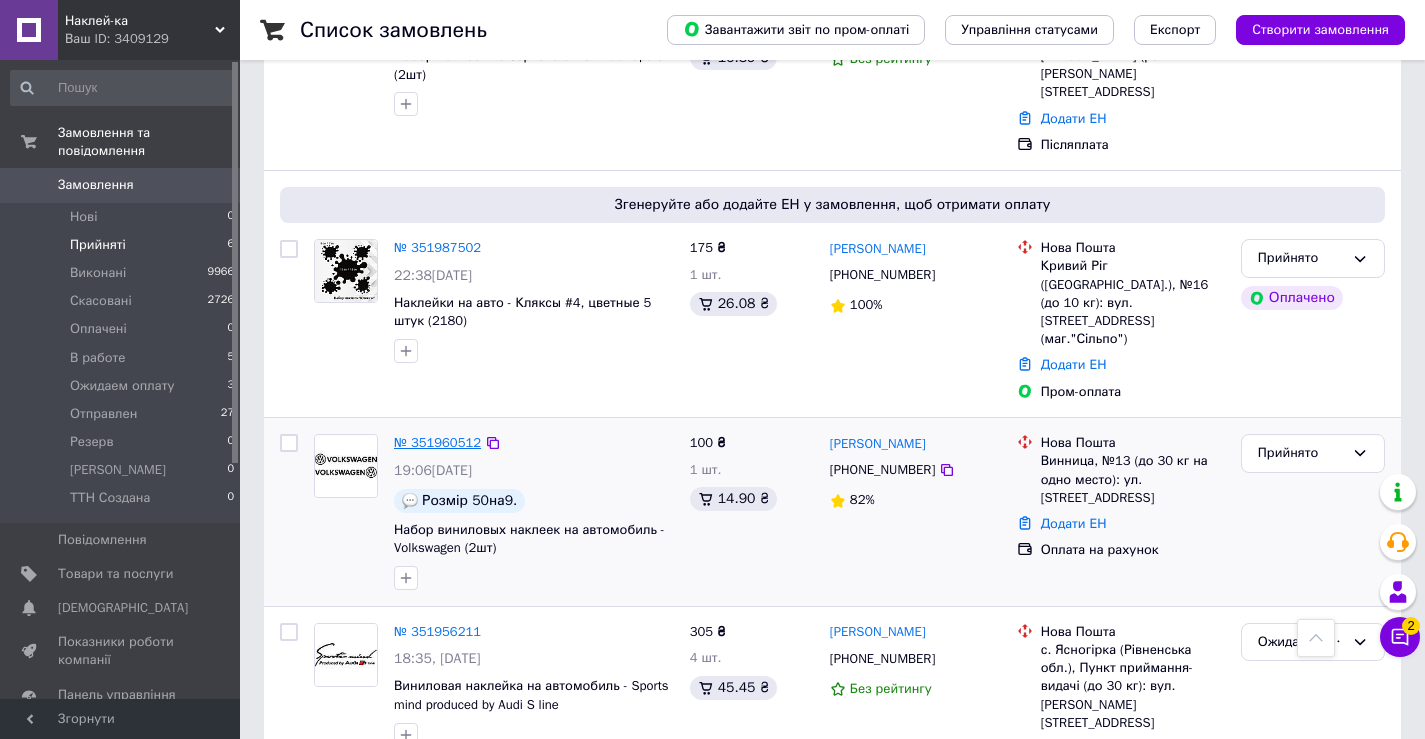 scroll, scrollTop: 705, scrollLeft: 0, axis: vertical 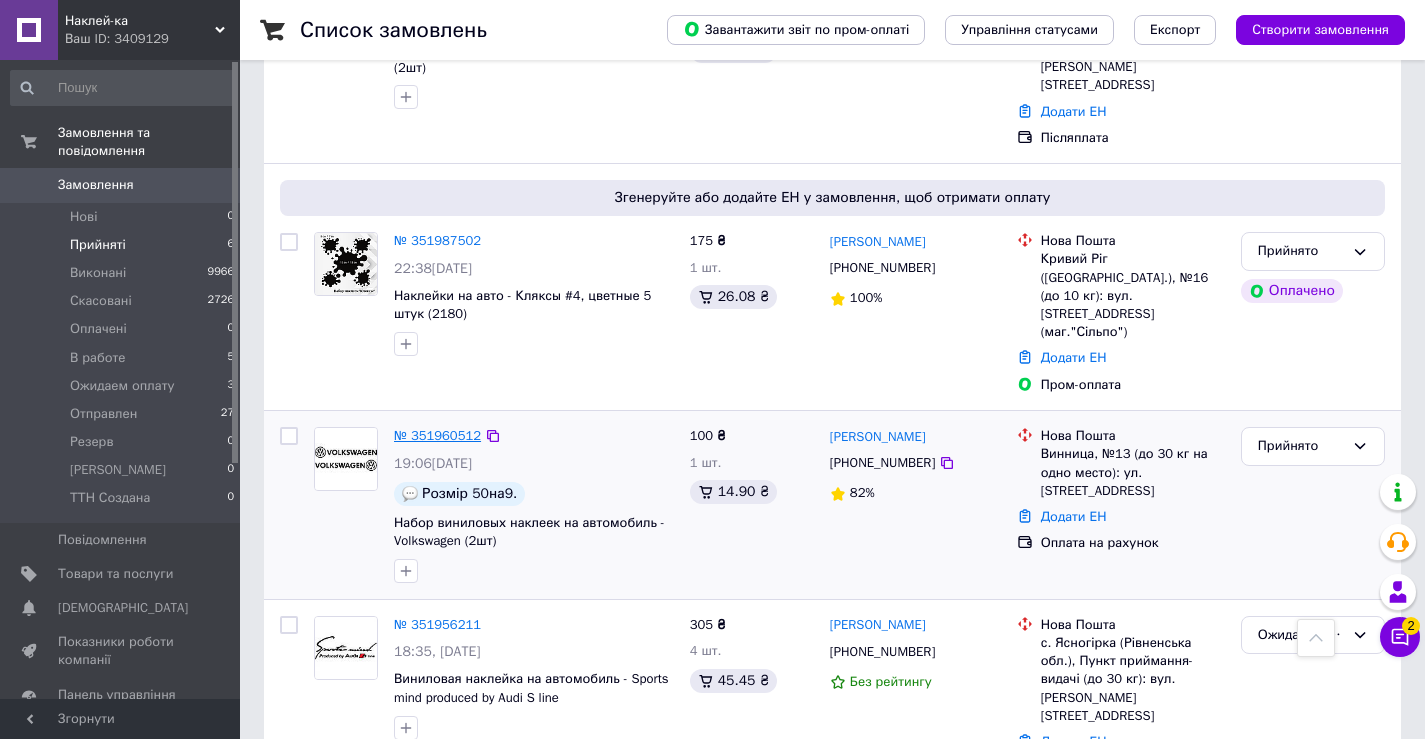 click on "№ 351960512" at bounding box center [437, 435] 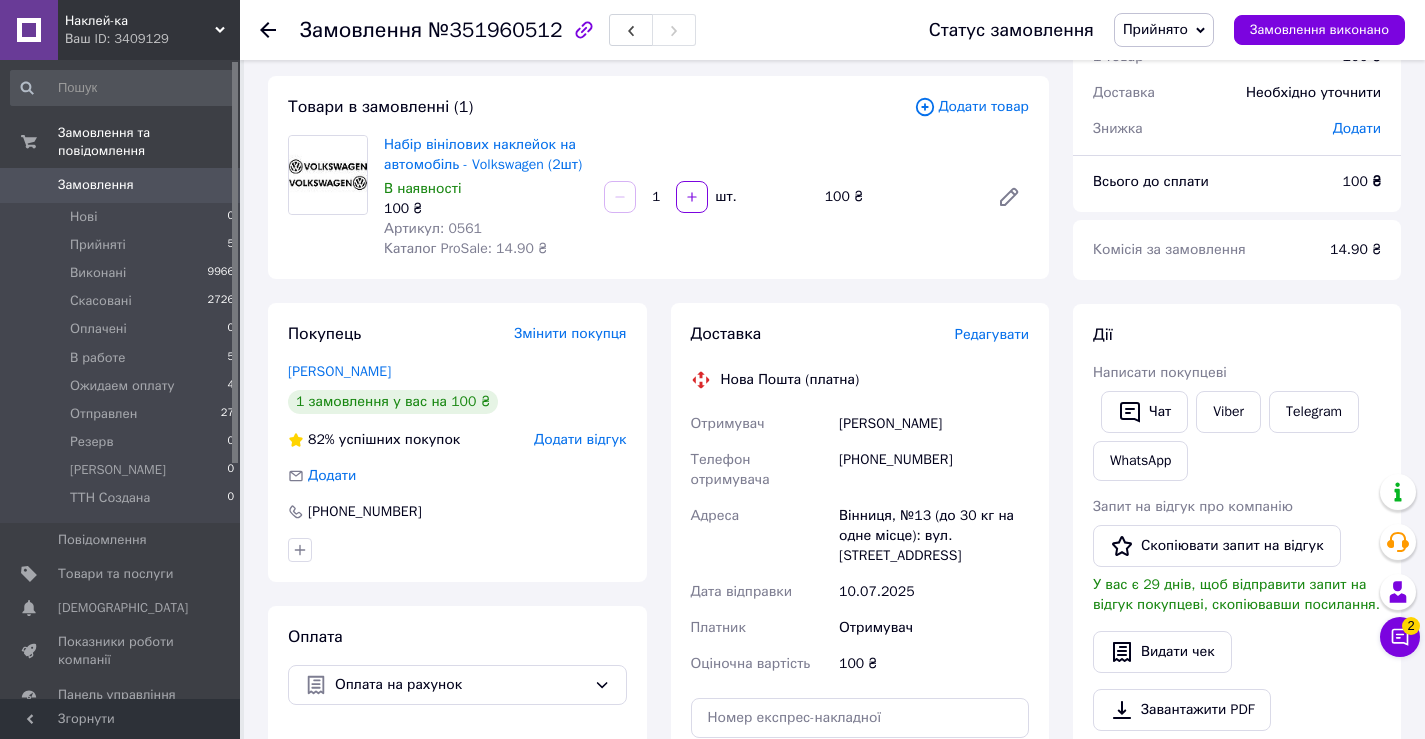 scroll, scrollTop: 0, scrollLeft: 0, axis: both 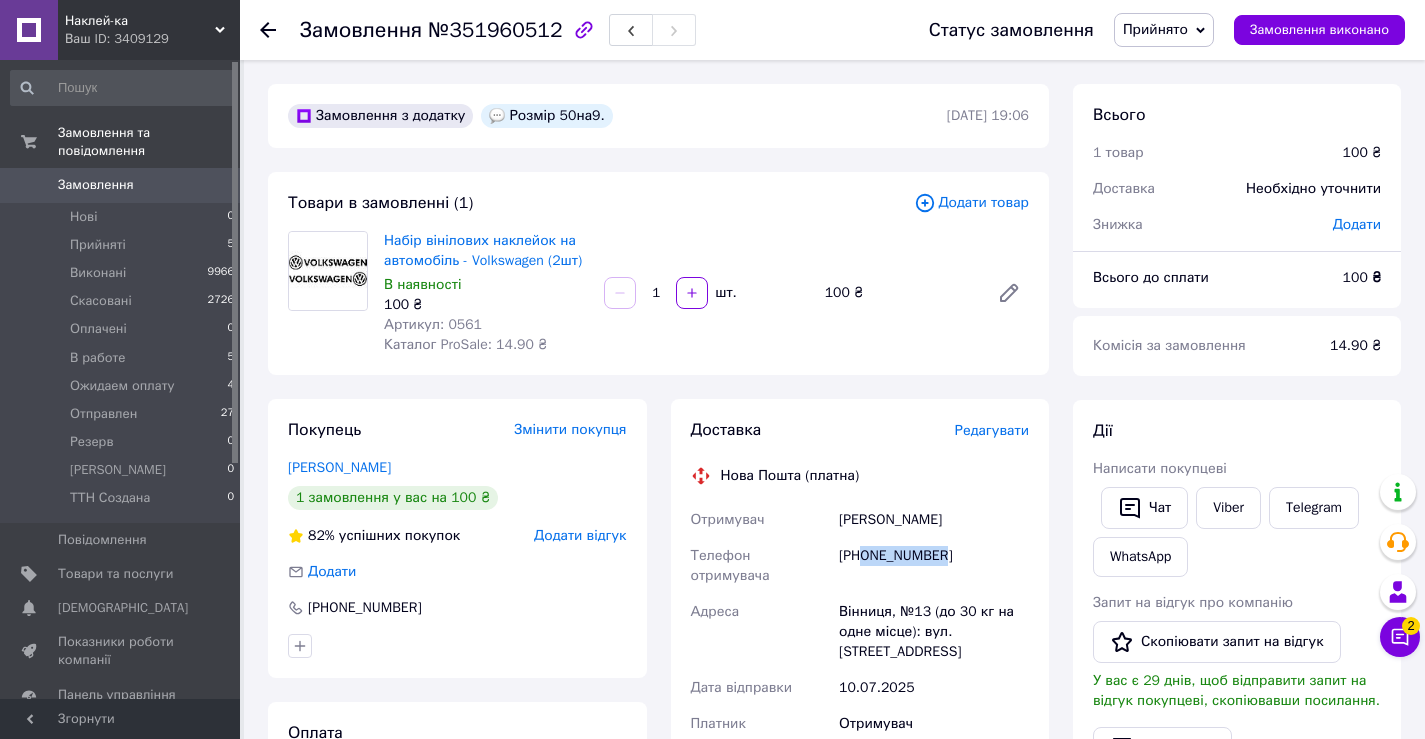 drag, startPoint x: 864, startPoint y: 561, endPoint x: 952, endPoint y: 556, distance: 88.14193 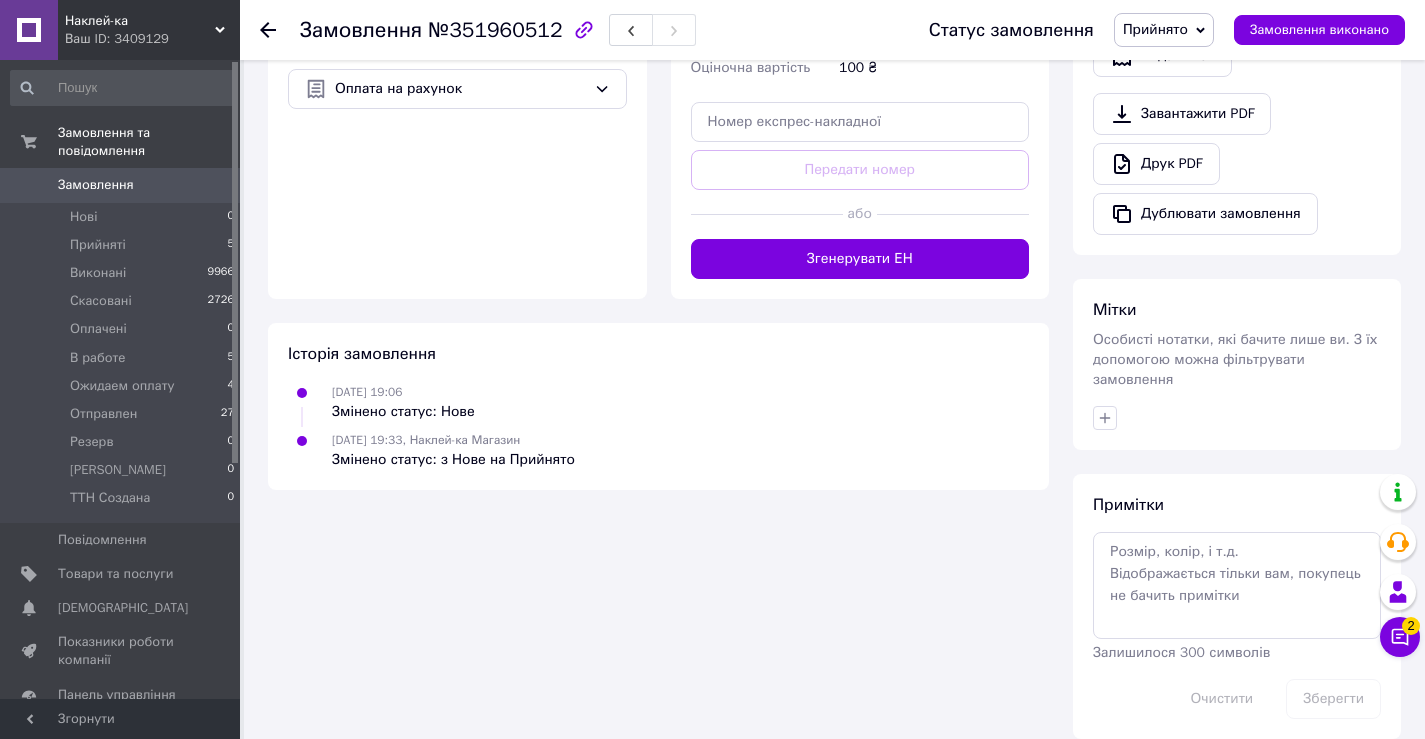 scroll, scrollTop: 696, scrollLeft: 0, axis: vertical 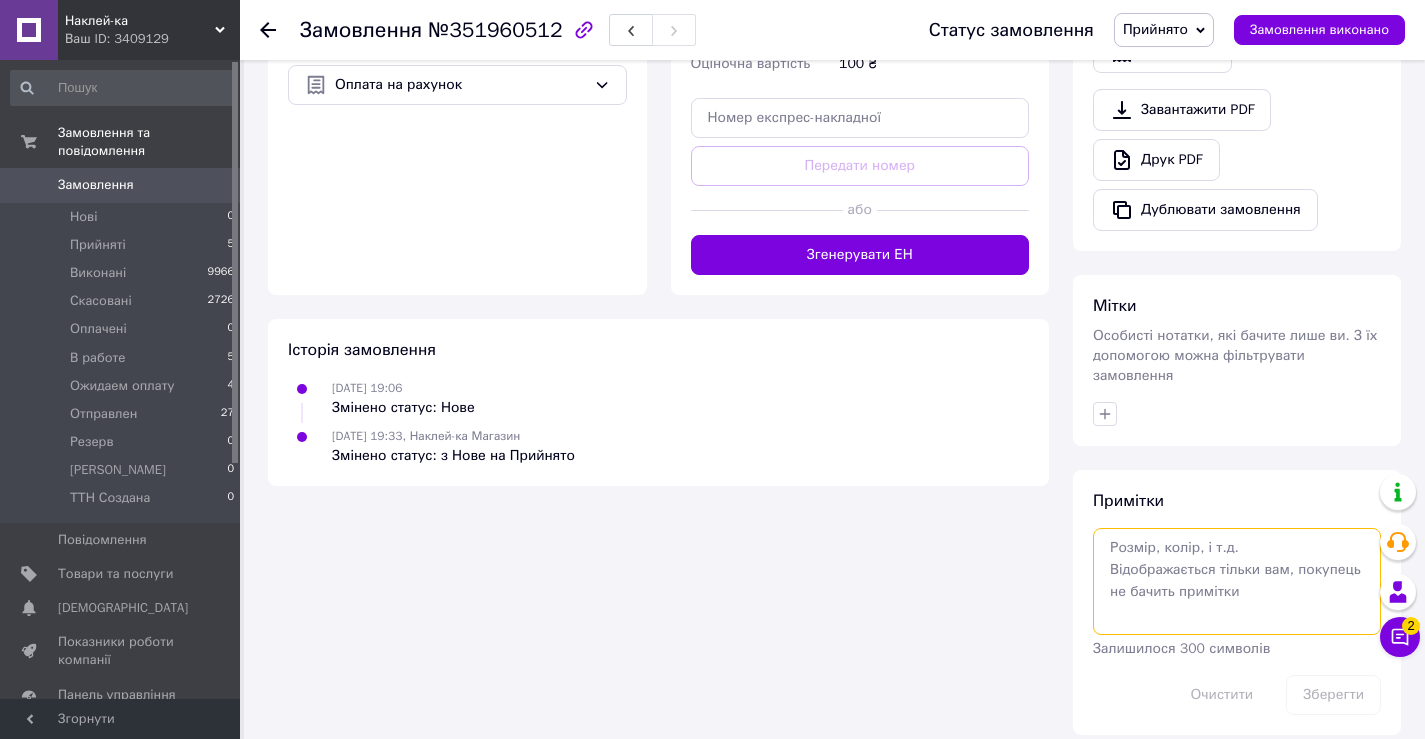 drag, startPoint x: 1149, startPoint y: 542, endPoint x: 1139, endPoint y: 532, distance: 14.142136 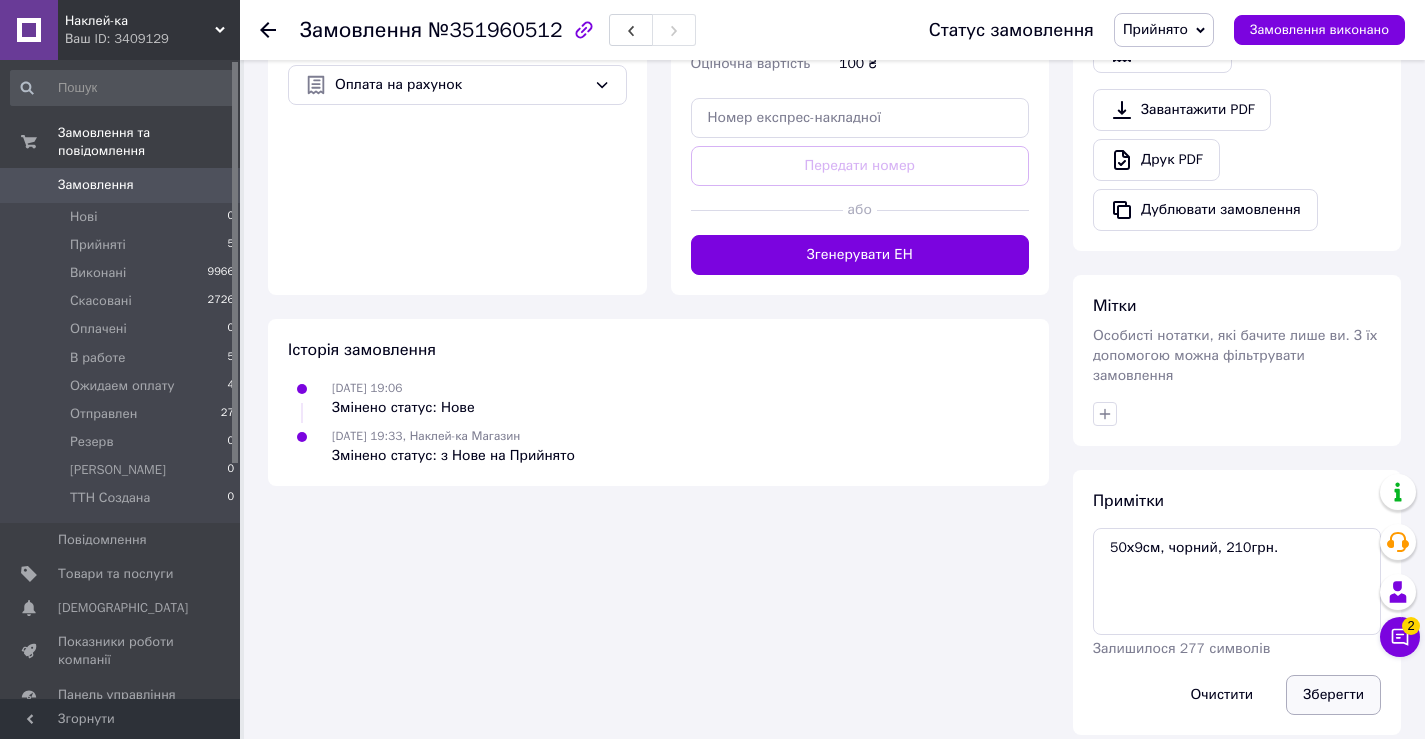 click on "Зберегти" at bounding box center (1333, 695) 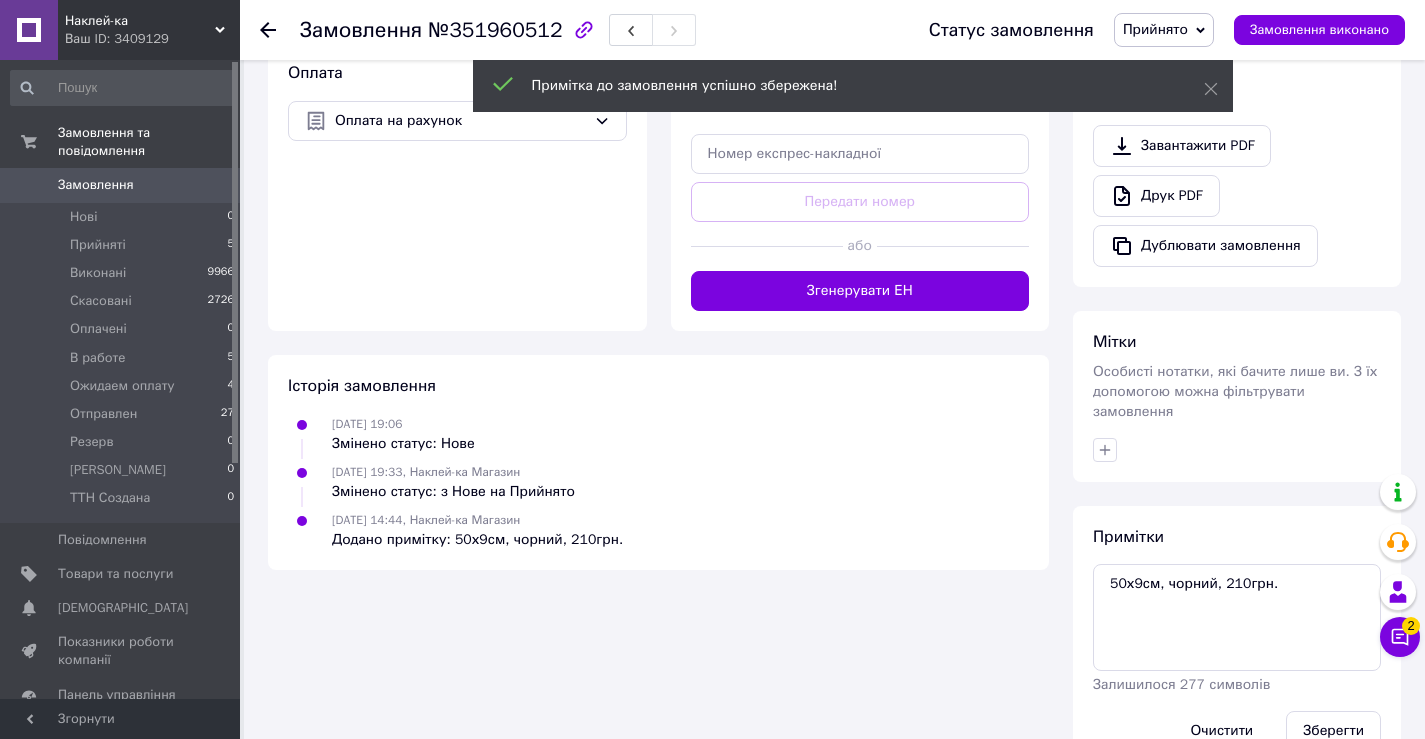 scroll, scrollTop: 696, scrollLeft: 0, axis: vertical 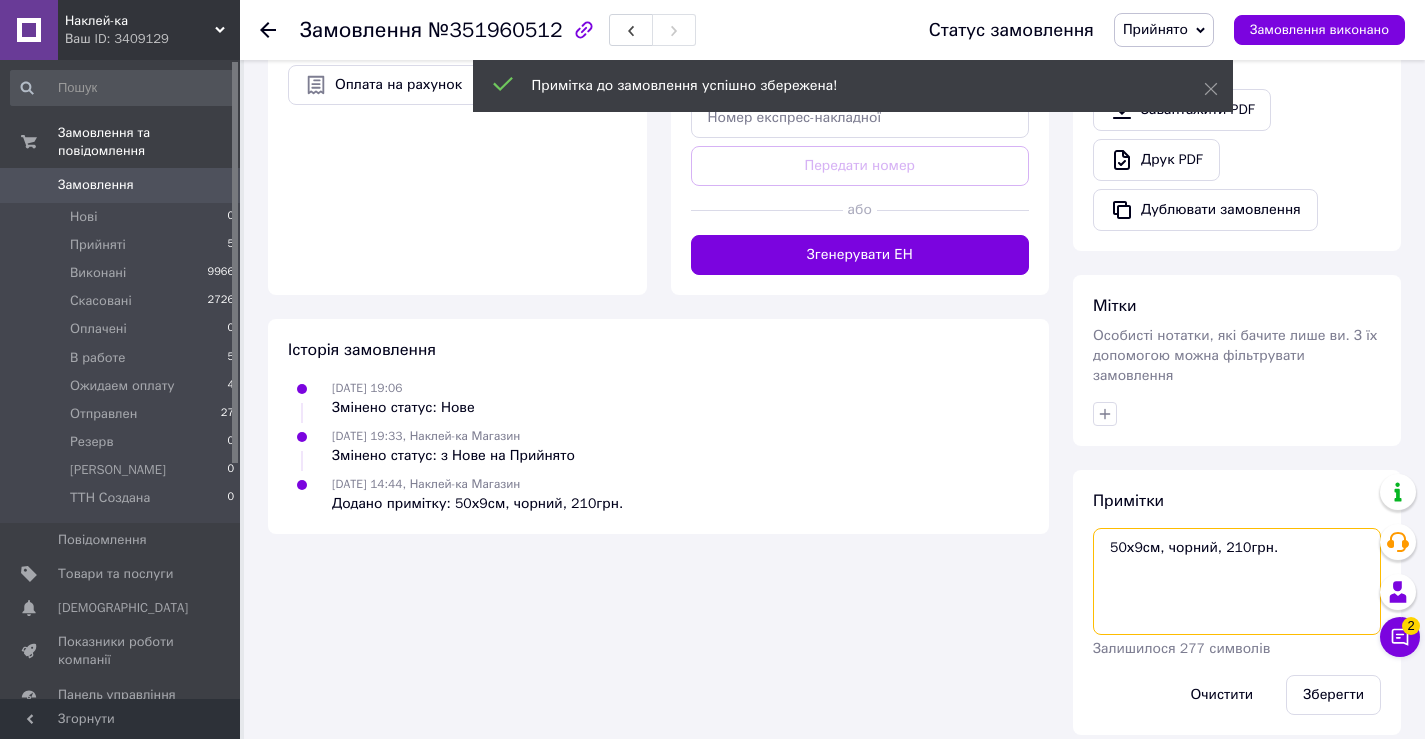 click on "50х9см, чорний, 210грн." at bounding box center (1237, 581) 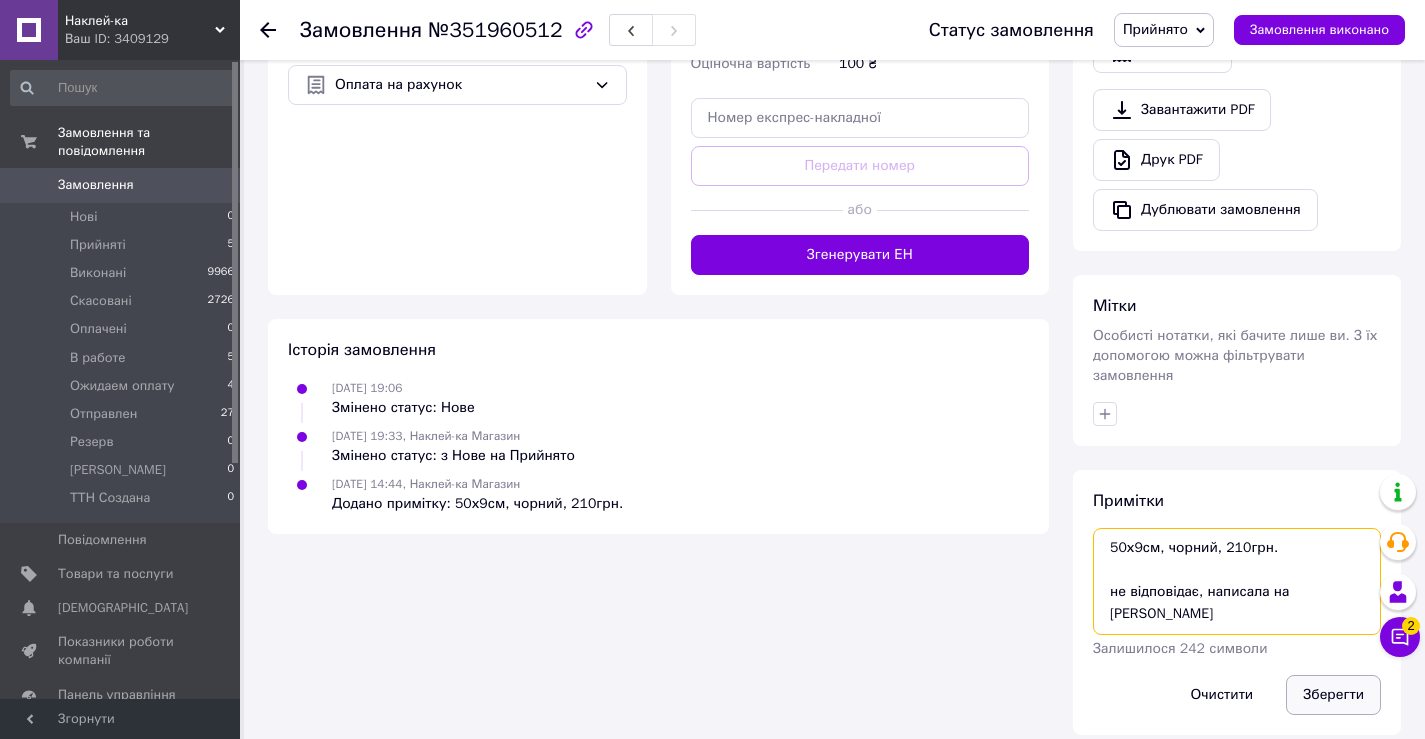 type on "50х9см, чорний, 210грн.
не відповідає, написала на Вайбер" 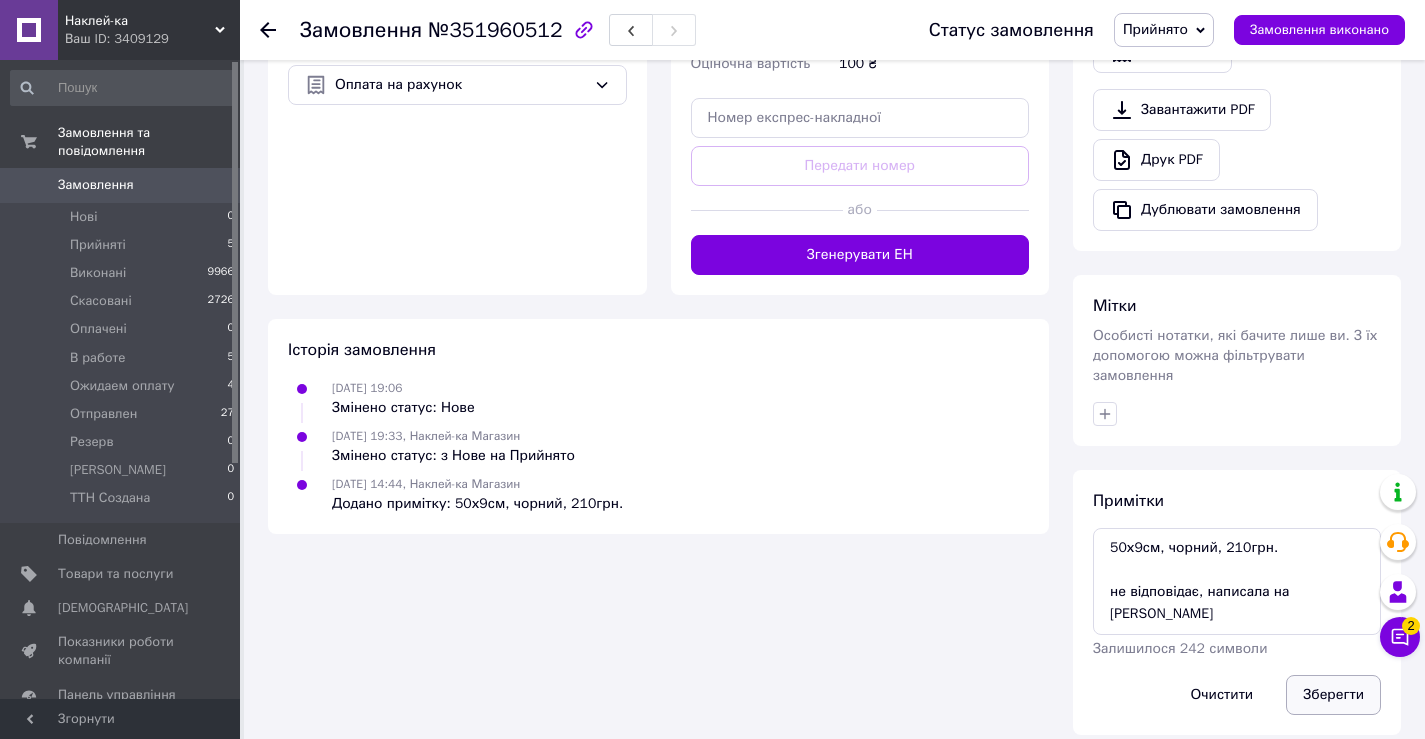 click on "Зберегти" at bounding box center [1333, 695] 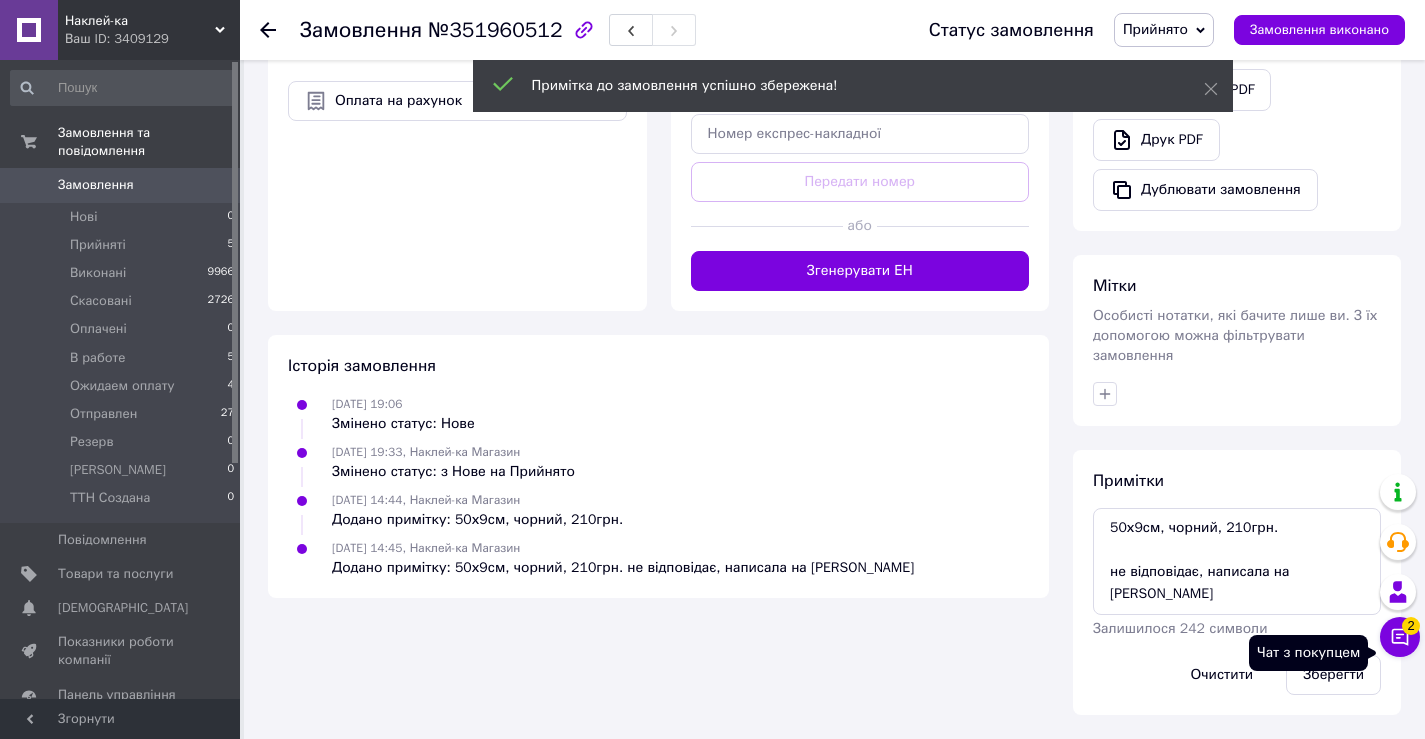 scroll, scrollTop: 660, scrollLeft: 0, axis: vertical 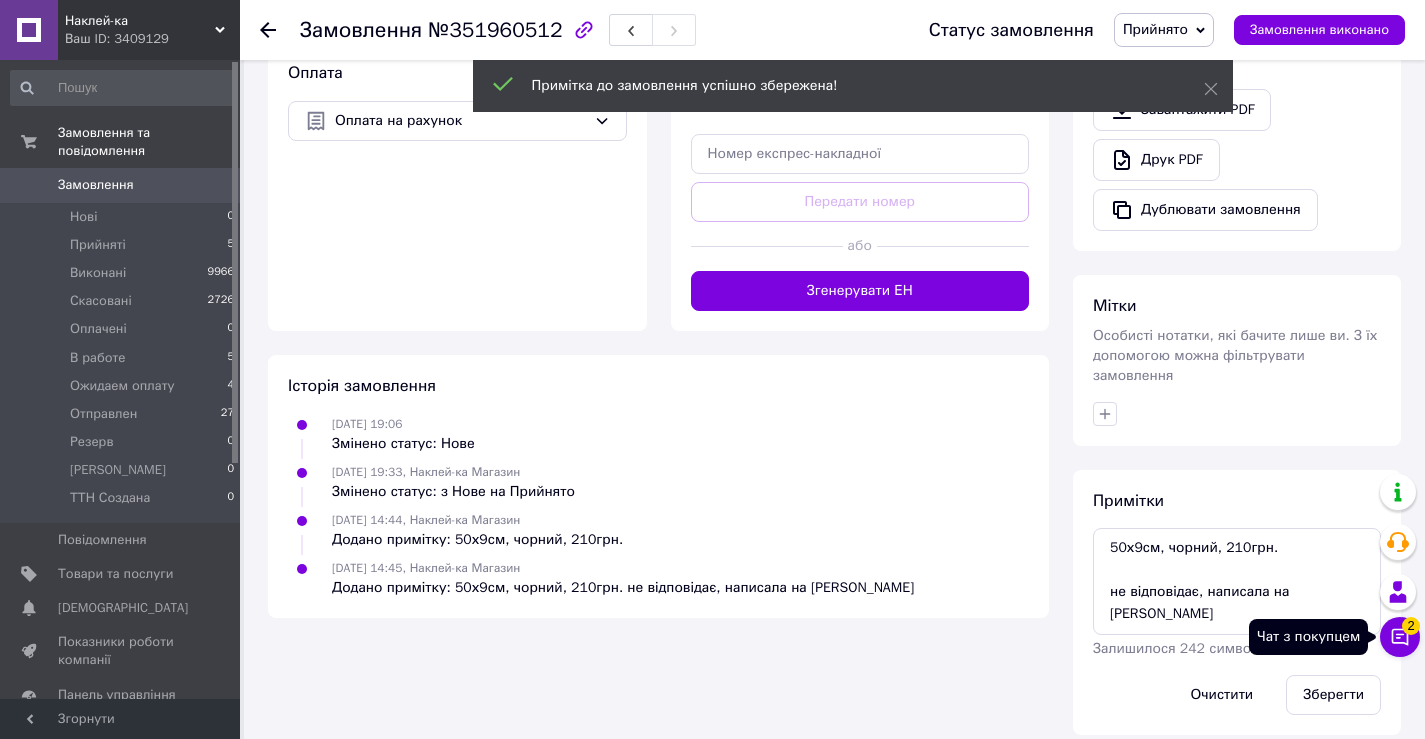 click 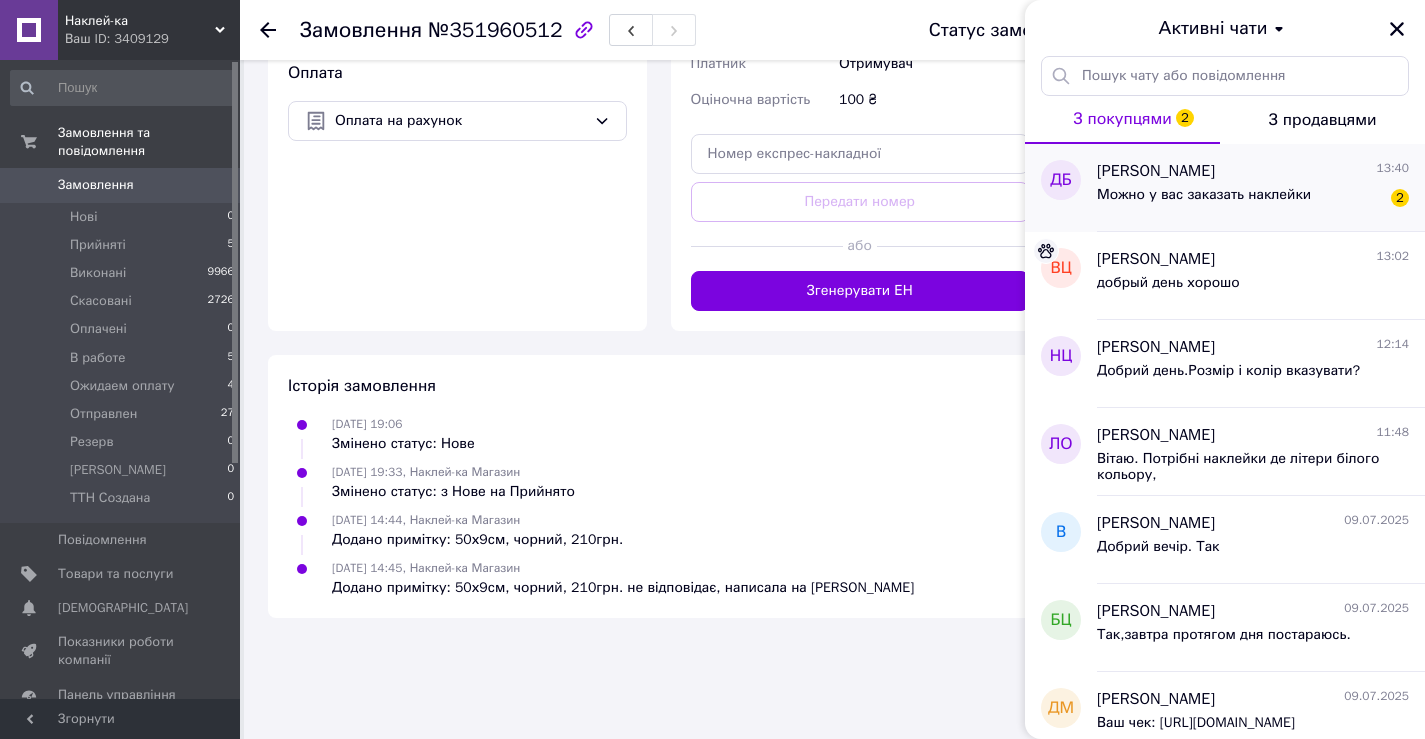 click on "Можно у вас заказать наклейки" at bounding box center [1204, 195] 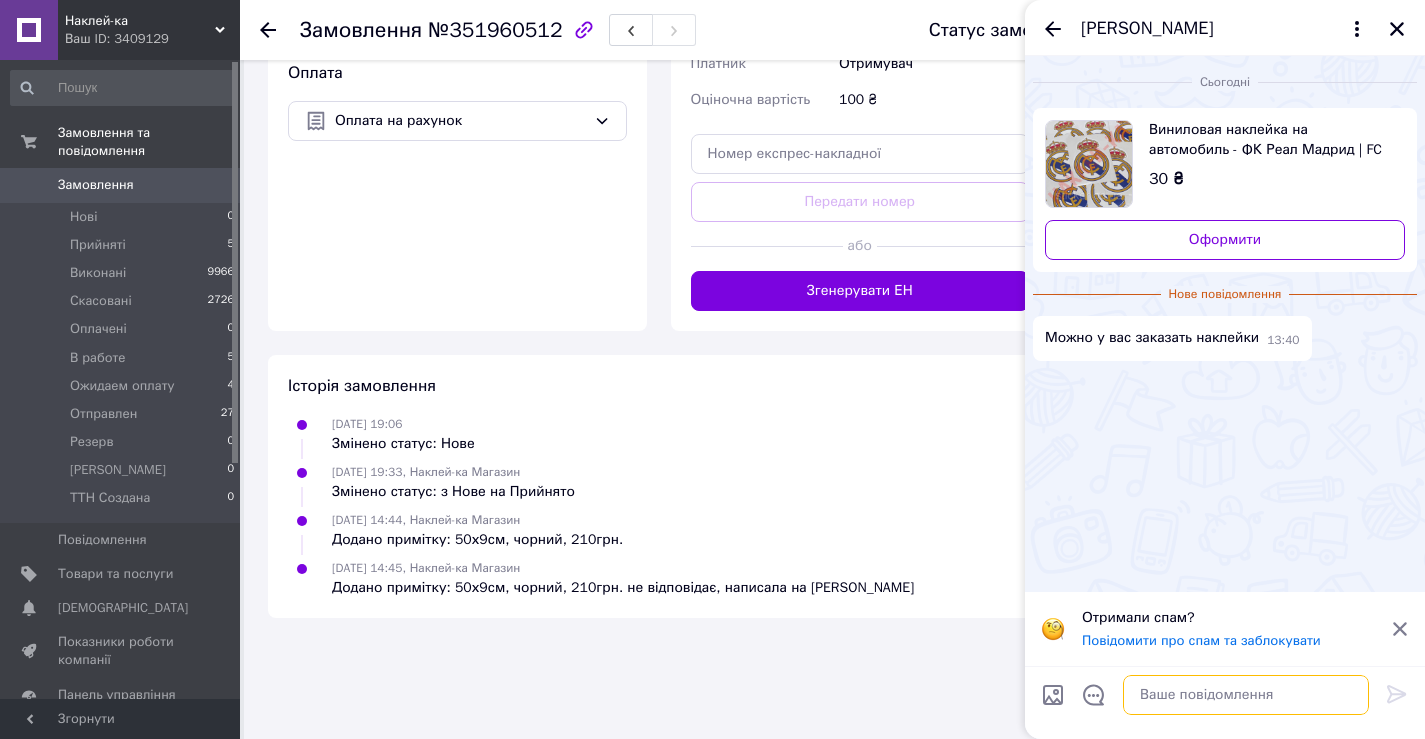 click at bounding box center (1246, 695) 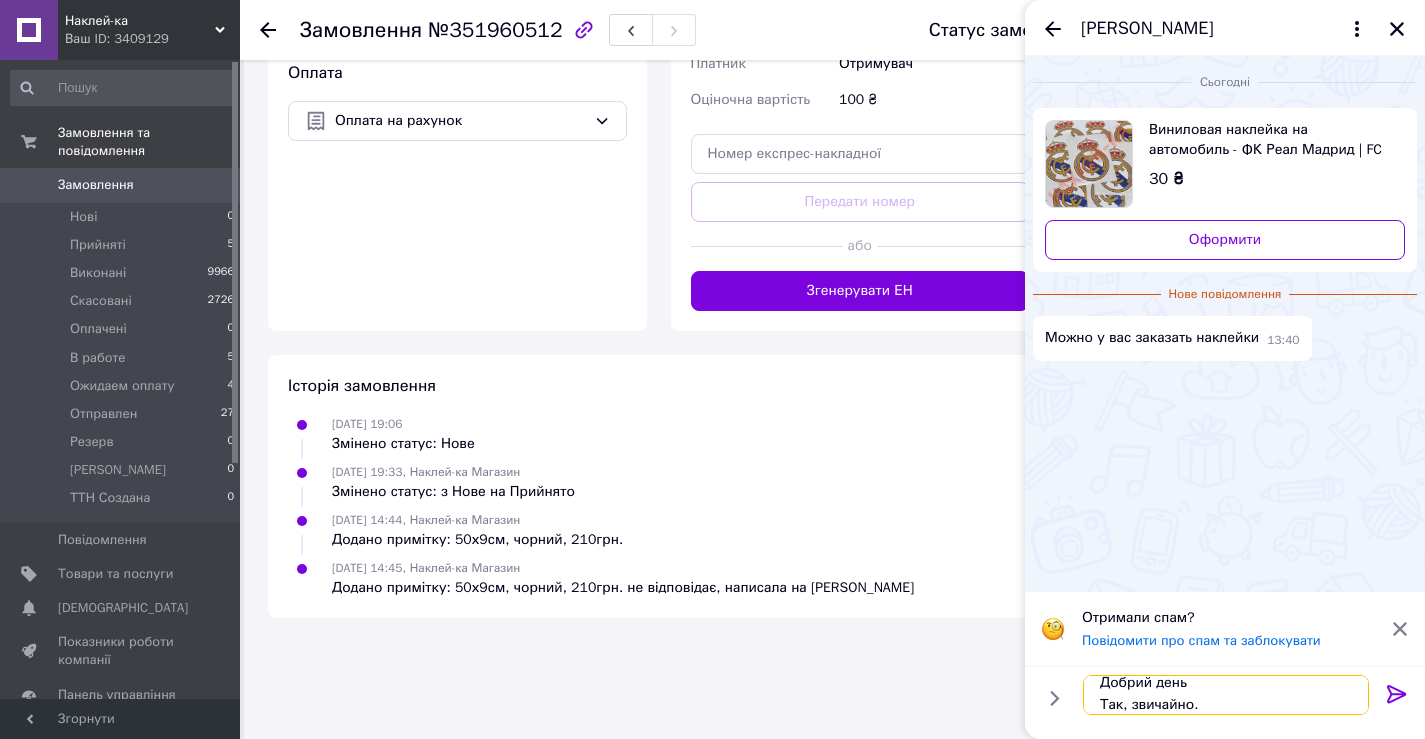 scroll, scrollTop: 9, scrollLeft: 0, axis: vertical 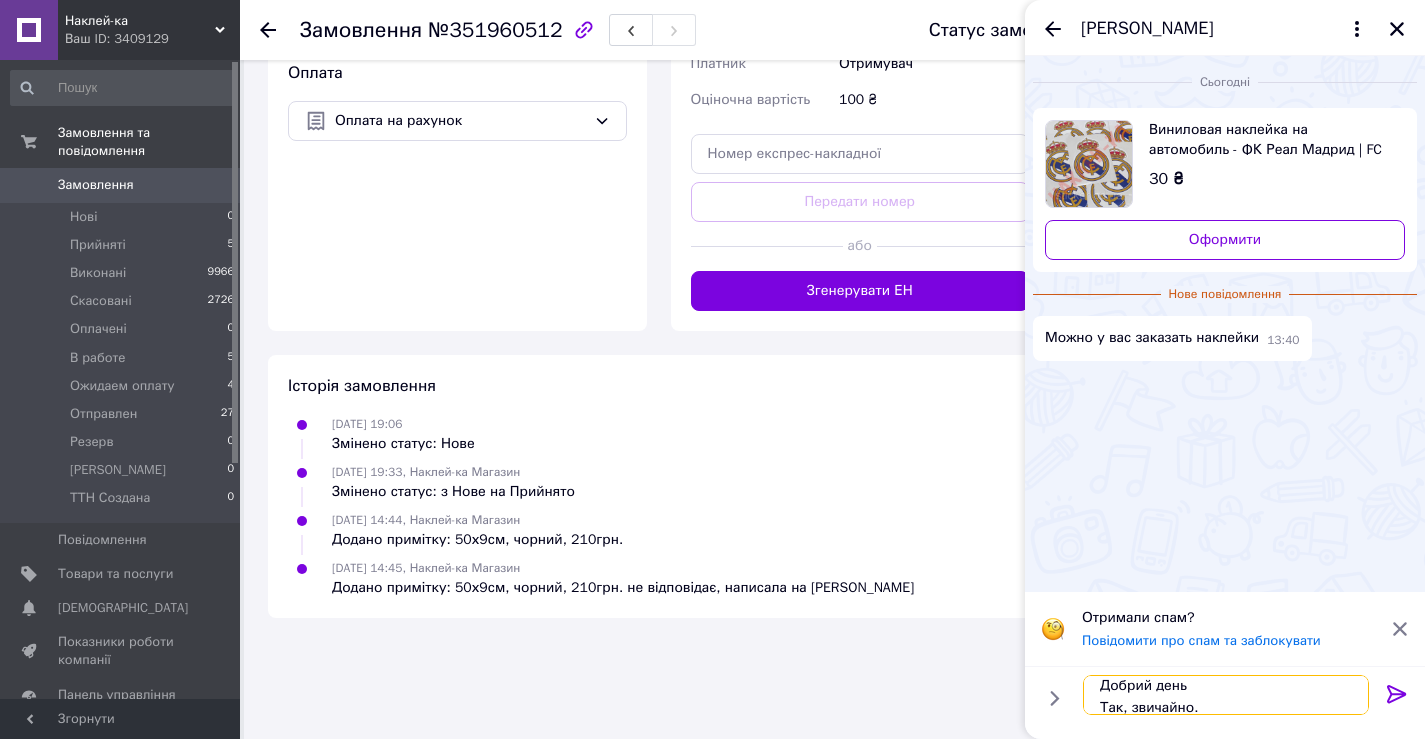 type on "Добрий день.
Так, звичайно." 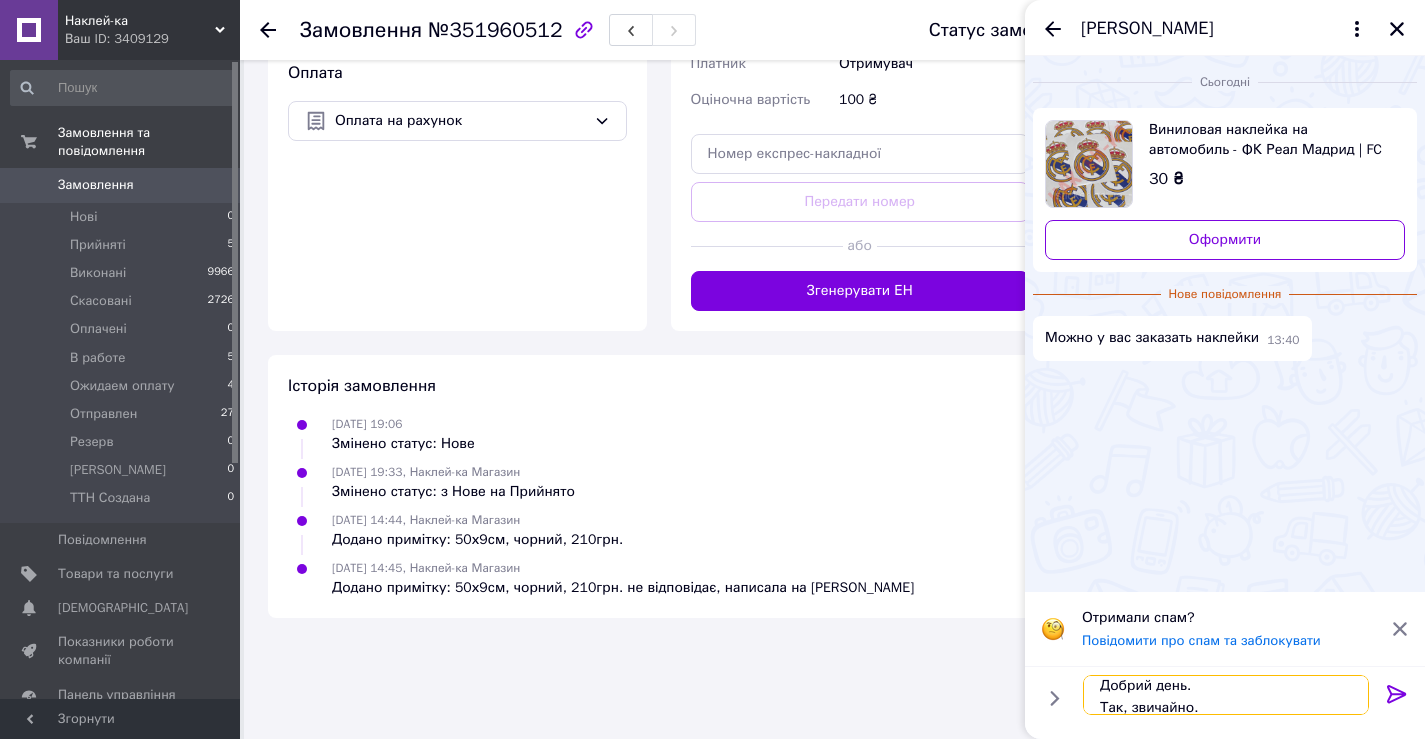 type 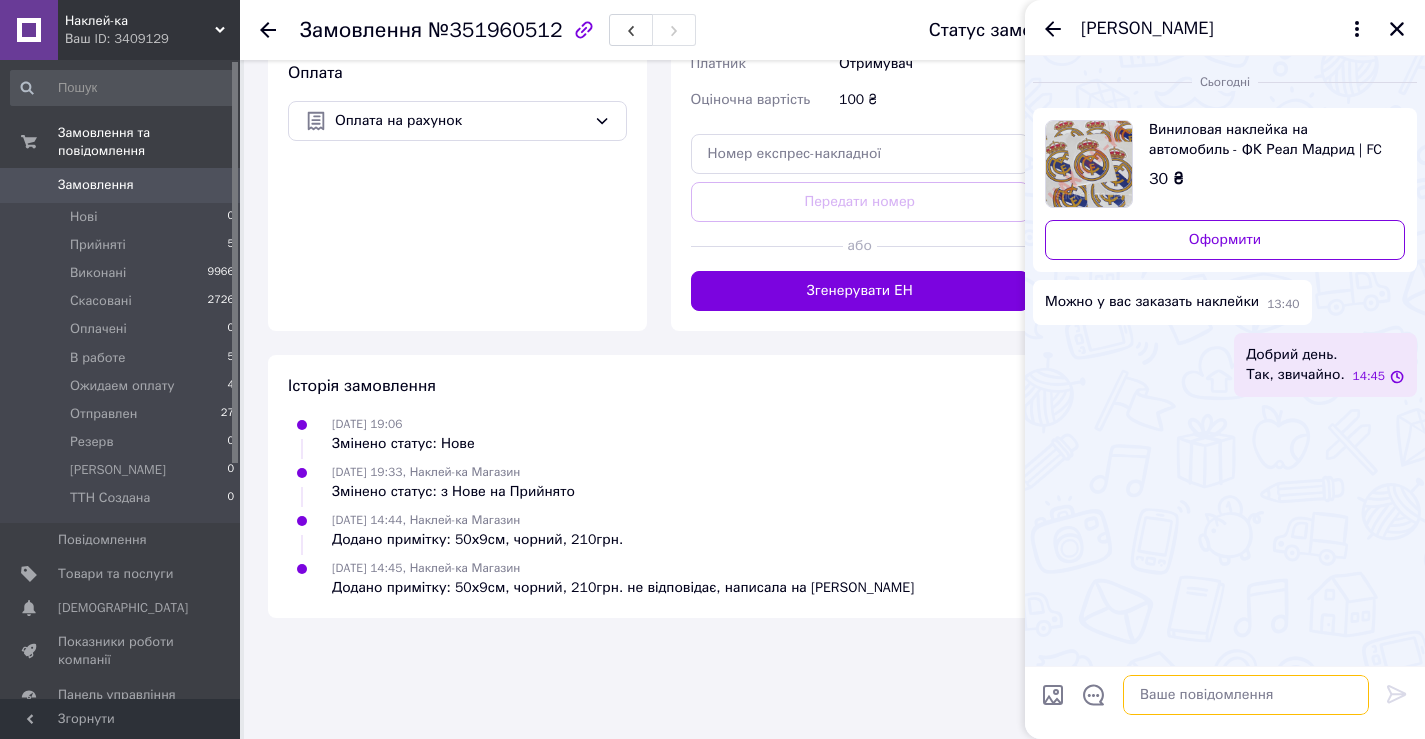 scroll, scrollTop: 0, scrollLeft: 0, axis: both 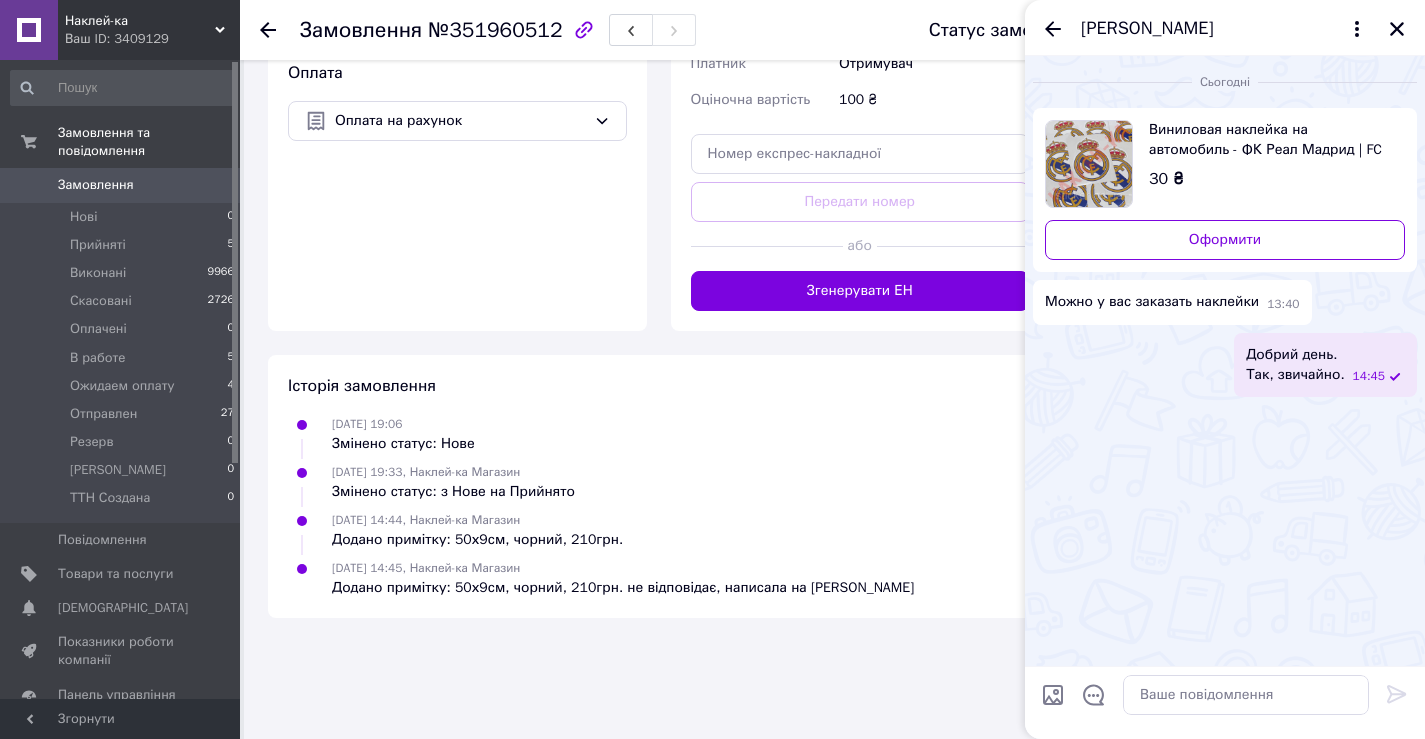 click on "Денис Барташенко" at bounding box center [1147, 29] 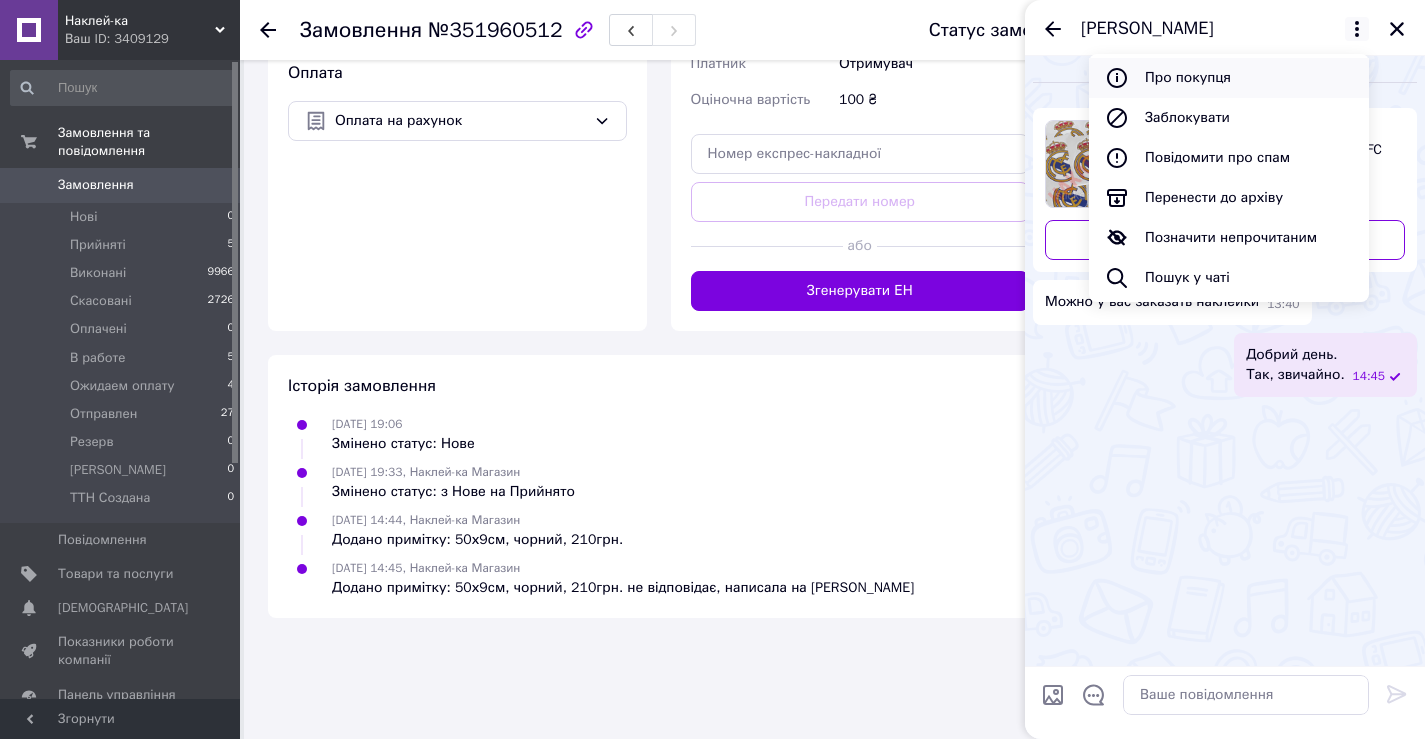 click on "Про покупця" at bounding box center [1229, 78] 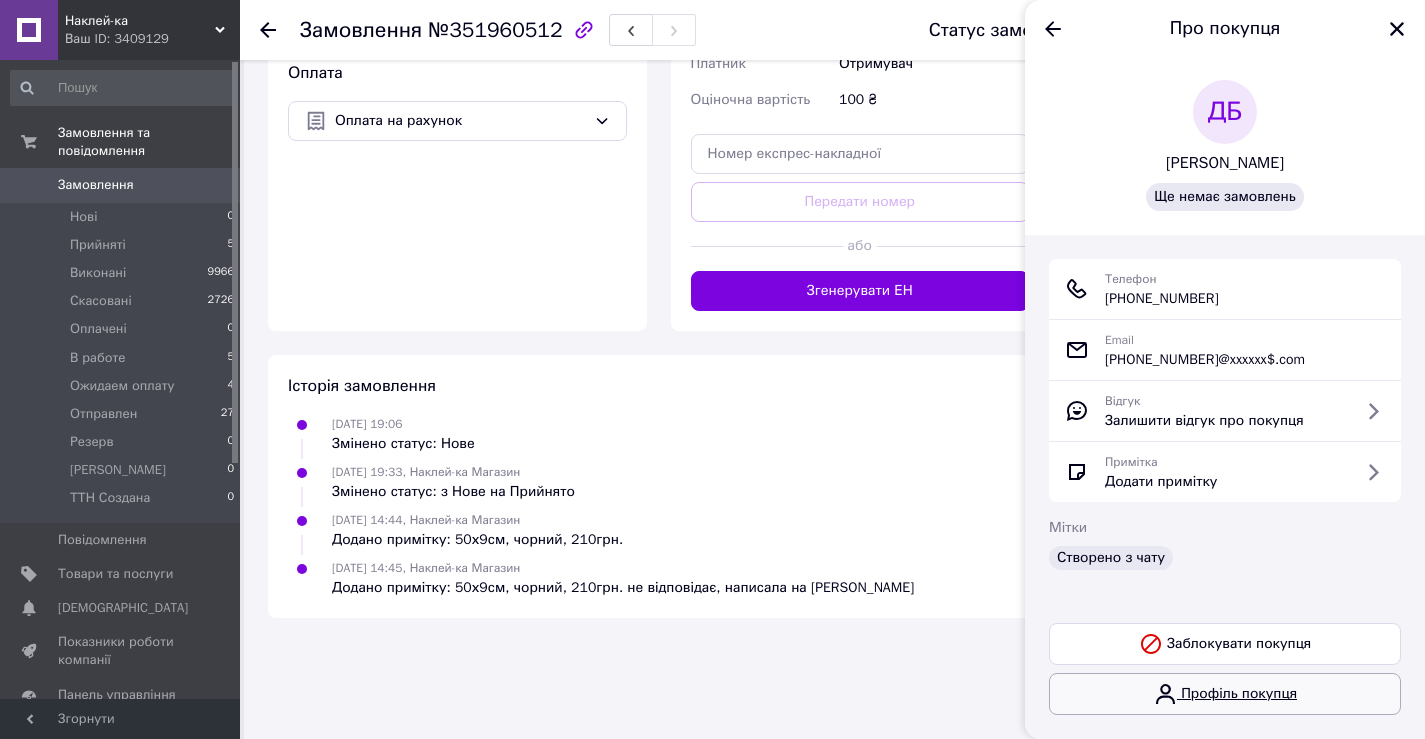 click on "Профіль покупця" at bounding box center [1225, 694] 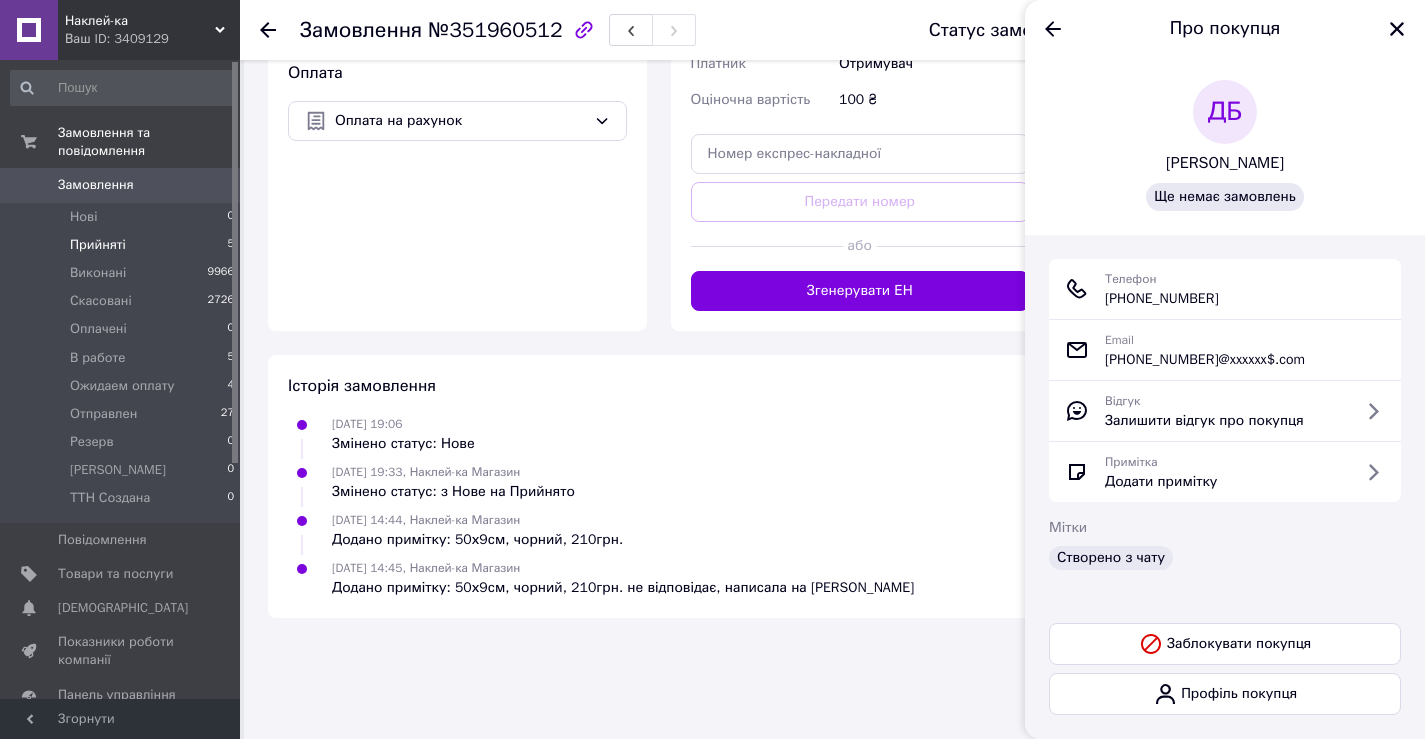 click on "Прийняті 5" at bounding box center (123, 245) 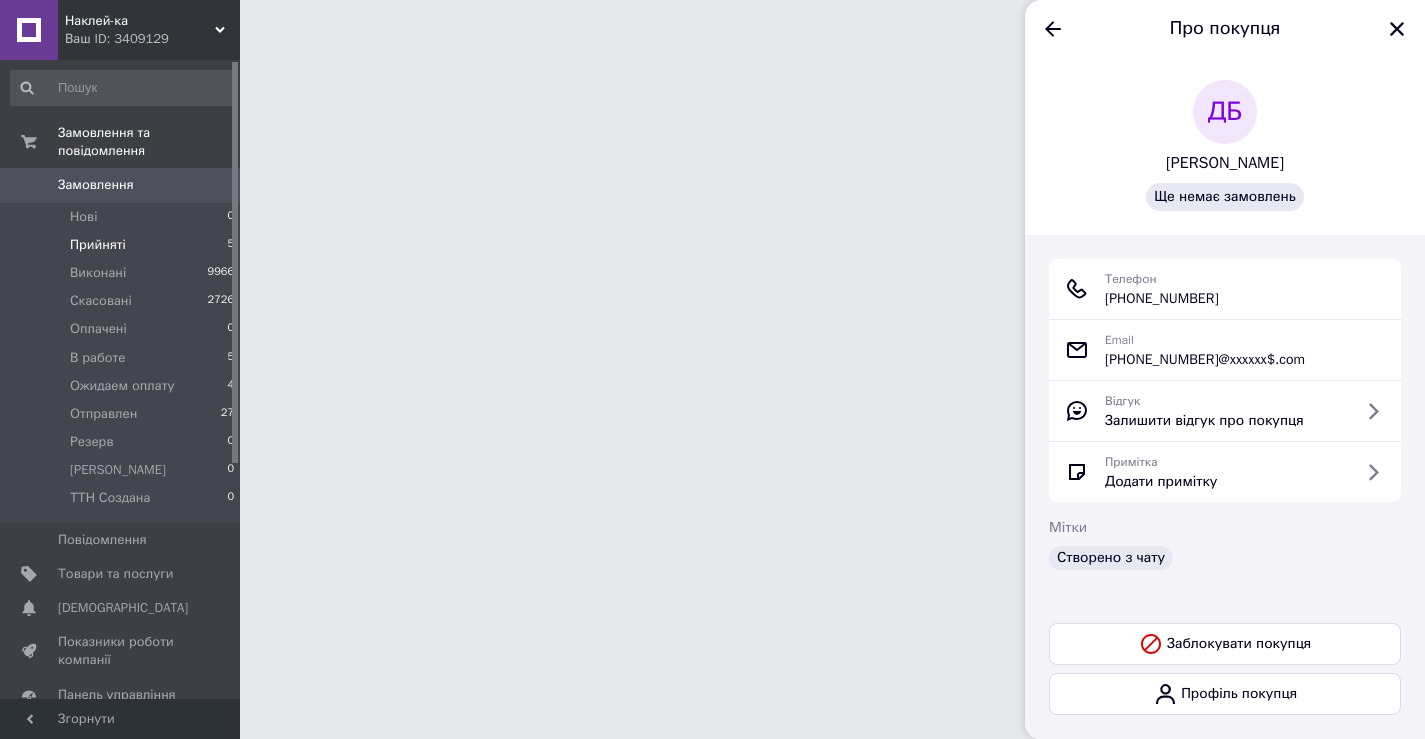 scroll, scrollTop: 0, scrollLeft: 0, axis: both 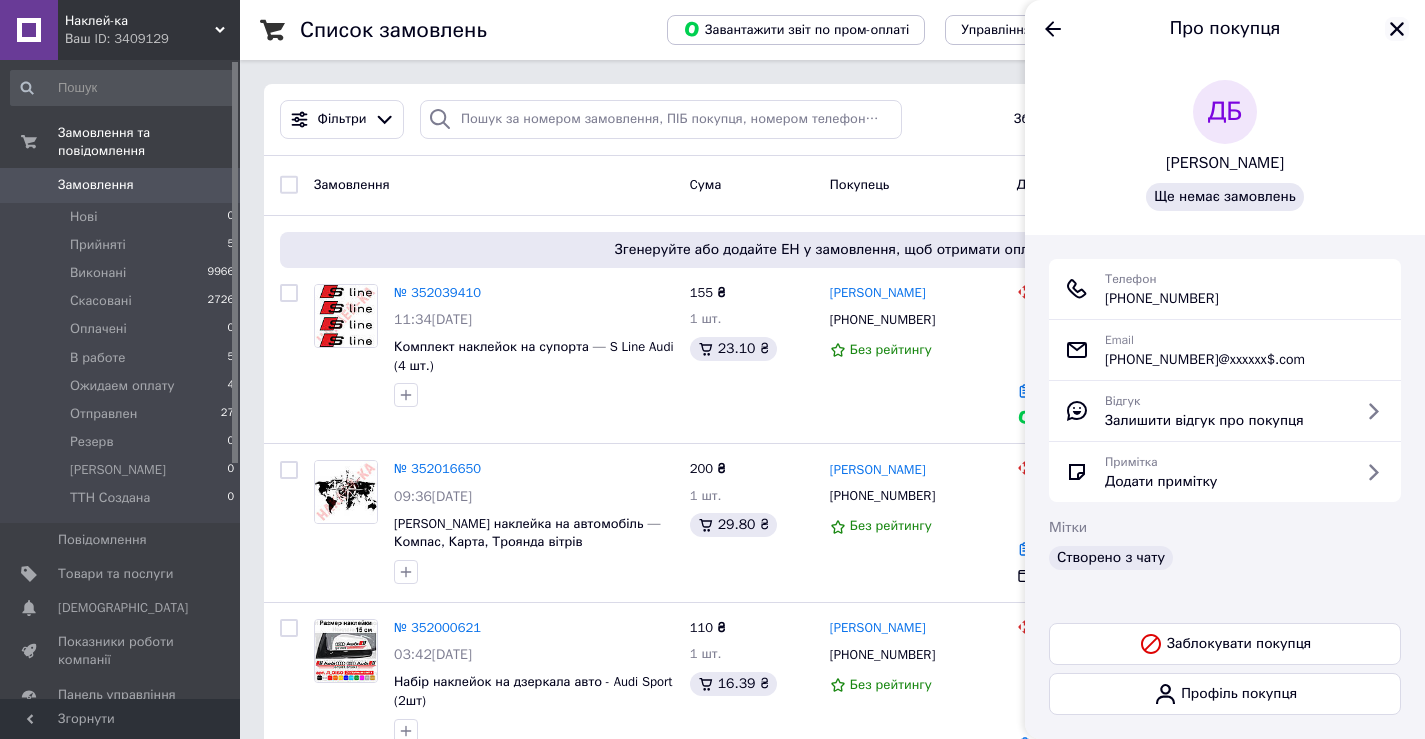 click 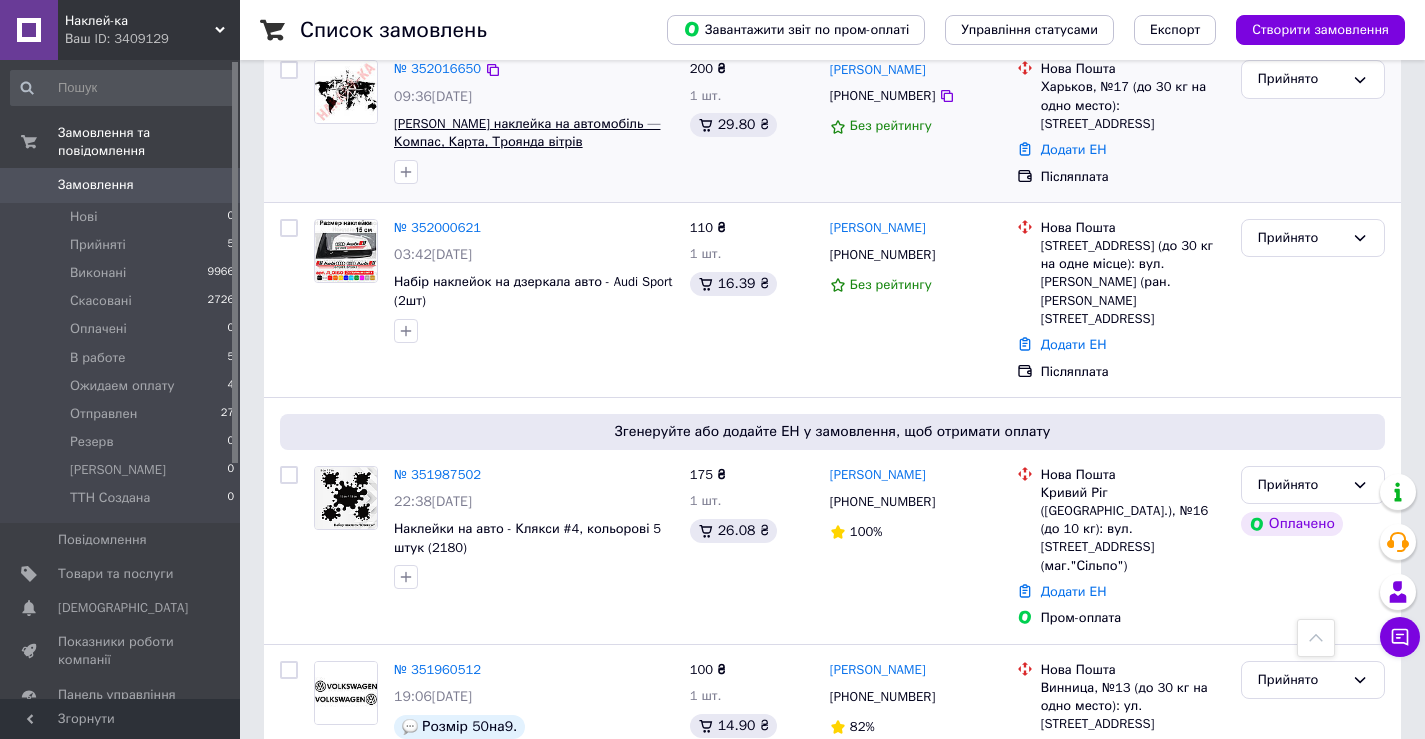 scroll, scrollTop: 600, scrollLeft: 0, axis: vertical 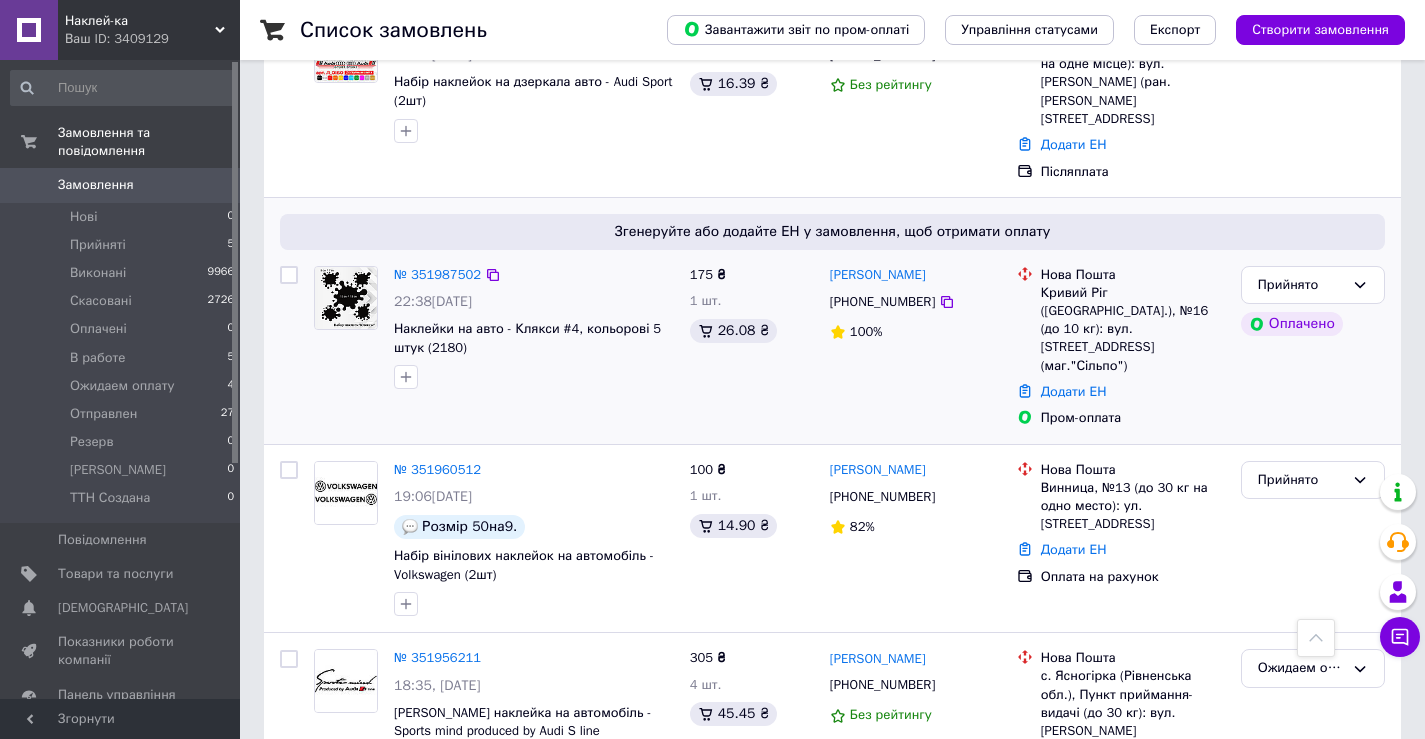 click on "№ 351987502" at bounding box center (437, 275) 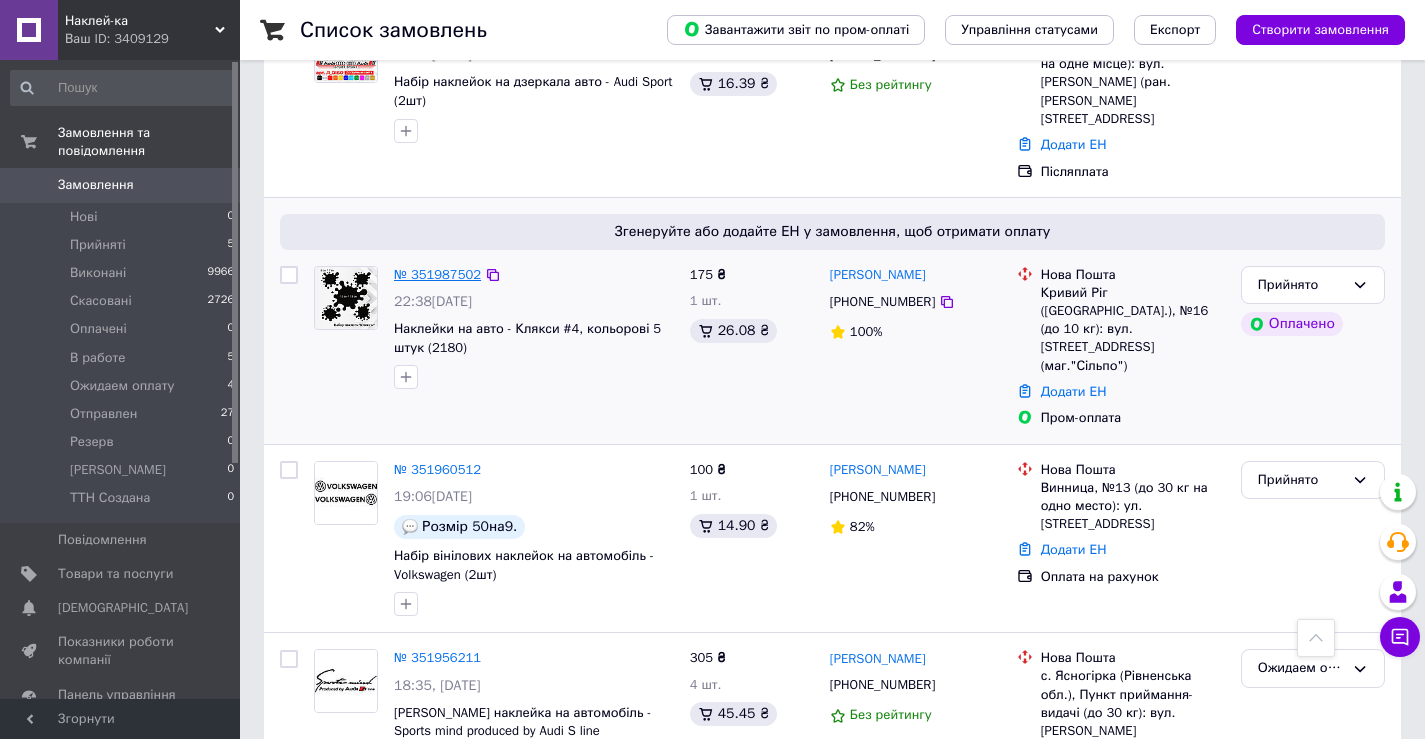 click on "№ 351987502" at bounding box center (437, 274) 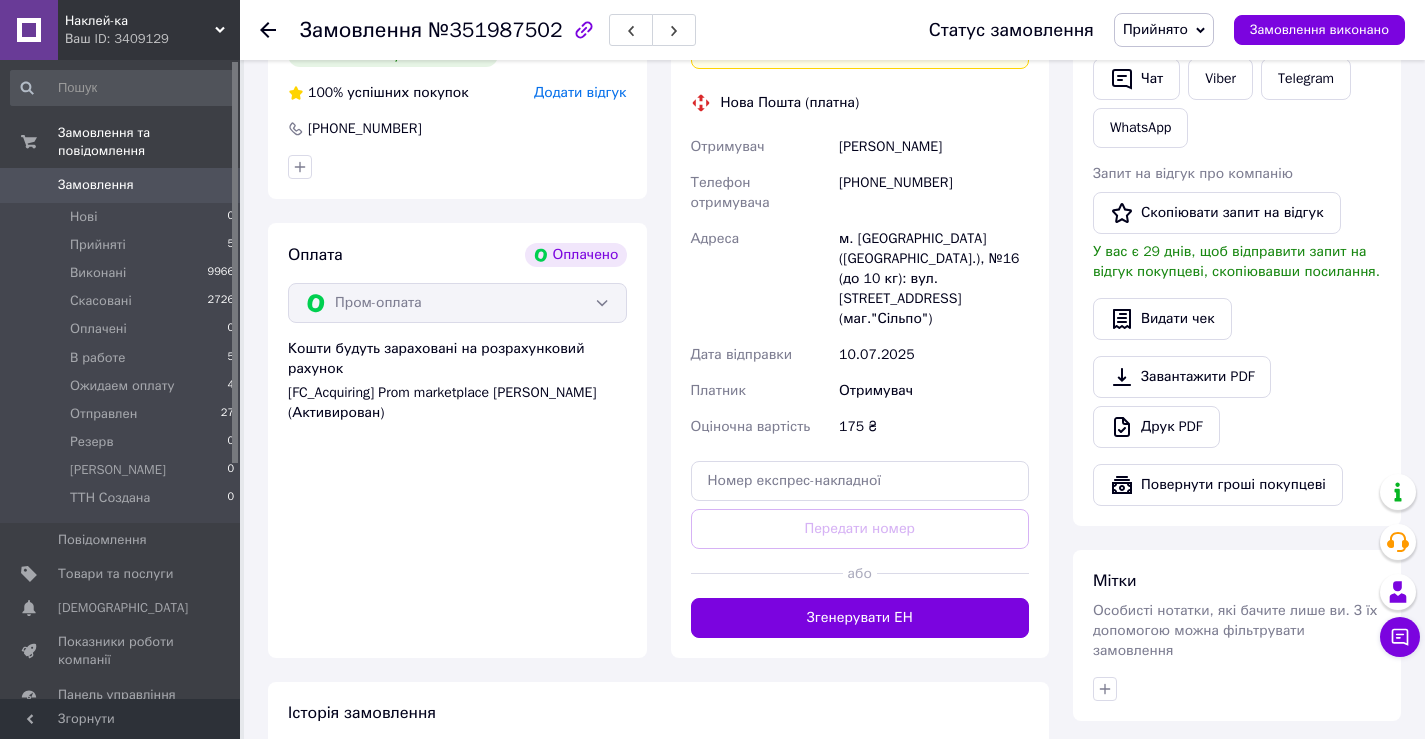 scroll, scrollTop: 1275, scrollLeft: 0, axis: vertical 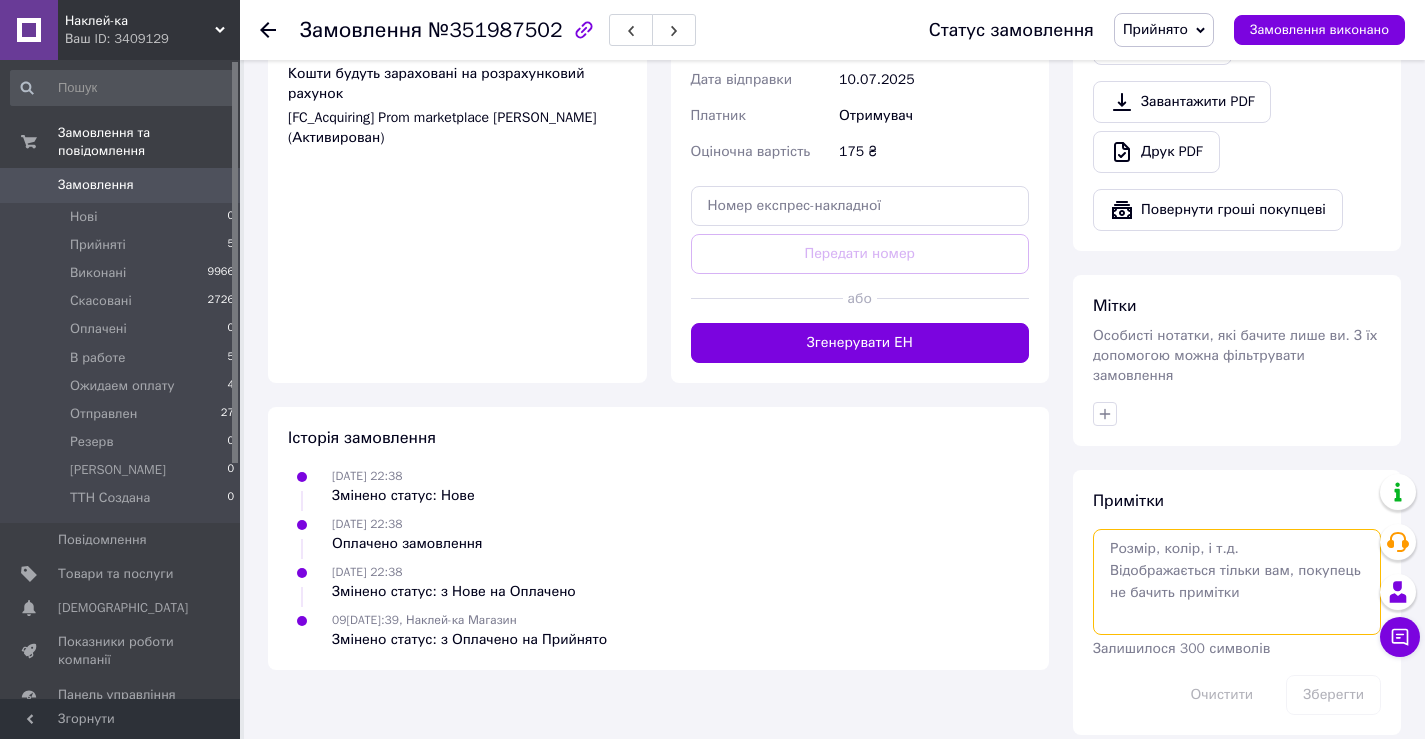 click at bounding box center (1237, 582) 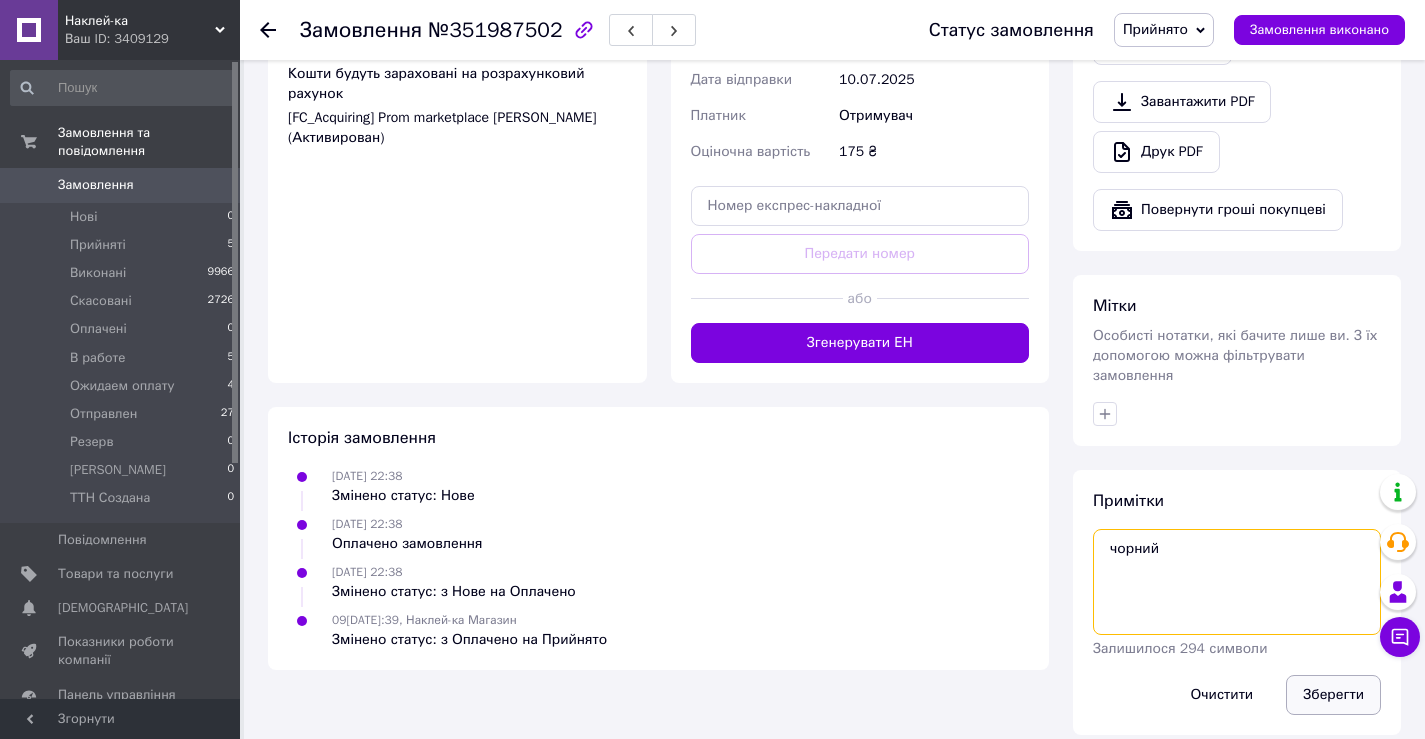 type on "чорний" 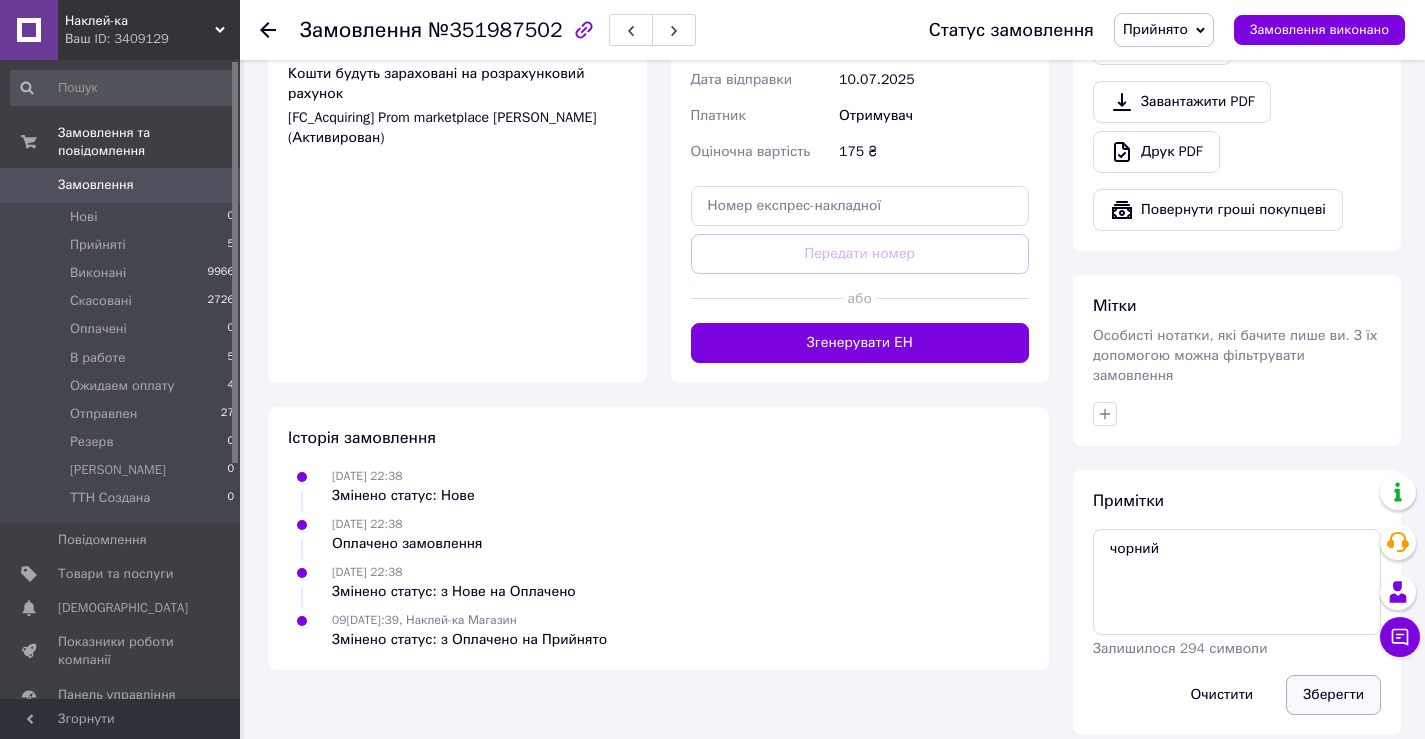click on "Зберегти" at bounding box center (1333, 695) 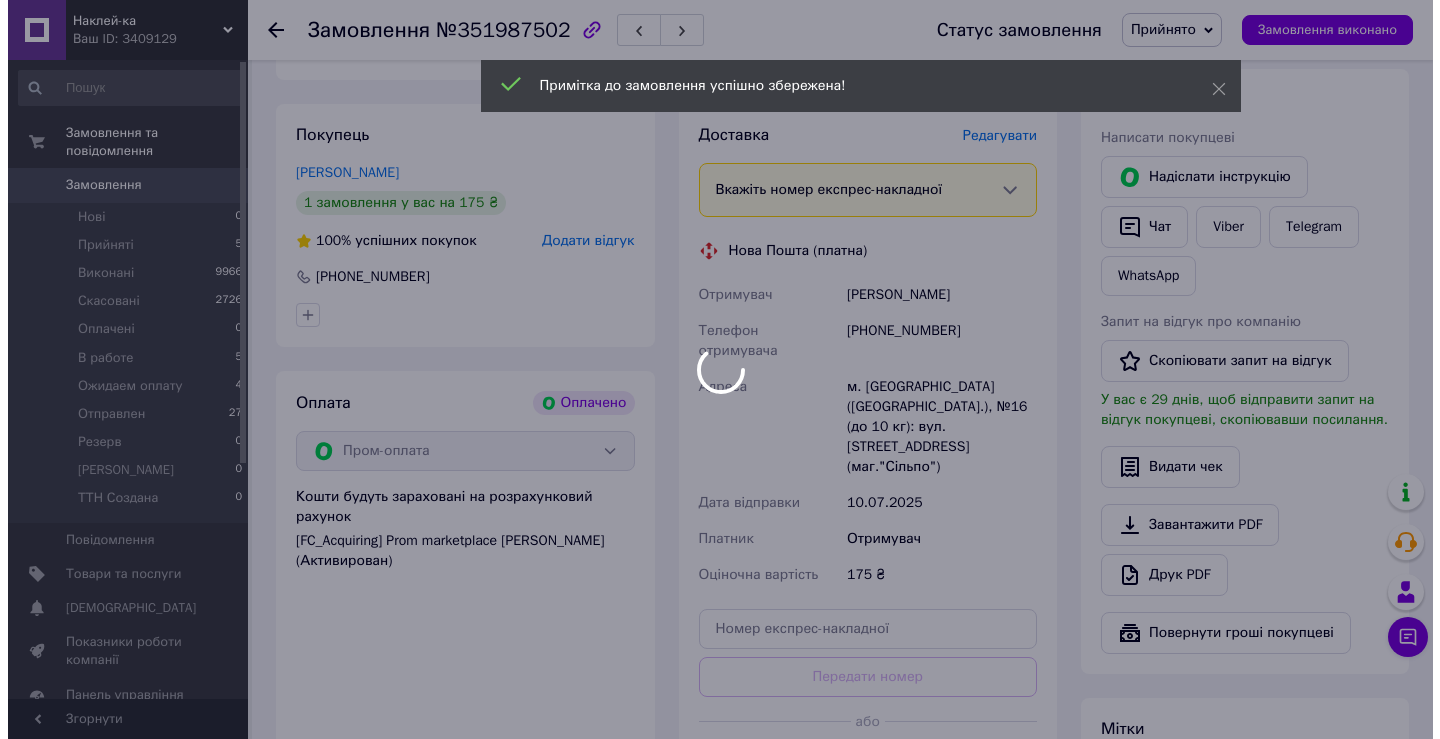 scroll, scrollTop: 775, scrollLeft: 0, axis: vertical 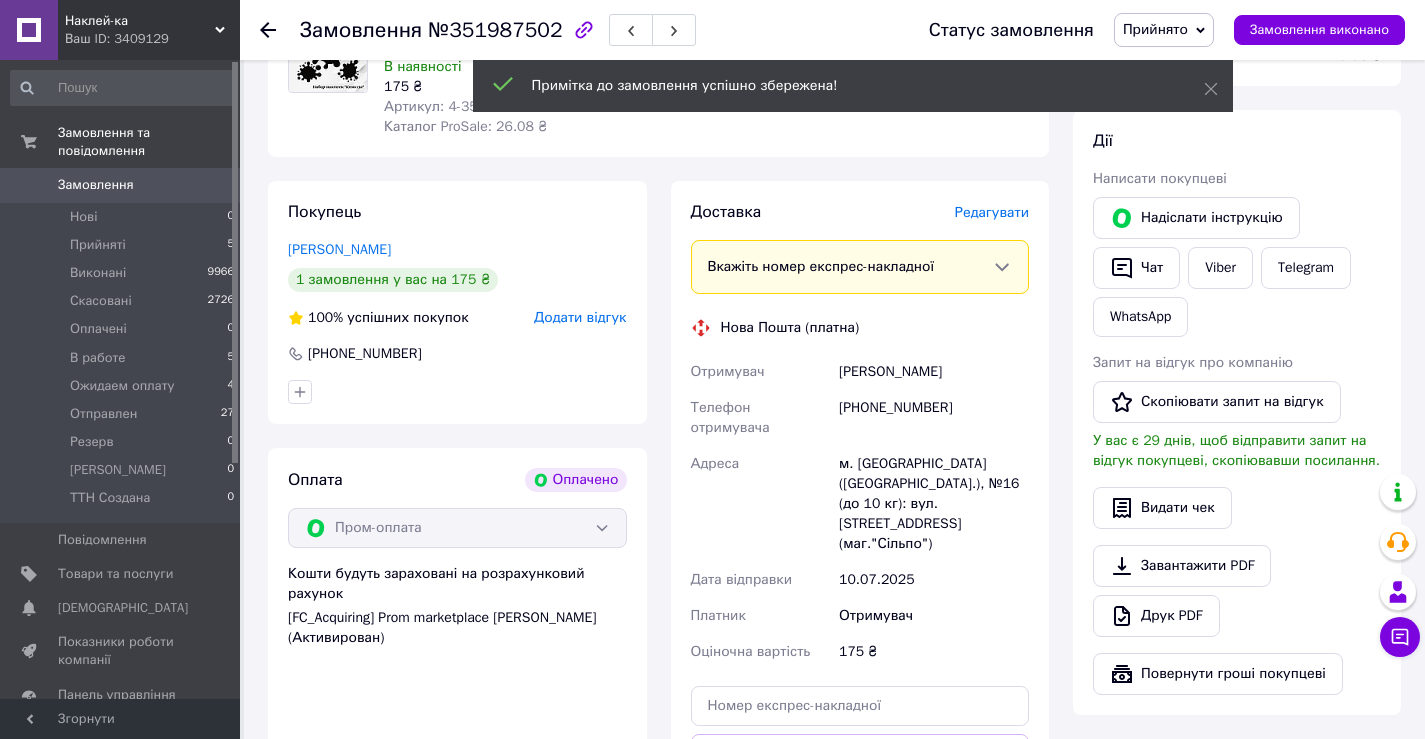 click on "Редагувати" at bounding box center [992, 212] 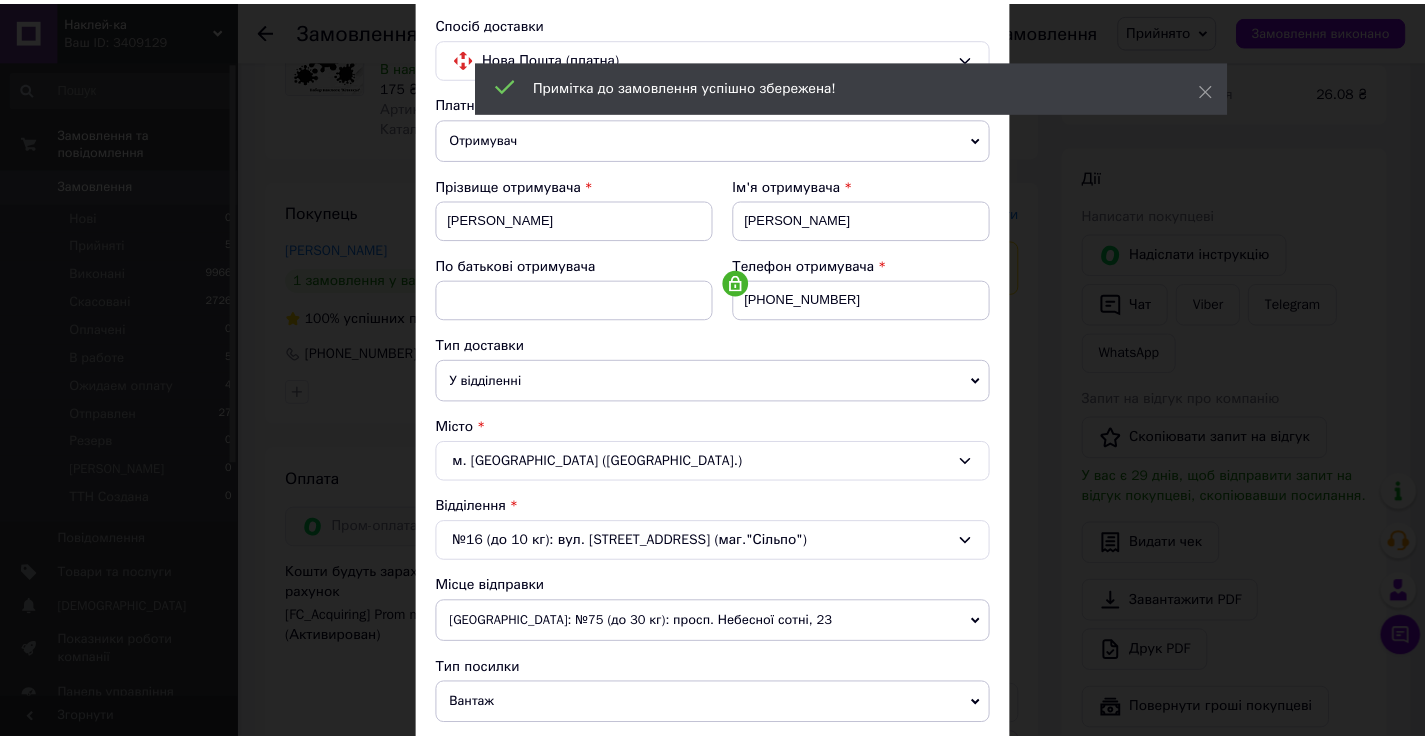 scroll, scrollTop: 589, scrollLeft: 0, axis: vertical 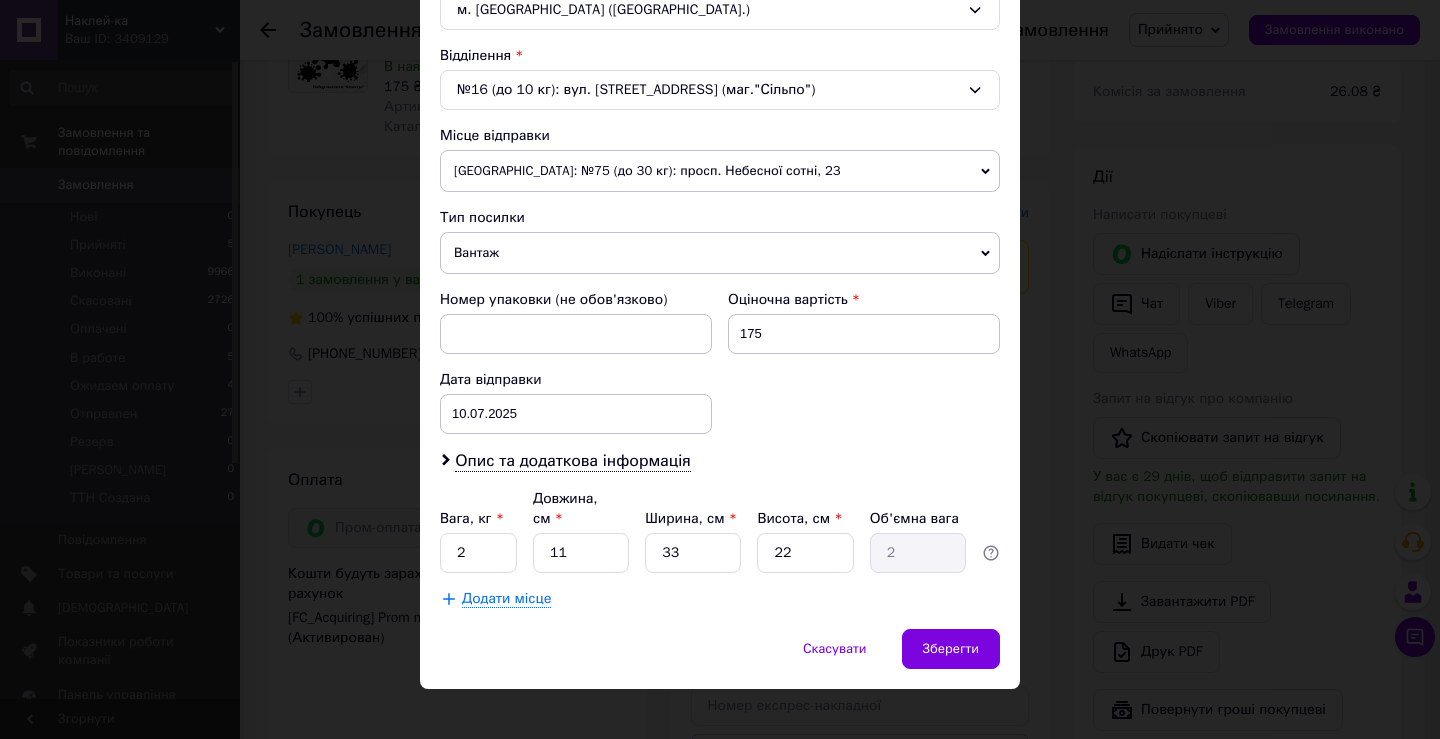 click on "Вантаж" at bounding box center (720, 253) 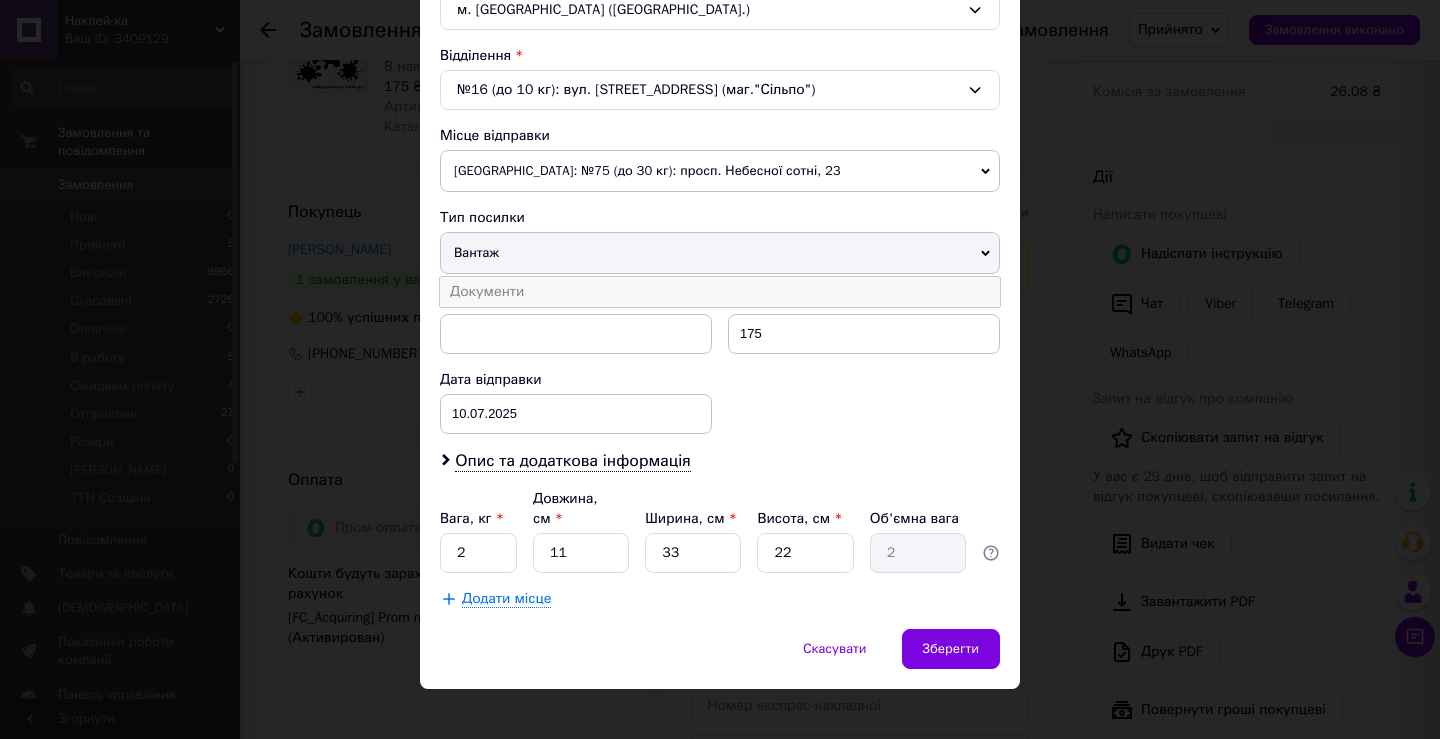 click on "Документи" at bounding box center [720, 292] 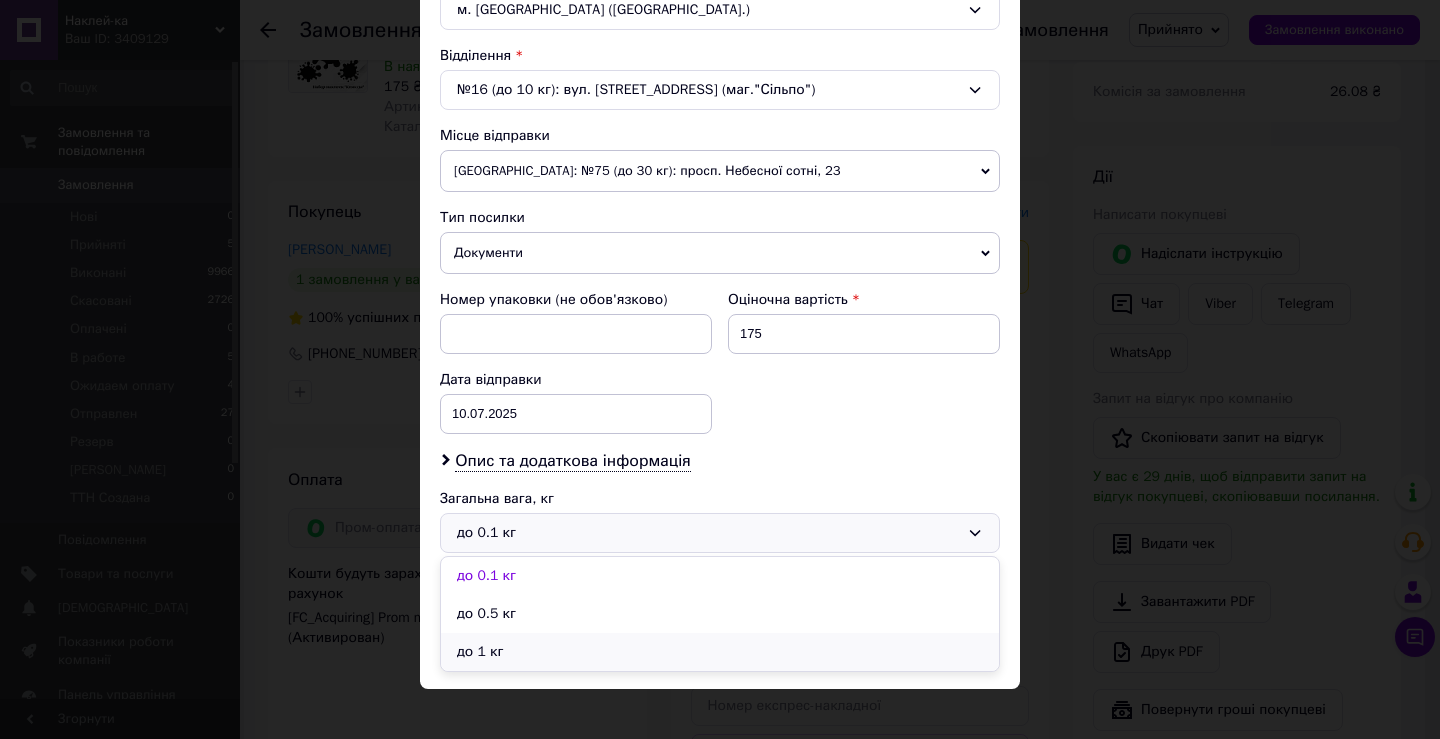 click on "до 1 кг" at bounding box center (720, 652) 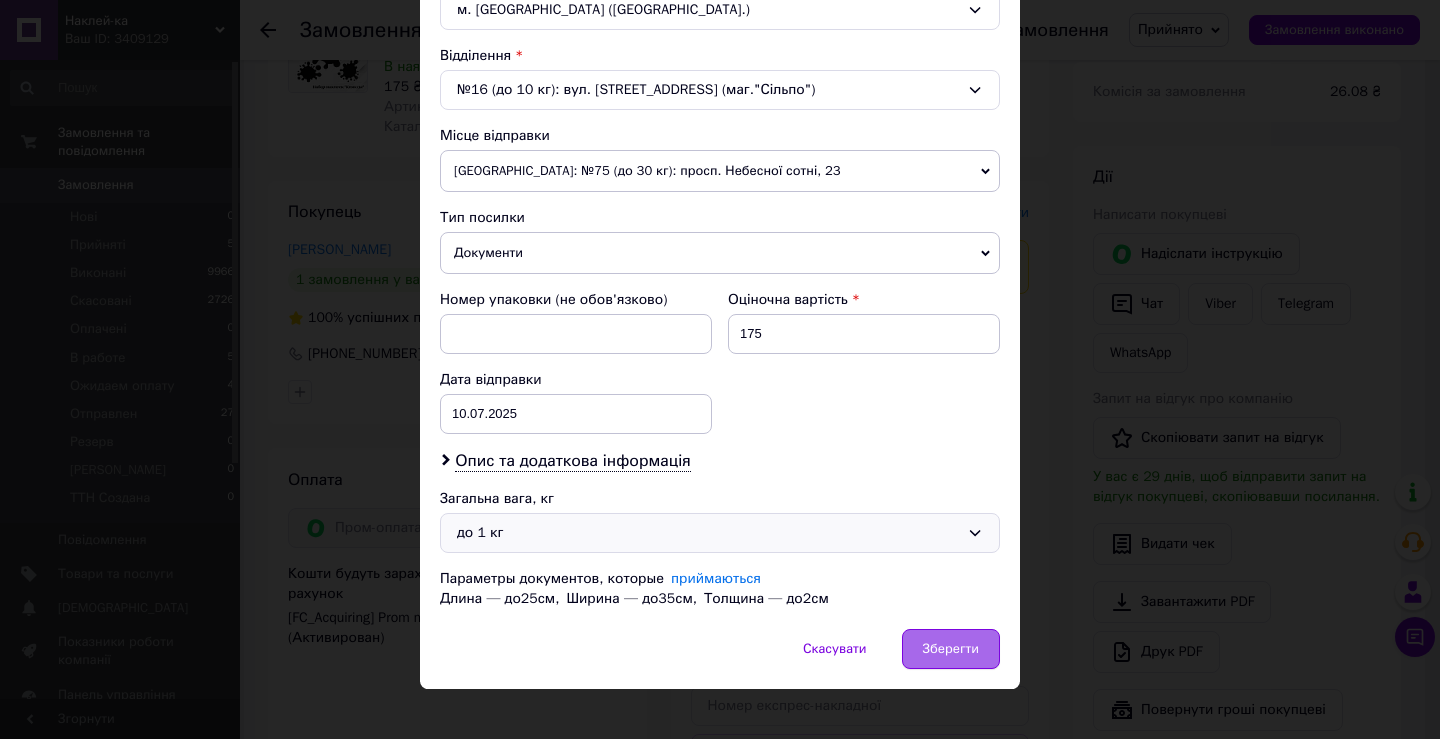 click on "Зберегти" at bounding box center (951, 649) 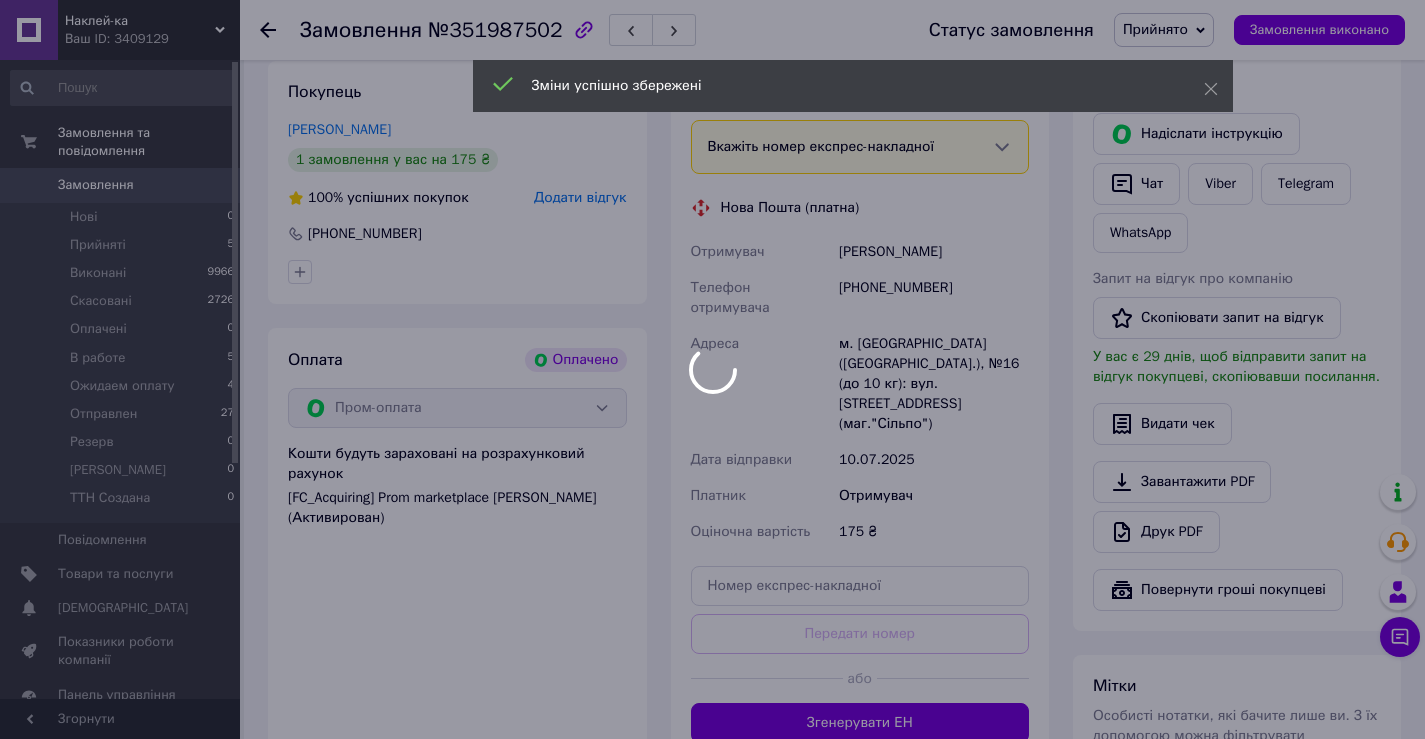 scroll, scrollTop: 1175, scrollLeft: 0, axis: vertical 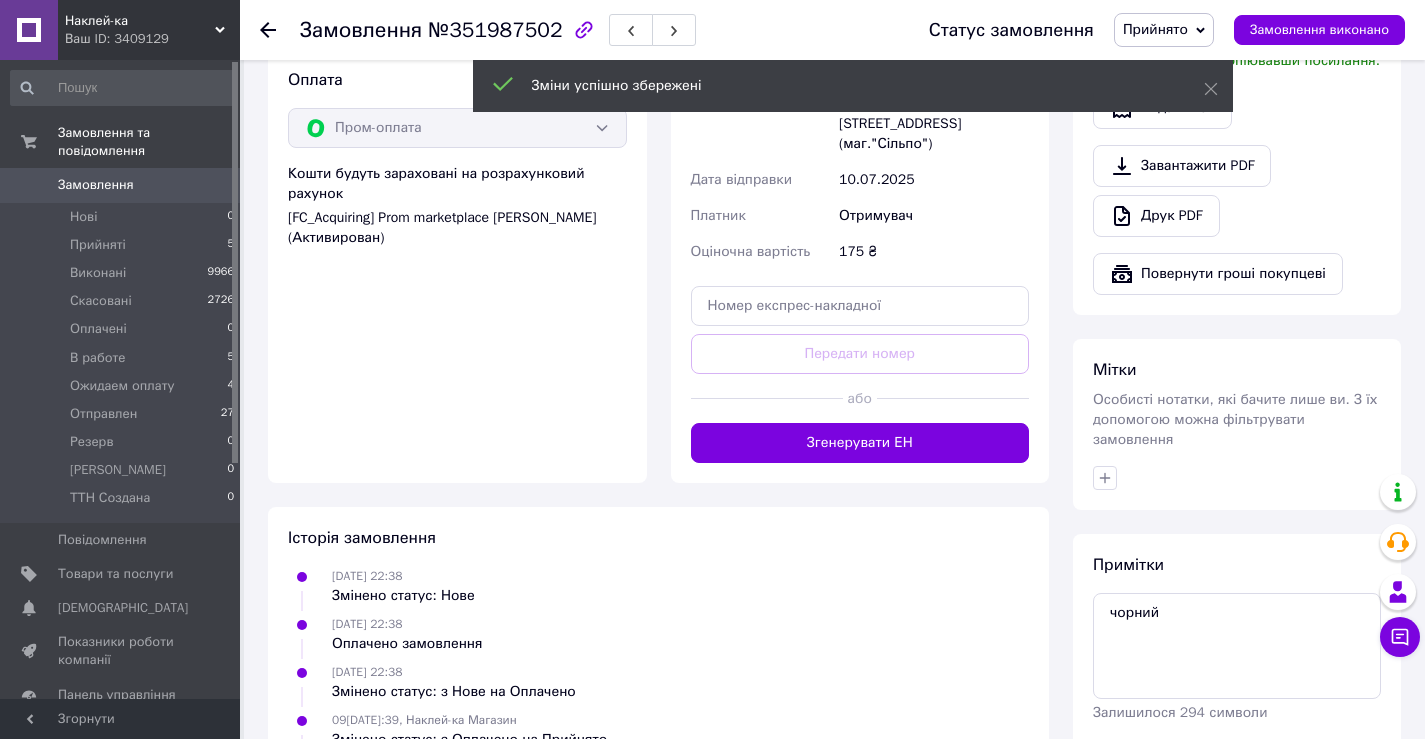 click on "Згенерувати ЕН" at bounding box center (860, 443) 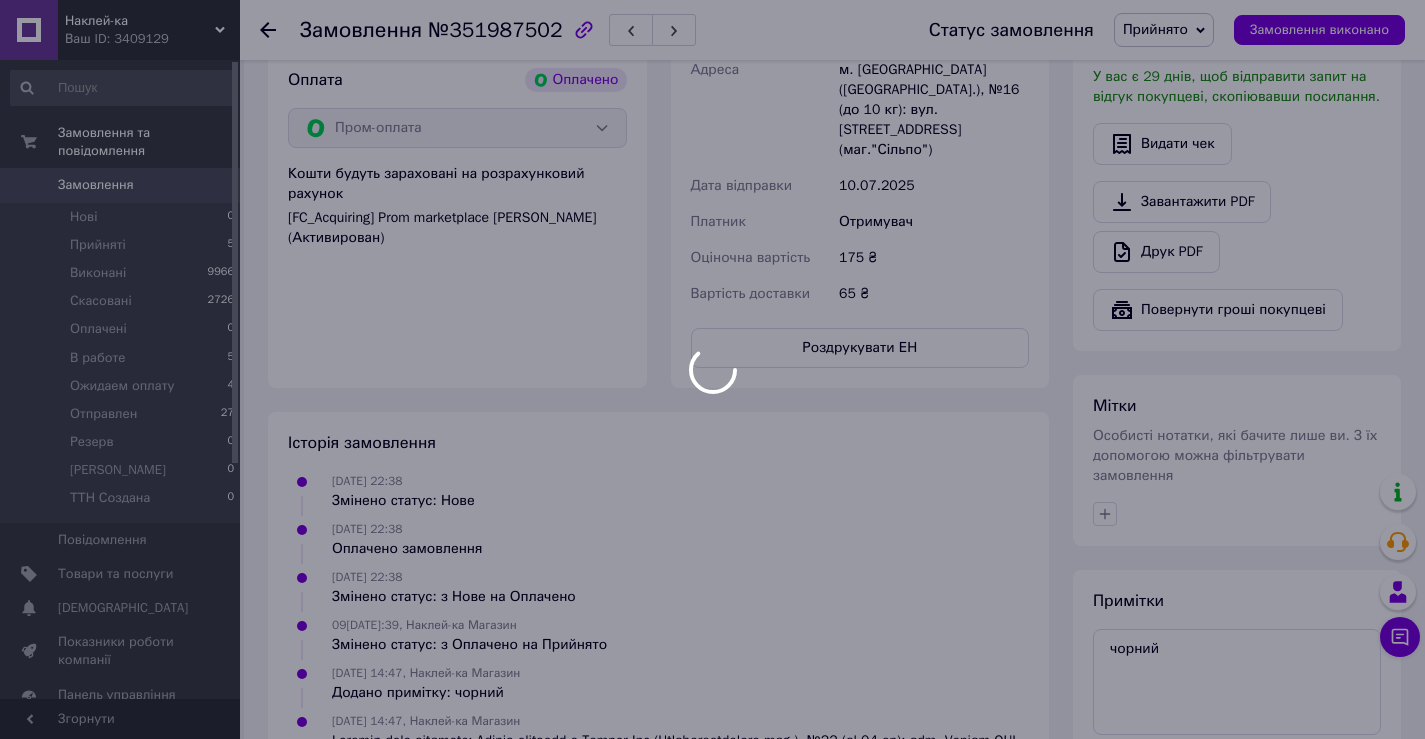 click at bounding box center (712, 369) 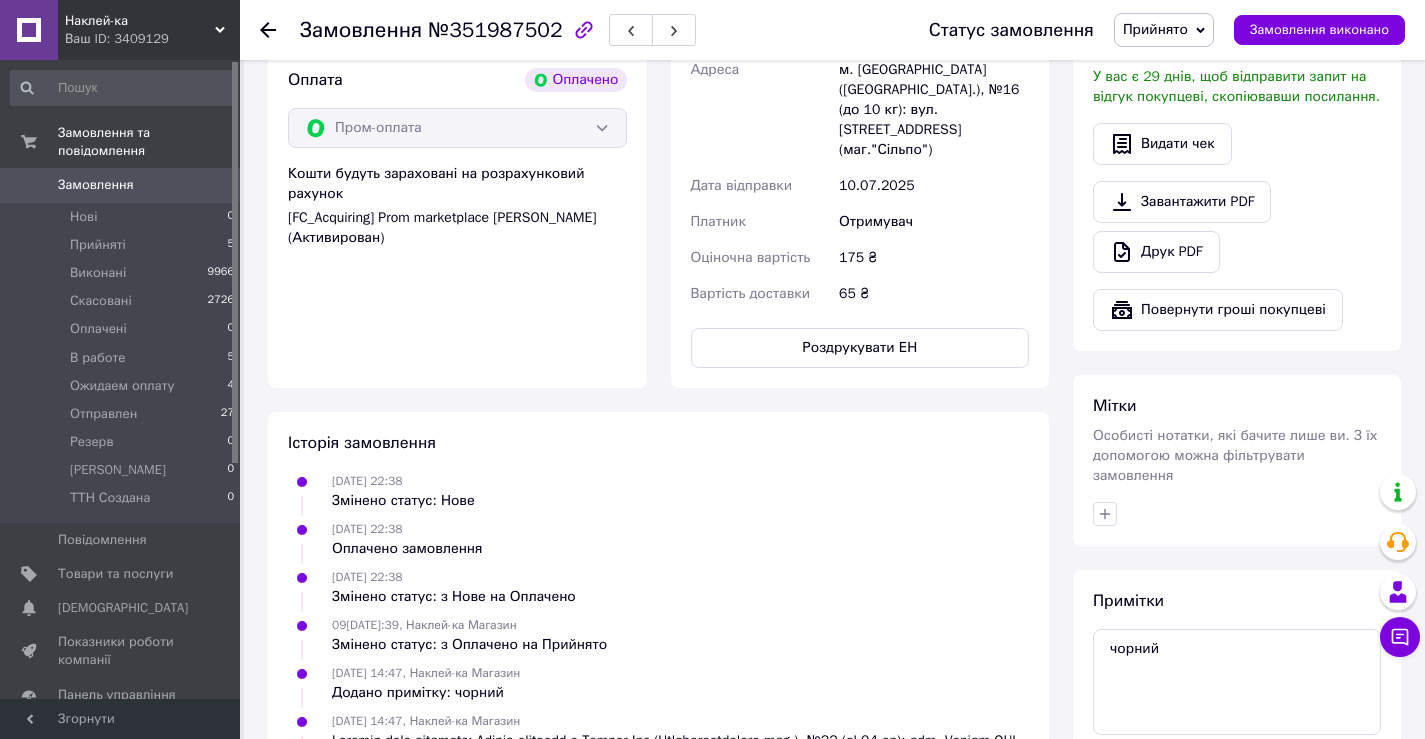 click on "Прийнято" at bounding box center [1155, 29] 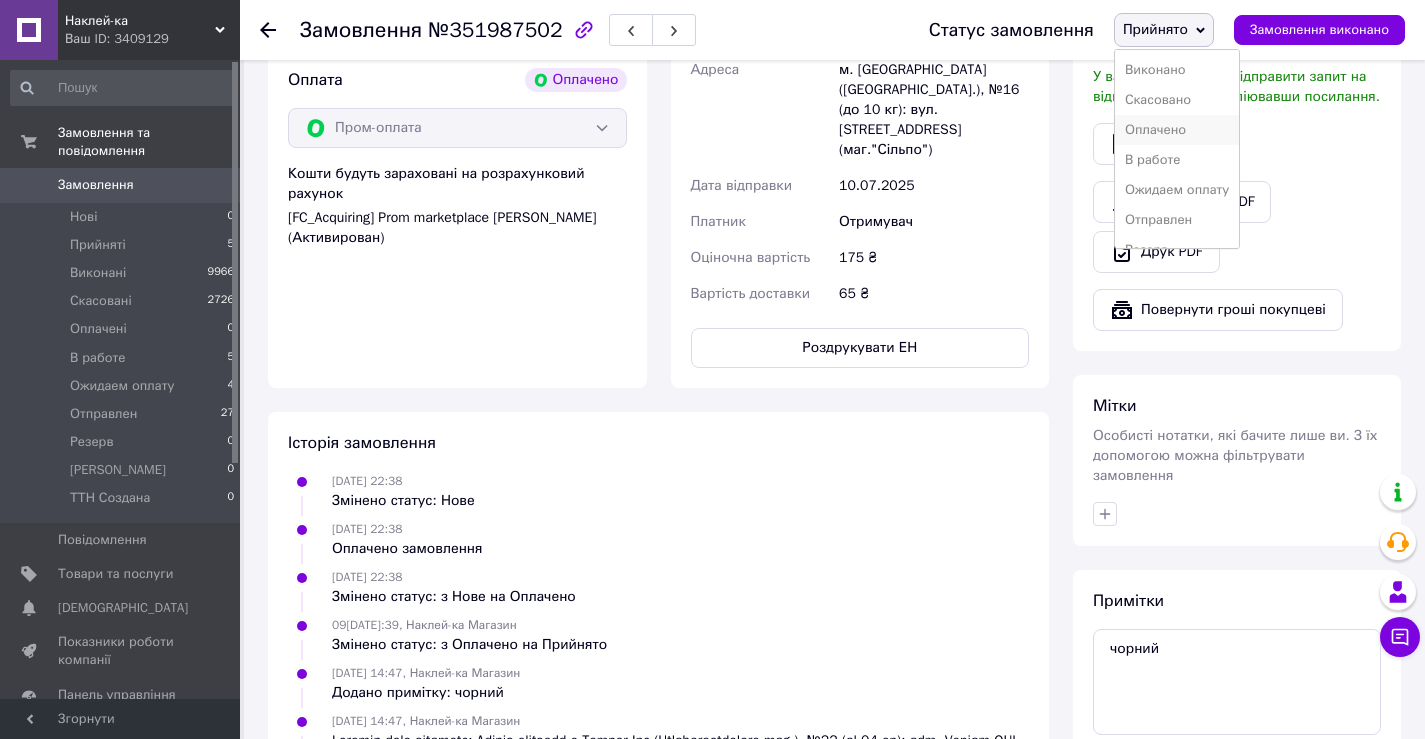 click on "Оплачено" at bounding box center (1177, 130) 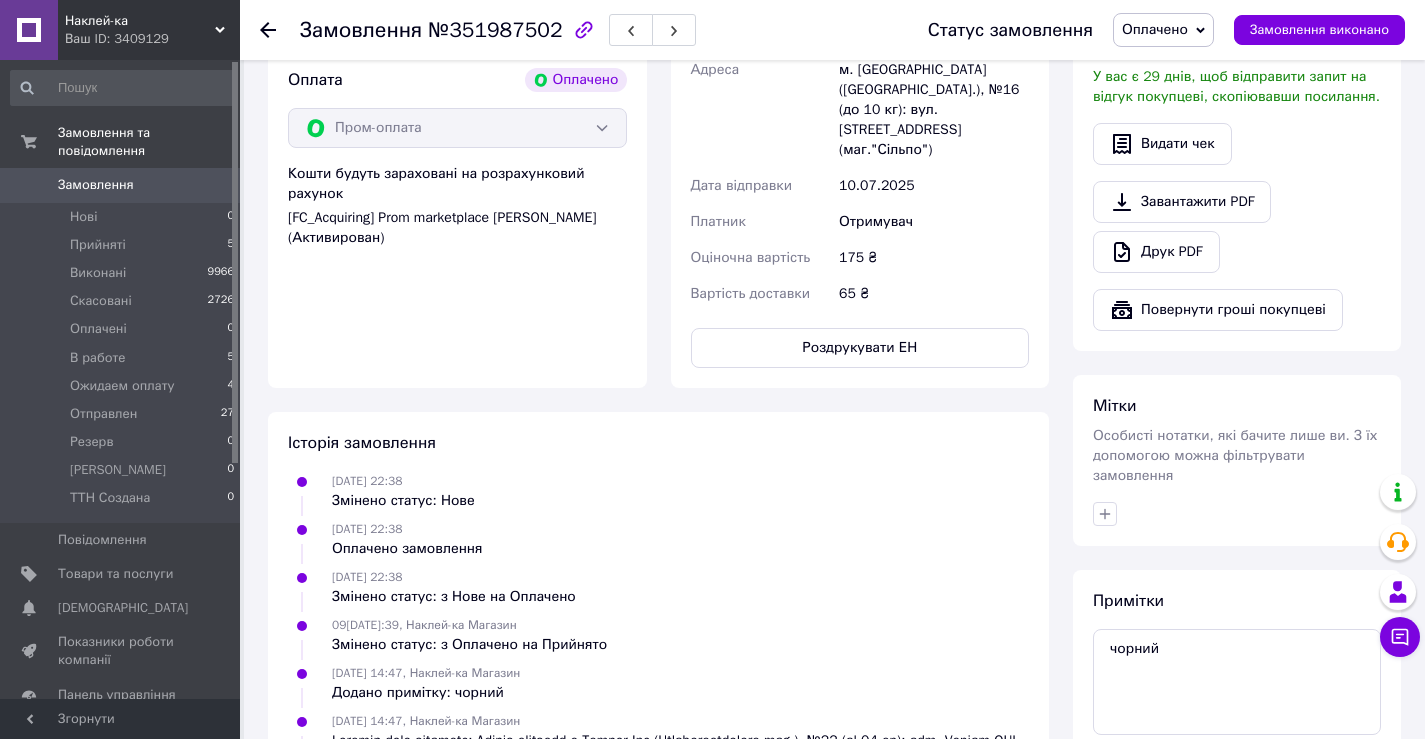 scroll, scrollTop: 875, scrollLeft: 0, axis: vertical 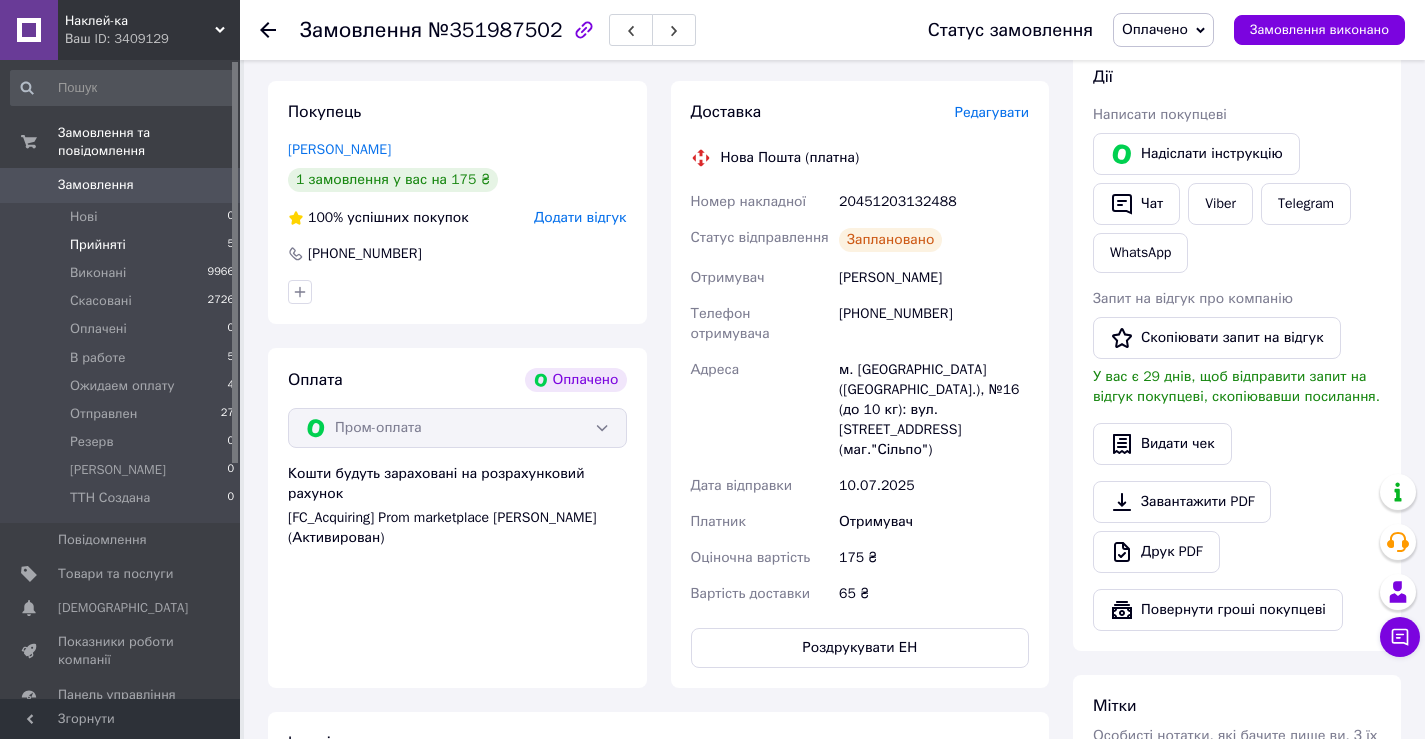 click on "Прийняті" at bounding box center (98, 245) 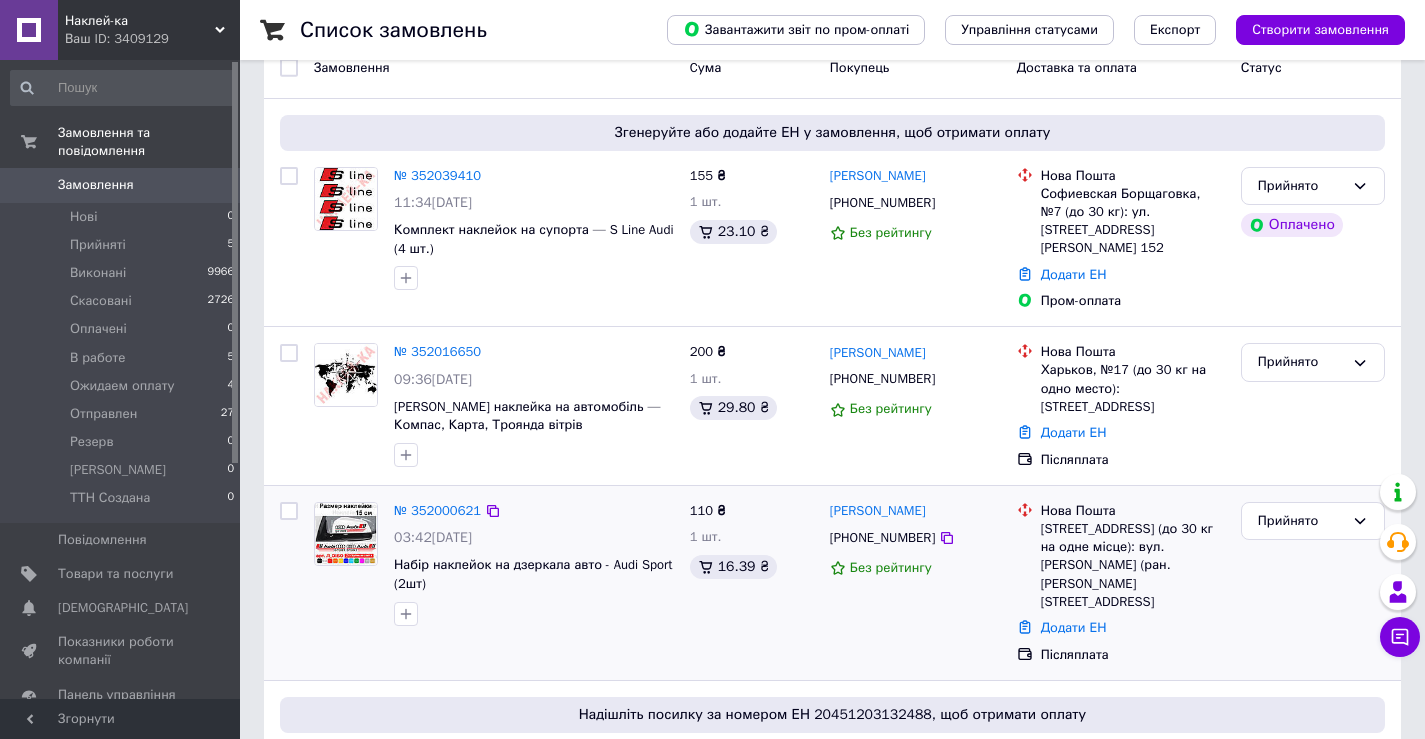 scroll, scrollTop: 200, scrollLeft: 0, axis: vertical 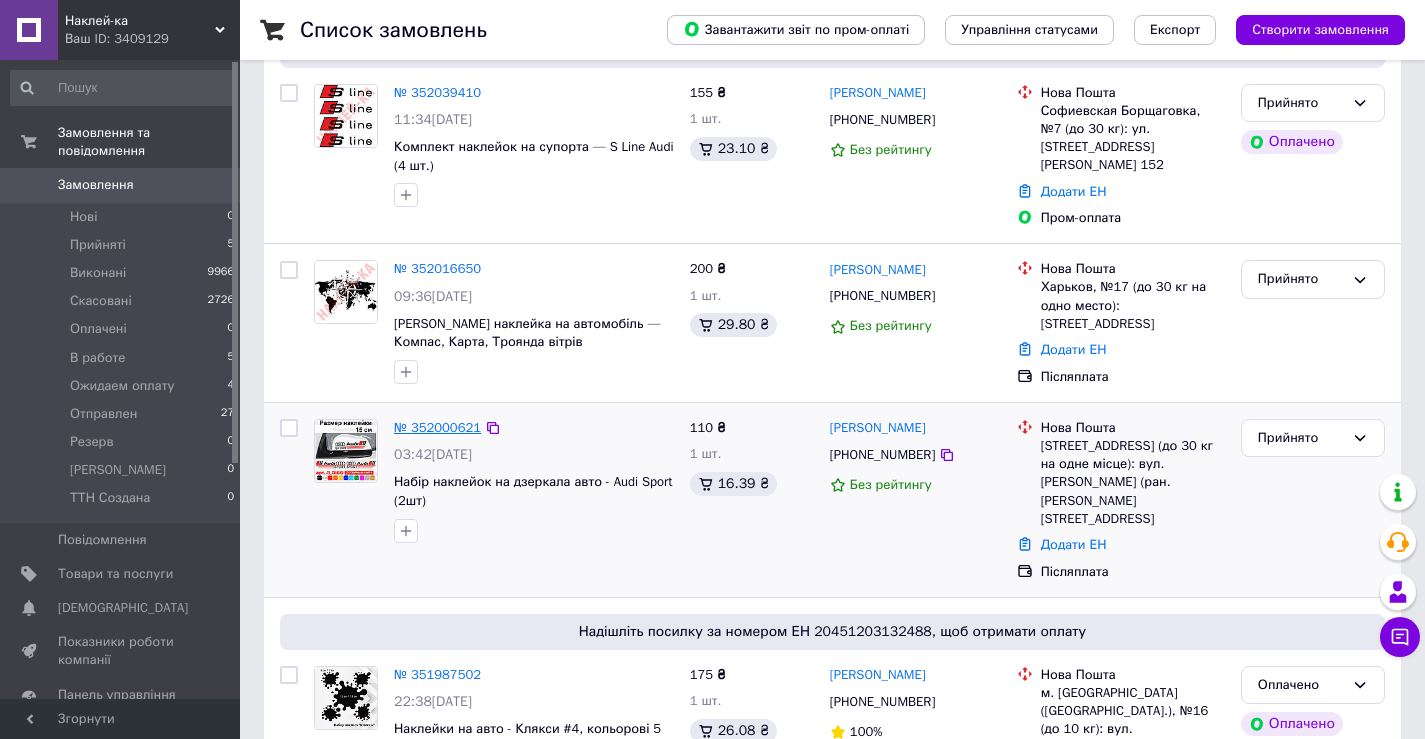 click on "№ 352000621" at bounding box center (437, 427) 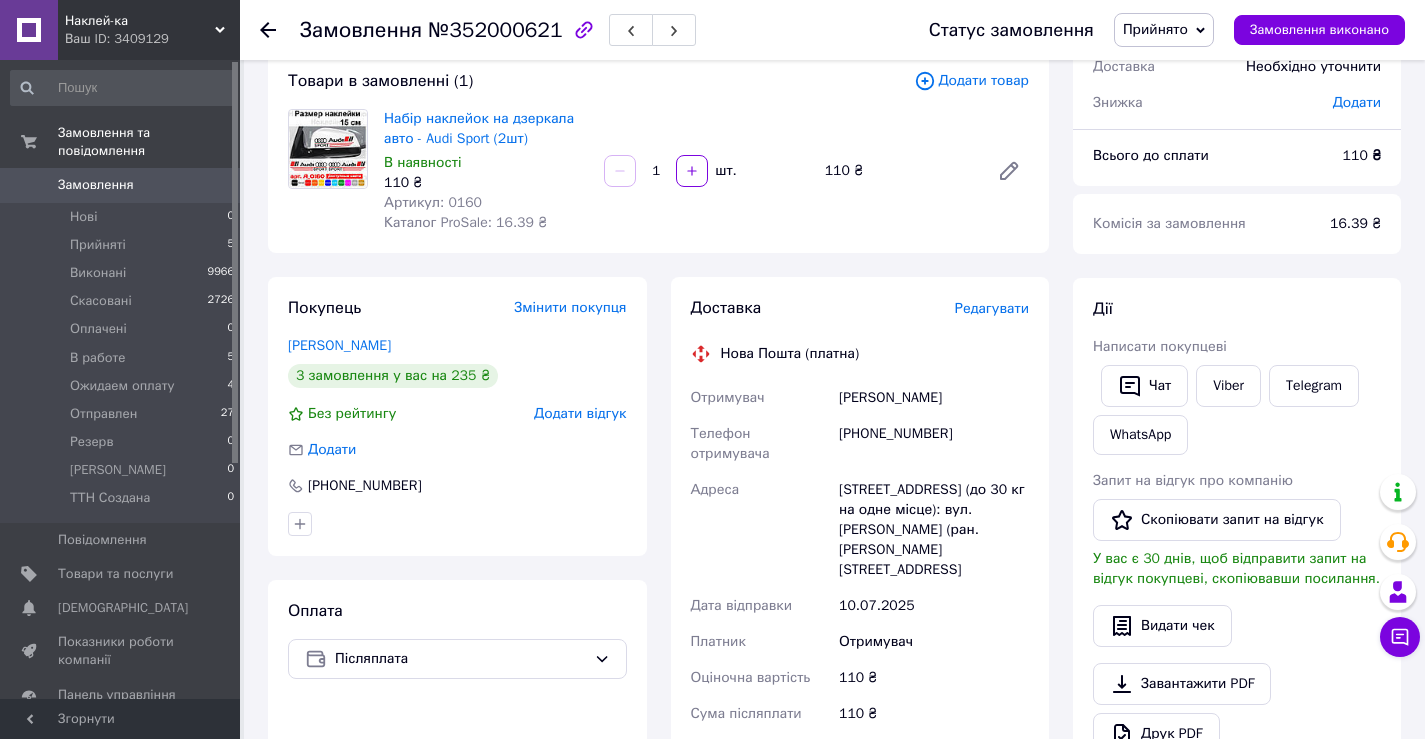 scroll, scrollTop: 0, scrollLeft: 0, axis: both 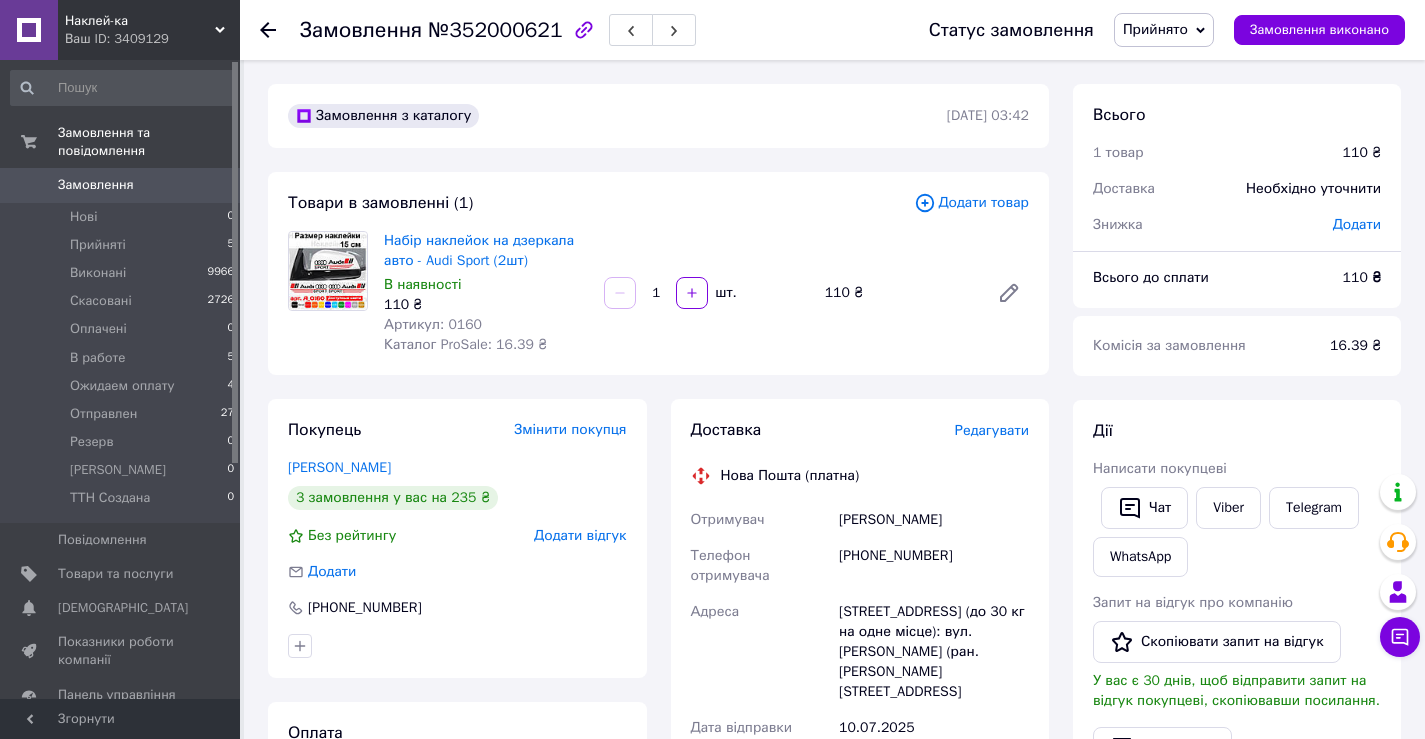 click on "Білокриницький Валерій" at bounding box center [339, 467] 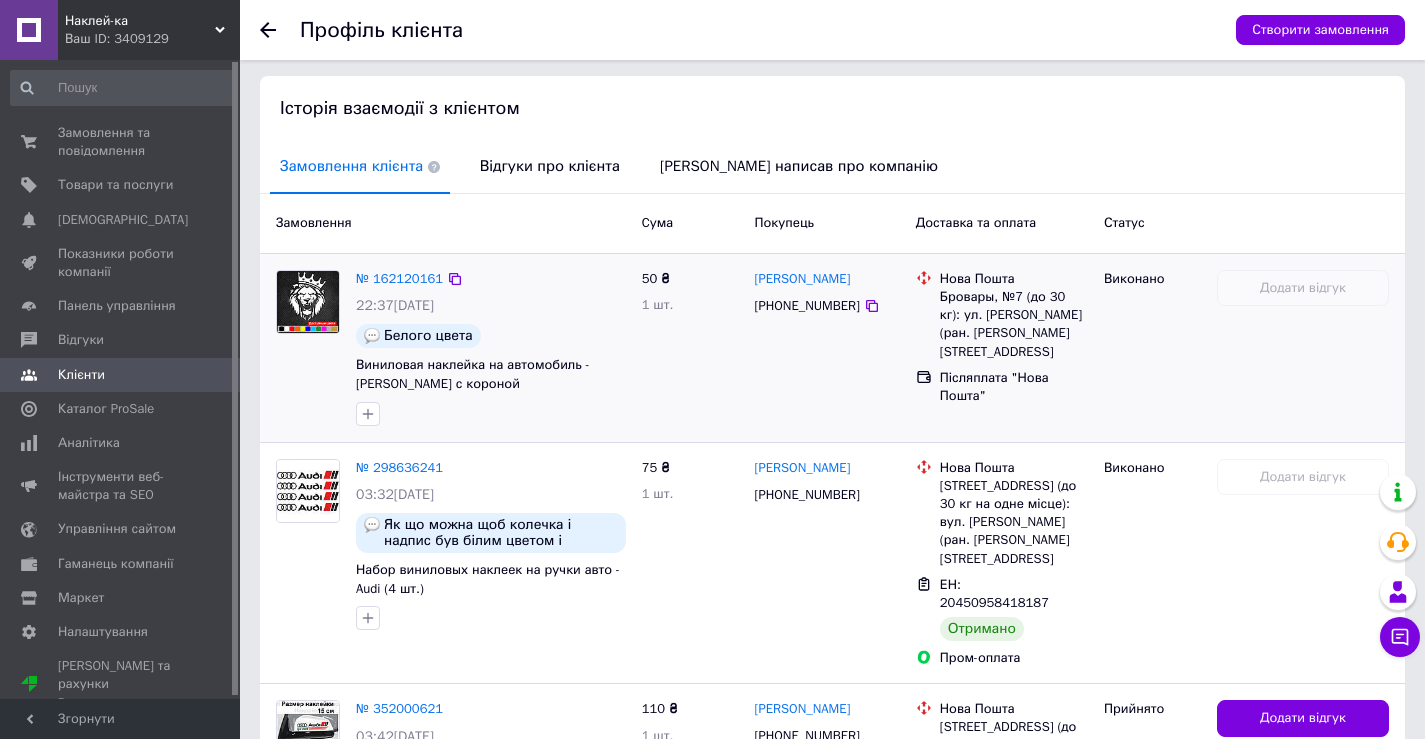 scroll, scrollTop: 500, scrollLeft: 0, axis: vertical 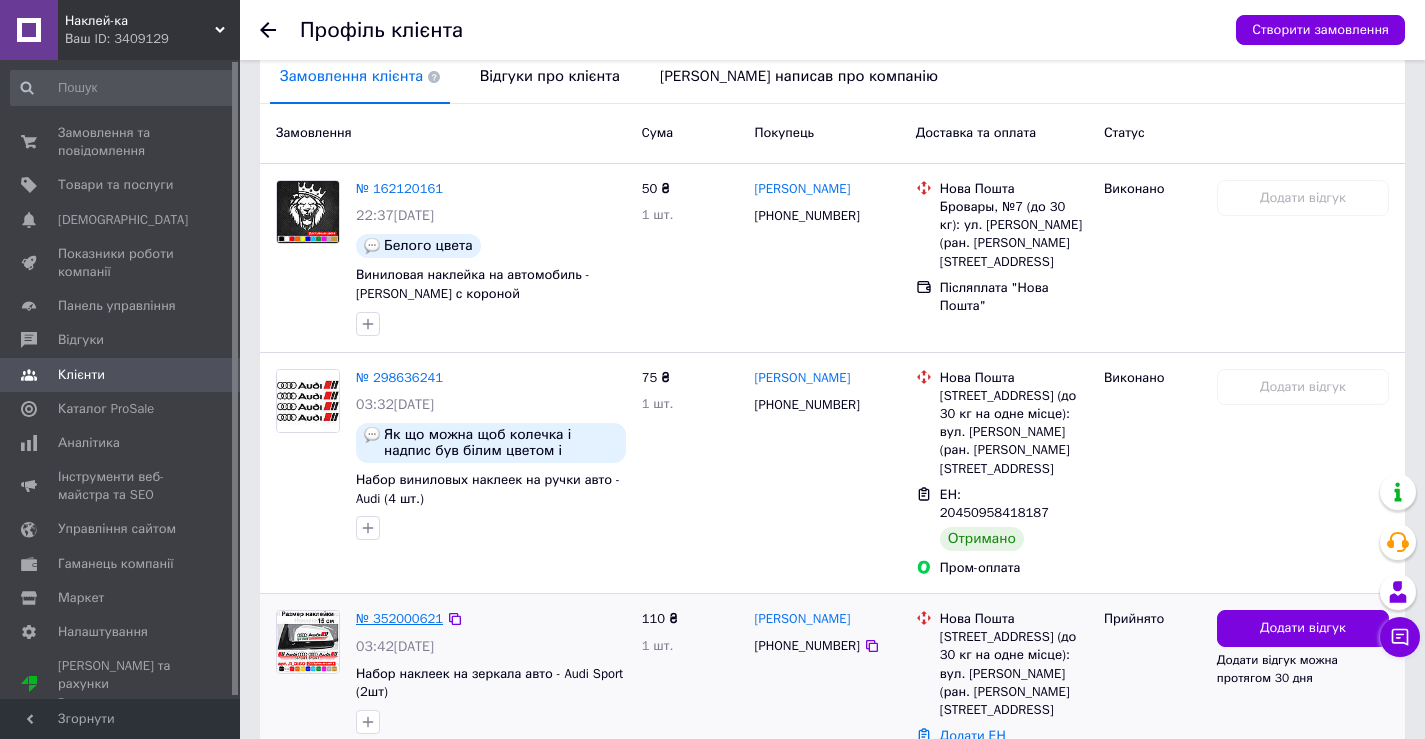 click on "№ 352000621" at bounding box center (399, 618) 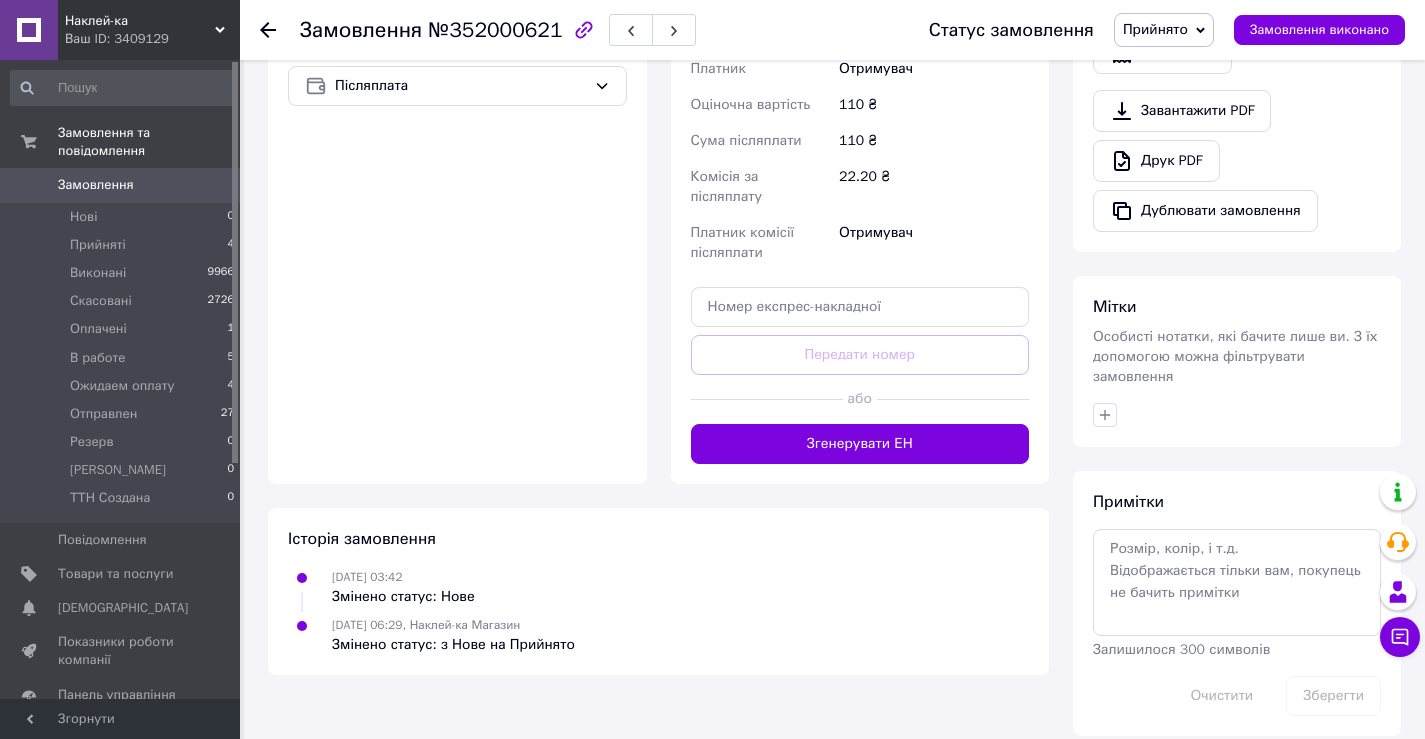 scroll, scrollTop: 696, scrollLeft: 0, axis: vertical 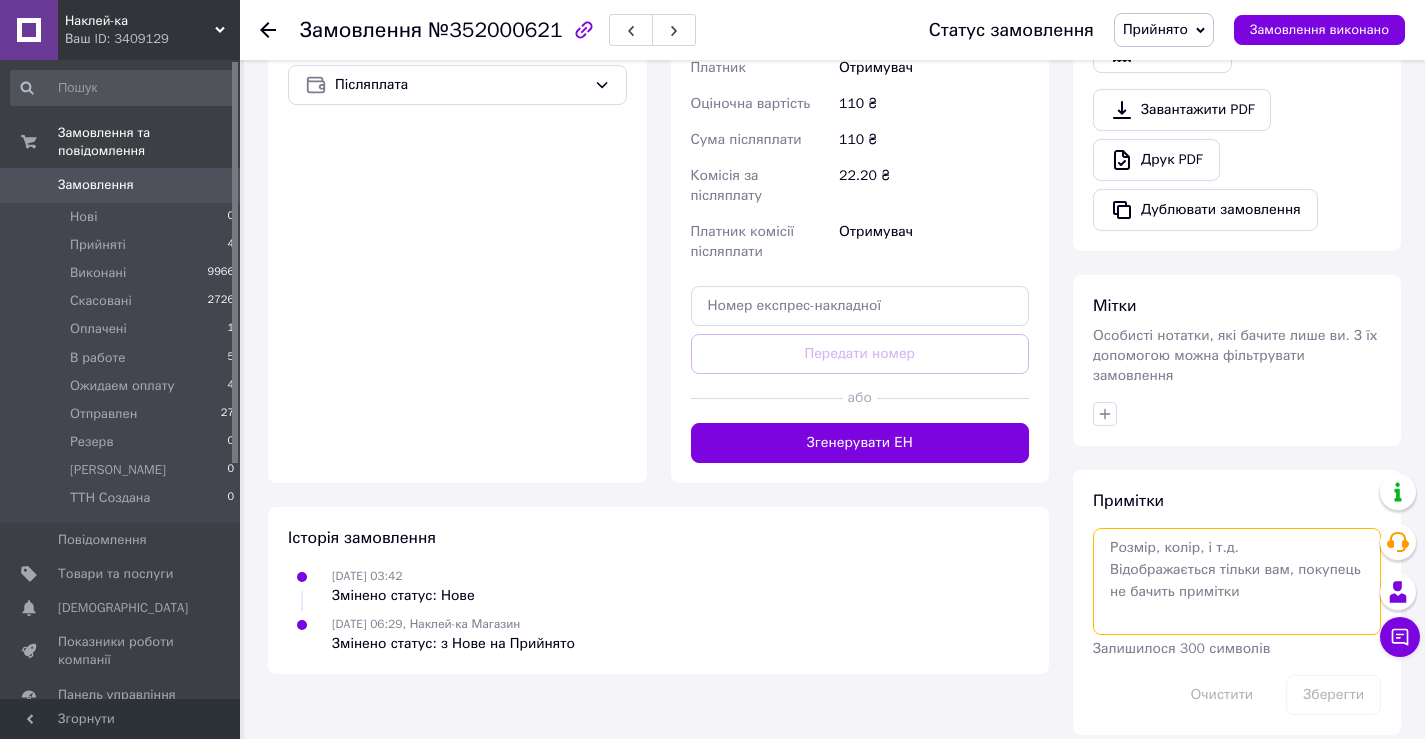click at bounding box center (1237, 581) 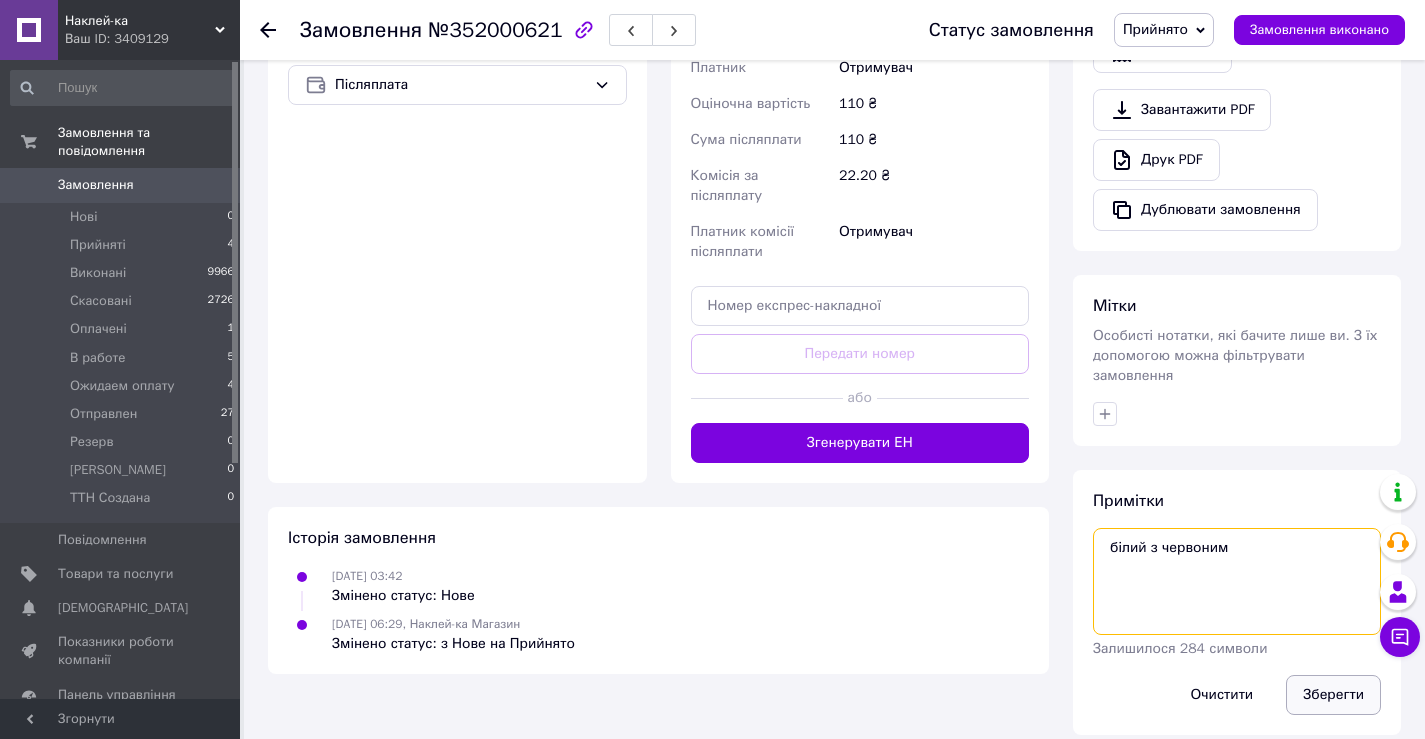 type on "білий з червоним" 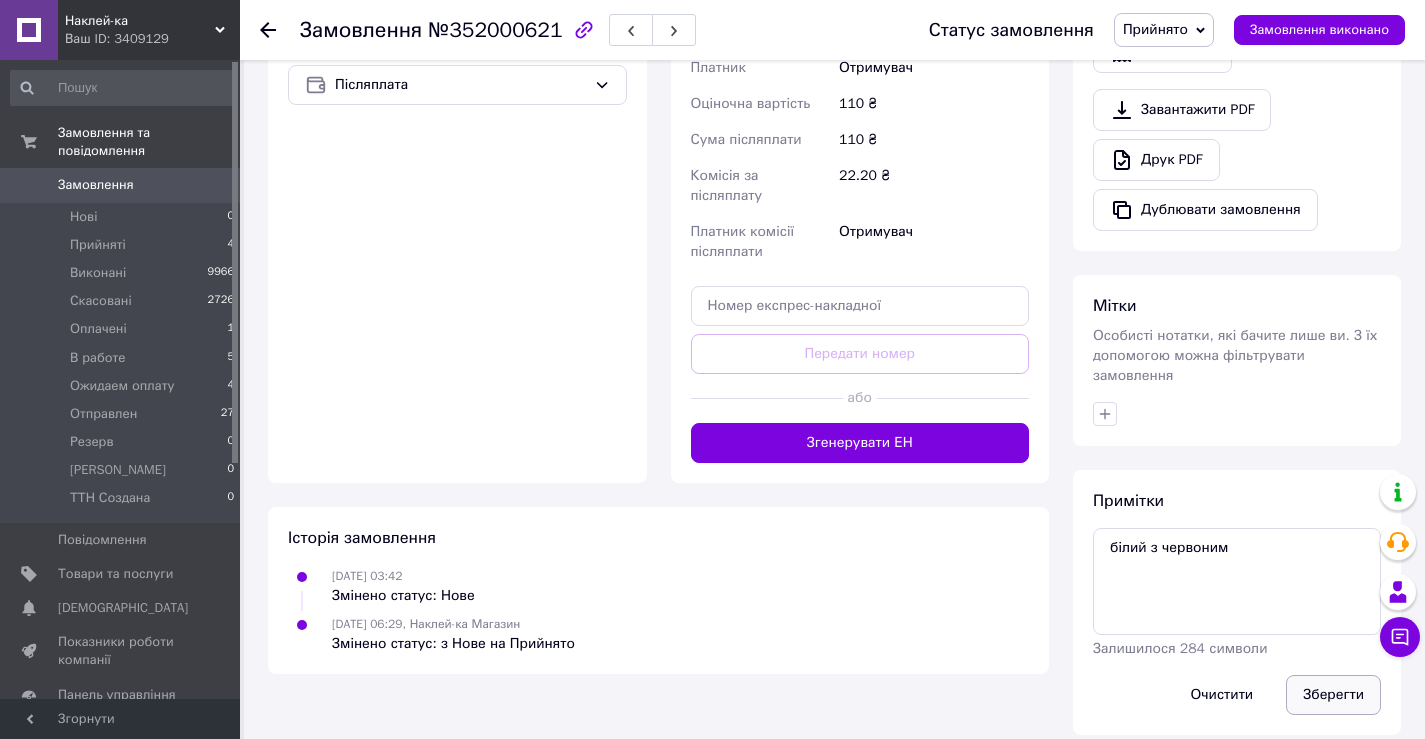 drag, startPoint x: 1339, startPoint y: 684, endPoint x: 1322, endPoint y: 662, distance: 27.802877 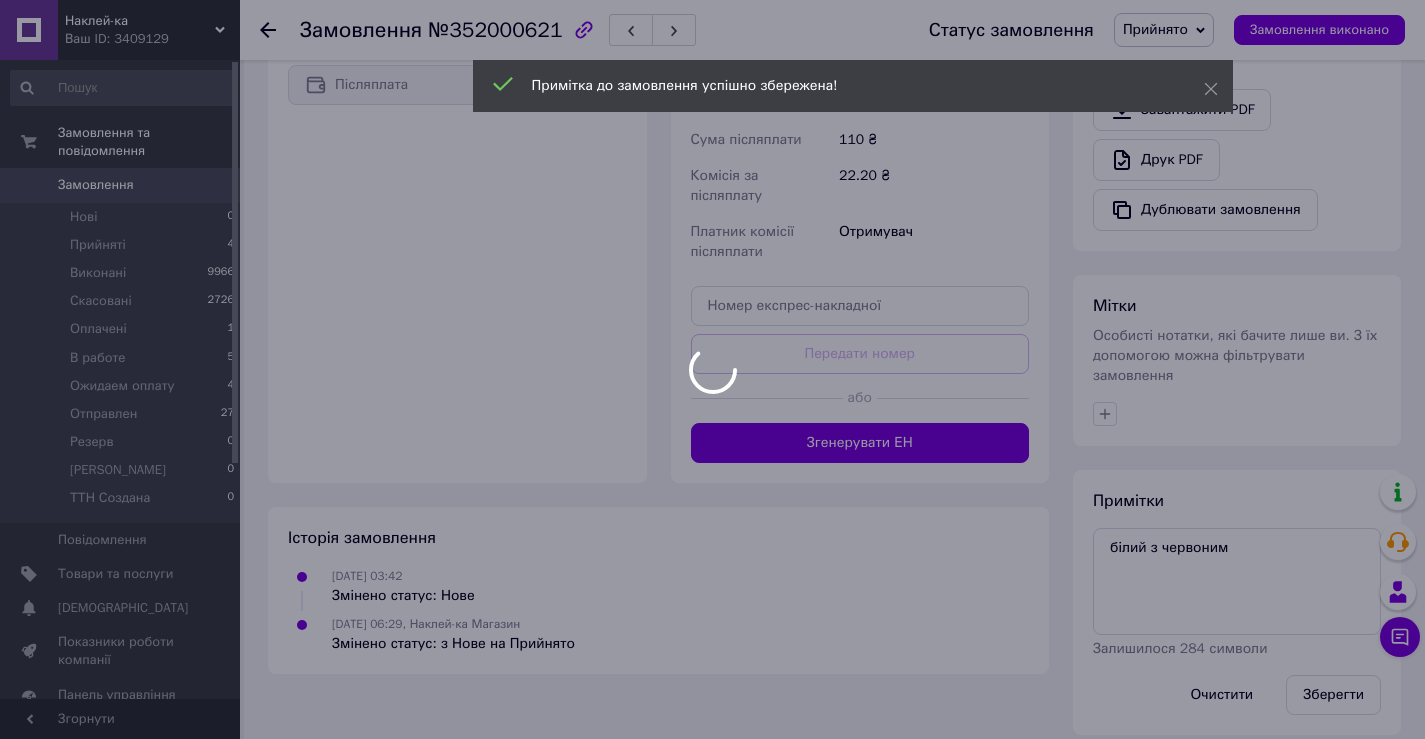 click at bounding box center (712, 369) 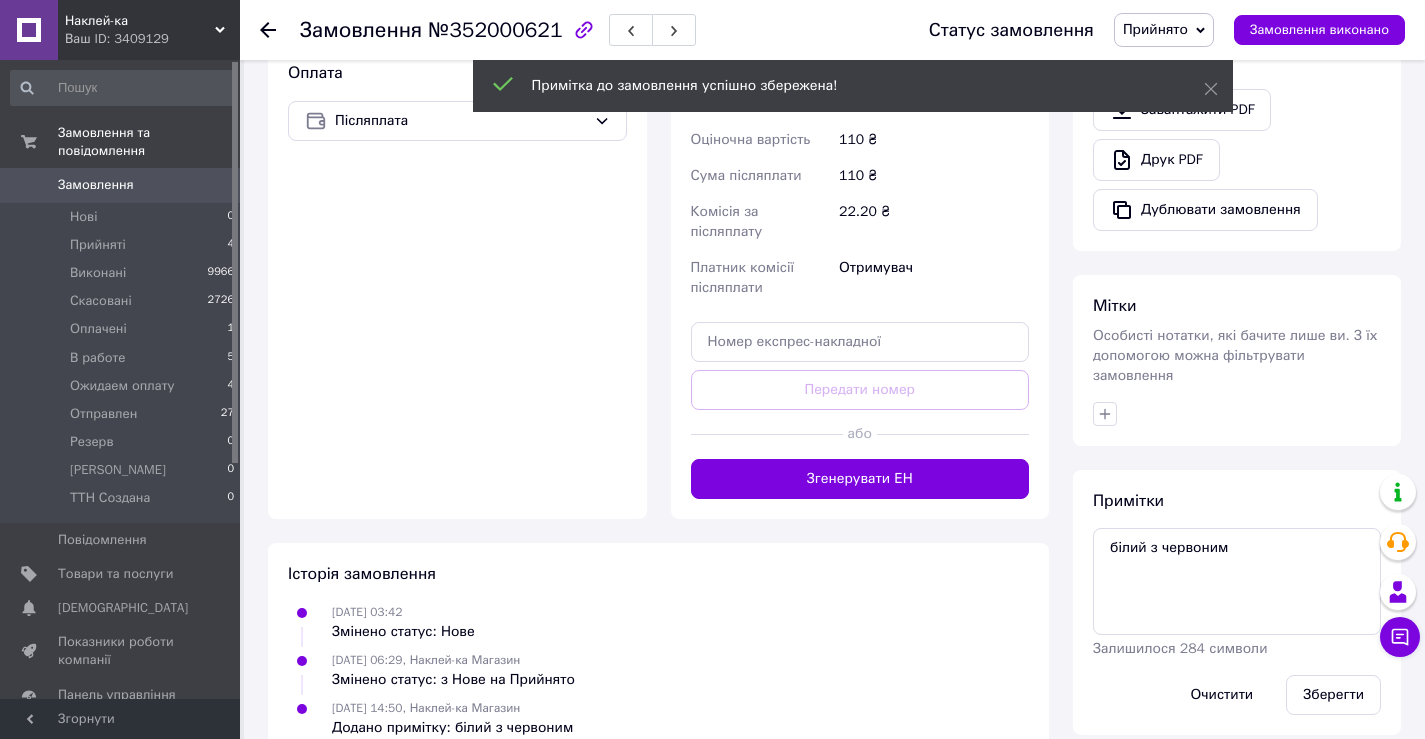 click on "Прийнято" at bounding box center (1155, 29) 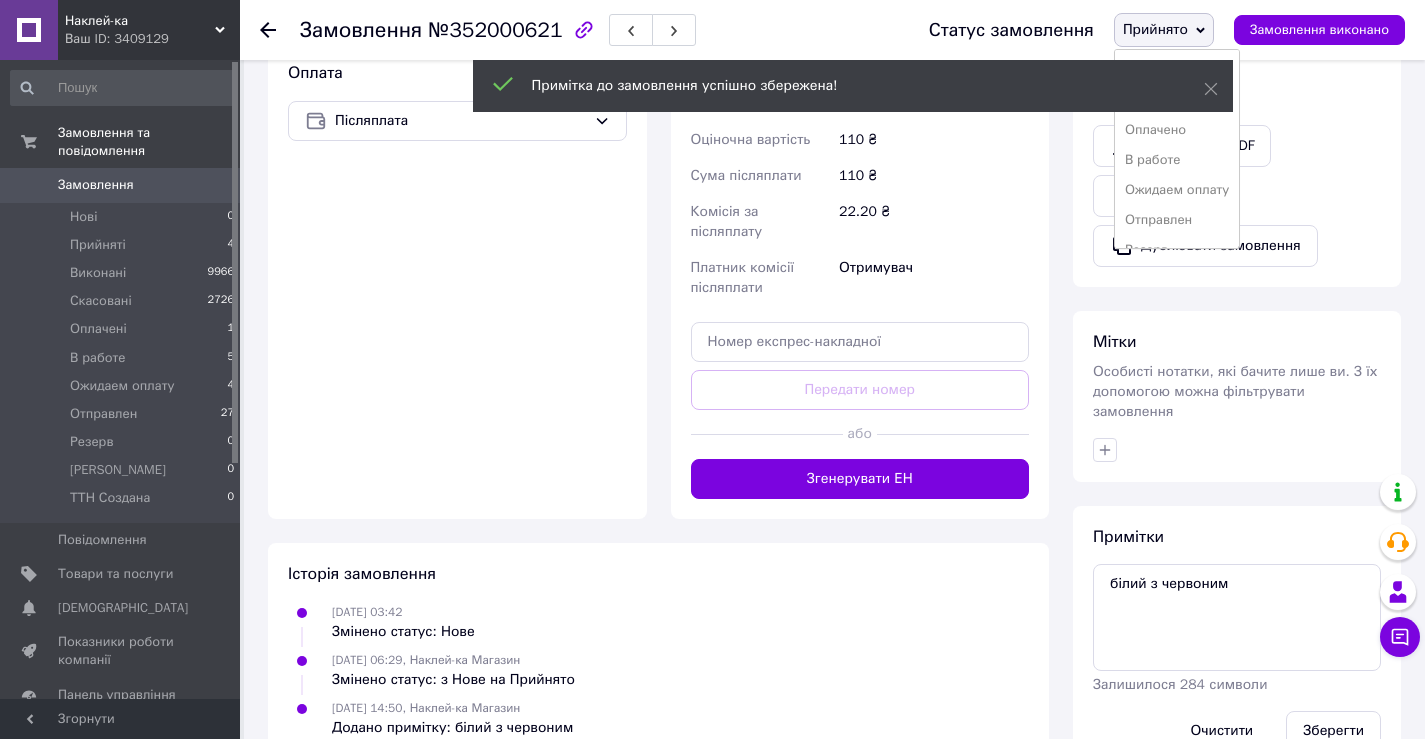 scroll, scrollTop: 696, scrollLeft: 0, axis: vertical 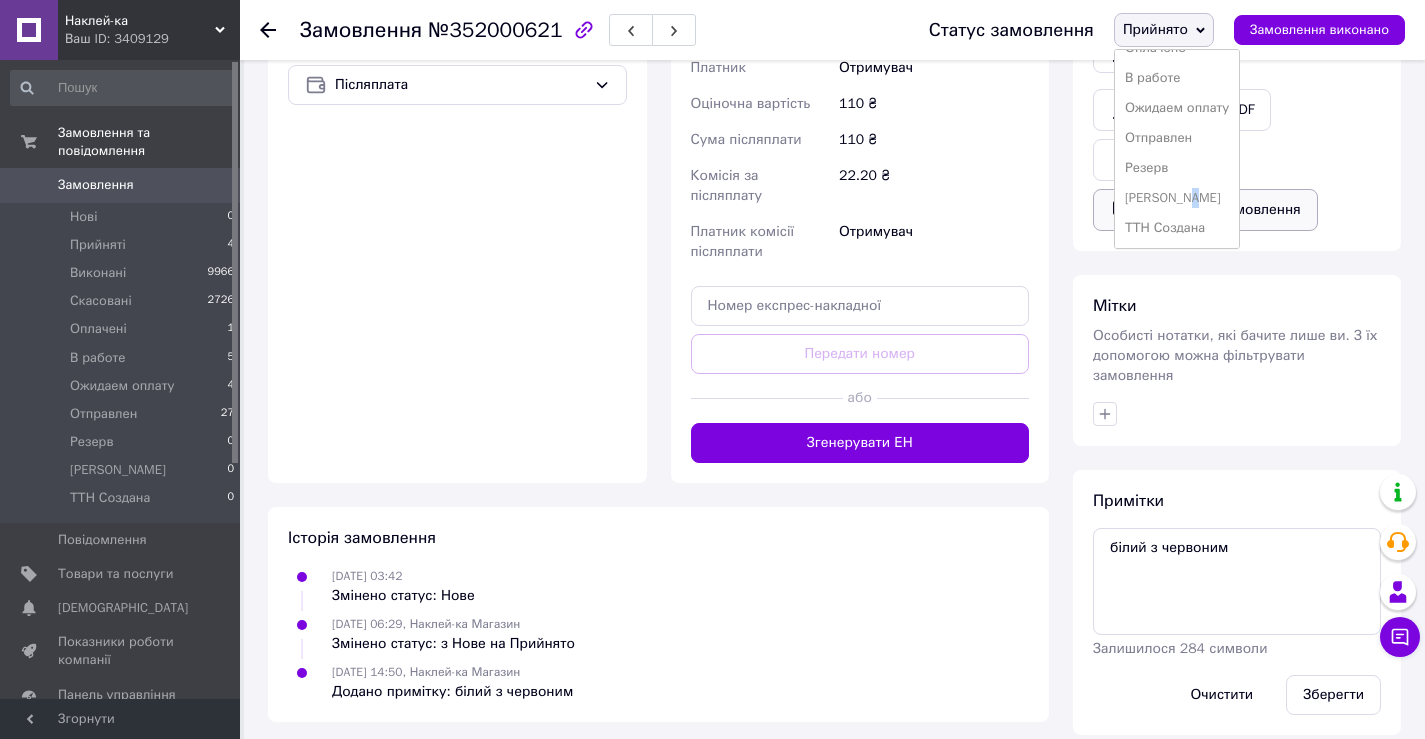 click on "[PERSON_NAME]" at bounding box center (1177, 198) 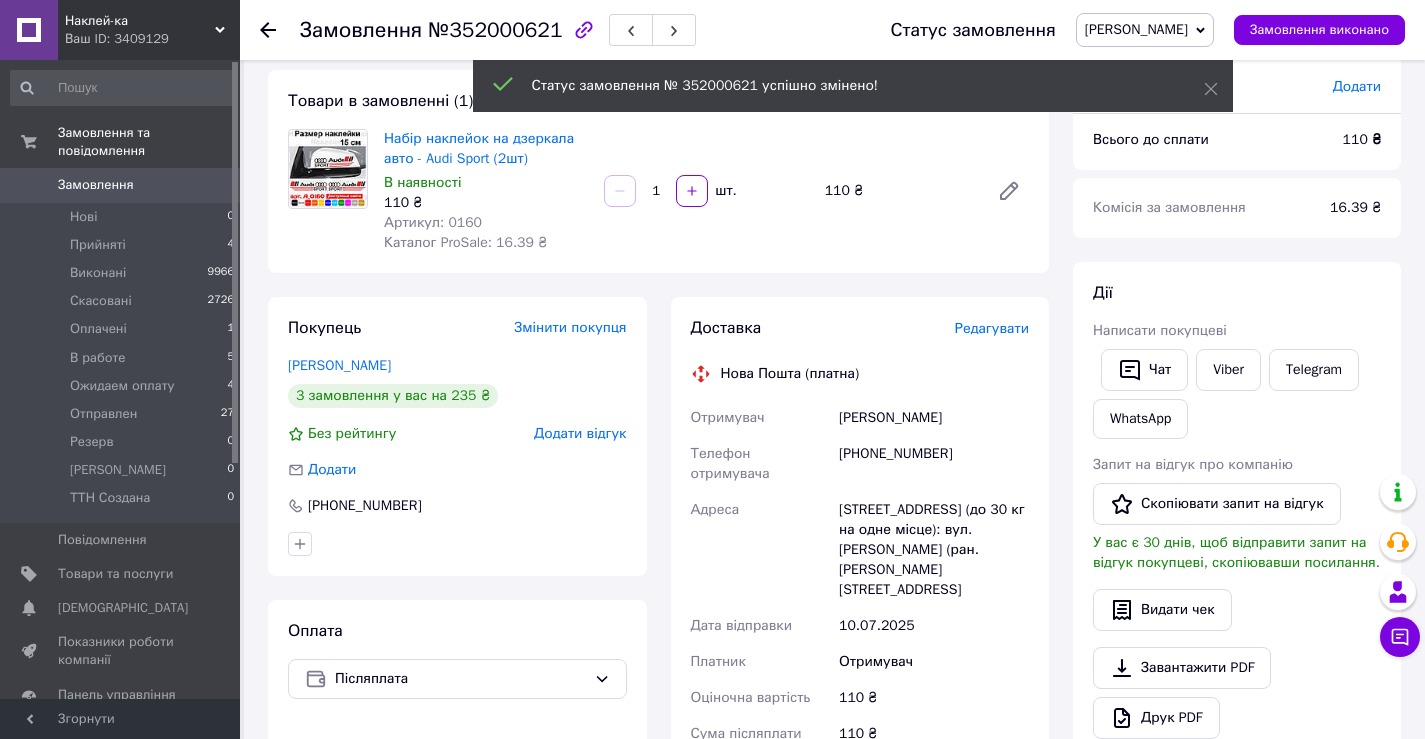 scroll, scrollTop: 60, scrollLeft: 0, axis: vertical 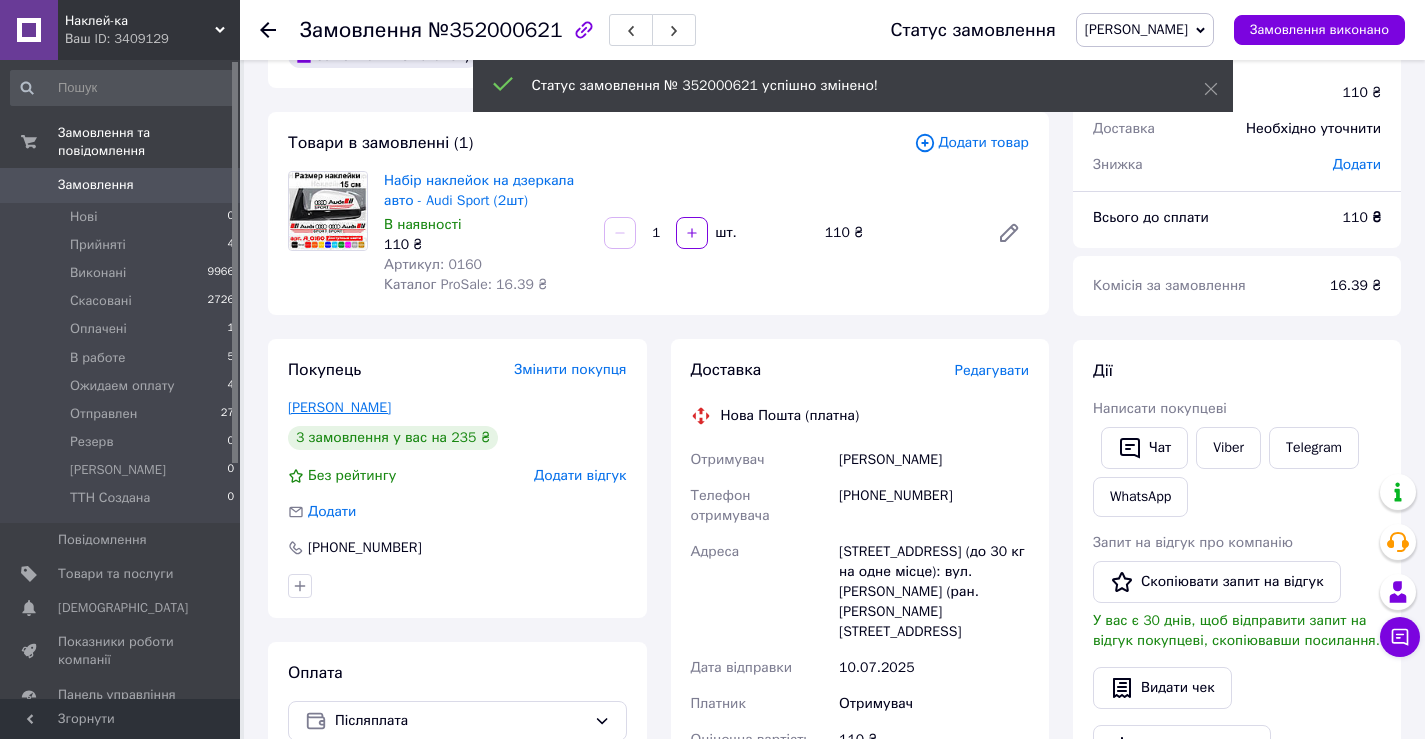 click on "Білокриницький Валерій" at bounding box center [339, 407] 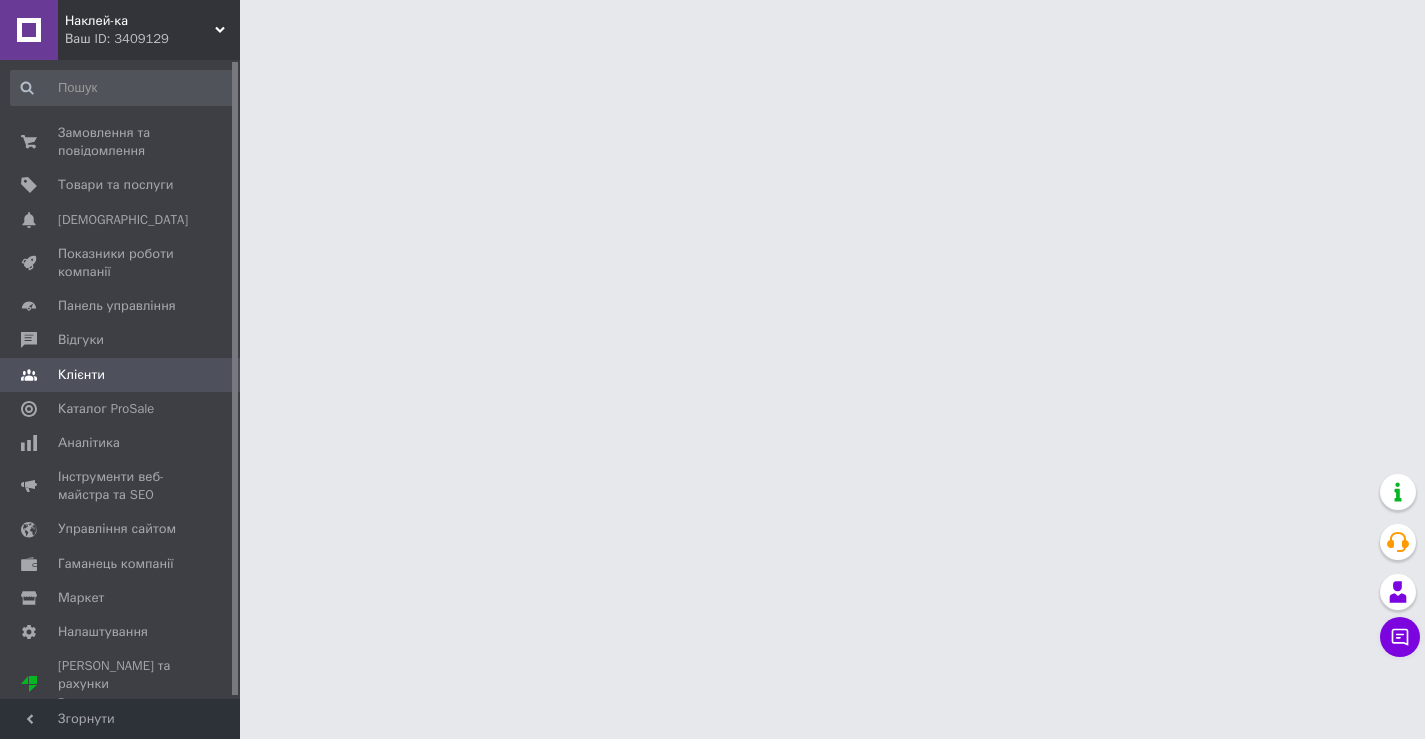 scroll, scrollTop: 0, scrollLeft: 0, axis: both 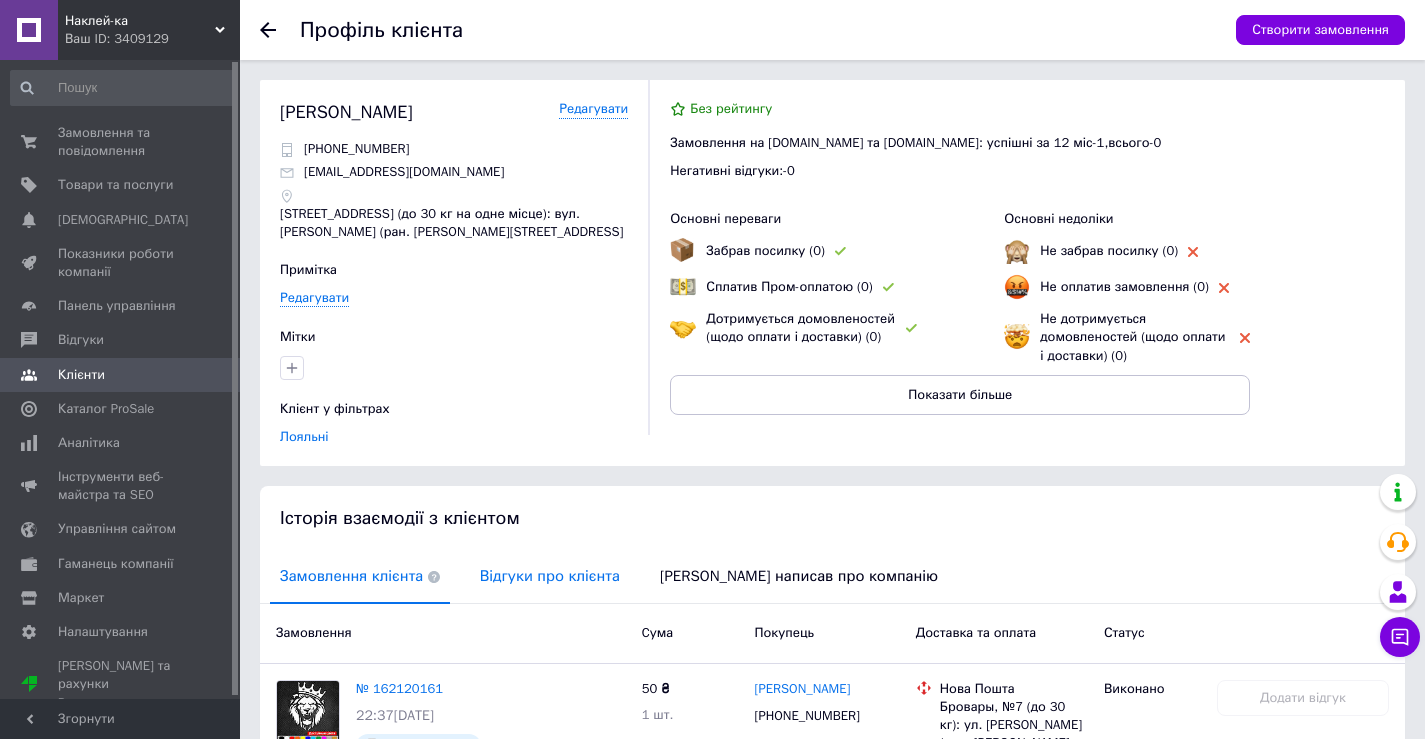 click on "Відгуки про клієнта" at bounding box center (550, 576) 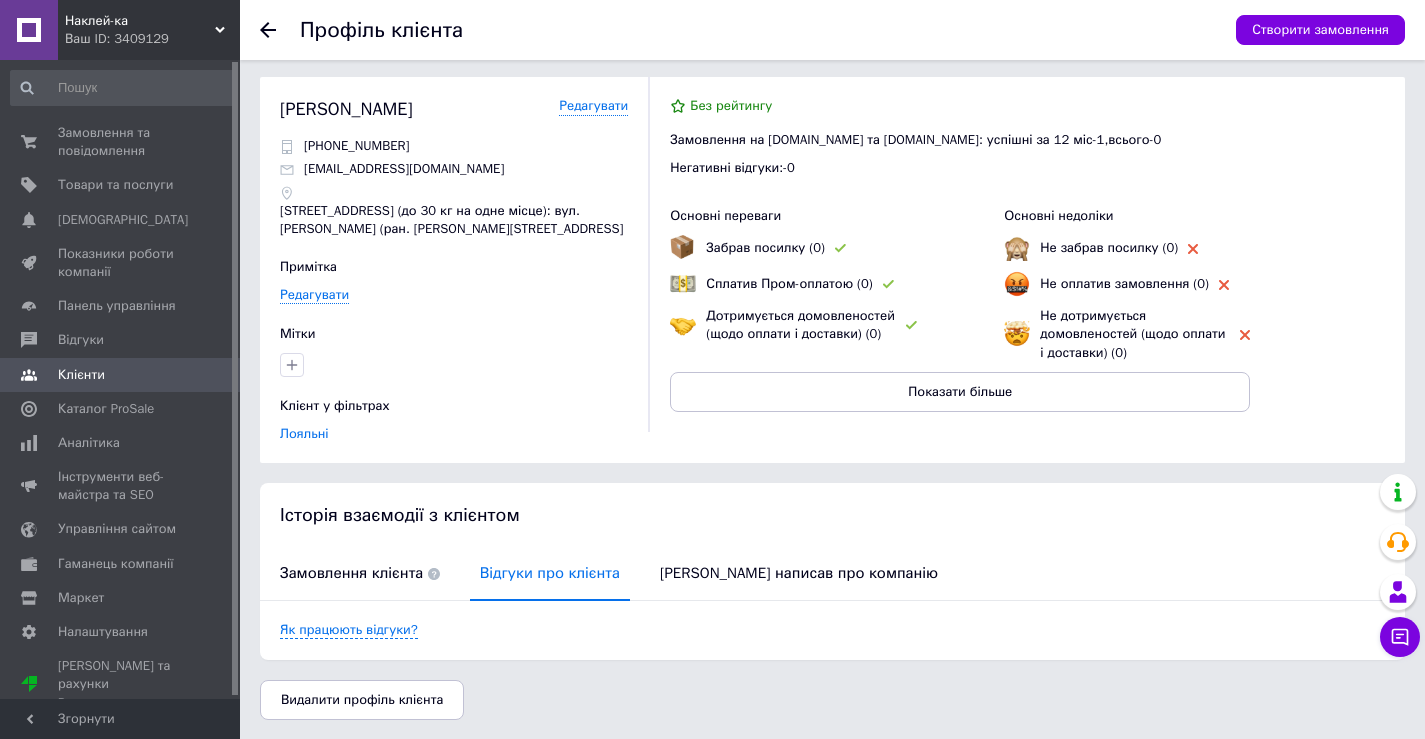 scroll, scrollTop: 4, scrollLeft: 0, axis: vertical 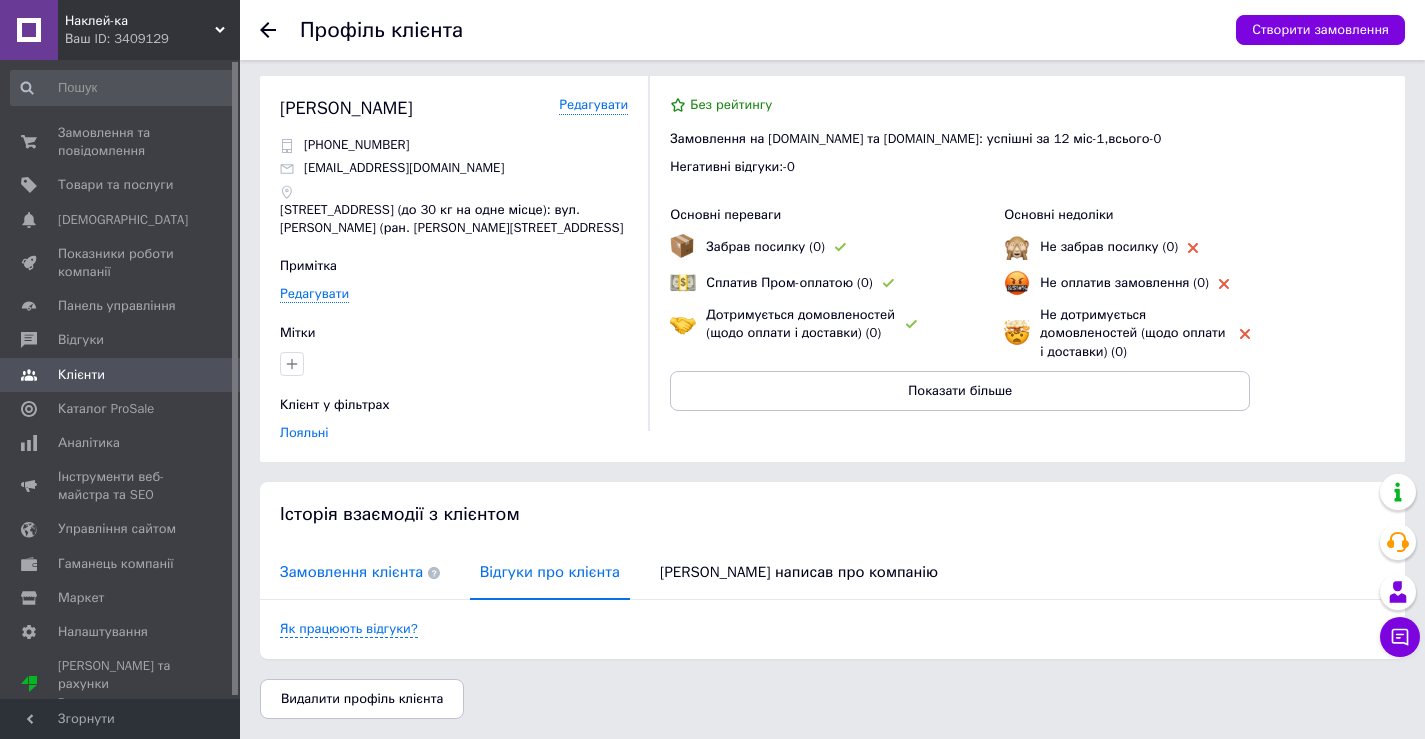click on "Замовлення клієнта" at bounding box center [360, 572] 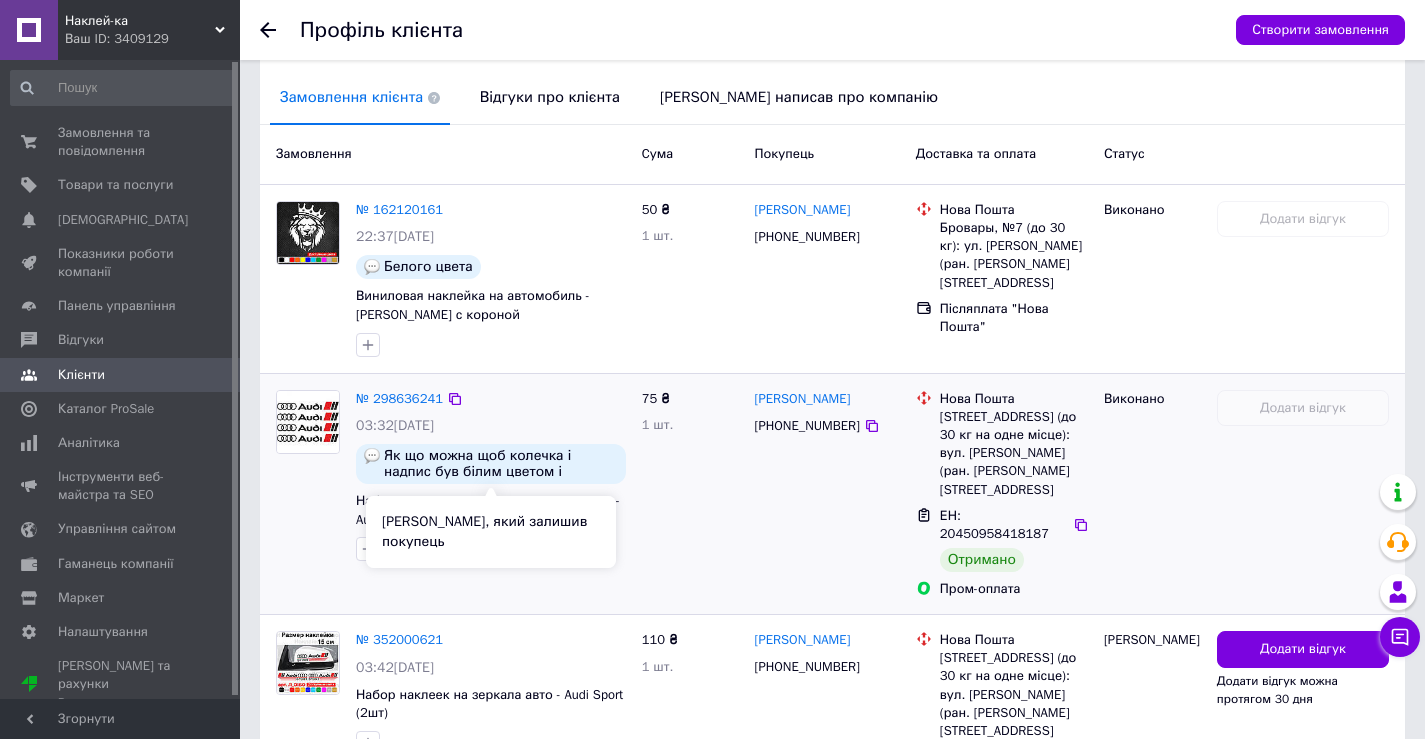 scroll, scrollTop: 504, scrollLeft: 0, axis: vertical 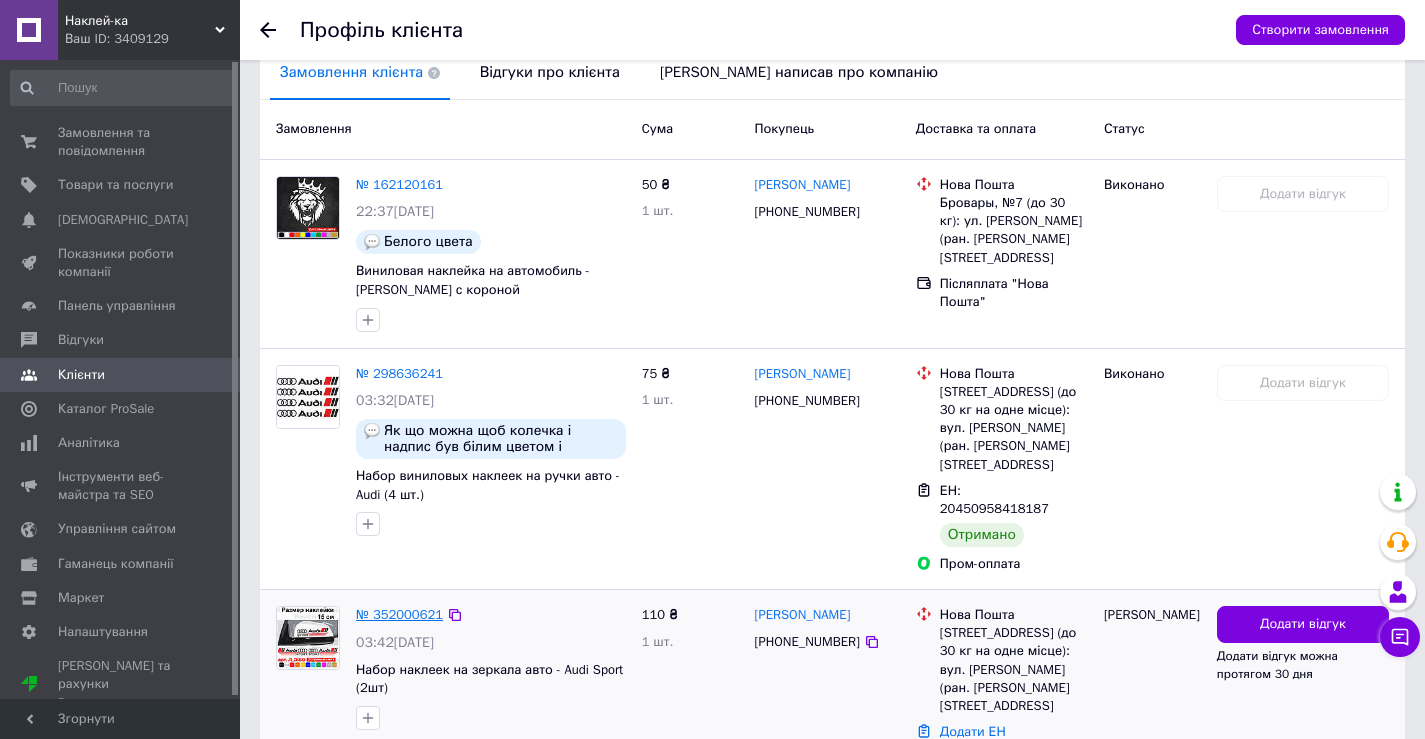 click on "№ 352000621" at bounding box center [399, 614] 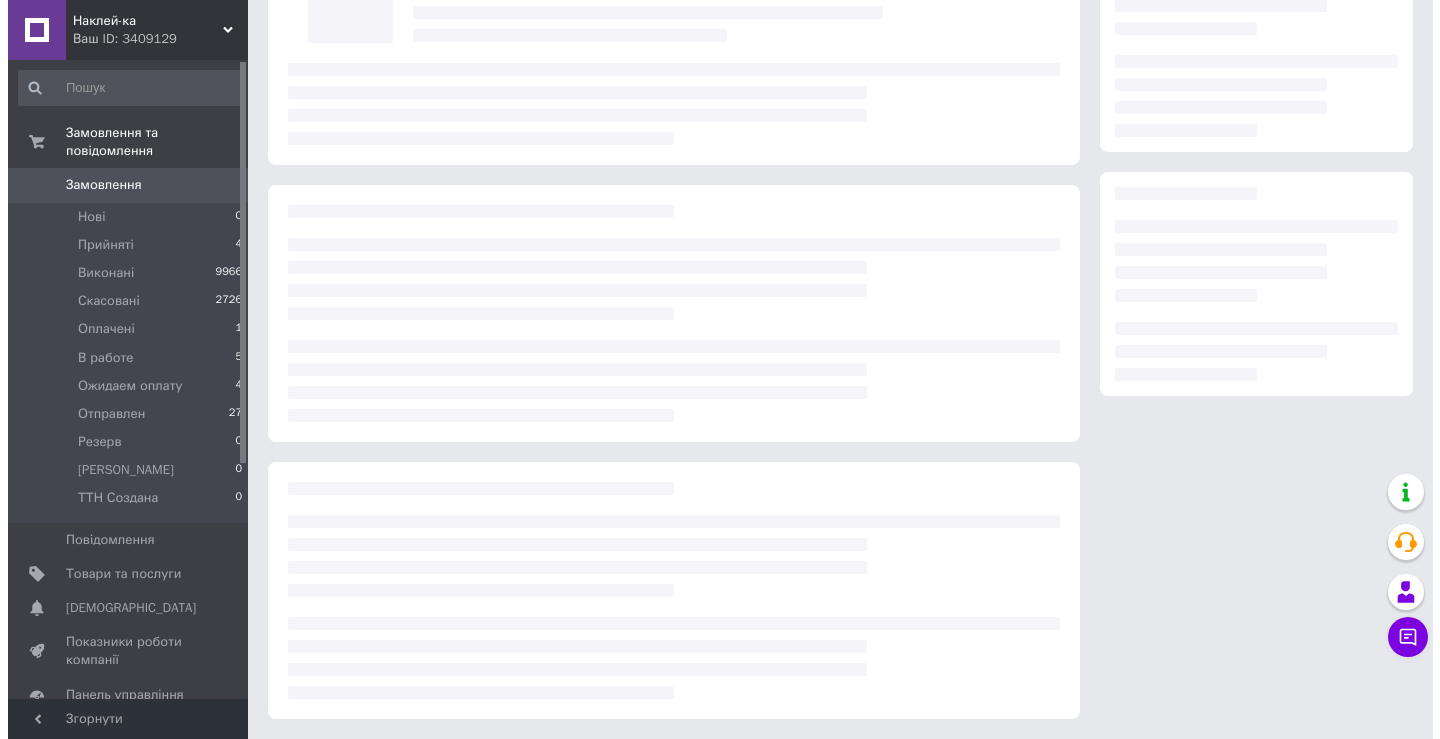 scroll, scrollTop: 0, scrollLeft: 0, axis: both 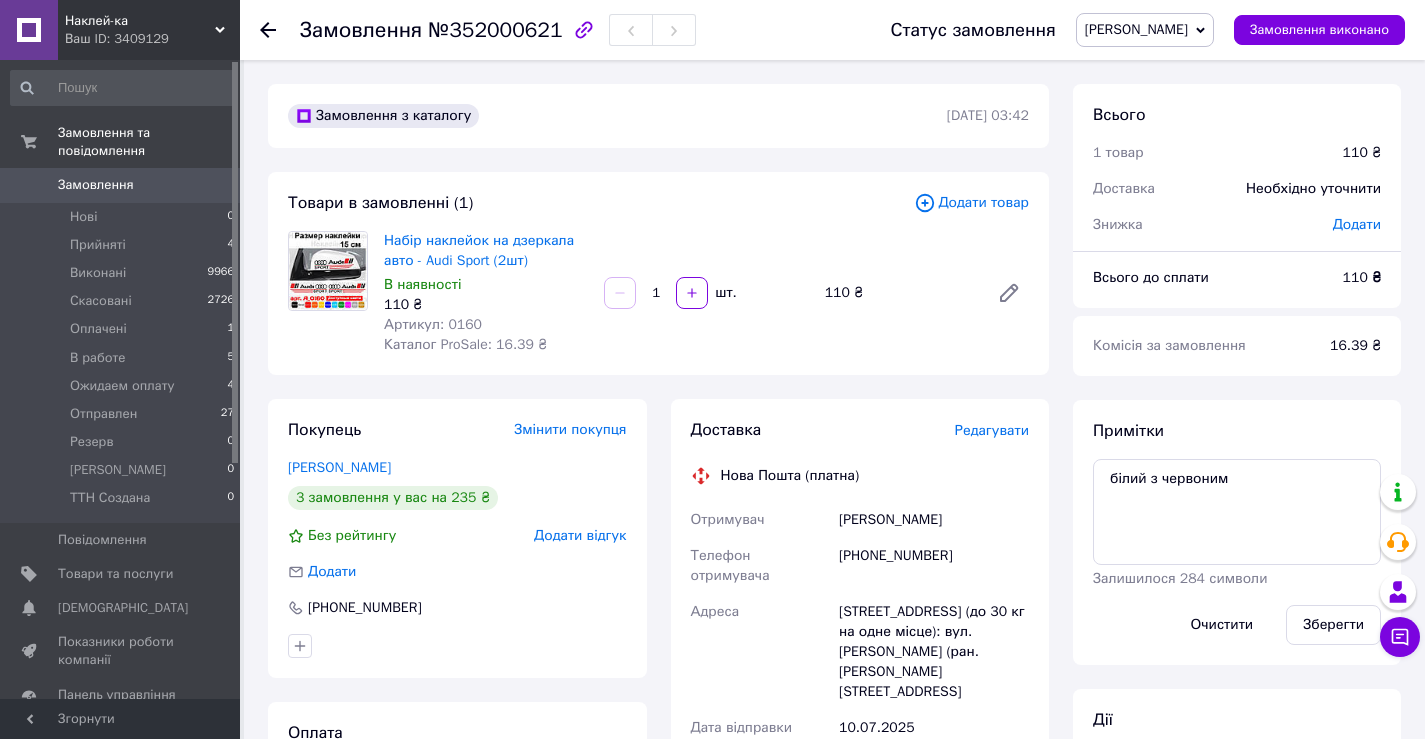 click on "Редагувати" at bounding box center (992, 430) 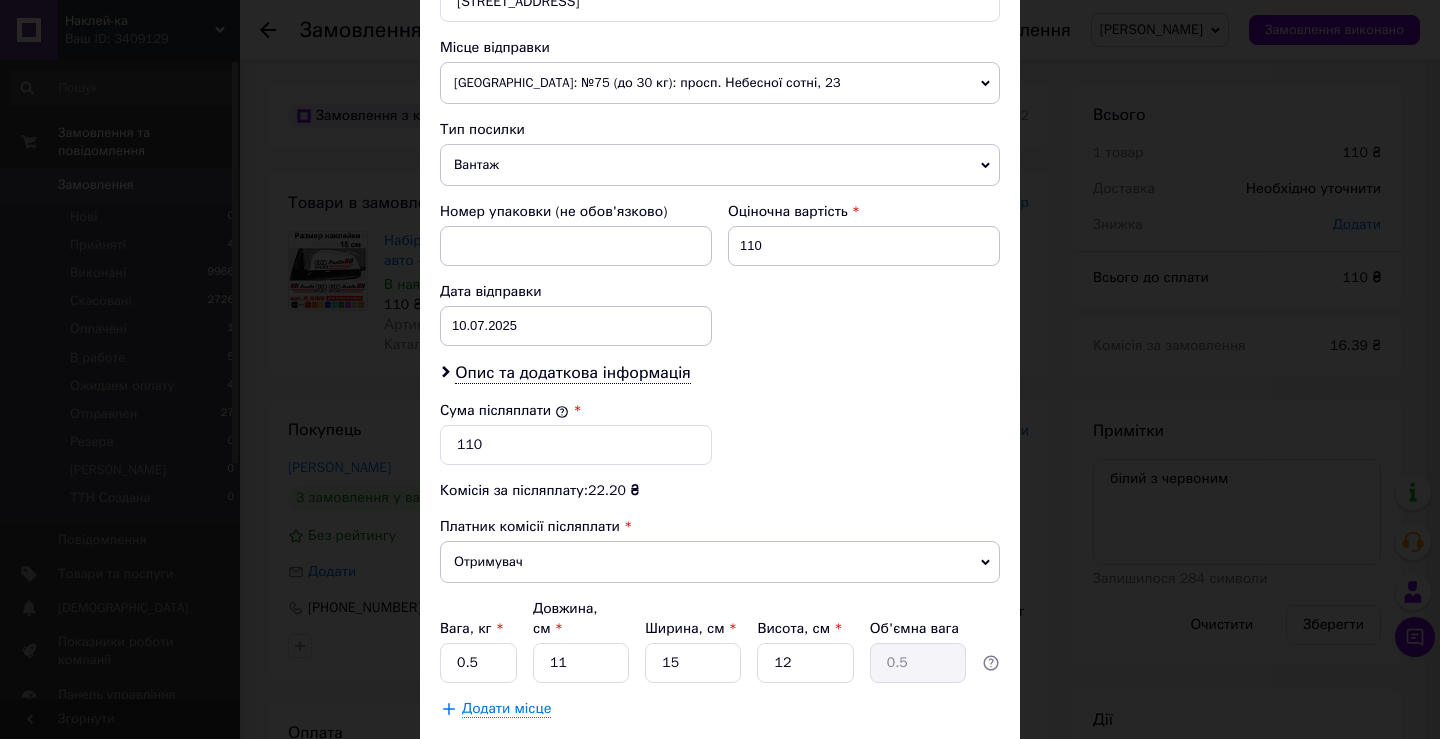 scroll, scrollTop: 700, scrollLeft: 0, axis: vertical 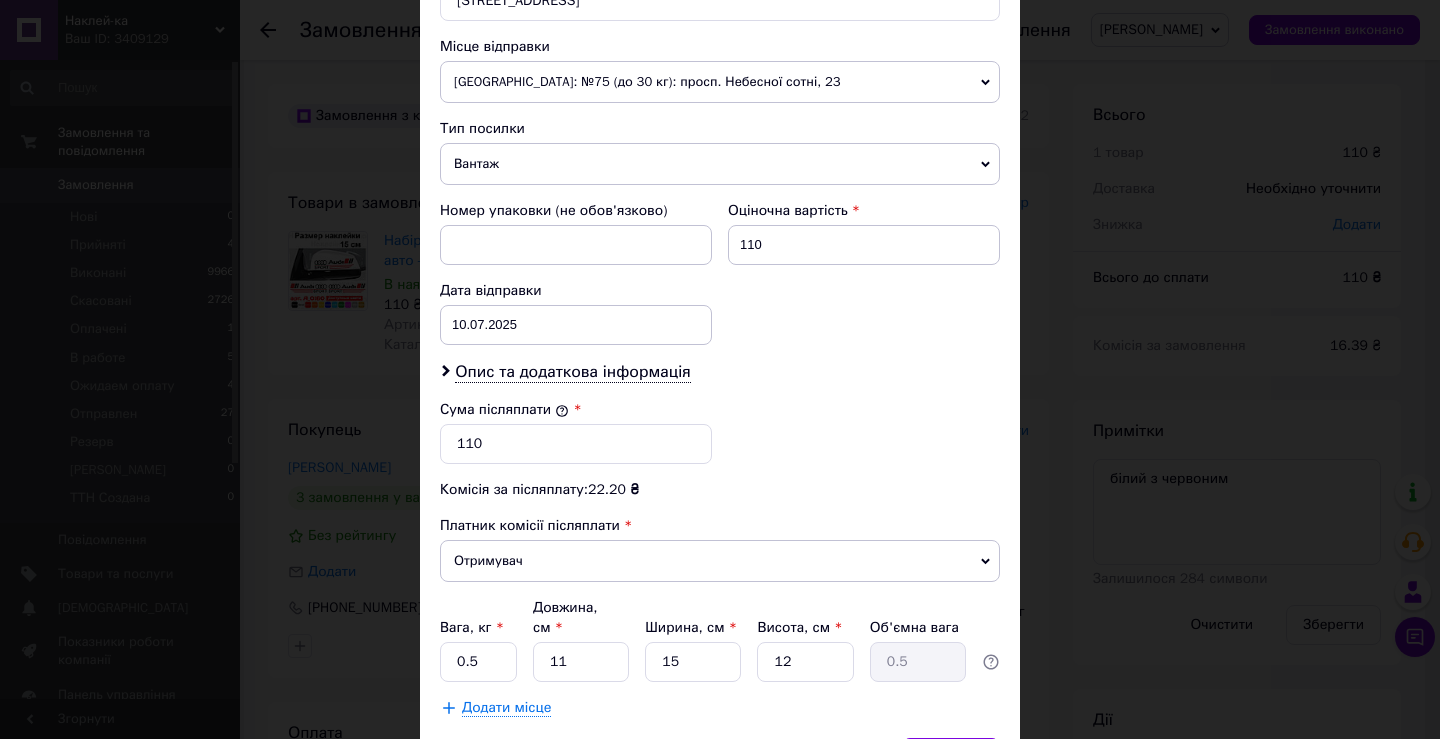 click on "Вантаж" at bounding box center (720, 164) 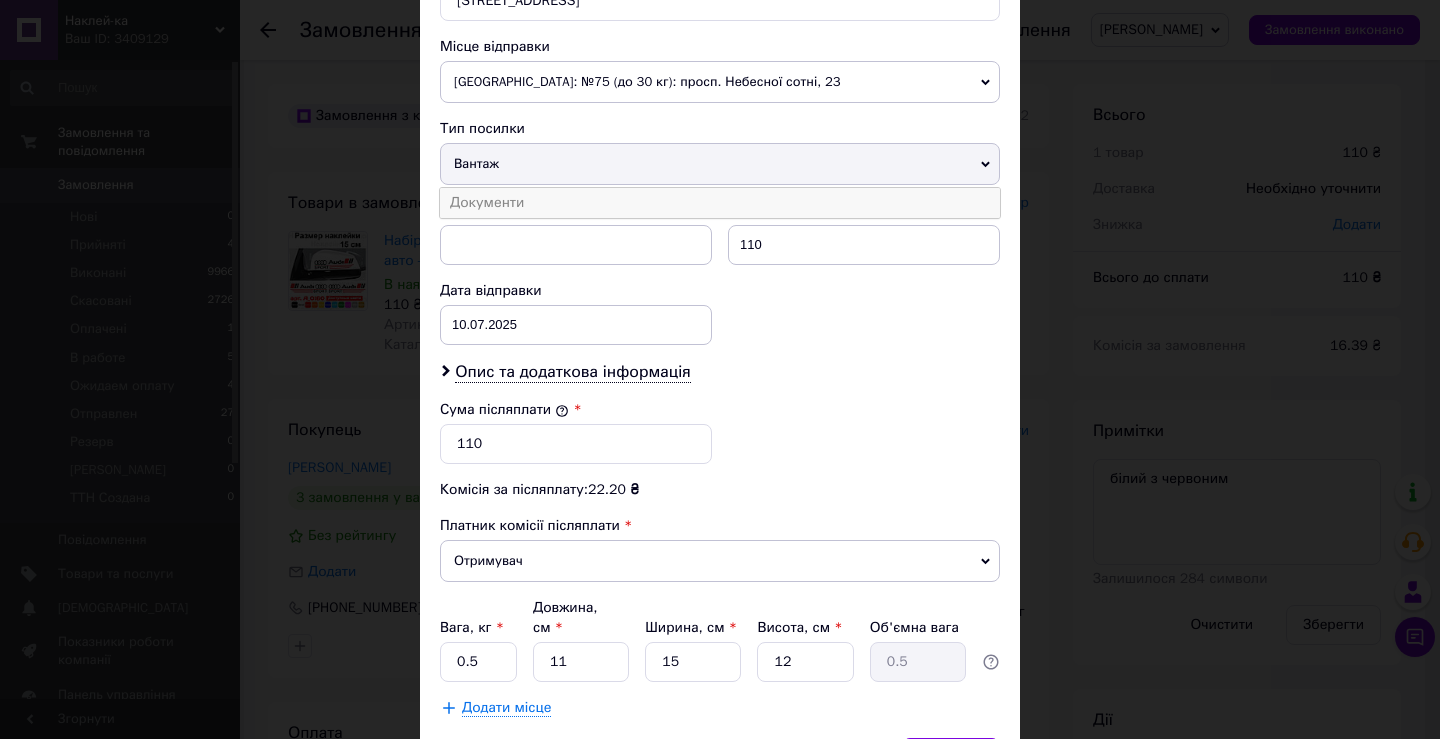 click on "Документи" at bounding box center [720, 203] 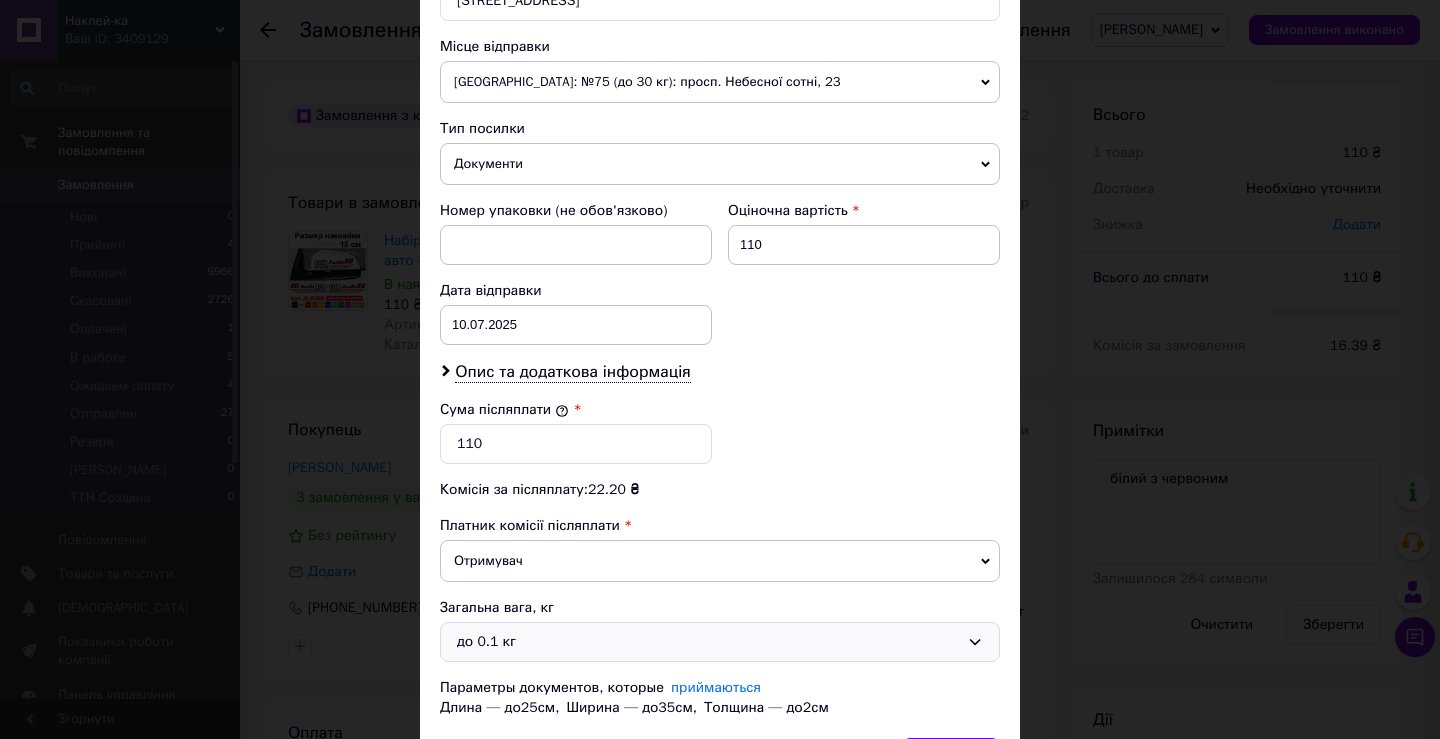 click on "до 0.1 кг" at bounding box center (720, 642) 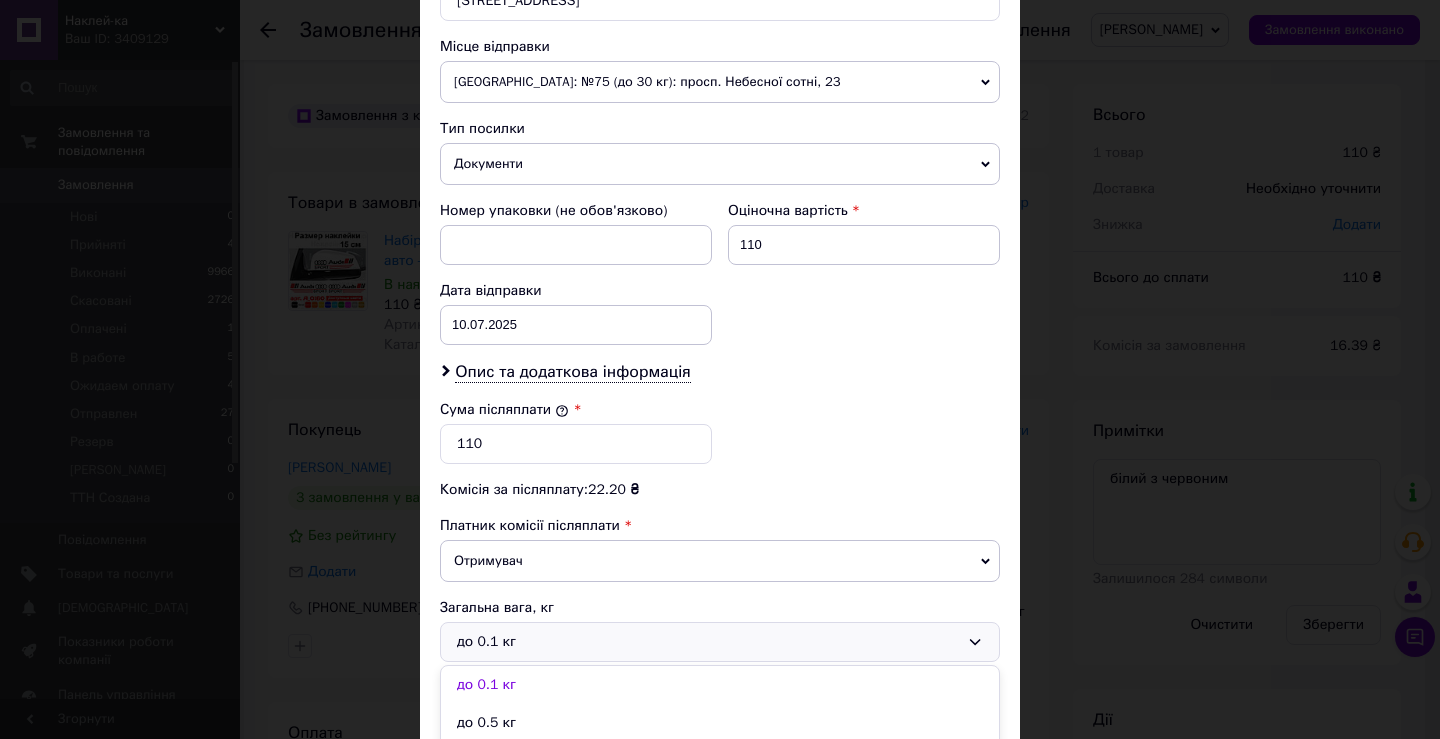 click on "до 0.5 кг" at bounding box center (720, 723) 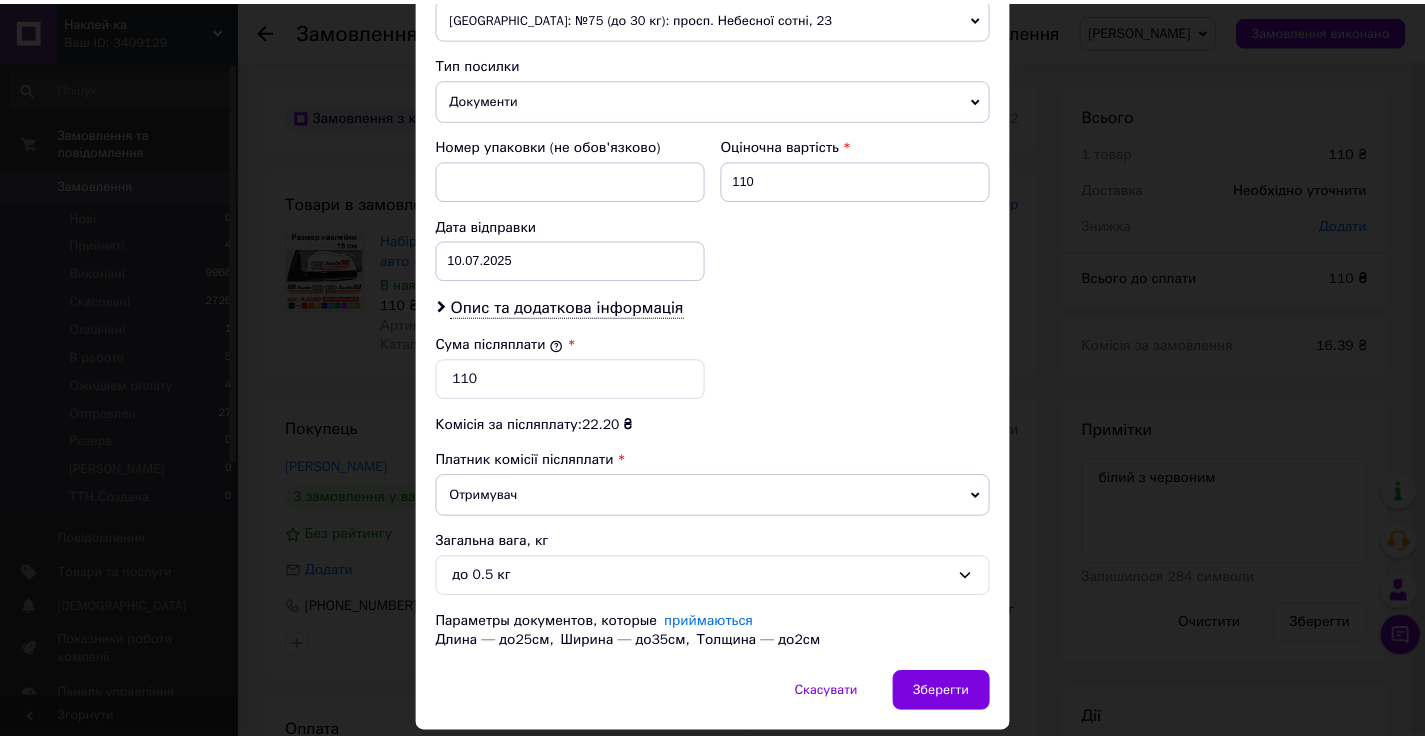 scroll, scrollTop: 829, scrollLeft: 0, axis: vertical 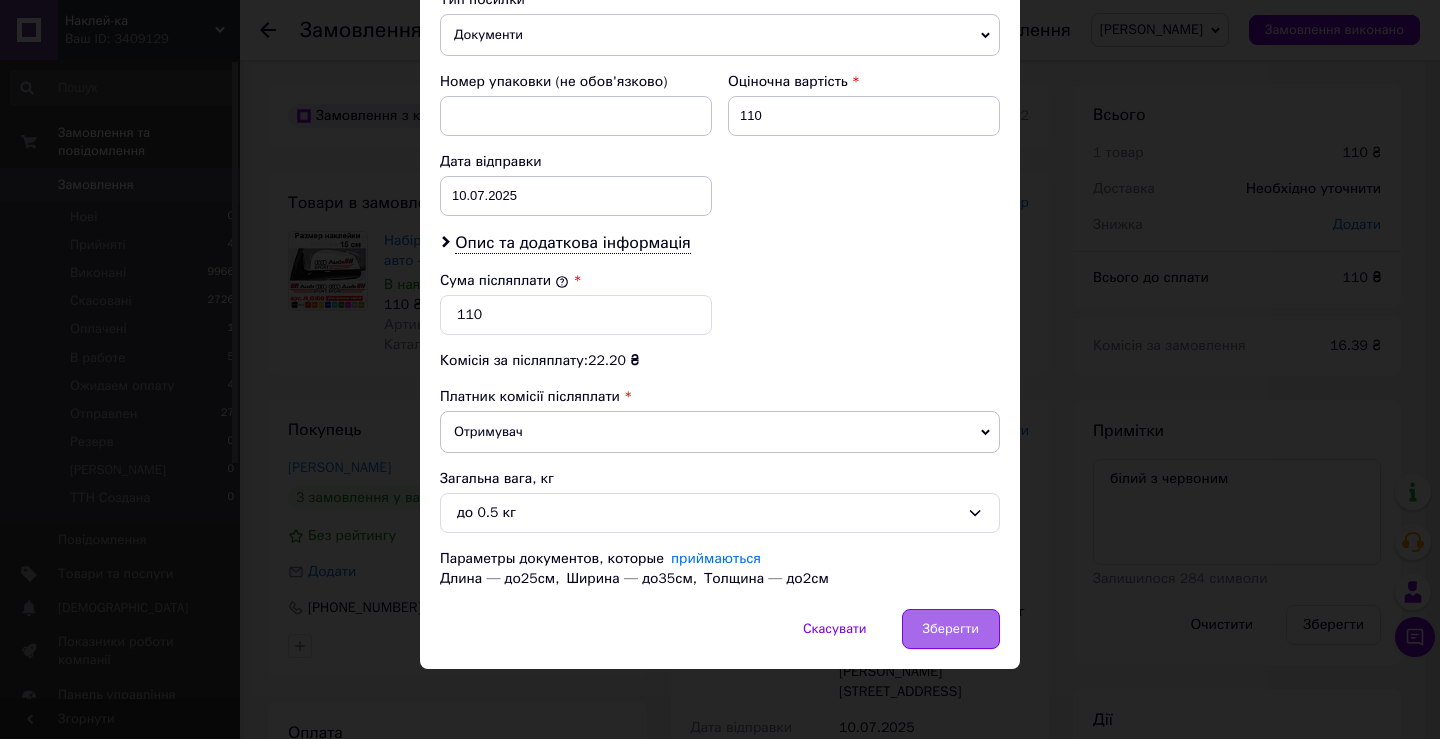 click on "Зберегти" at bounding box center [951, 629] 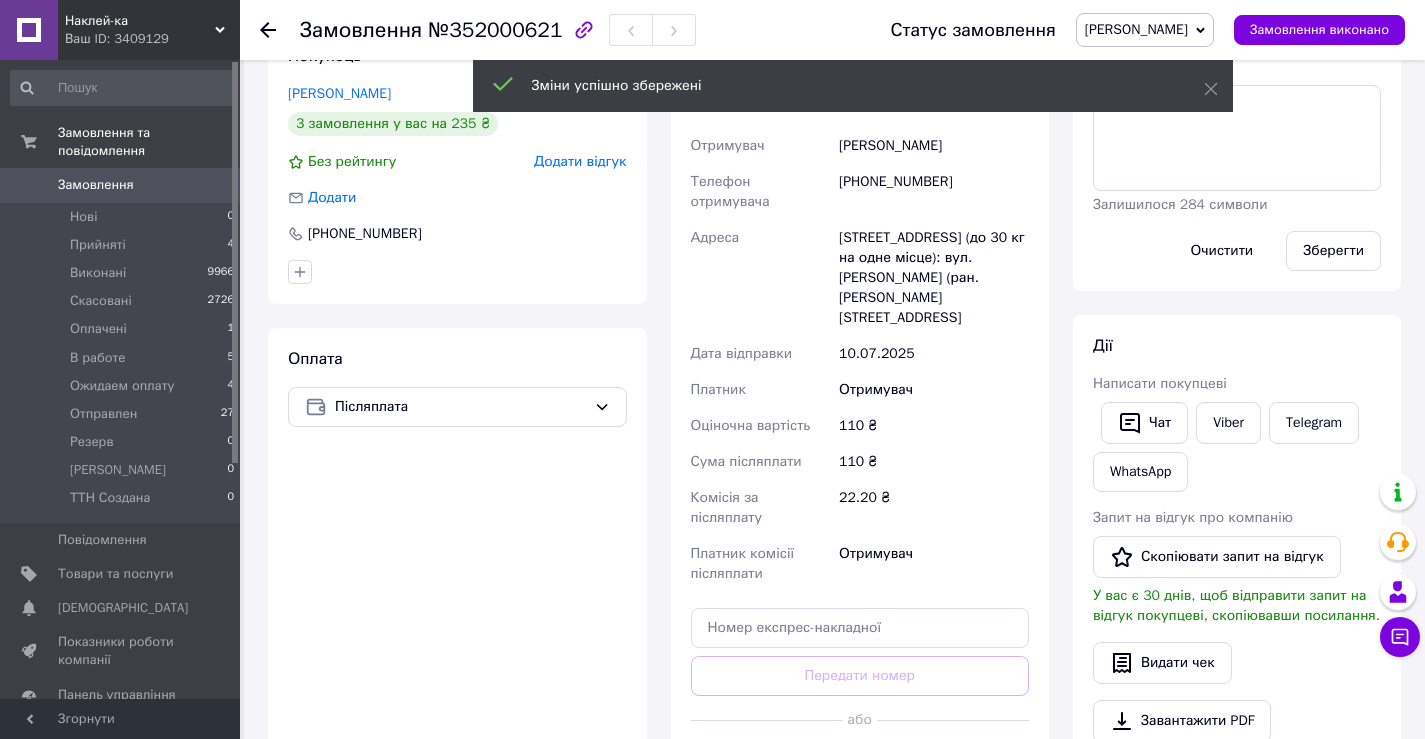 scroll, scrollTop: 400, scrollLeft: 0, axis: vertical 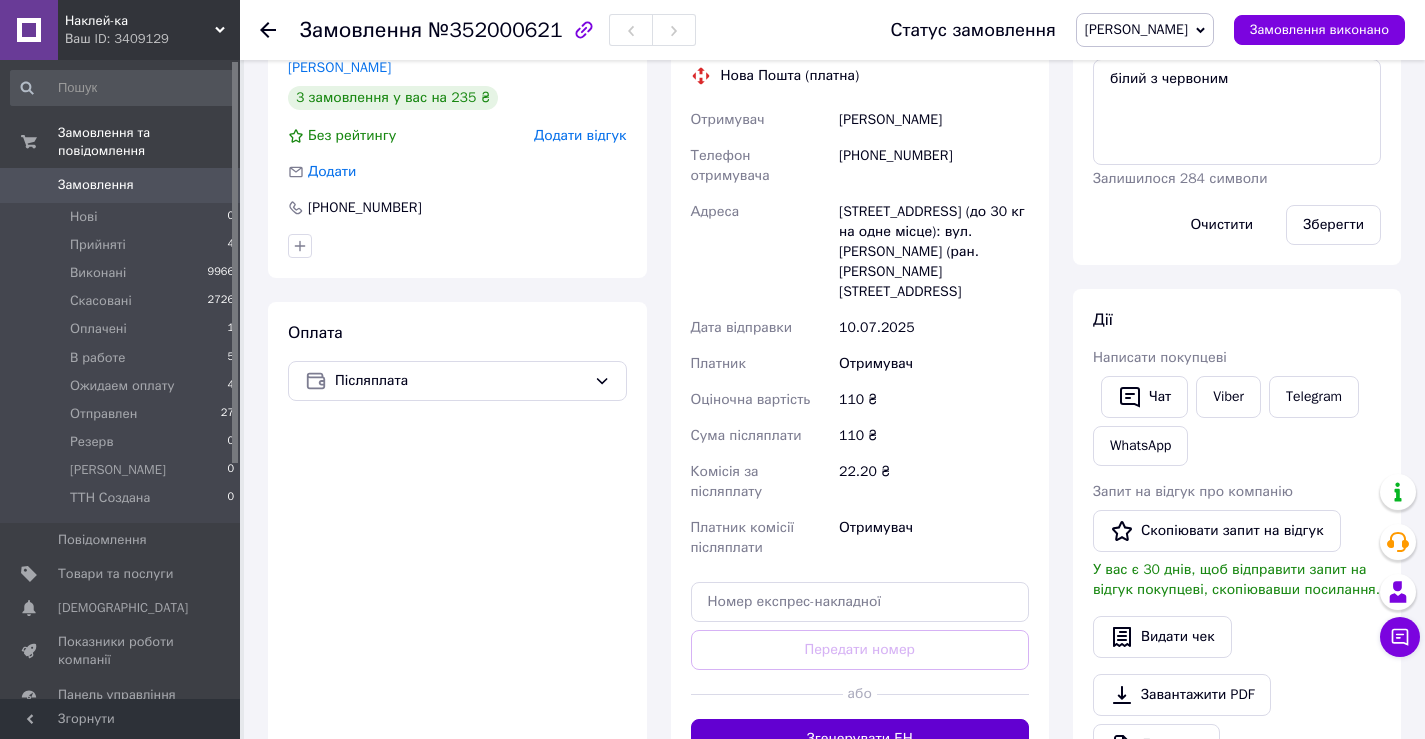 click on "Згенерувати ЕН" at bounding box center [860, 739] 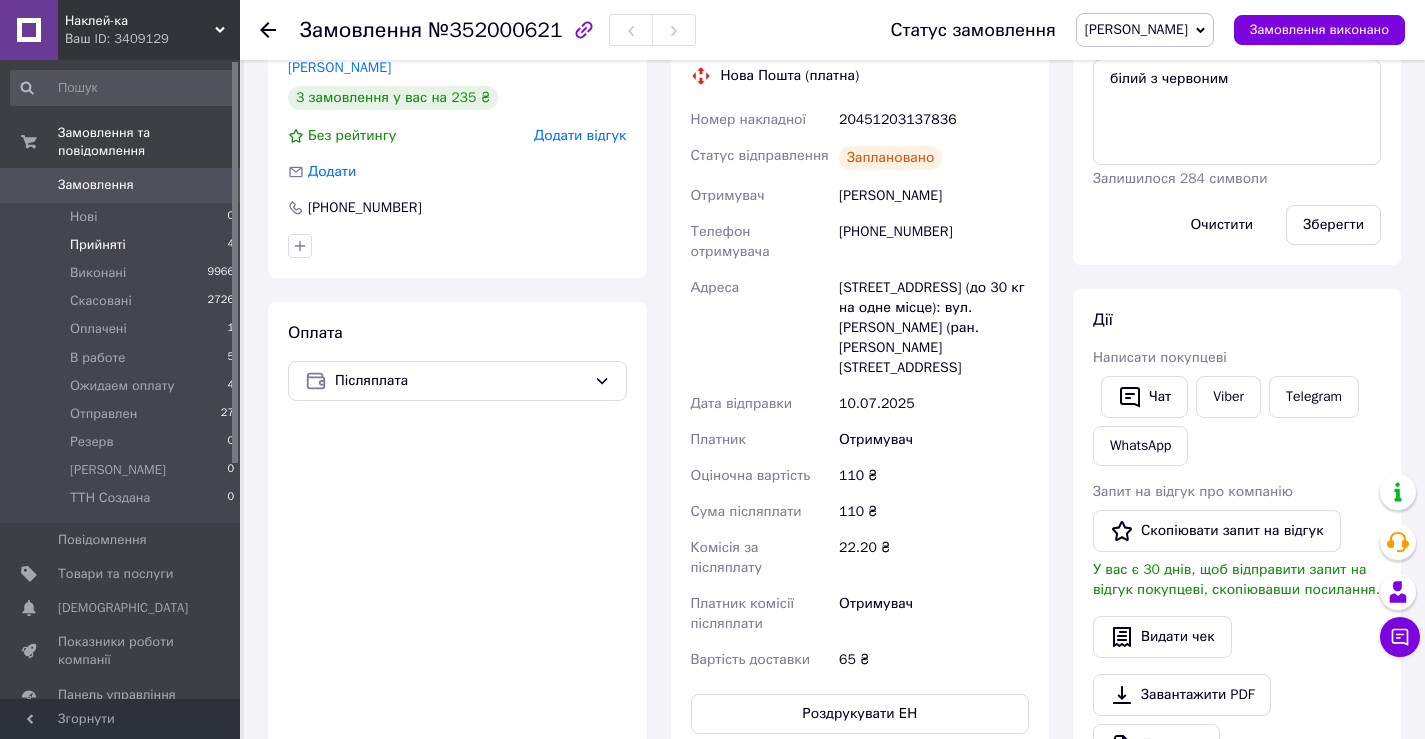 click on "Прийняті" at bounding box center [98, 245] 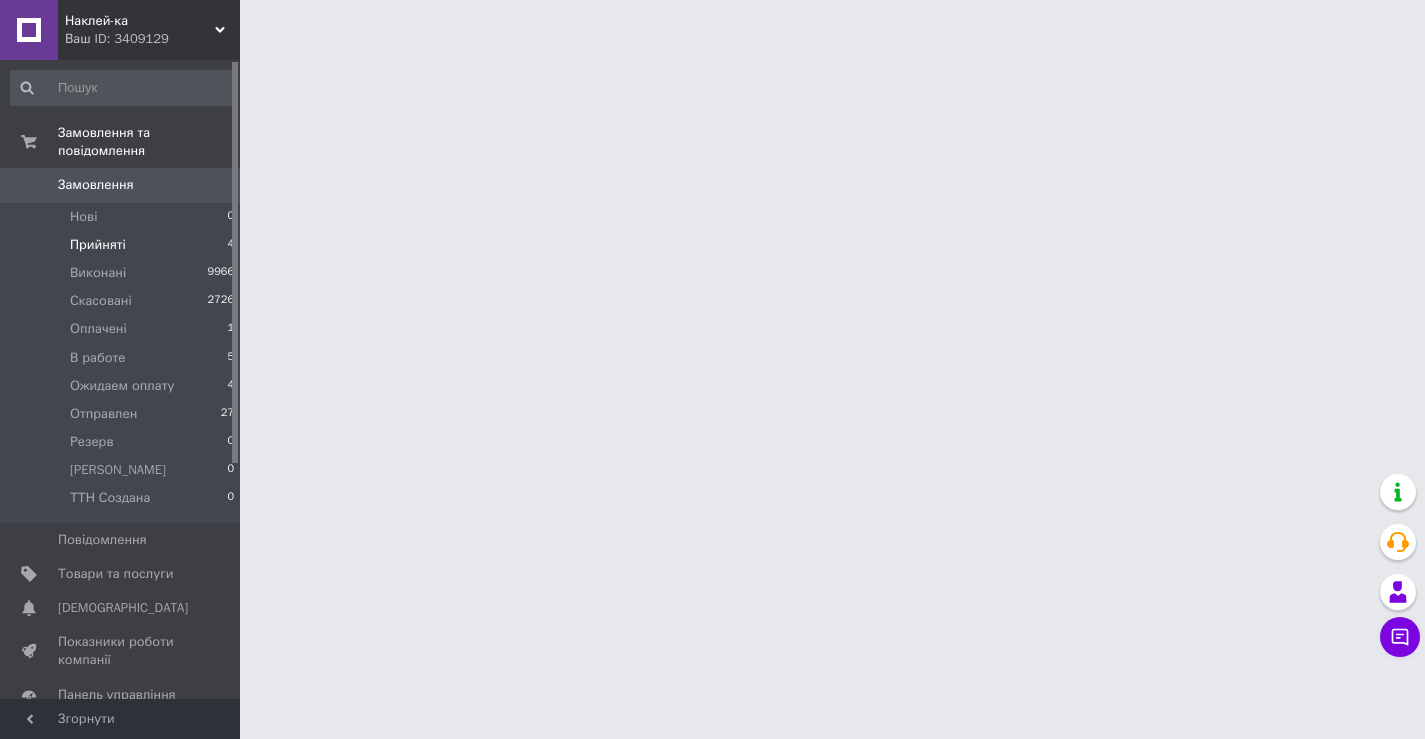 scroll, scrollTop: 0, scrollLeft: 0, axis: both 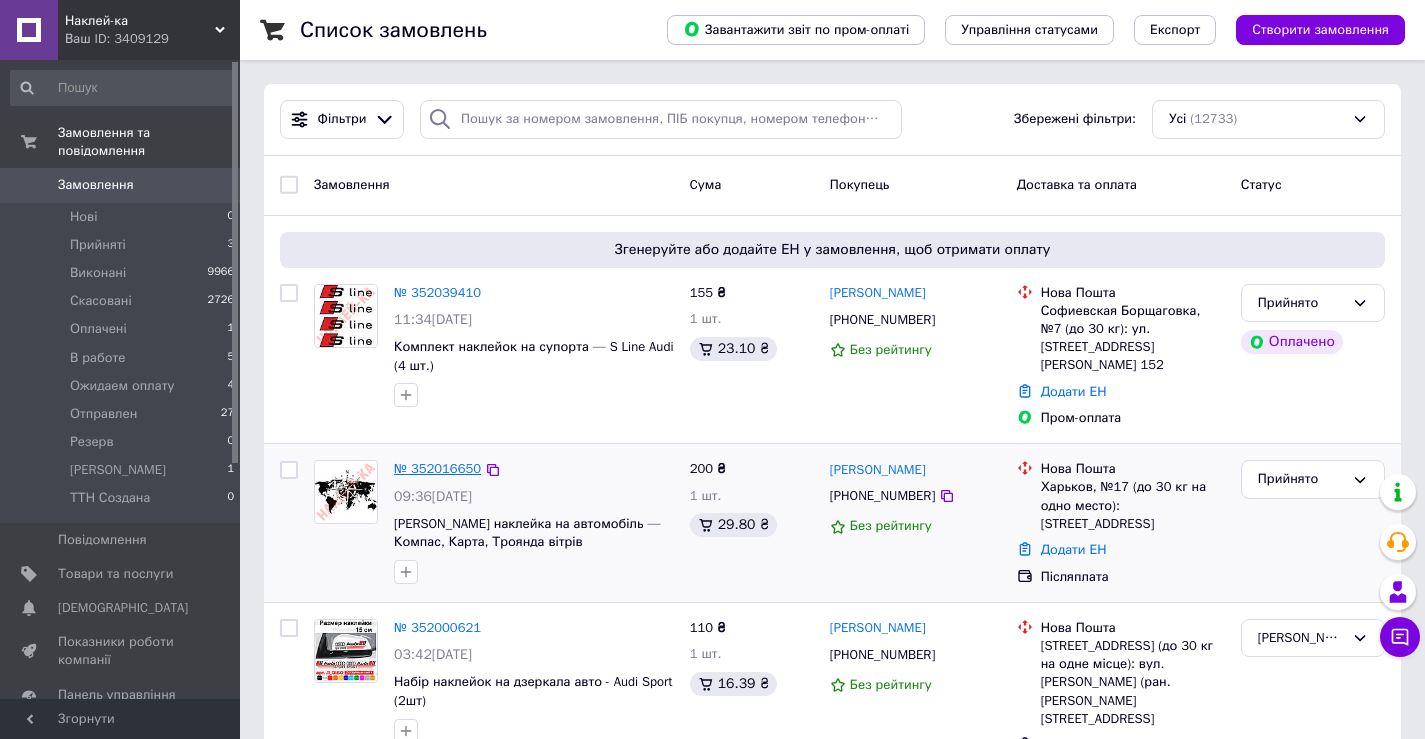 click on "№ 352016650" at bounding box center (437, 468) 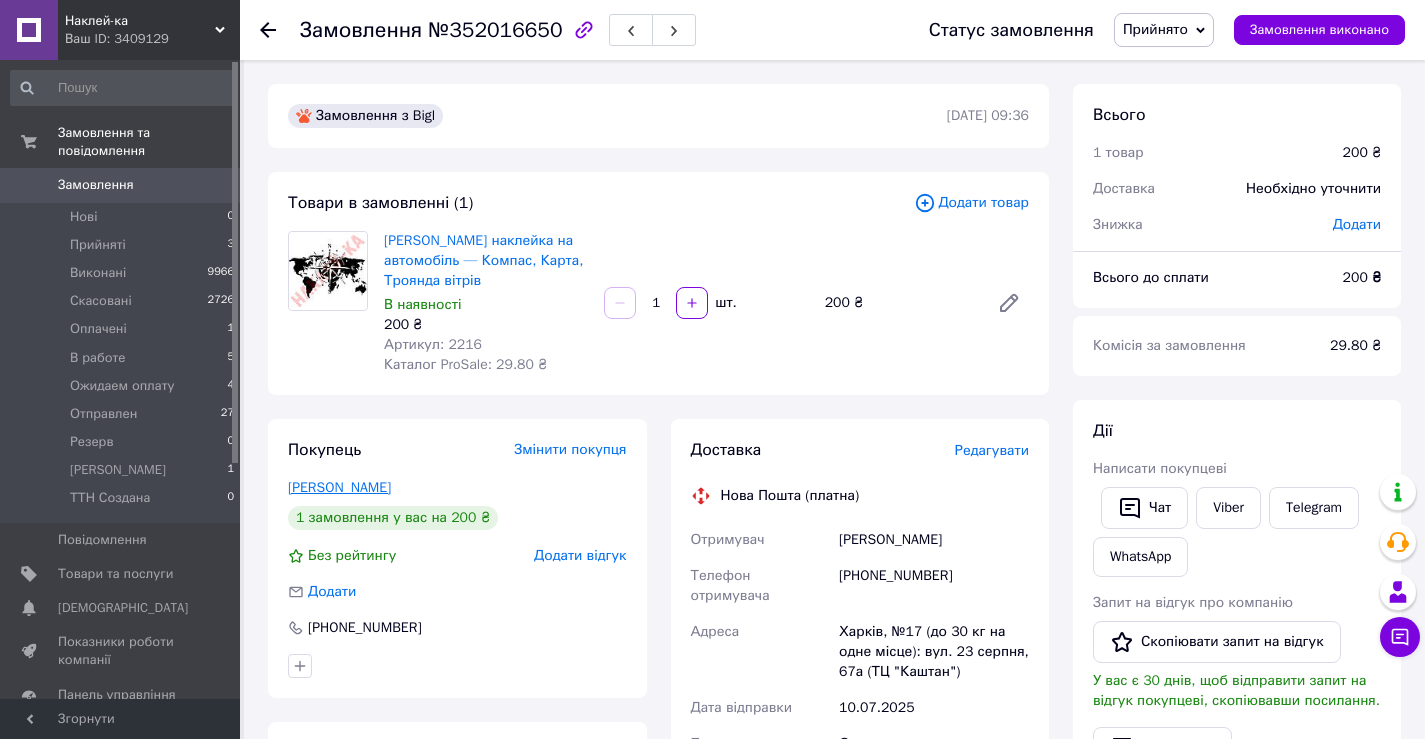 click on "Денисов Владимир" at bounding box center (339, 487) 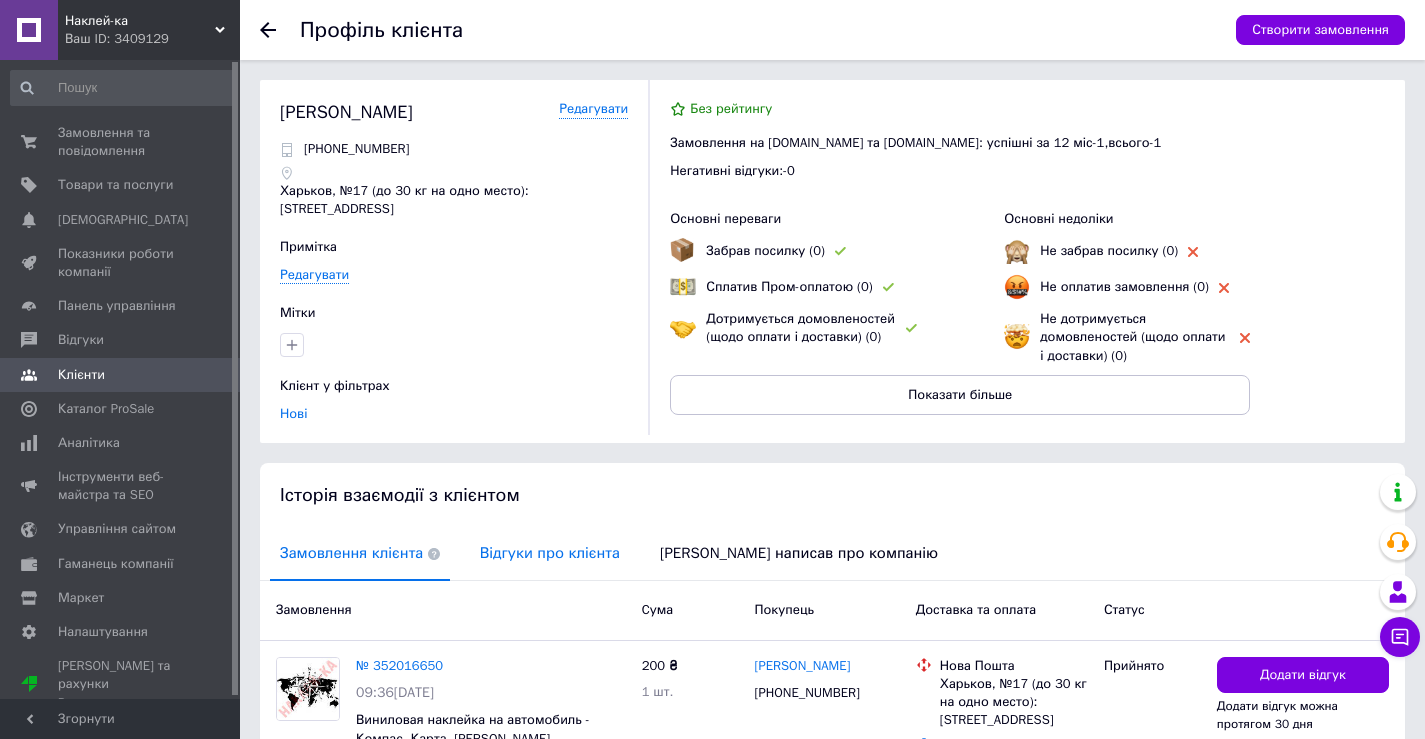 click on "Відгуки про клієнта" at bounding box center (550, 553) 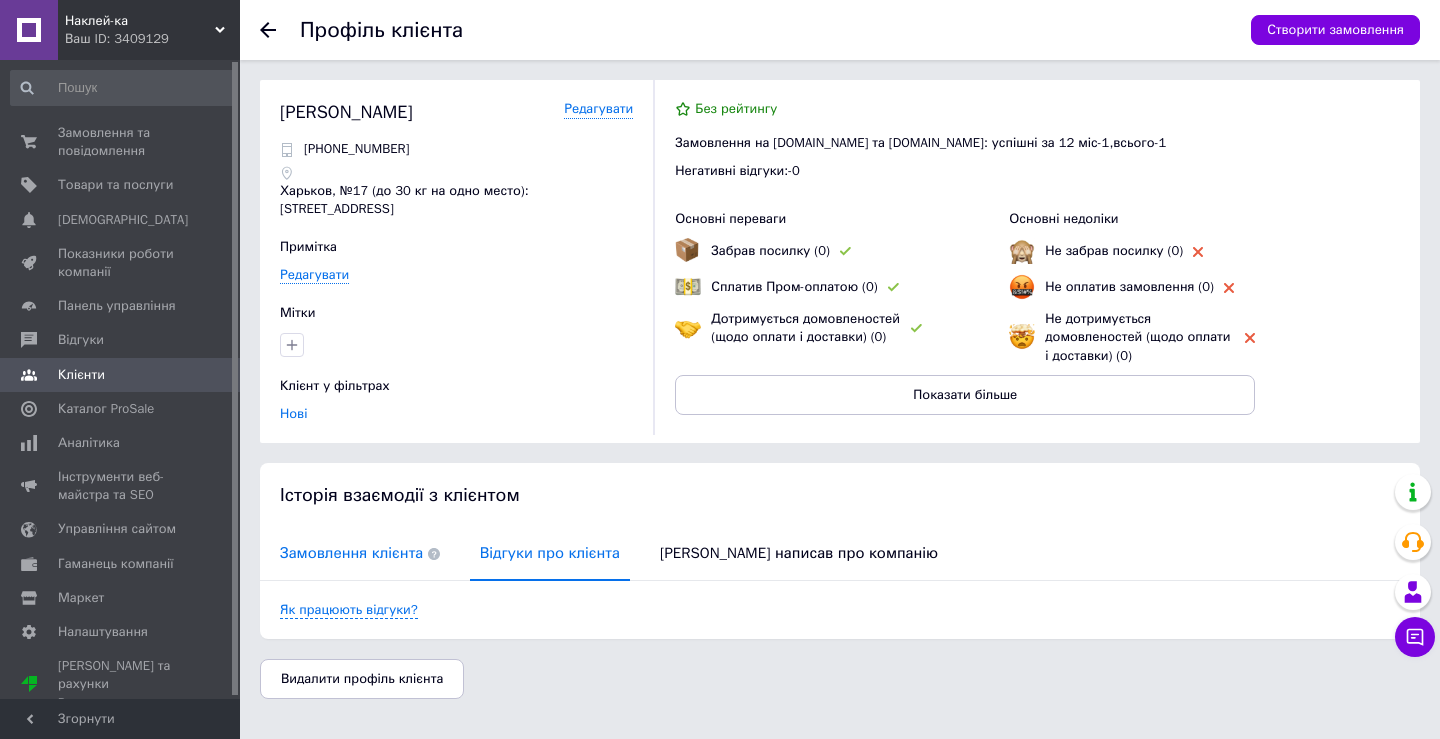 click on "Замовлення клієнта" at bounding box center [360, 553] 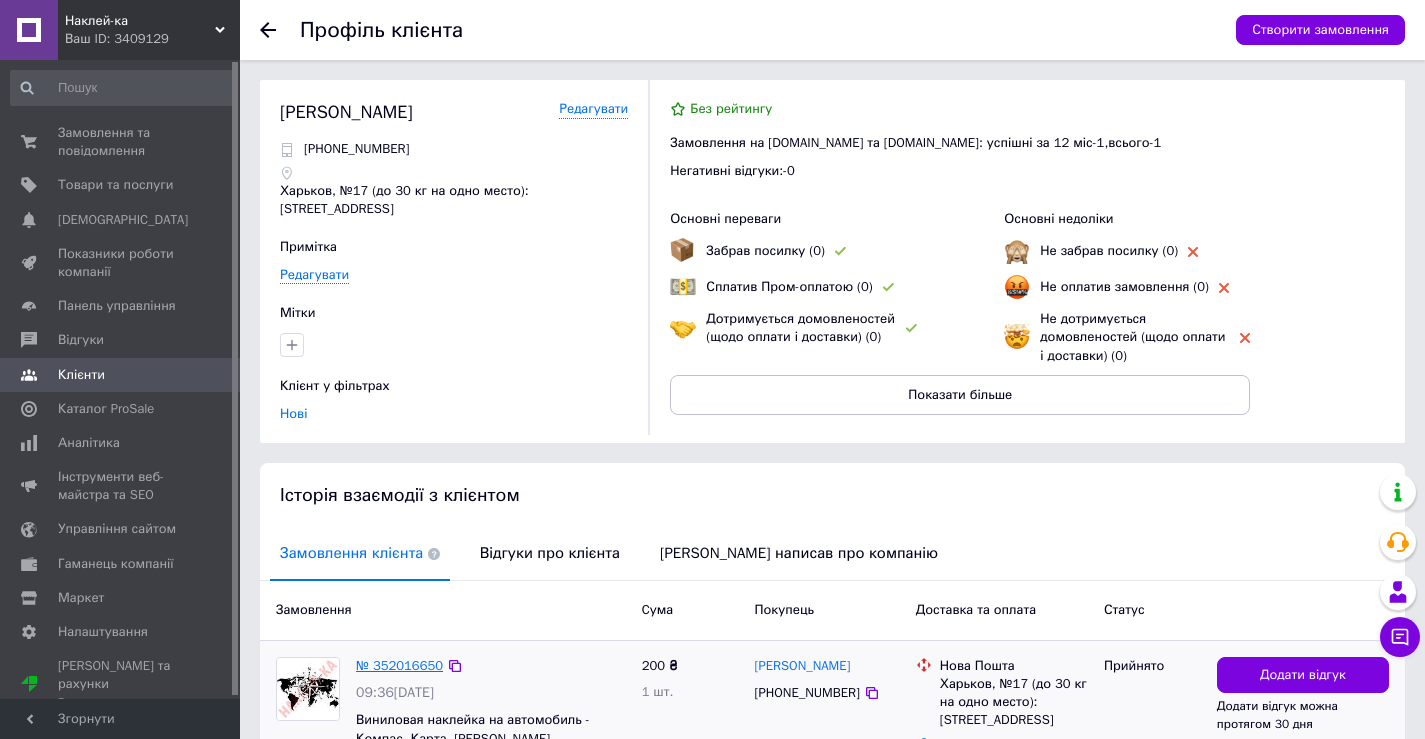 click on "№ 352016650" at bounding box center [399, 665] 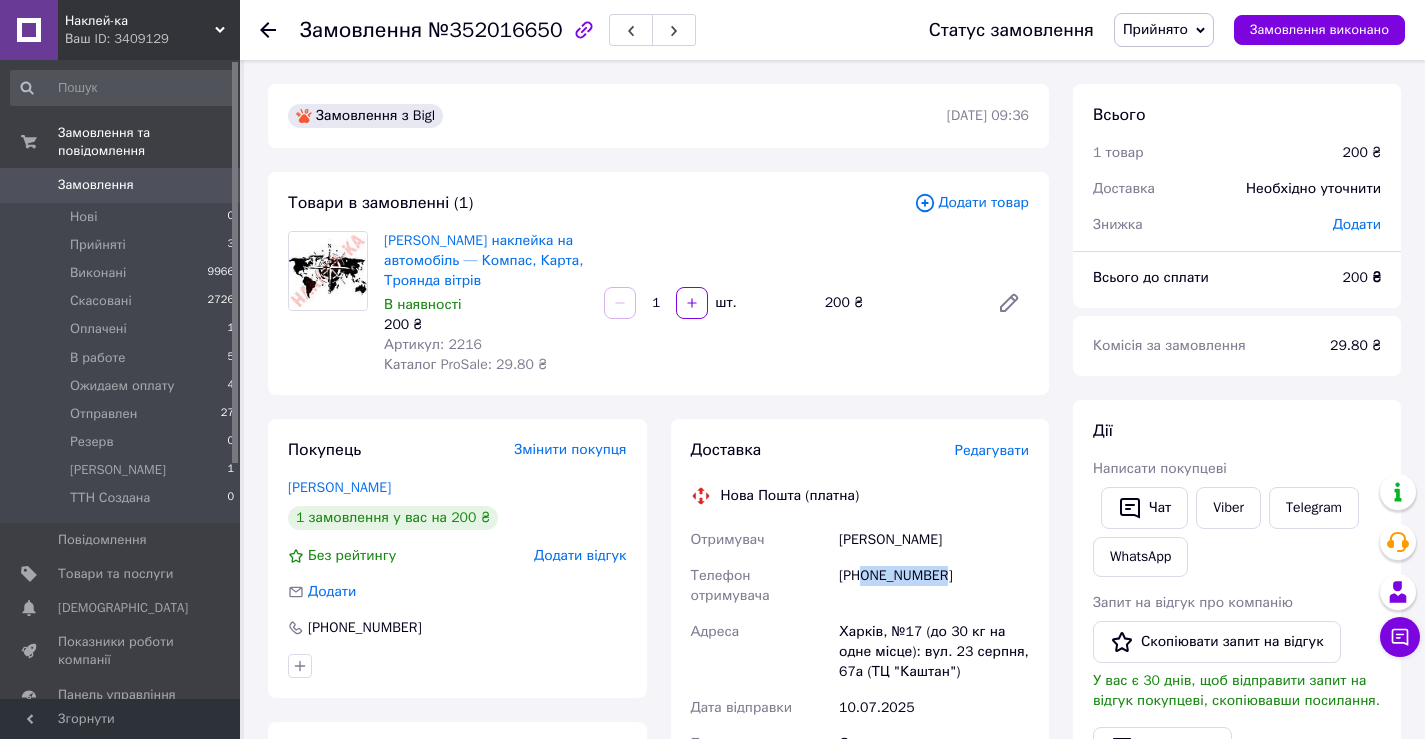 drag, startPoint x: 869, startPoint y: 580, endPoint x: 965, endPoint y: 569, distance: 96.62815 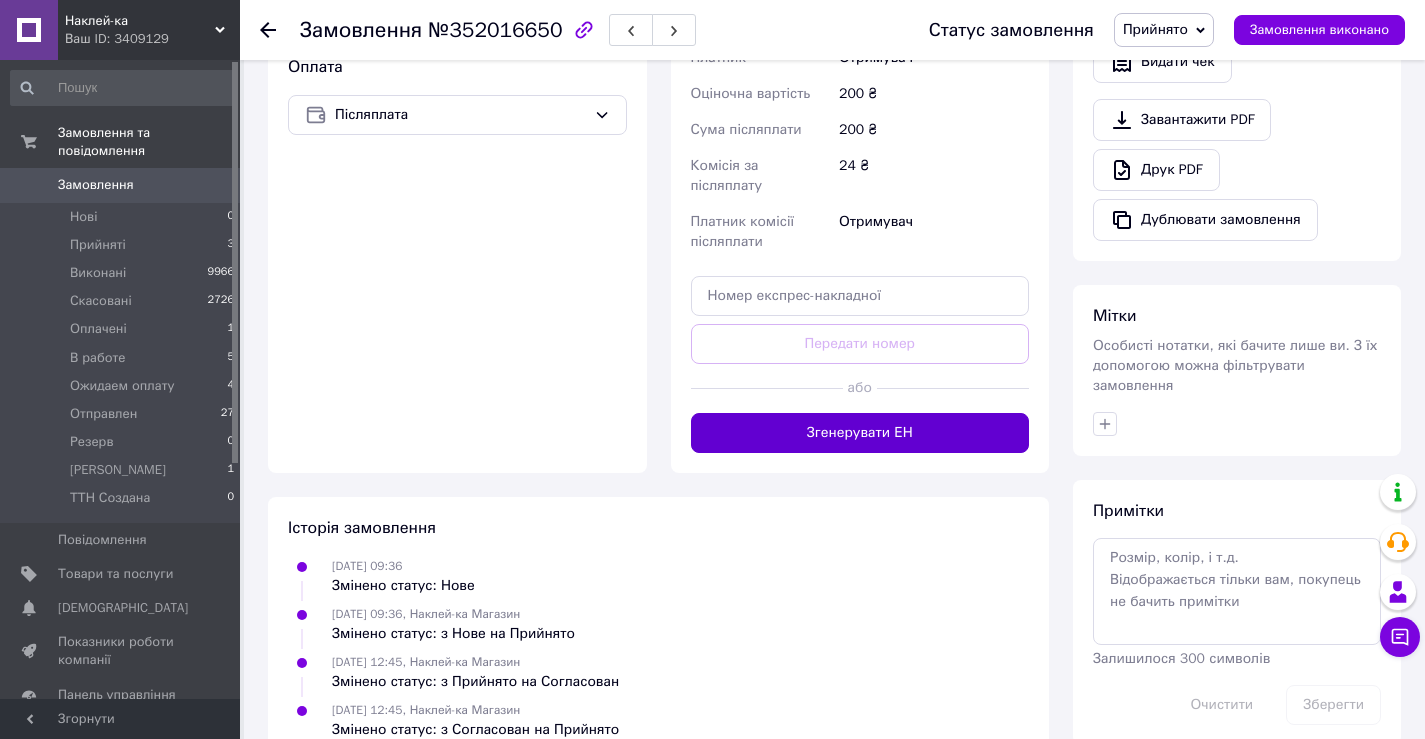 scroll, scrollTop: 696, scrollLeft: 0, axis: vertical 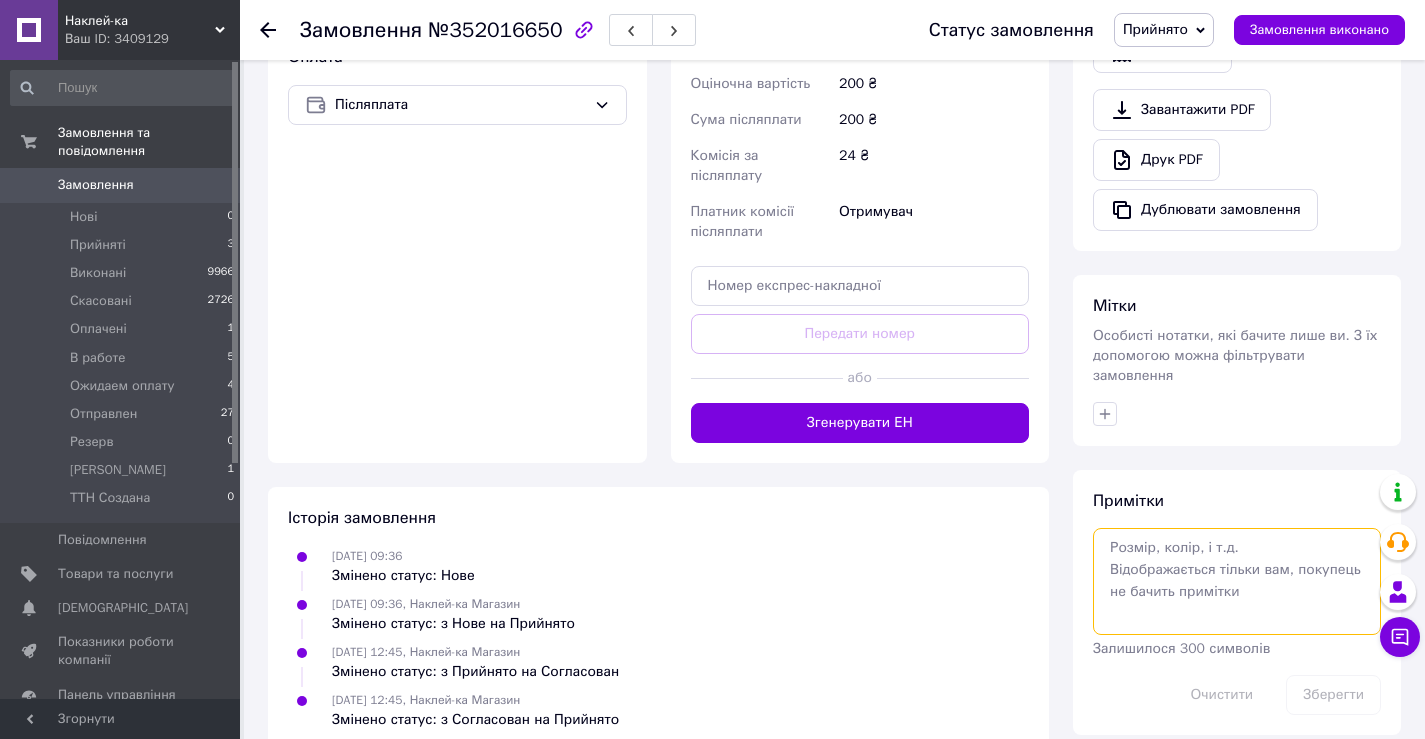 click at bounding box center (1237, 581) 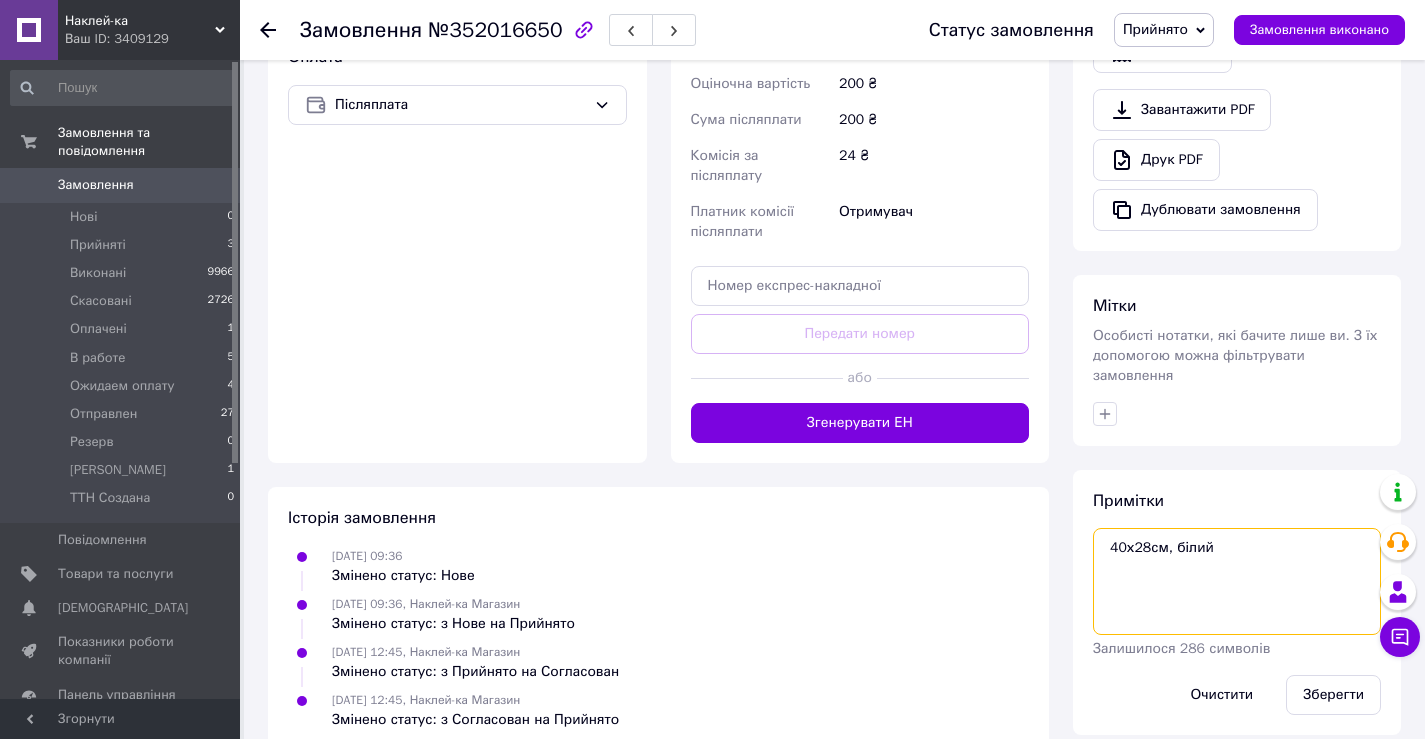 type on "40х28см, білий" 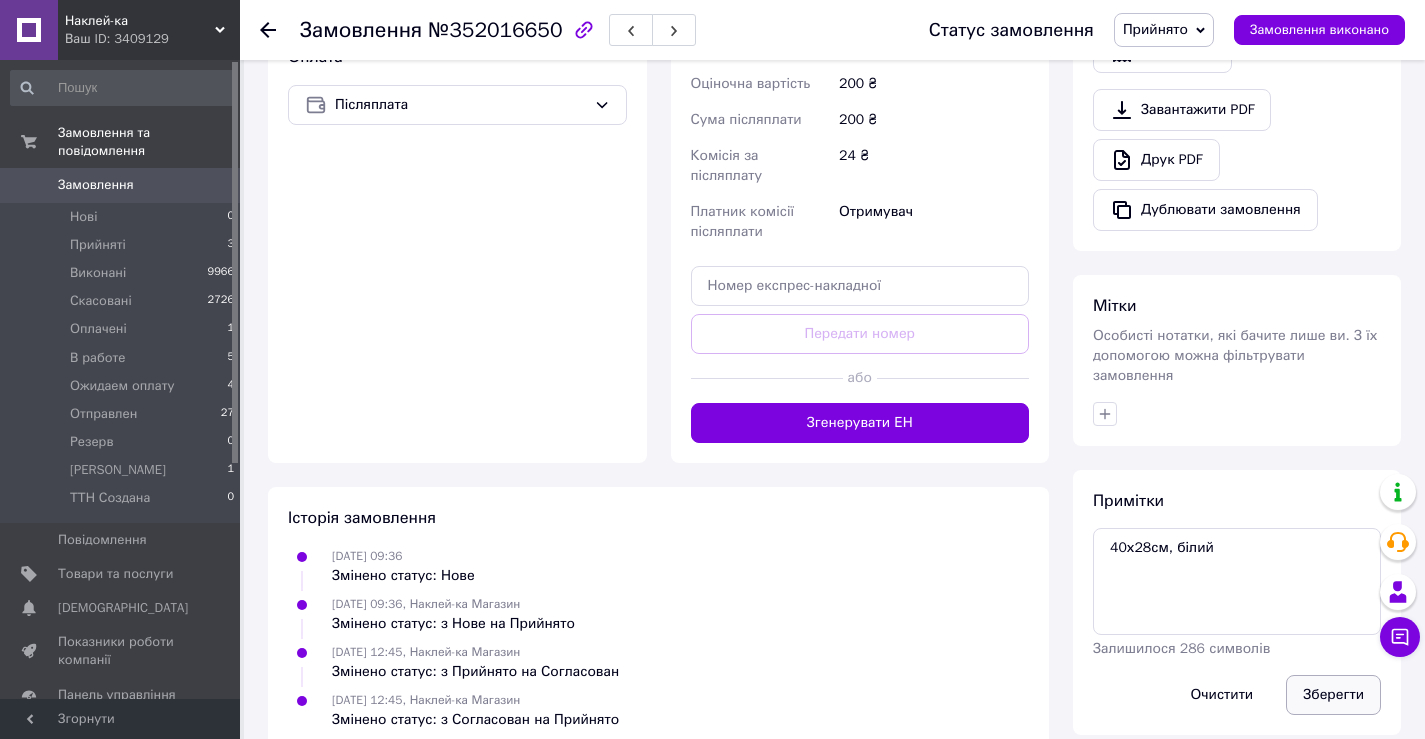 click on "Зберегти" at bounding box center (1333, 695) 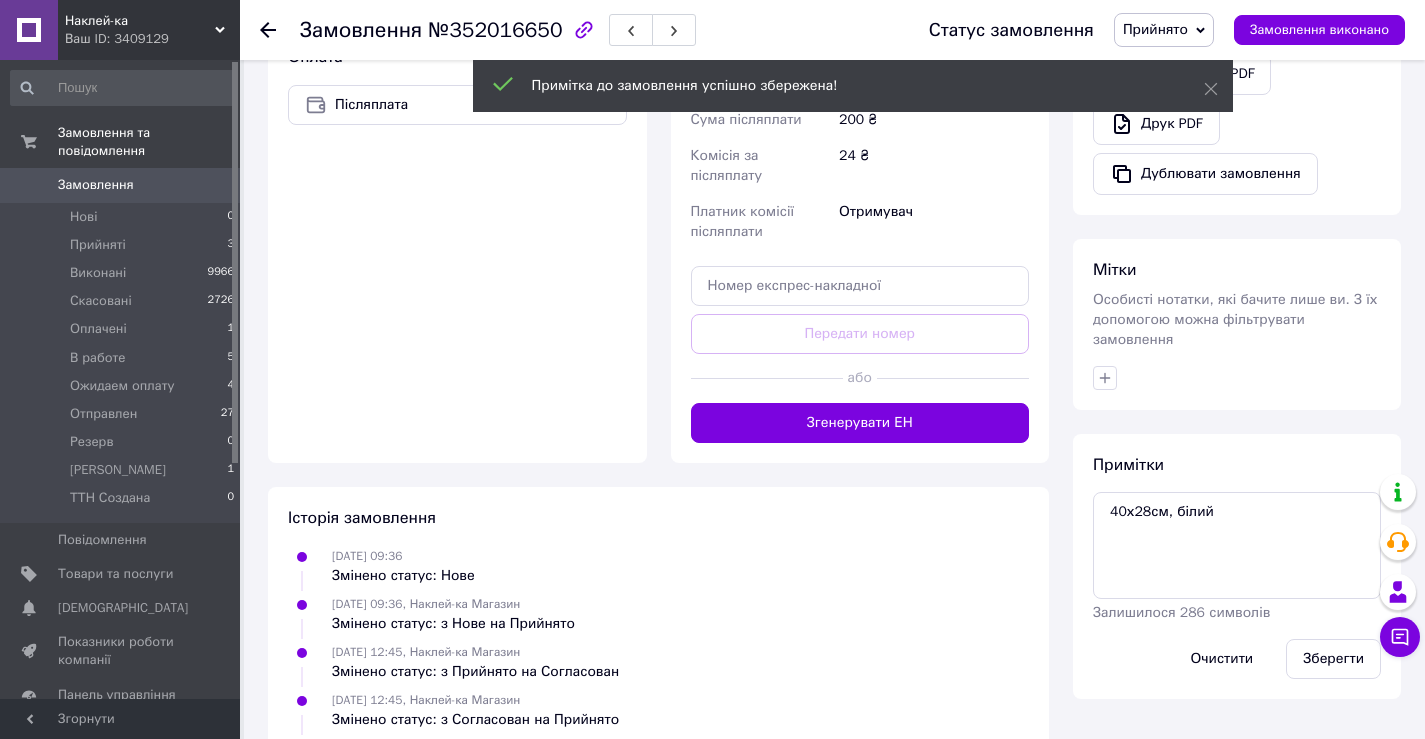click on "Прийнято" at bounding box center (1155, 29) 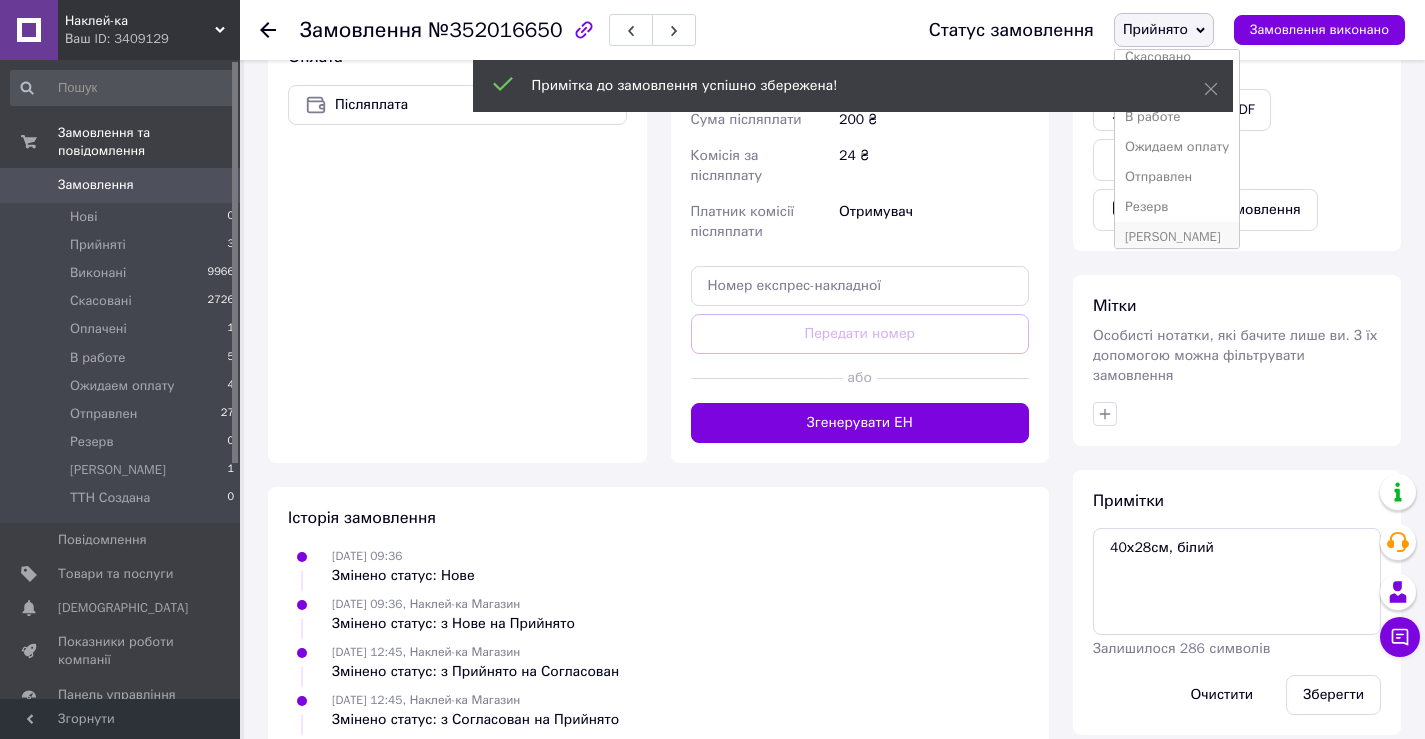 scroll, scrollTop: 82, scrollLeft: 0, axis: vertical 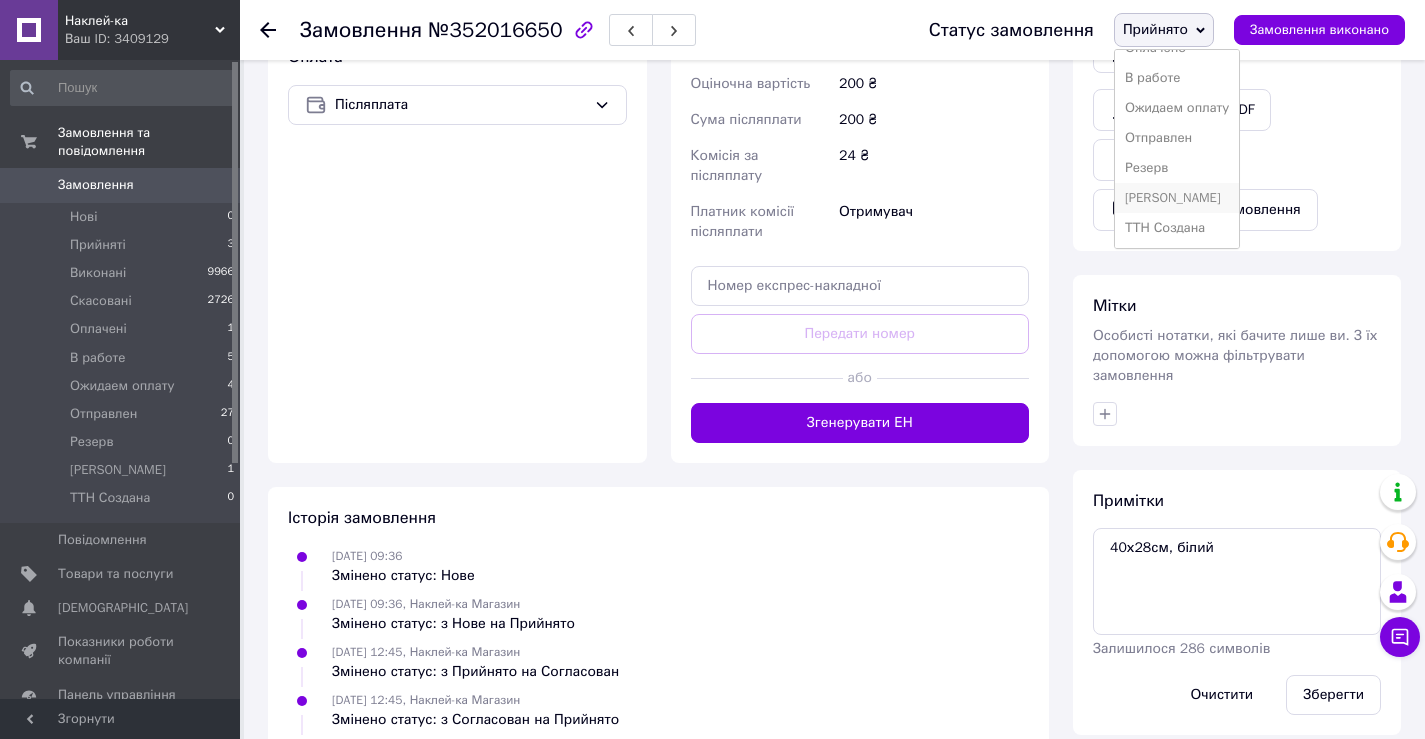 click on "[PERSON_NAME]" at bounding box center (1177, 198) 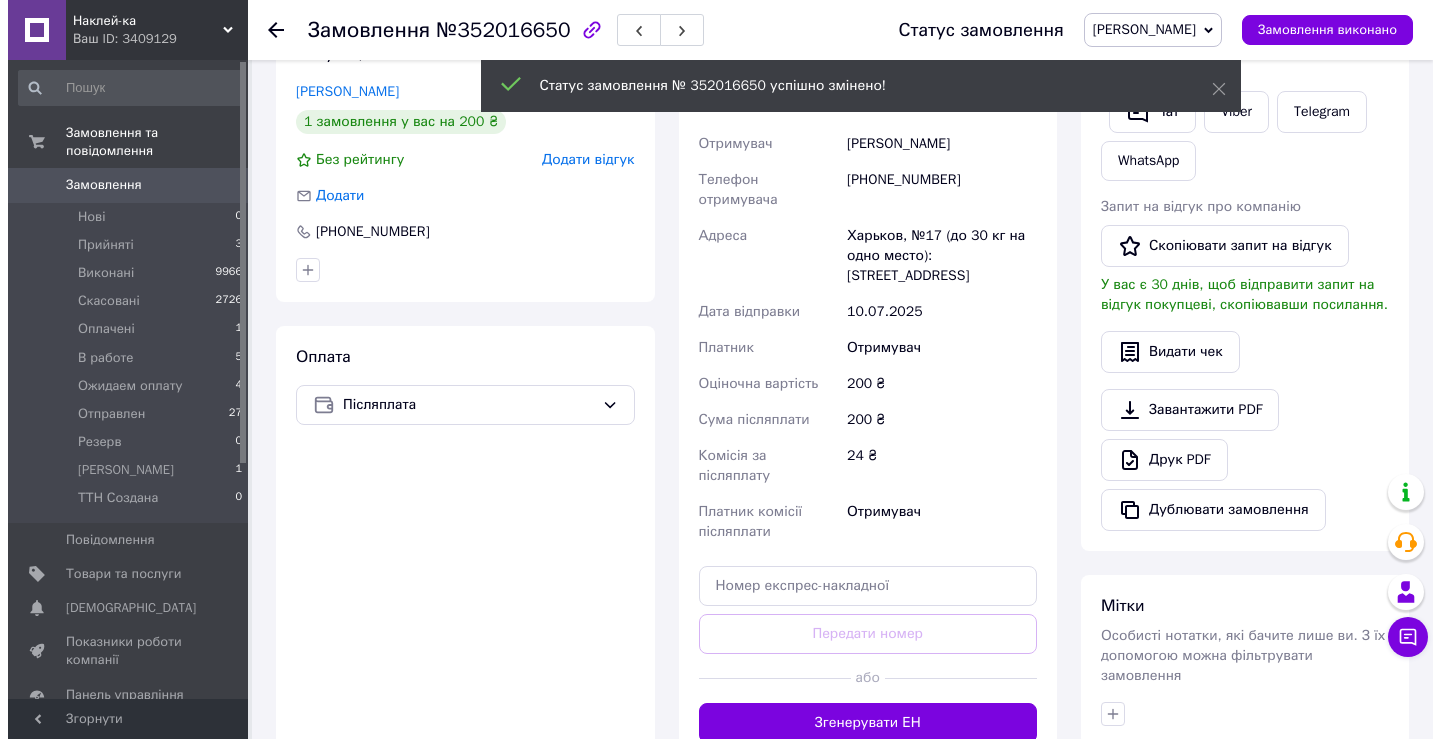 scroll, scrollTop: 196, scrollLeft: 0, axis: vertical 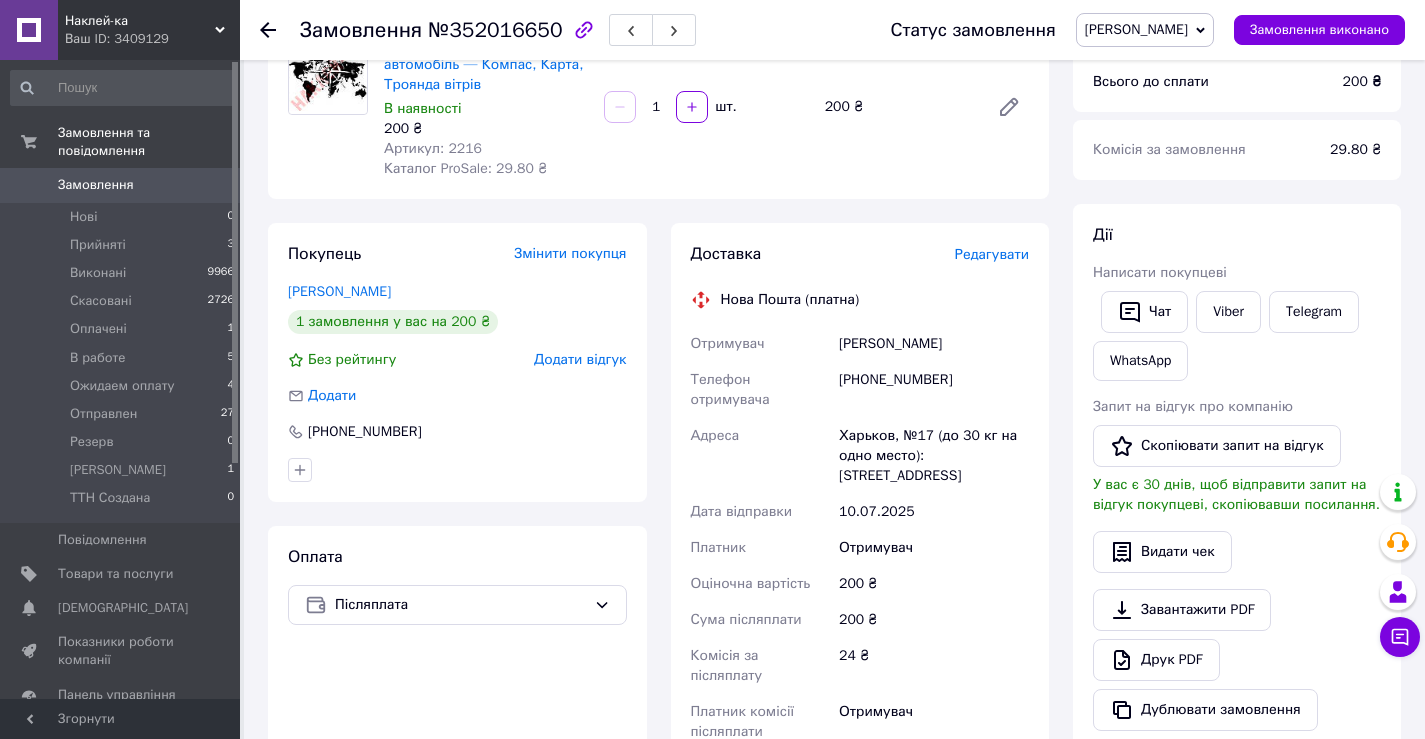 click on "Редагувати" at bounding box center (992, 254) 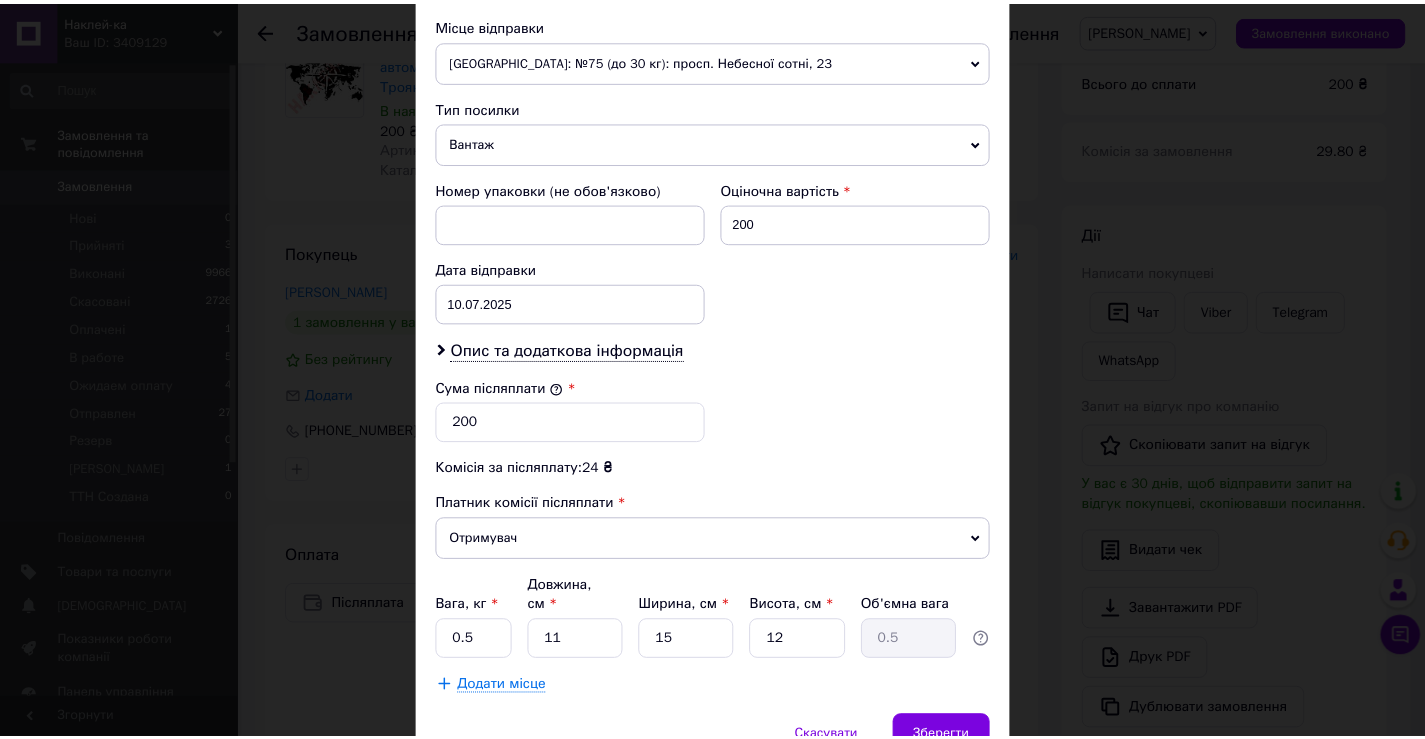 scroll, scrollTop: 787, scrollLeft: 0, axis: vertical 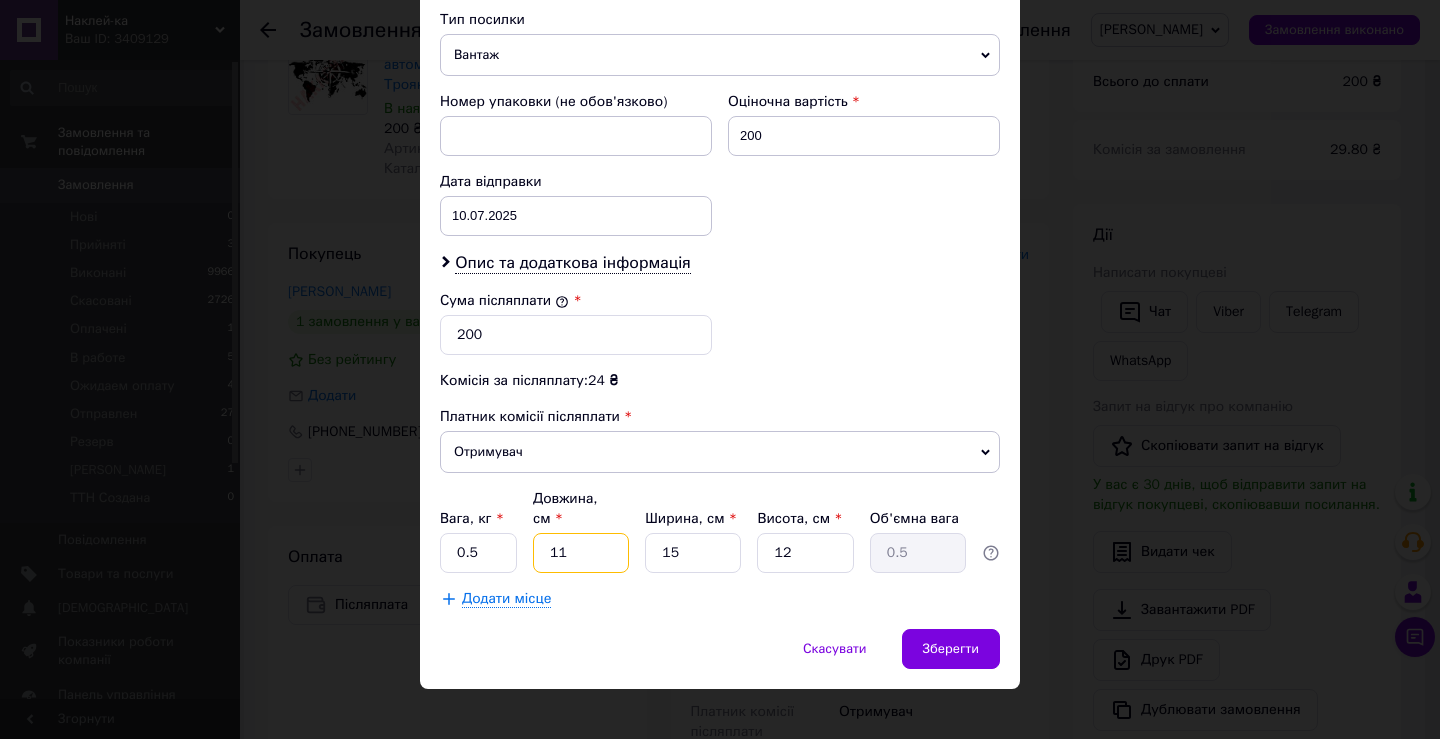 drag, startPoint x: 562, startPoint y: 538, endPoint x: 532, endPoint y: 538, distance: 30 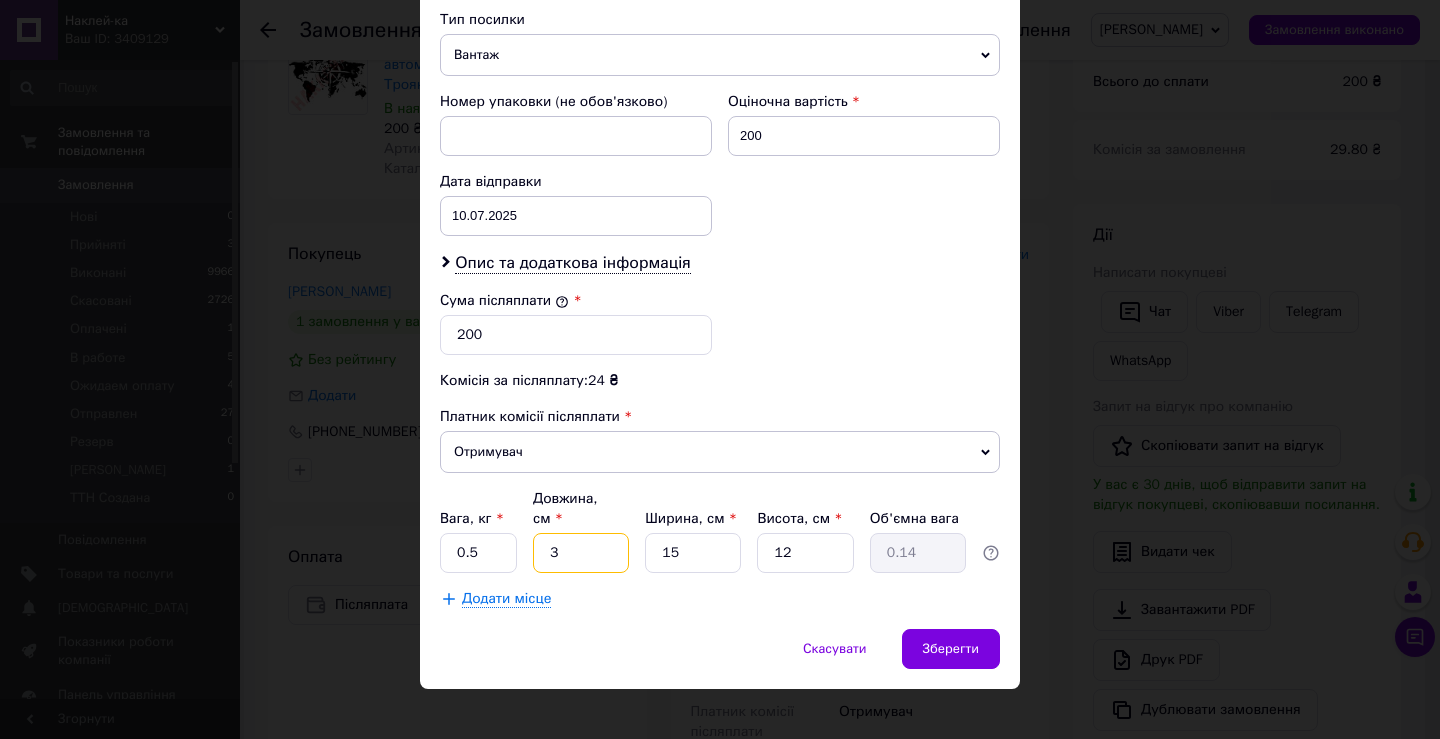 type on "31" 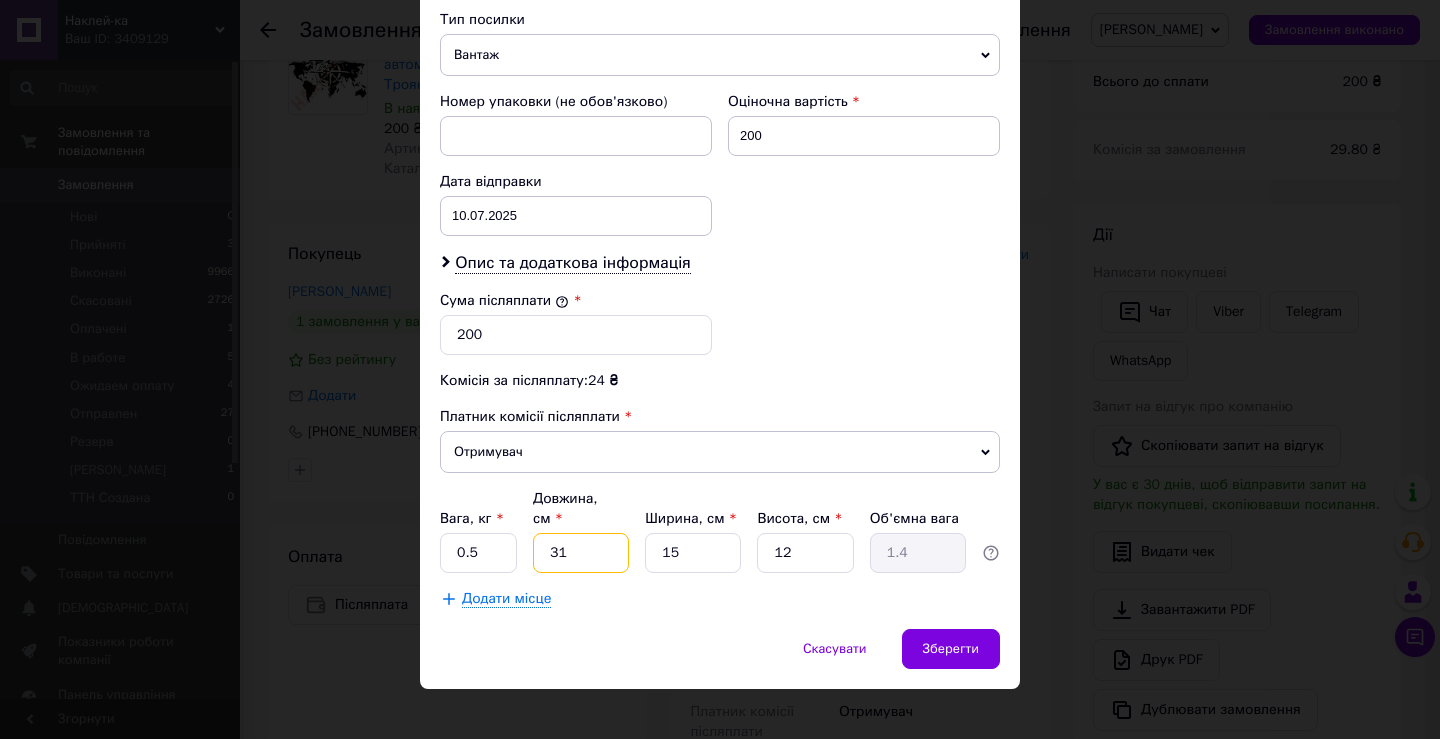 type on "31" 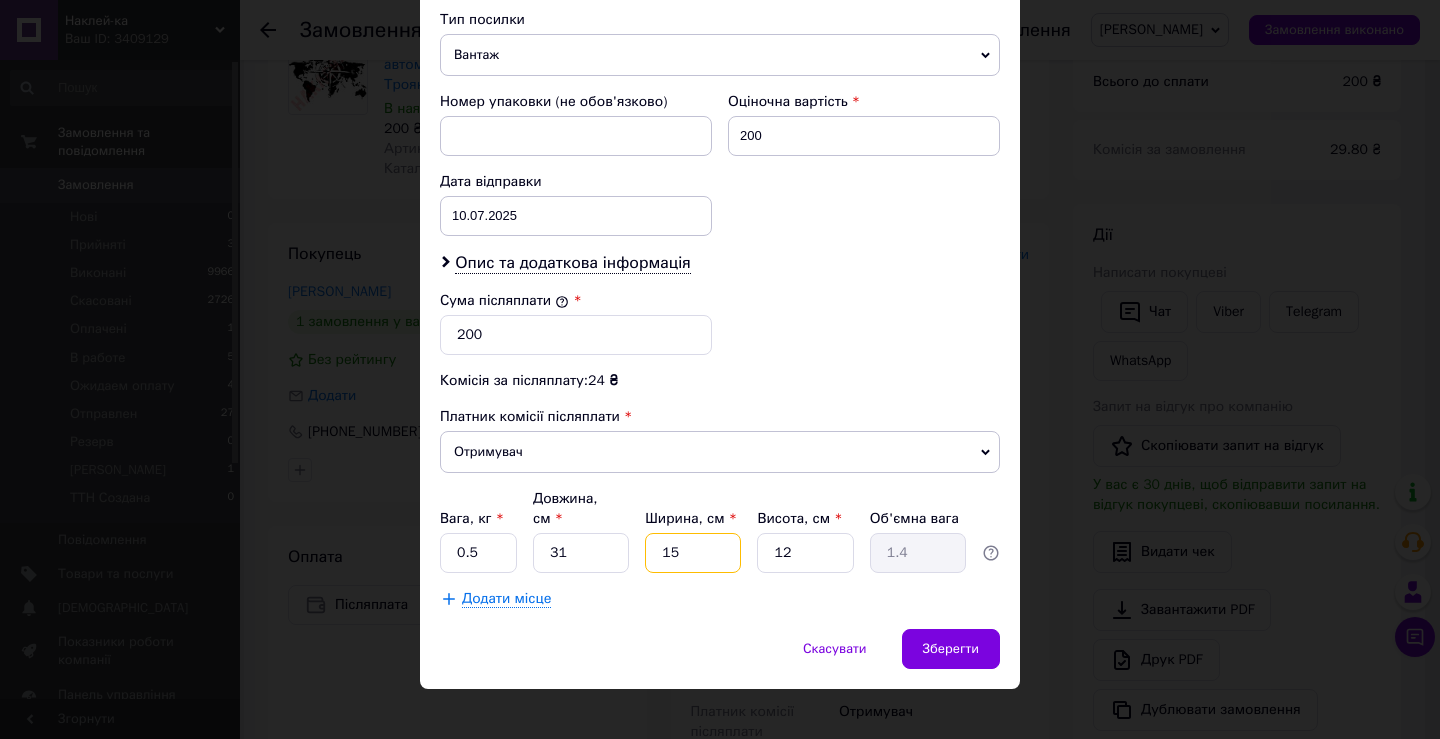 type on "1" 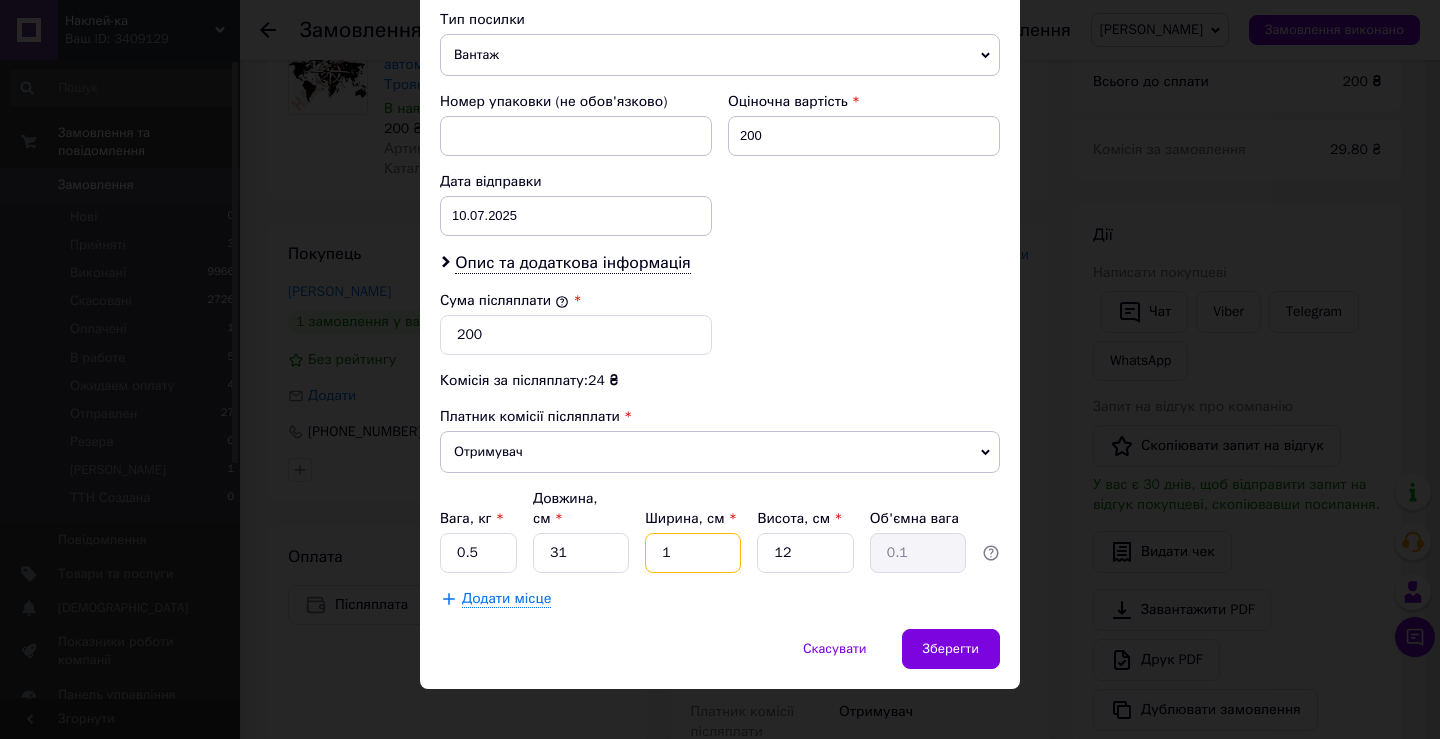 type on "11" 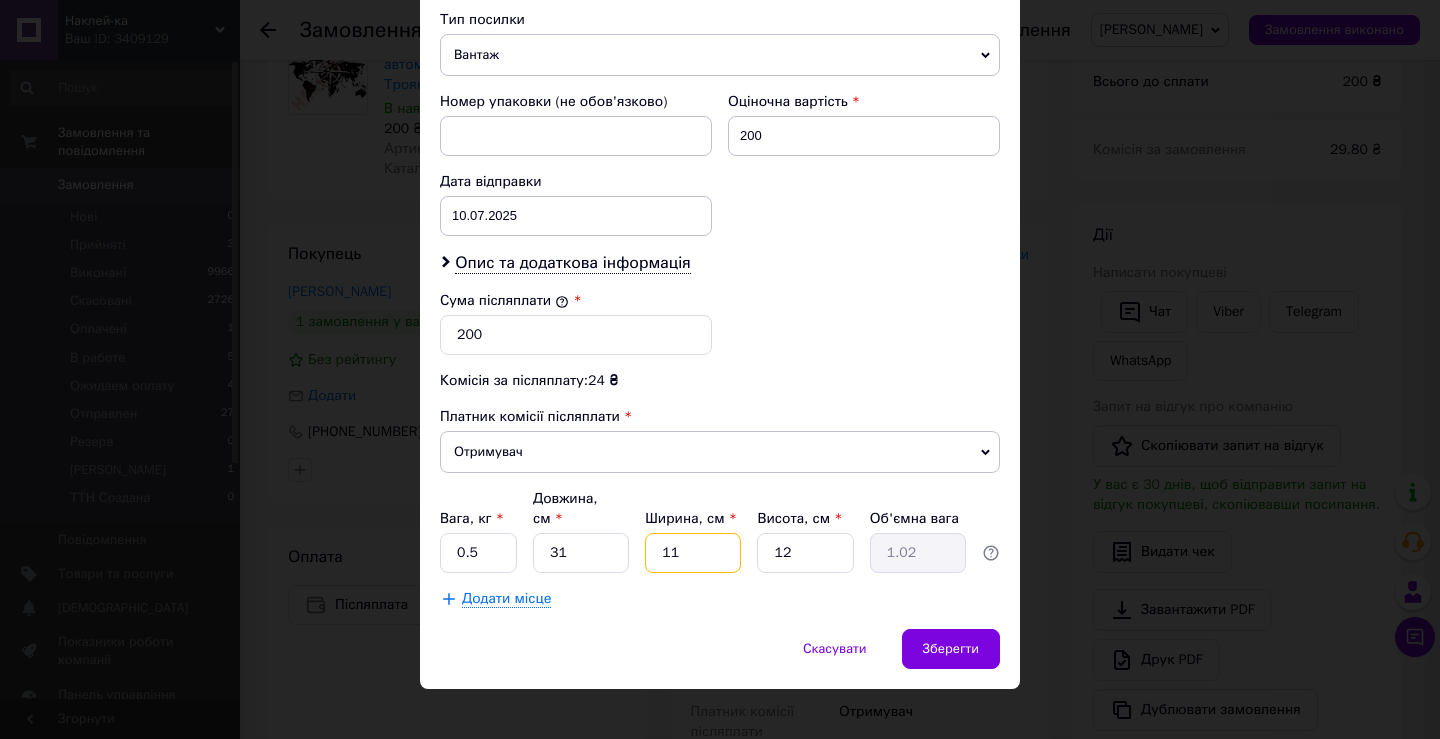 type on "11" 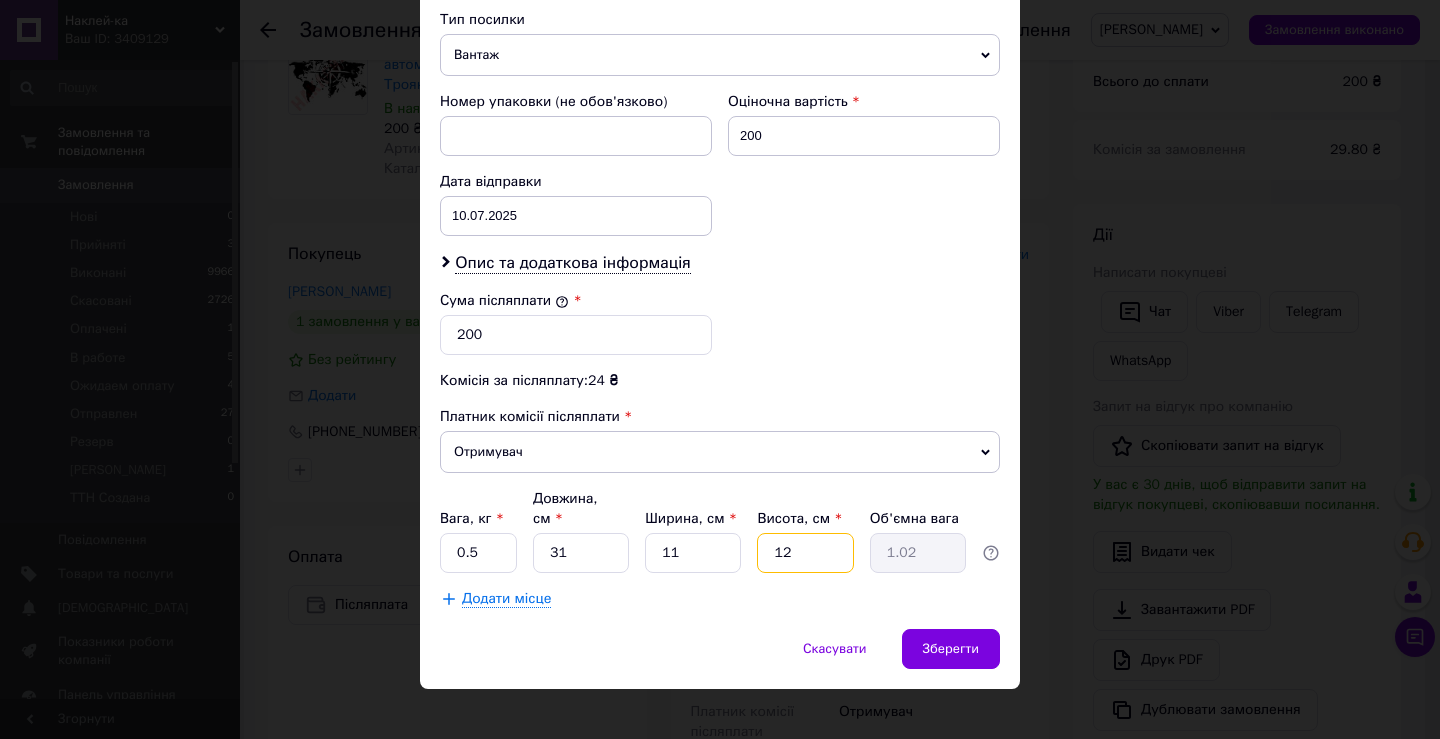 type on "6" 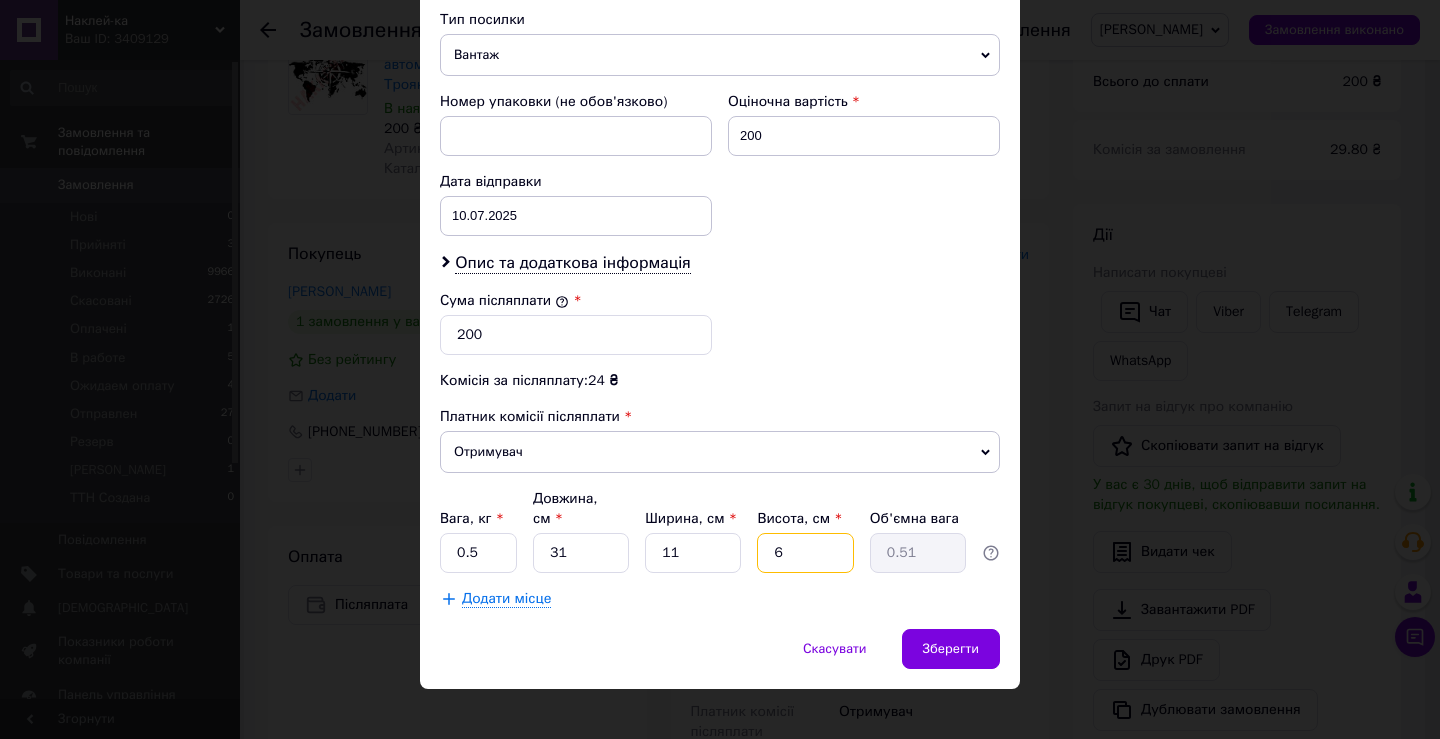 type on "6" 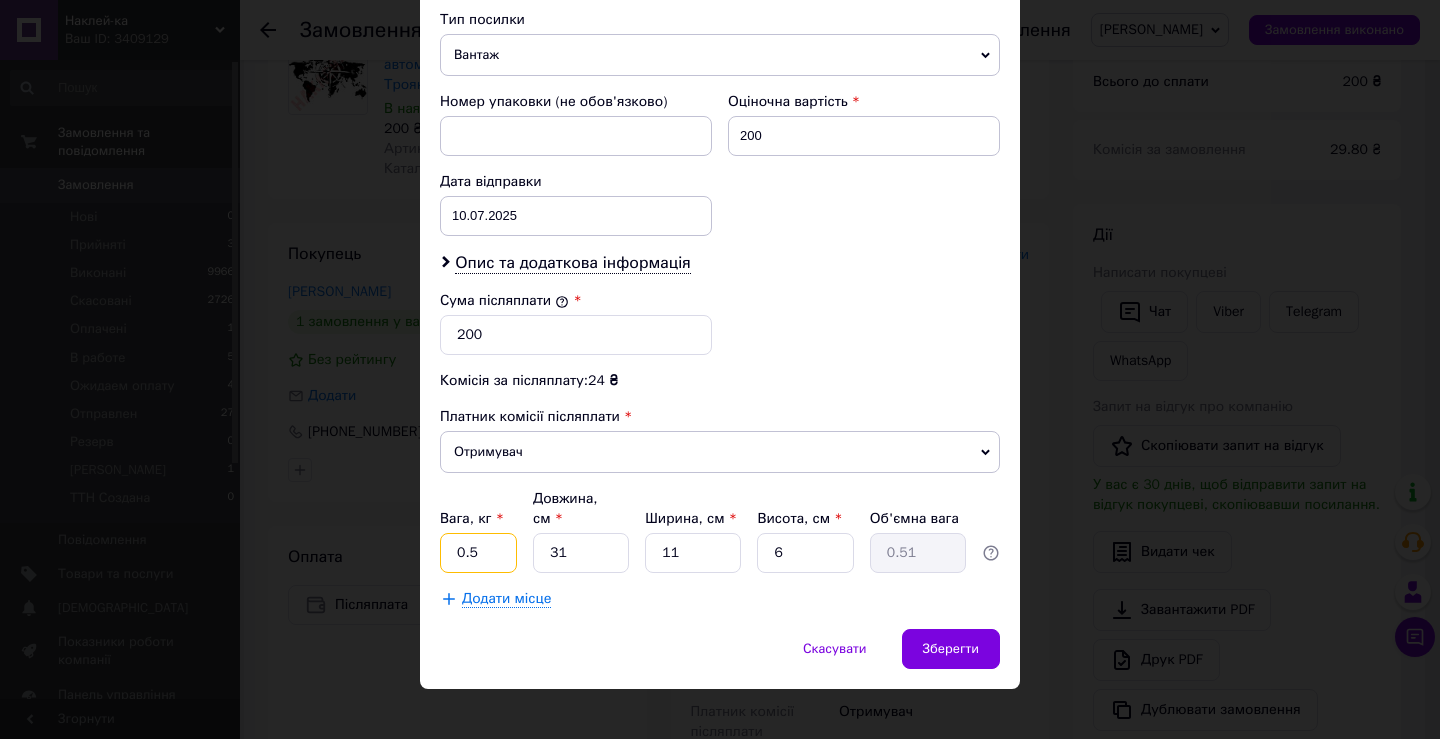 drag, startPoint x: 470, startPoint y: 529, endPoint x: 453, endPoint y: 534, distance: 17.720045 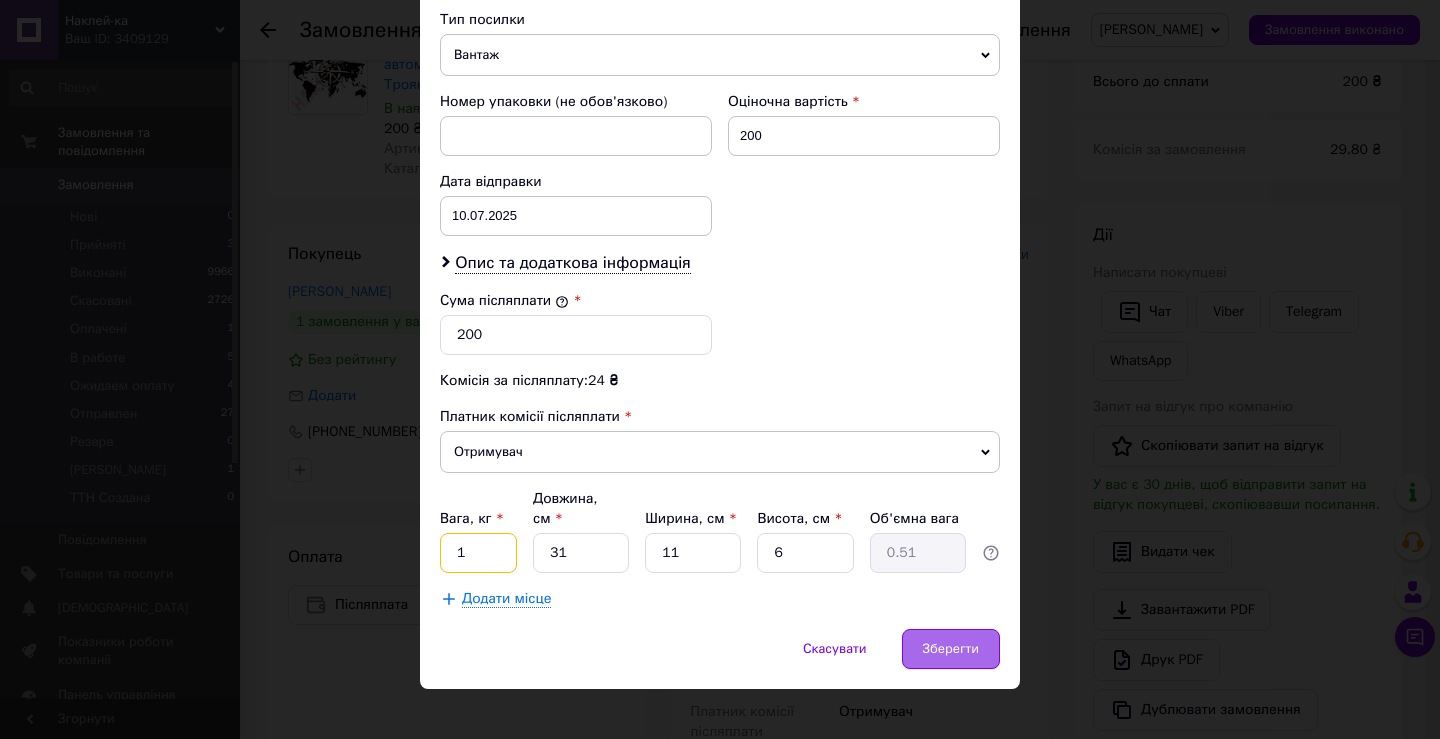 type on "1" 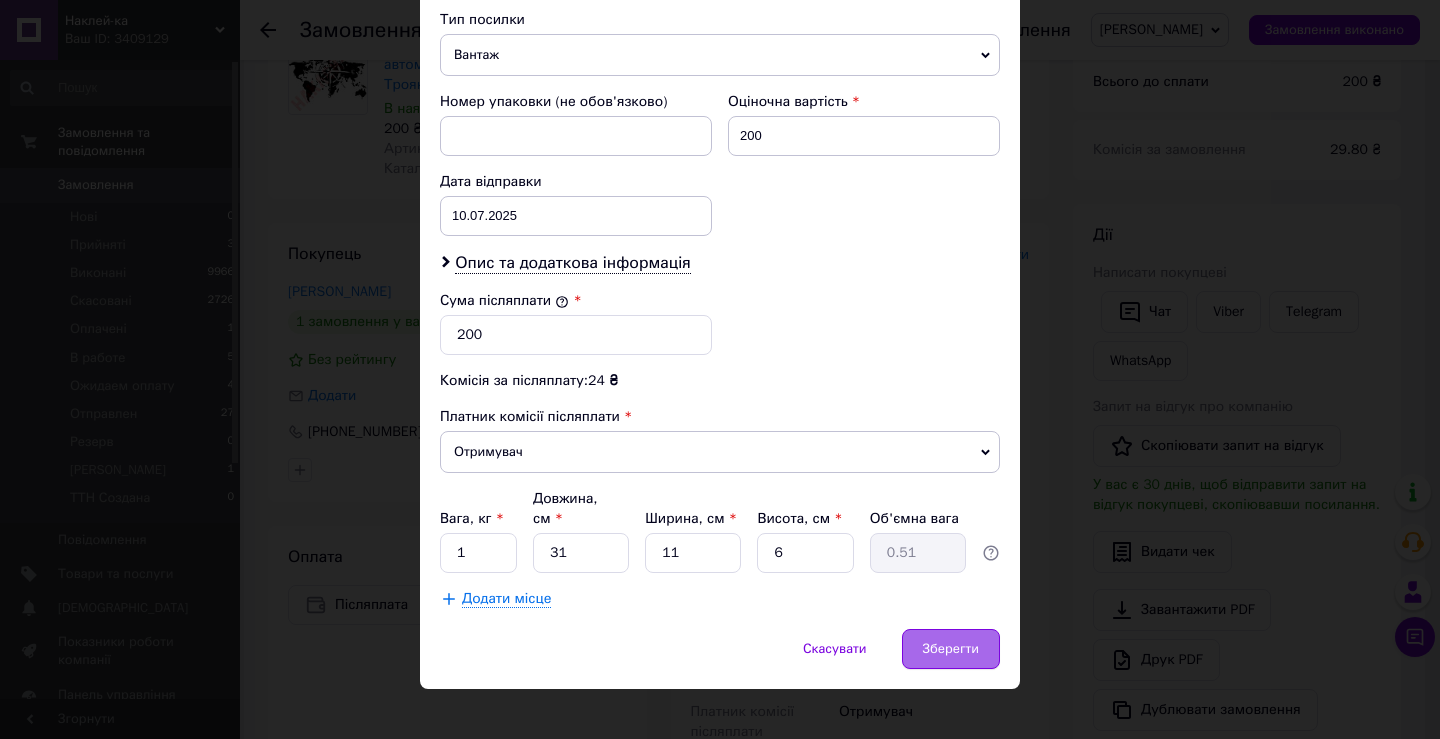 click on "Зберегти" at bounding box center [951, 649] 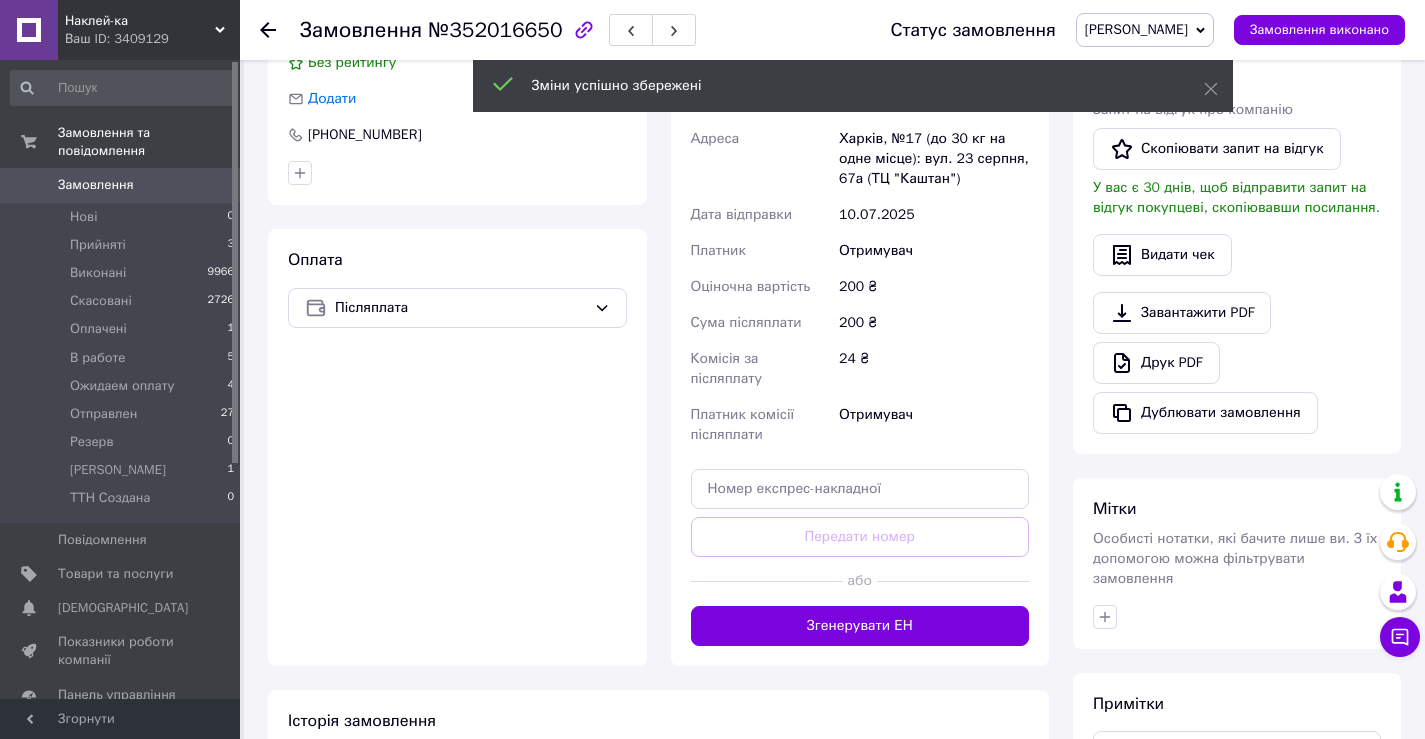 scroll, scrollTop: 496, scrollLeft: 0, axis: vertical 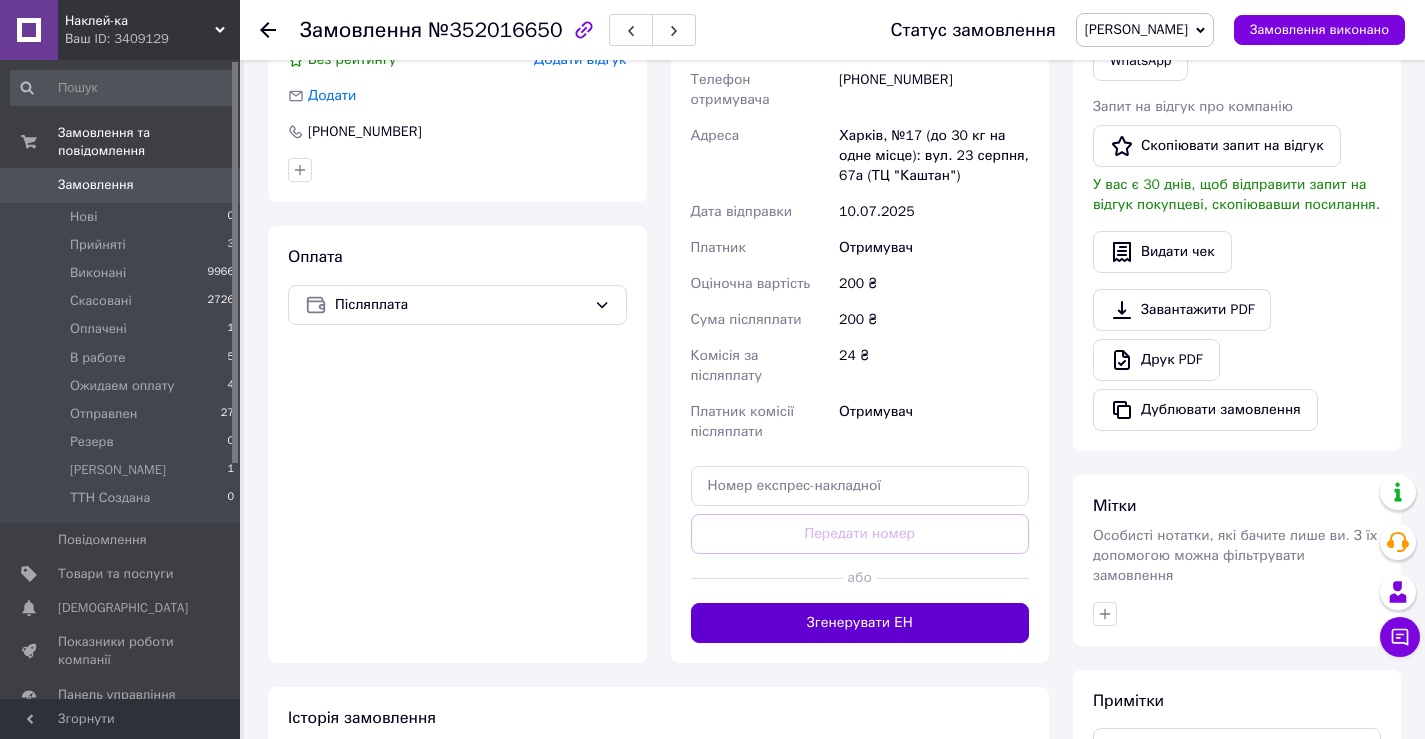 click on "Згенерувати ЕН" at bounding box center (860, 623) 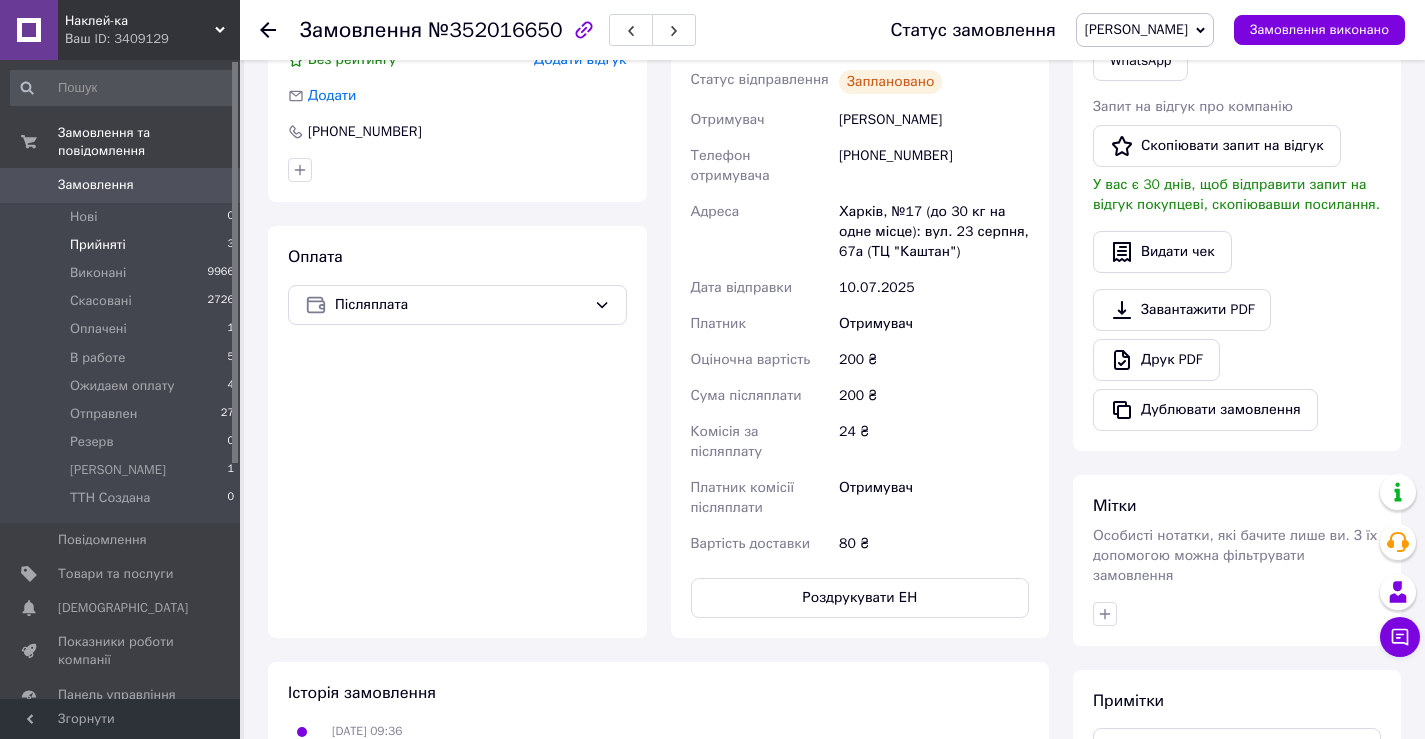 click on "Прийняті" at bounding box center [98, 245] 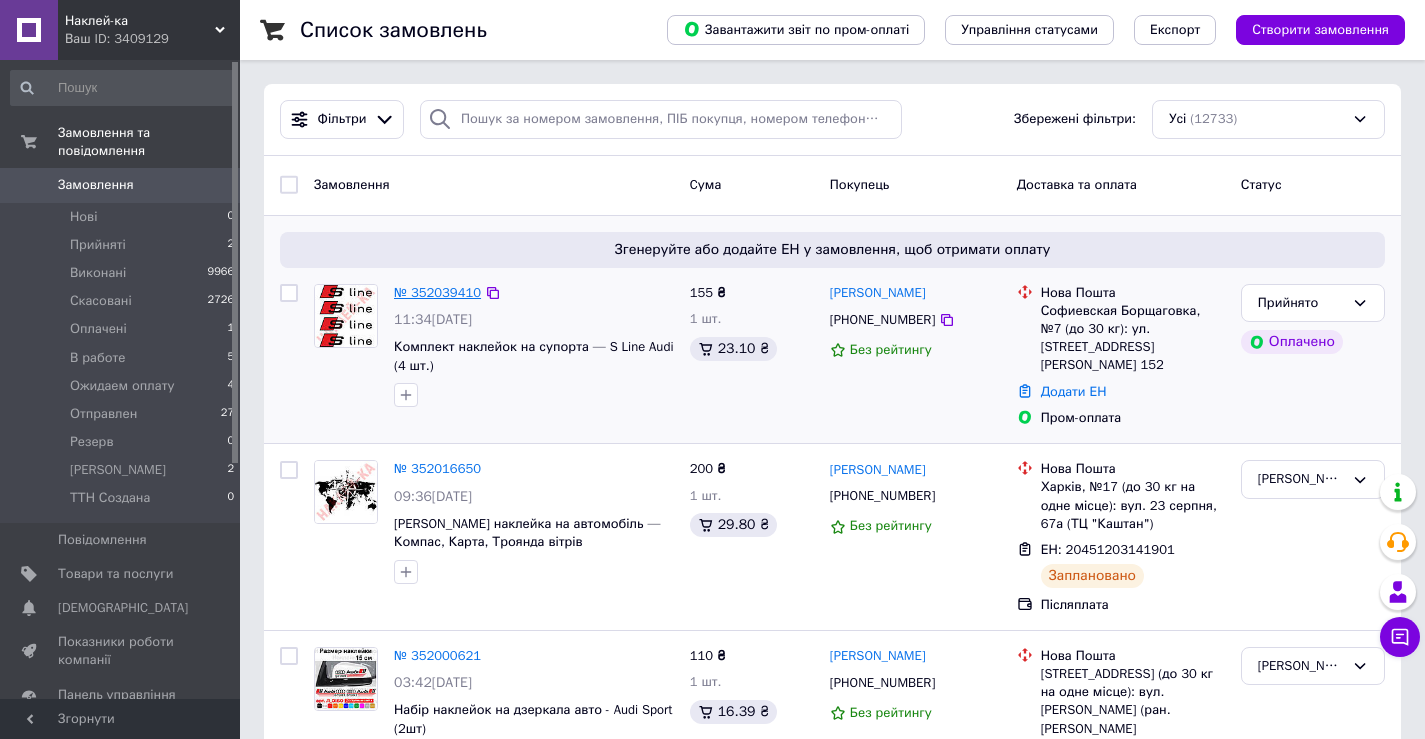 click on "№ 352039410" at bounding box center (437, 292) 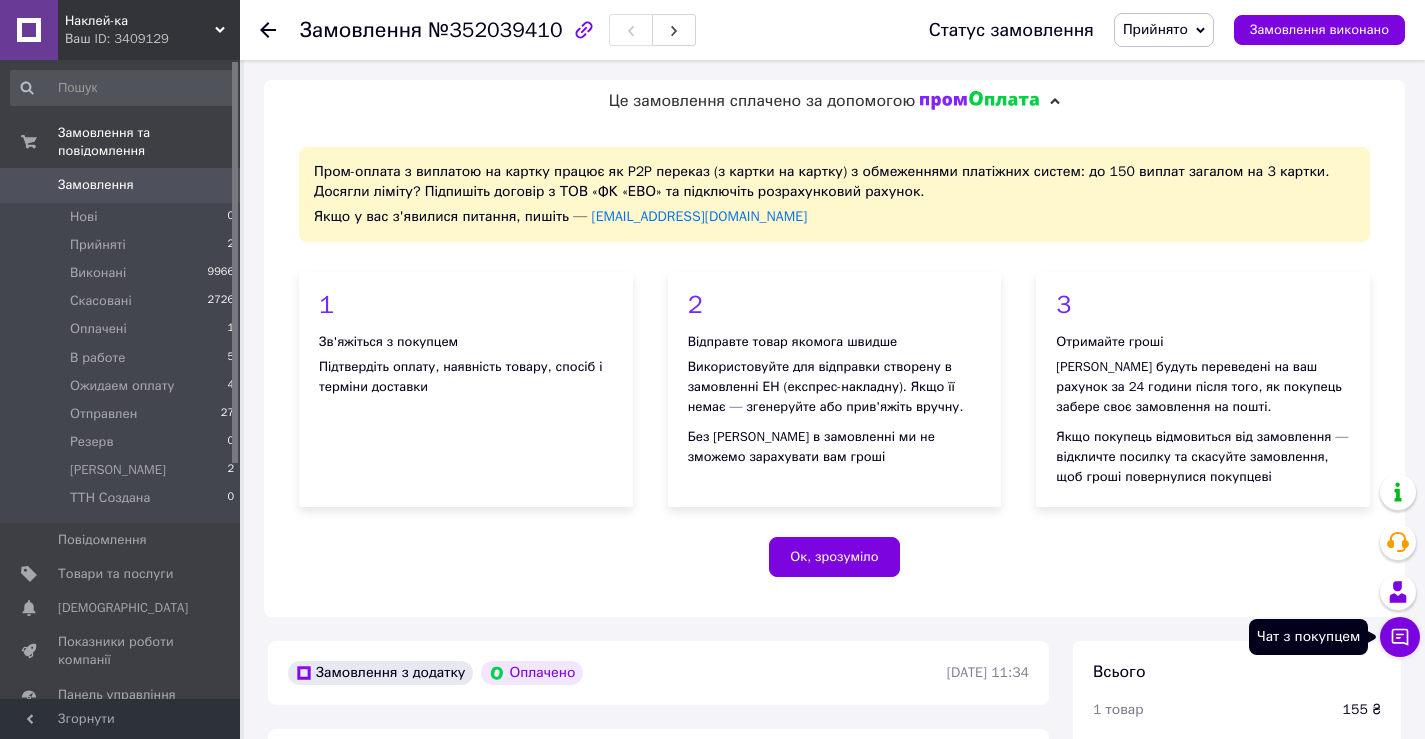 click 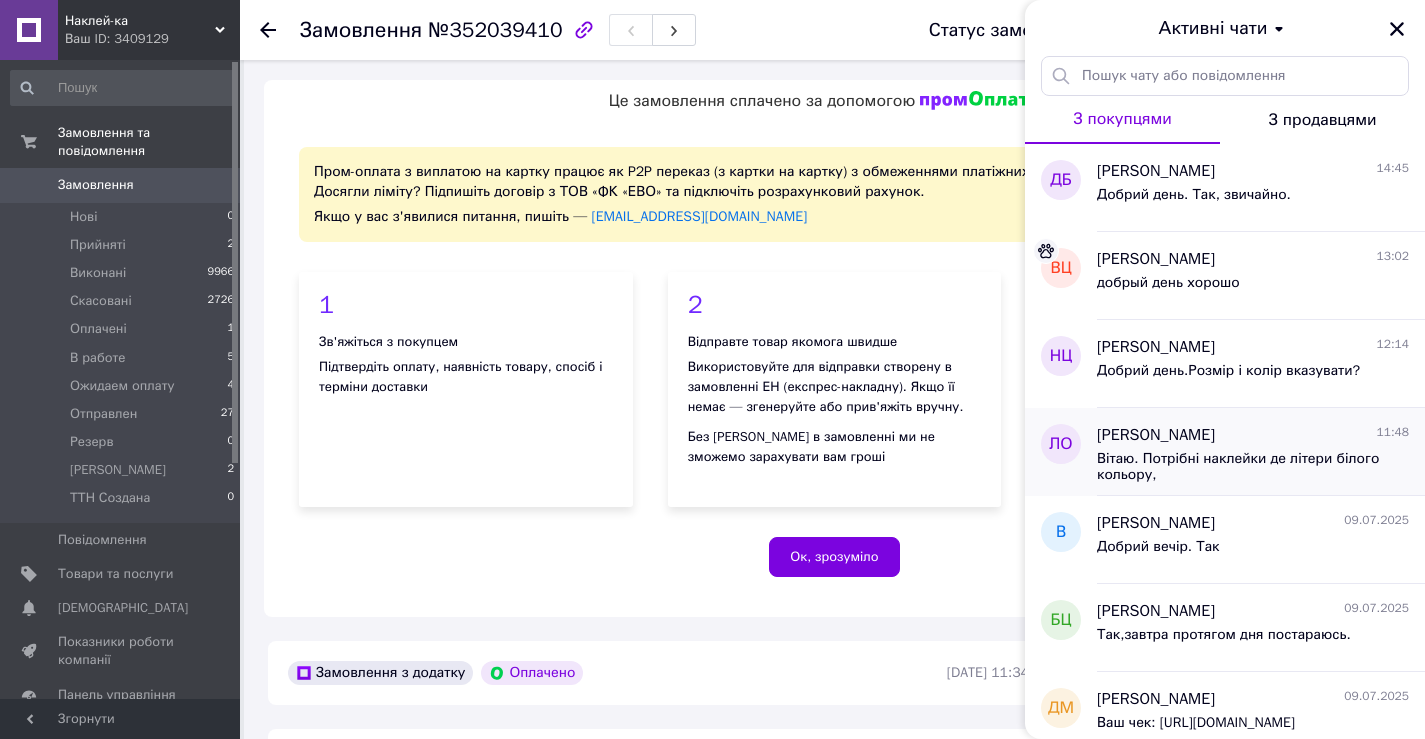 click on "Вітаю. Потрібні наклейки де літери білого кольору," at bounding box center [1239, 467] 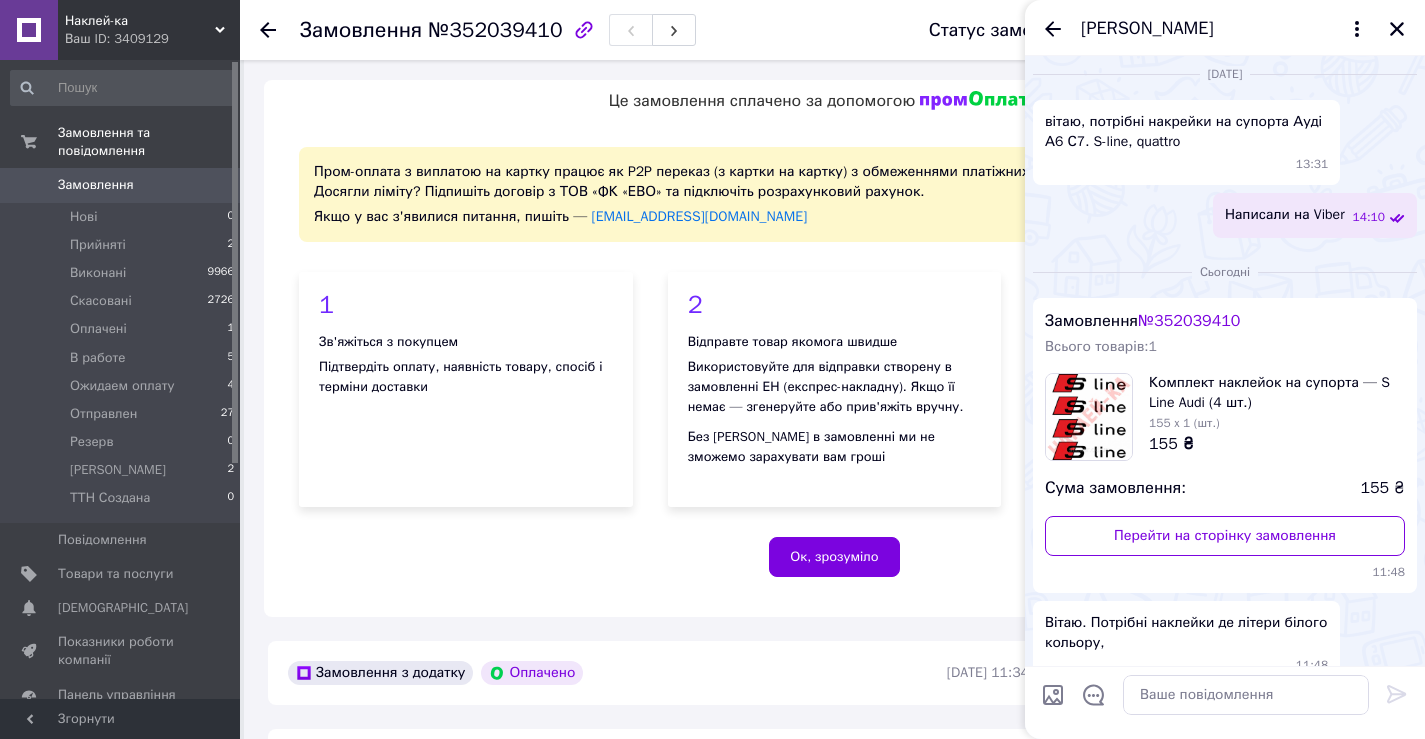 scroll, scrollTop: 0, scrollLeft: 0, axis: both 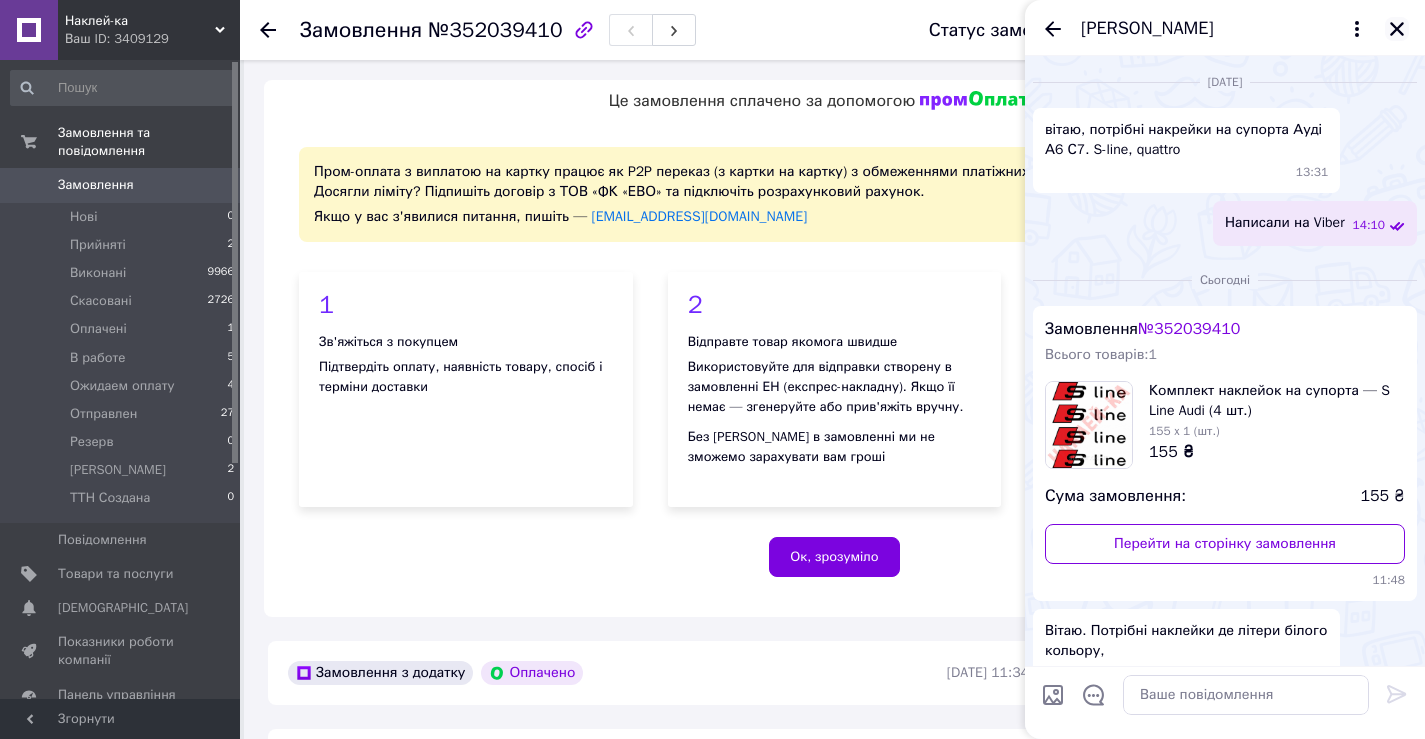 click 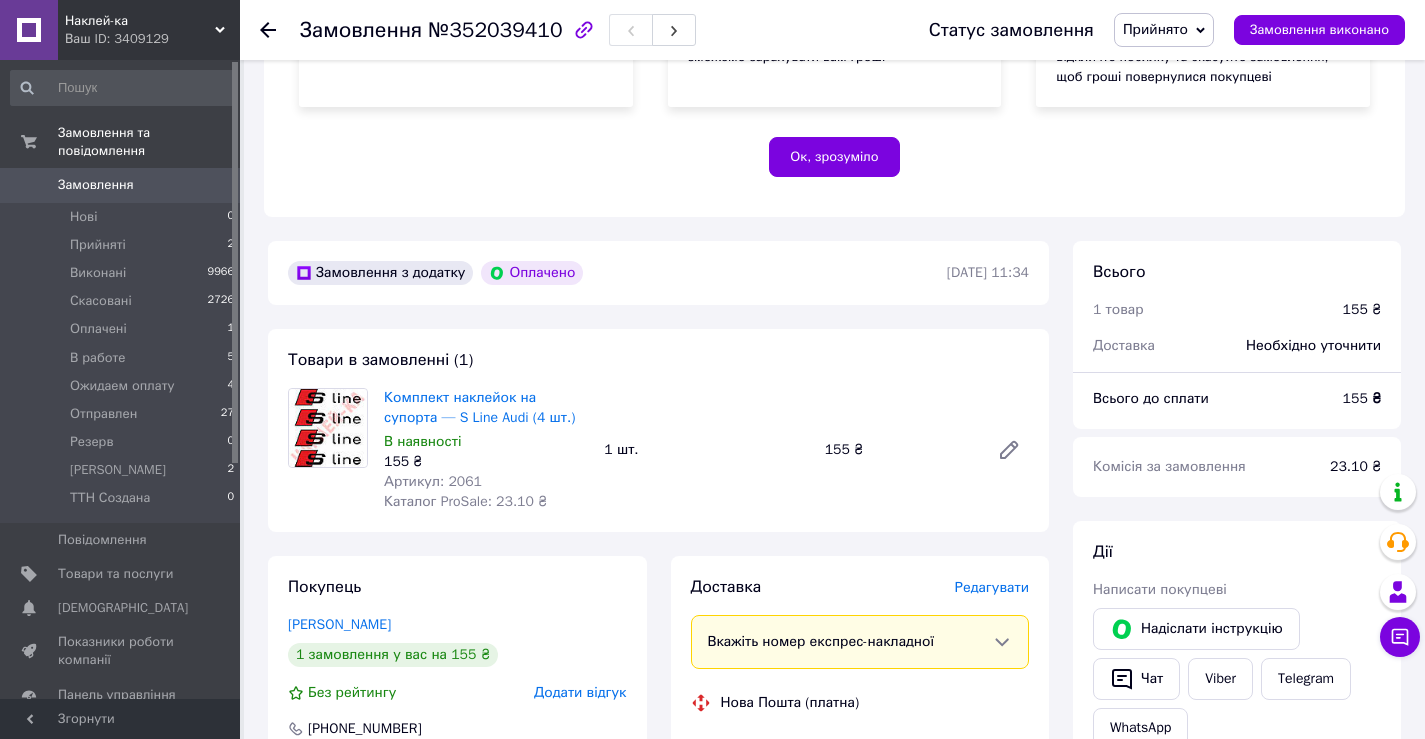 scroll, scrollTop: 600, scrollLeft: 0, axis: vertical 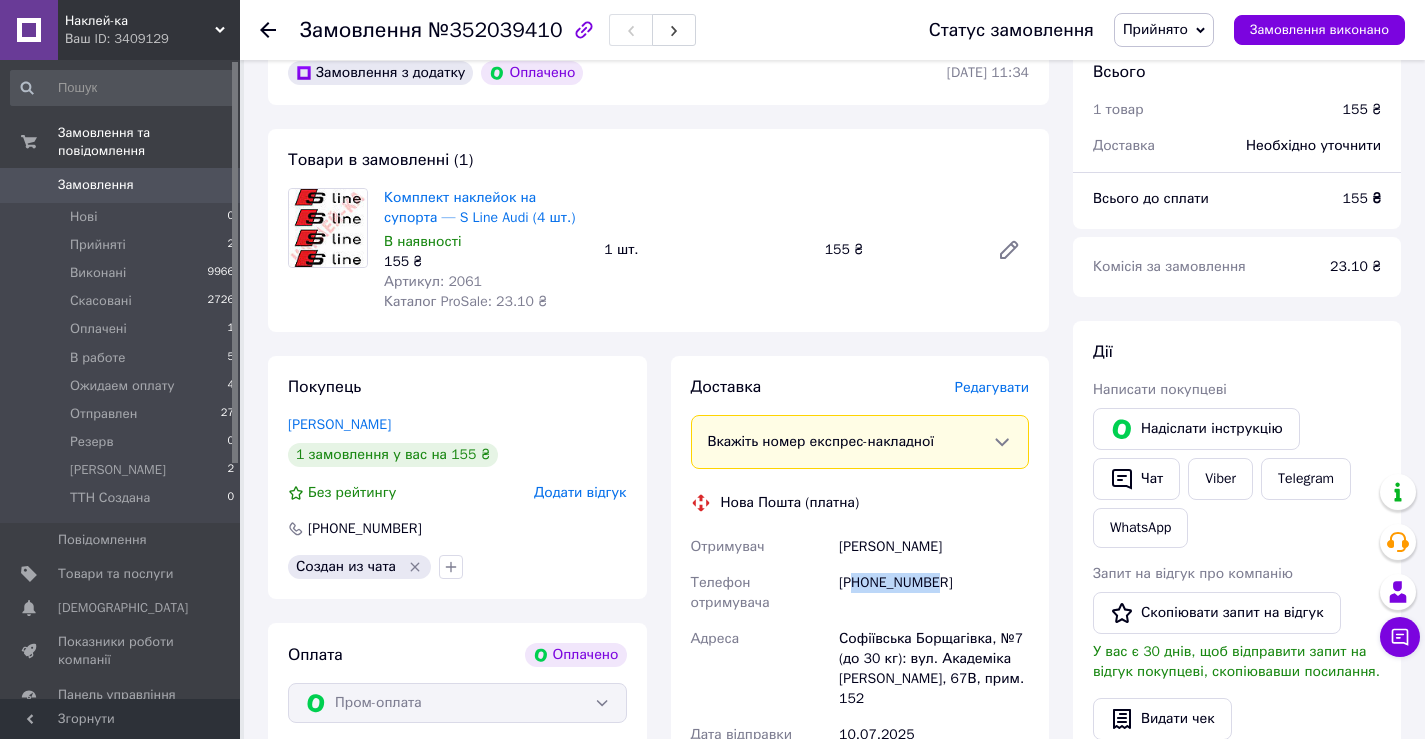drag, startPoint x: 859, startPoint y: 585, endPoint x: 932, endPoint y: 586, distance: 73.00685 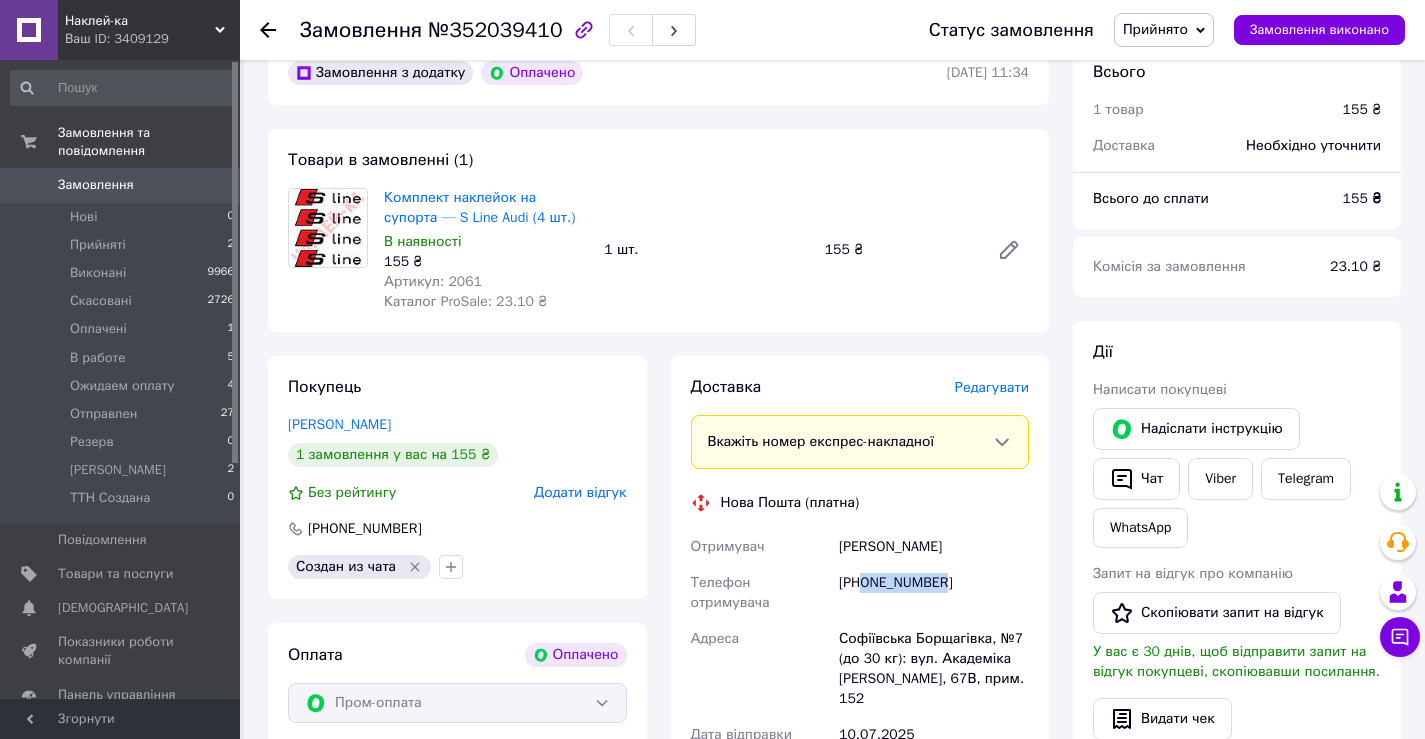 drag, startPoint x: 942, startPoint y: 586, endPoint x: 872, endPoint y: 585, distance: 70.00714 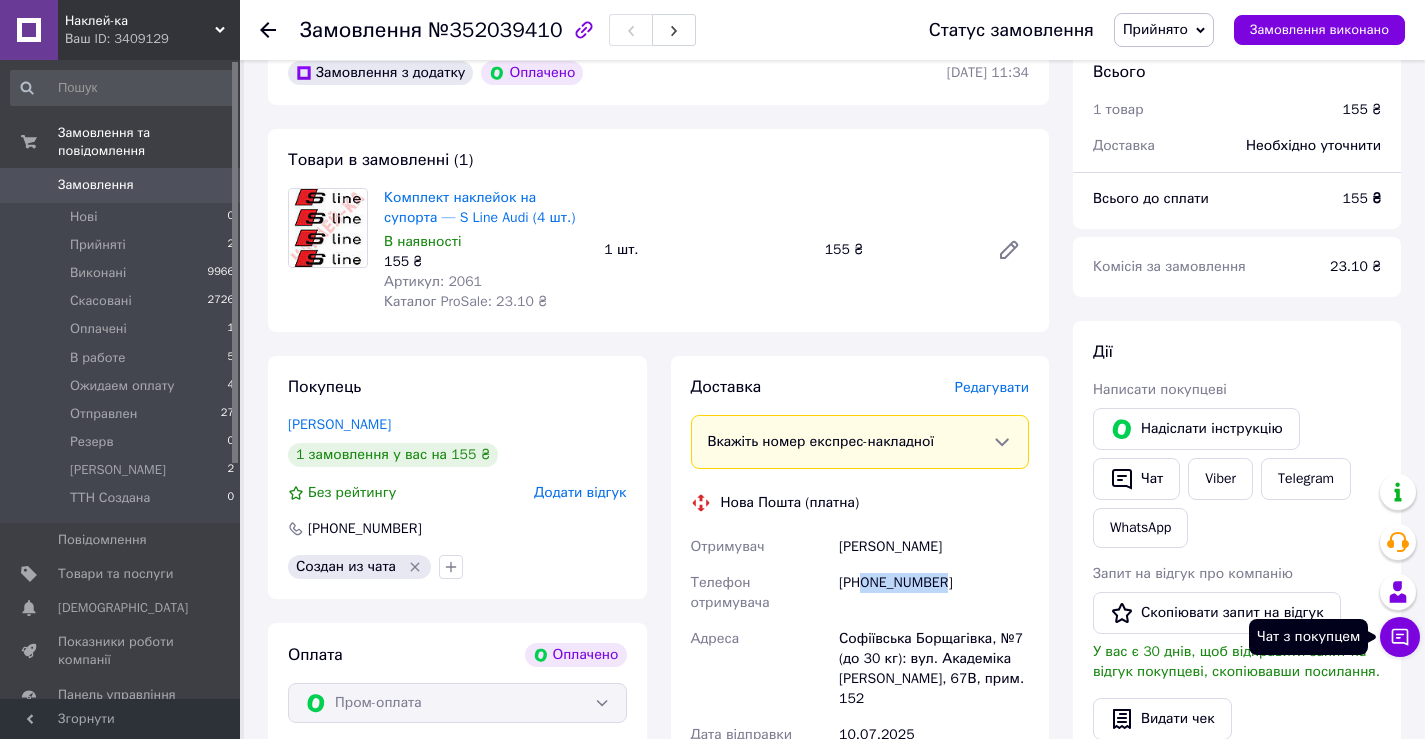 click 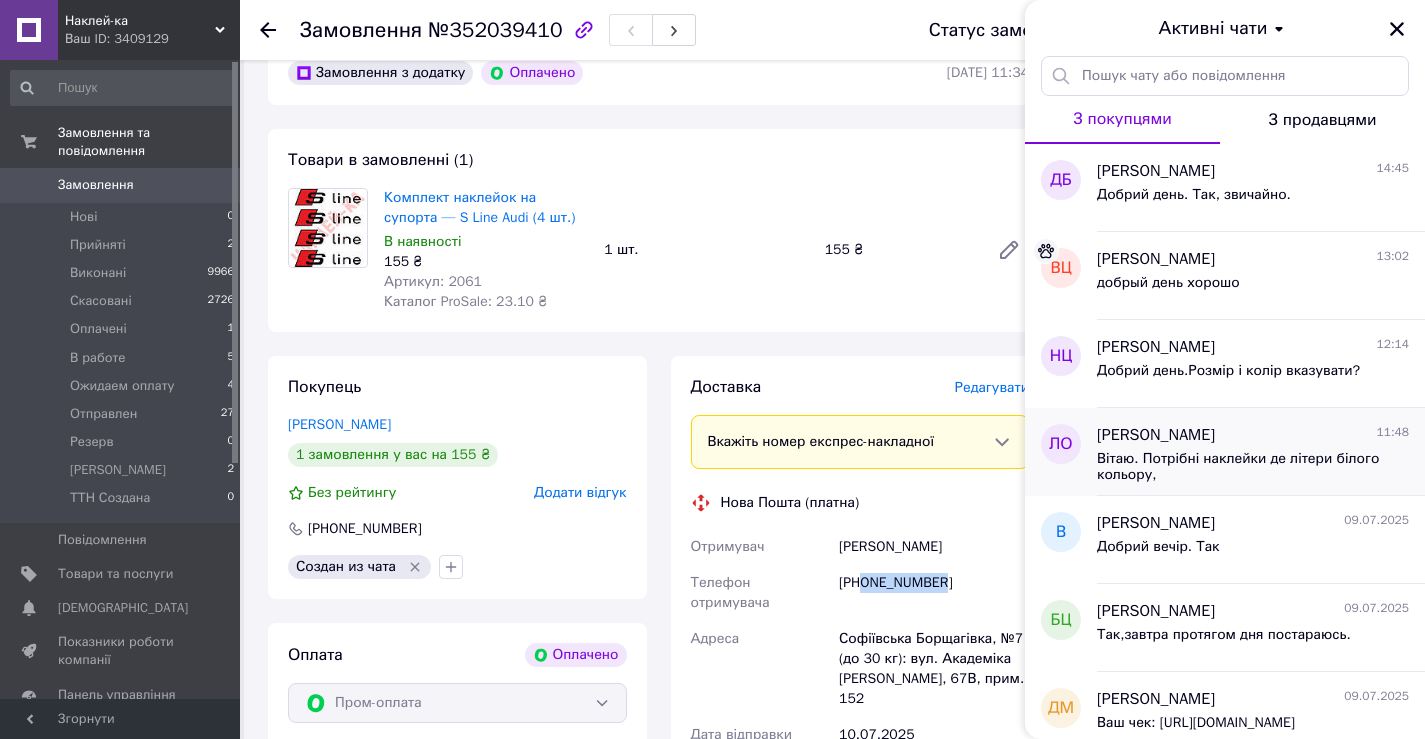 click on "Вітаю. Потрібні наклейки де літери білого кольору," at bounding box center [1239, 467] 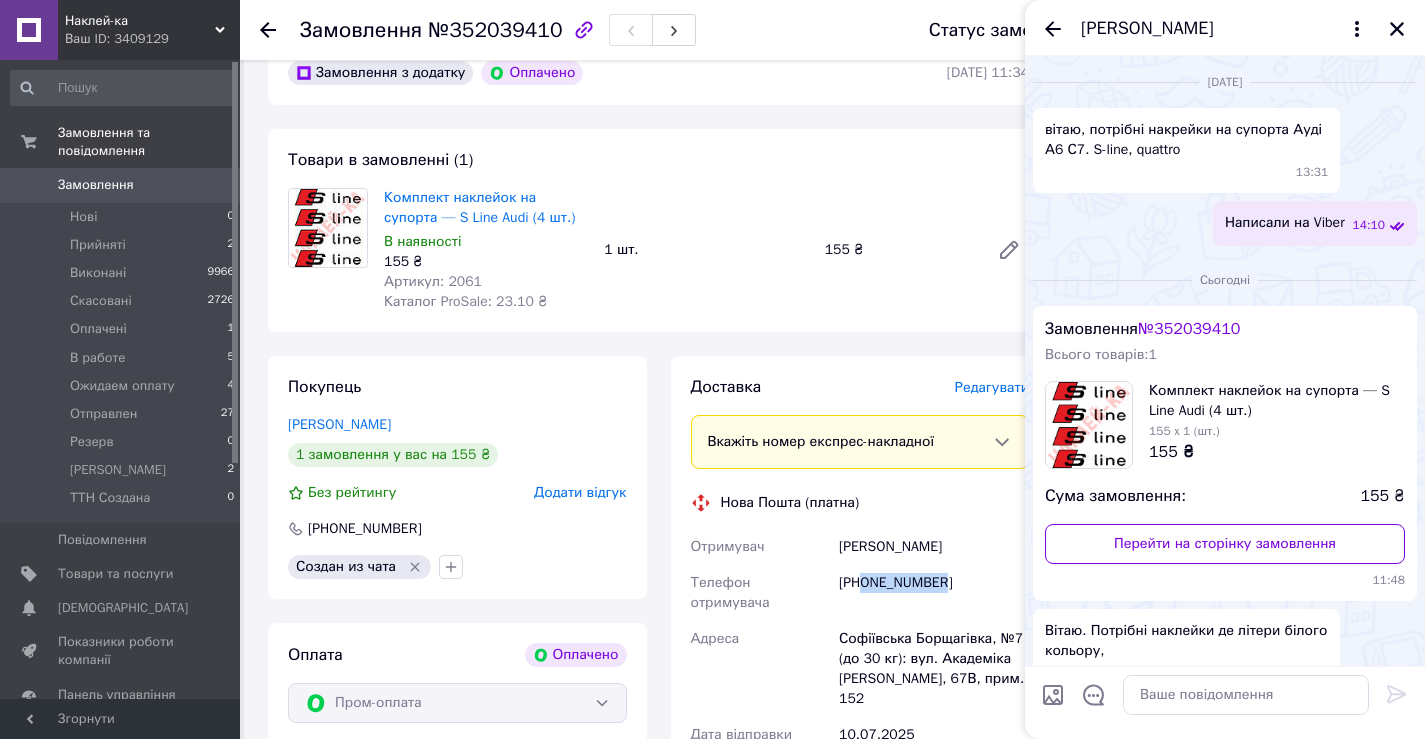 scroll, scrollTop: 36, scrollLeft: 0, axis: vertical 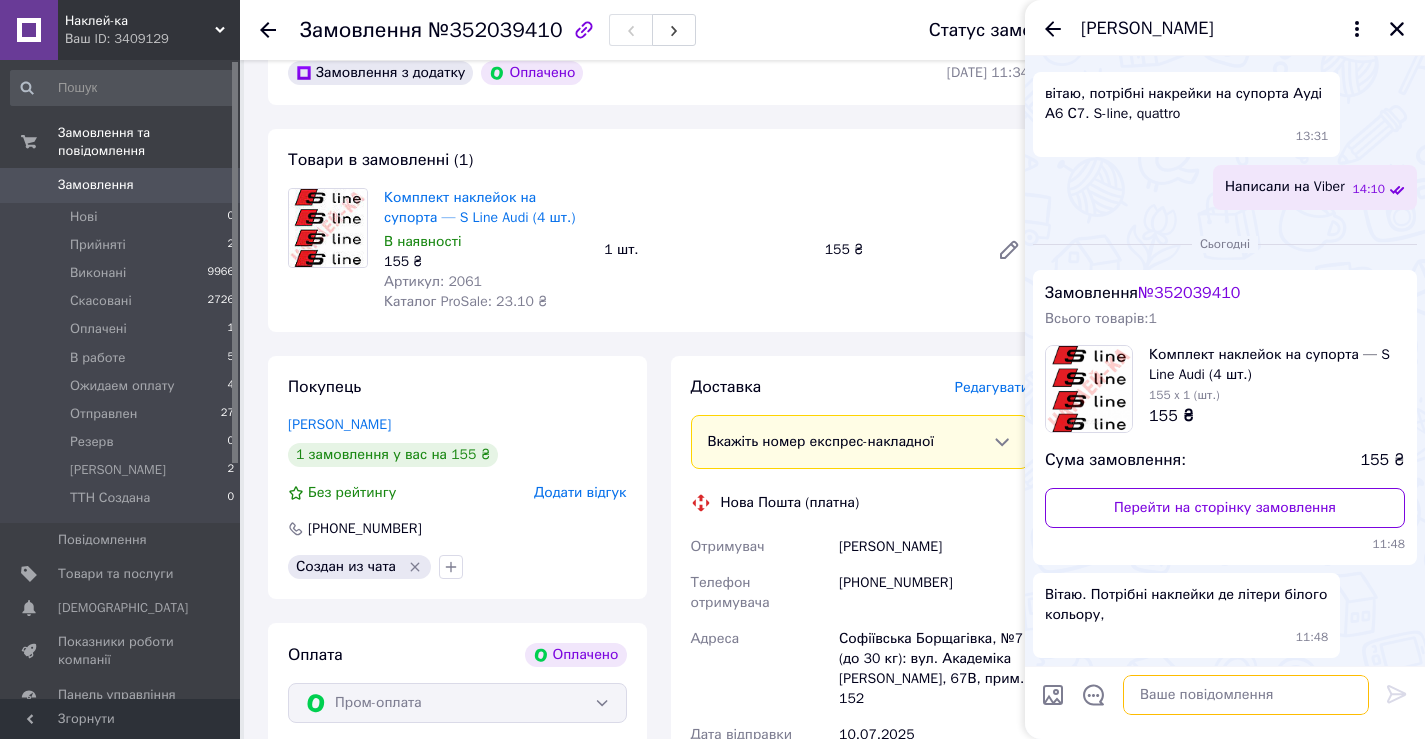 click at bounding box center (1246, 695) 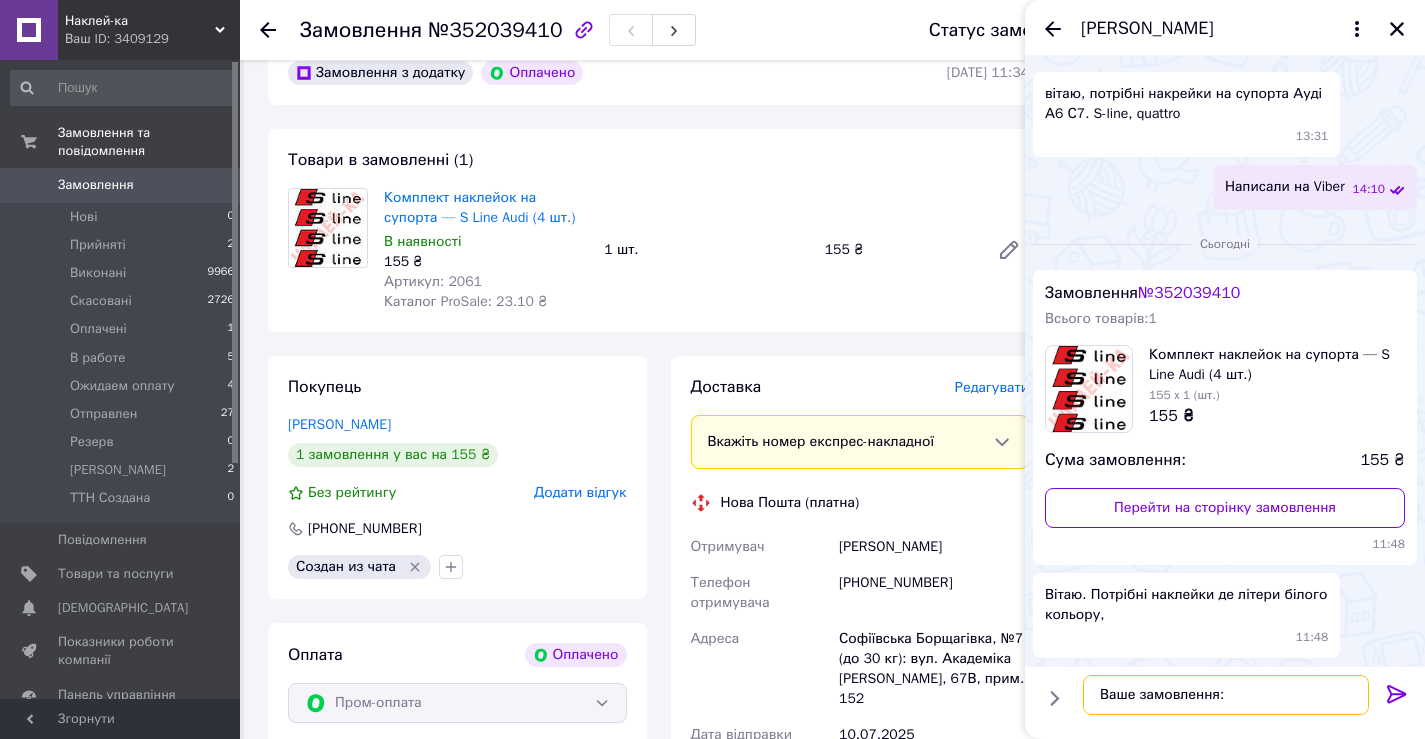 scroll, scrollTop: 12, scrollLeft: 0, axis: vertical 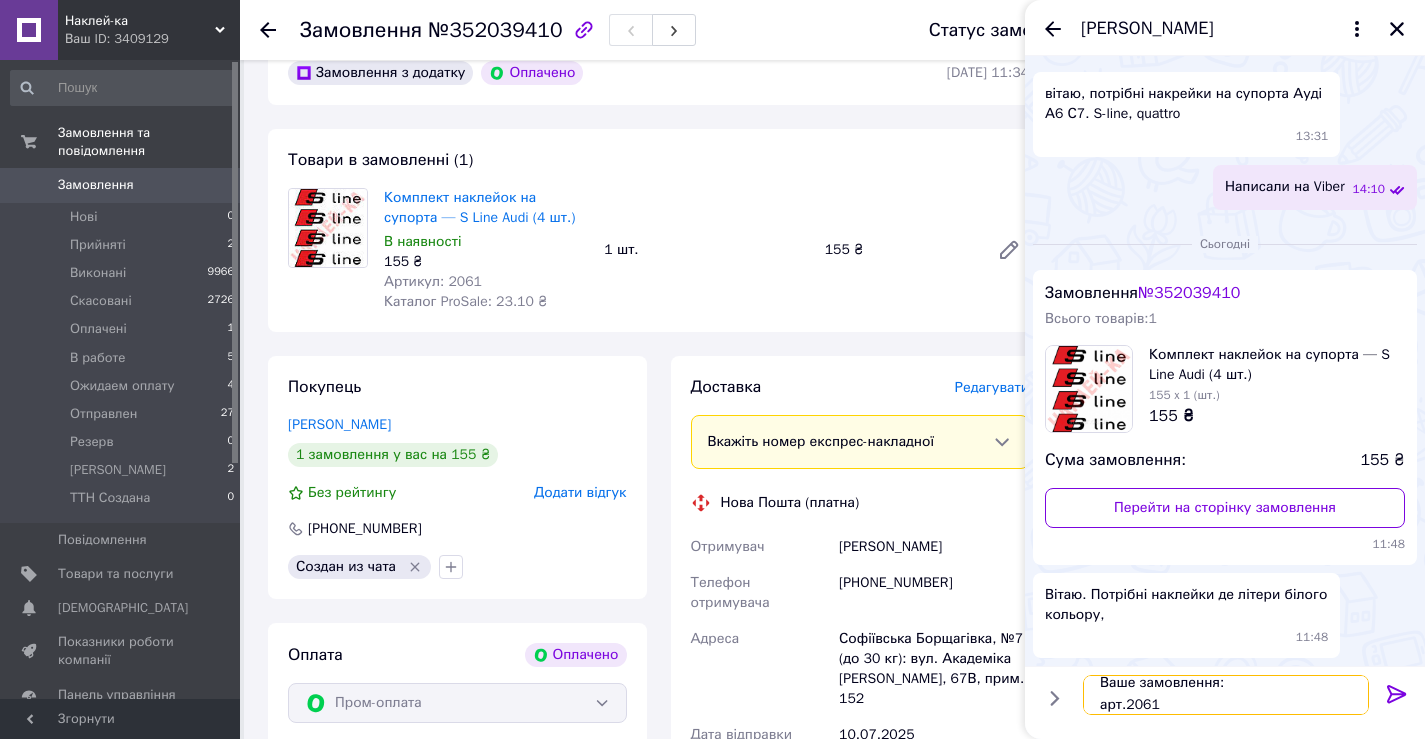 paste on "Комплект наклейок на супорта - S Line Audi (4 шт.)" 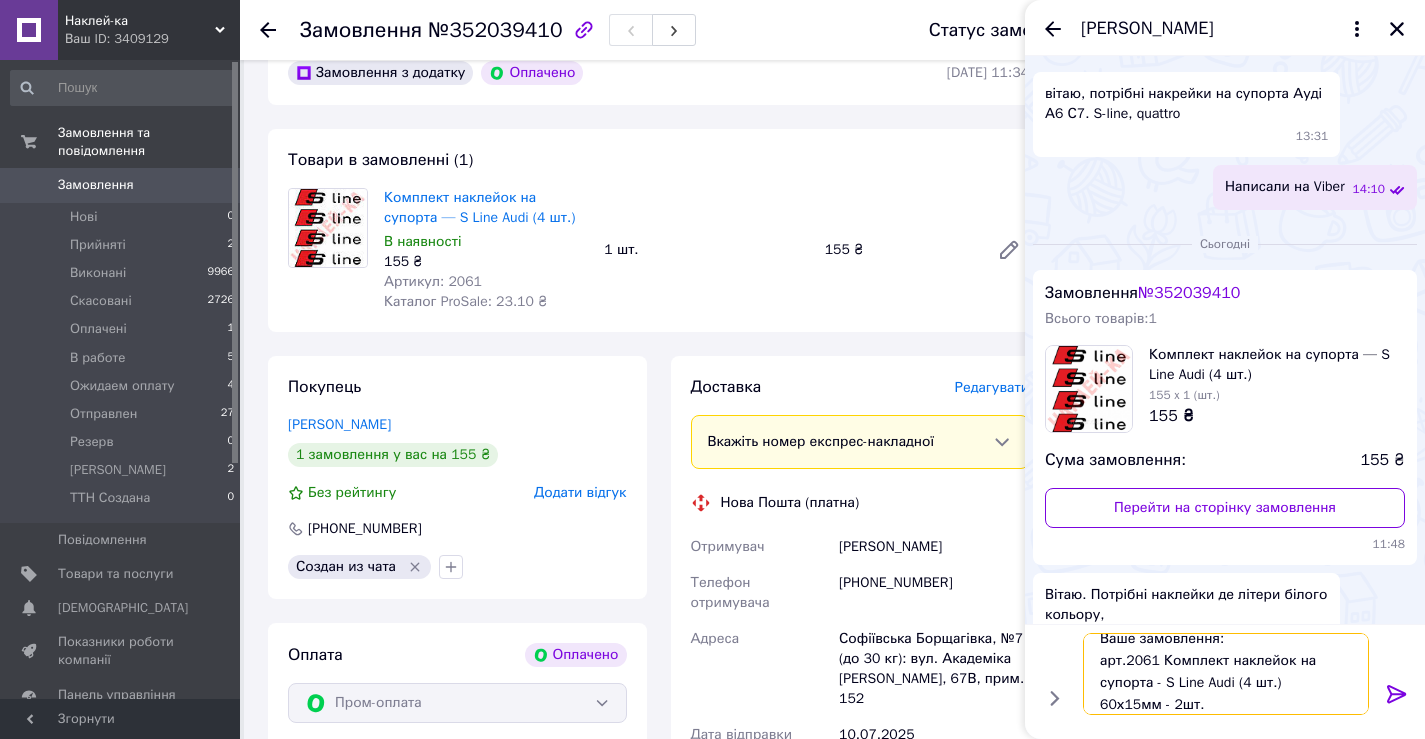 scroll, scrollTop: 36, scrollLeft: 0, axis: vertical 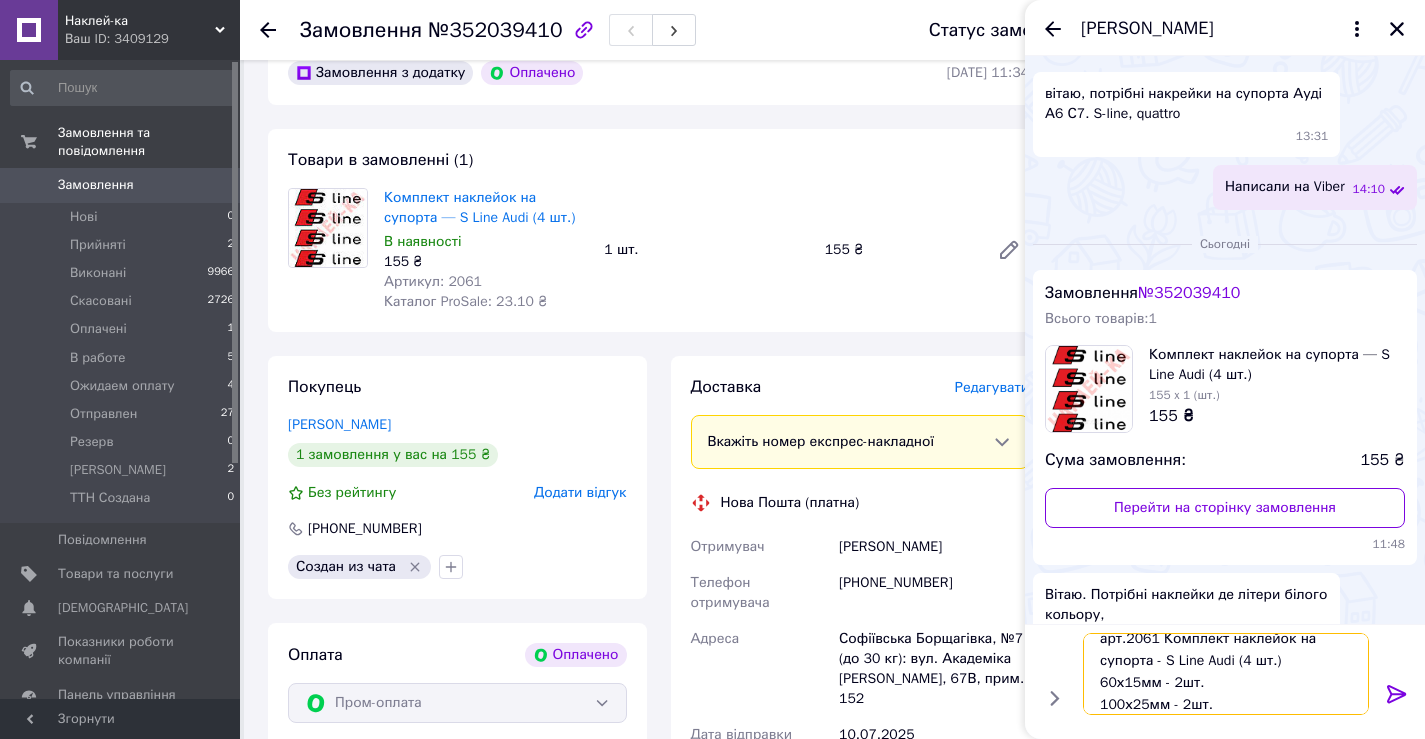 drag, startPoint x: 1283, startPoint y: 660, endPoint x: 1246, endPoint y: 639, distance: 42.544094 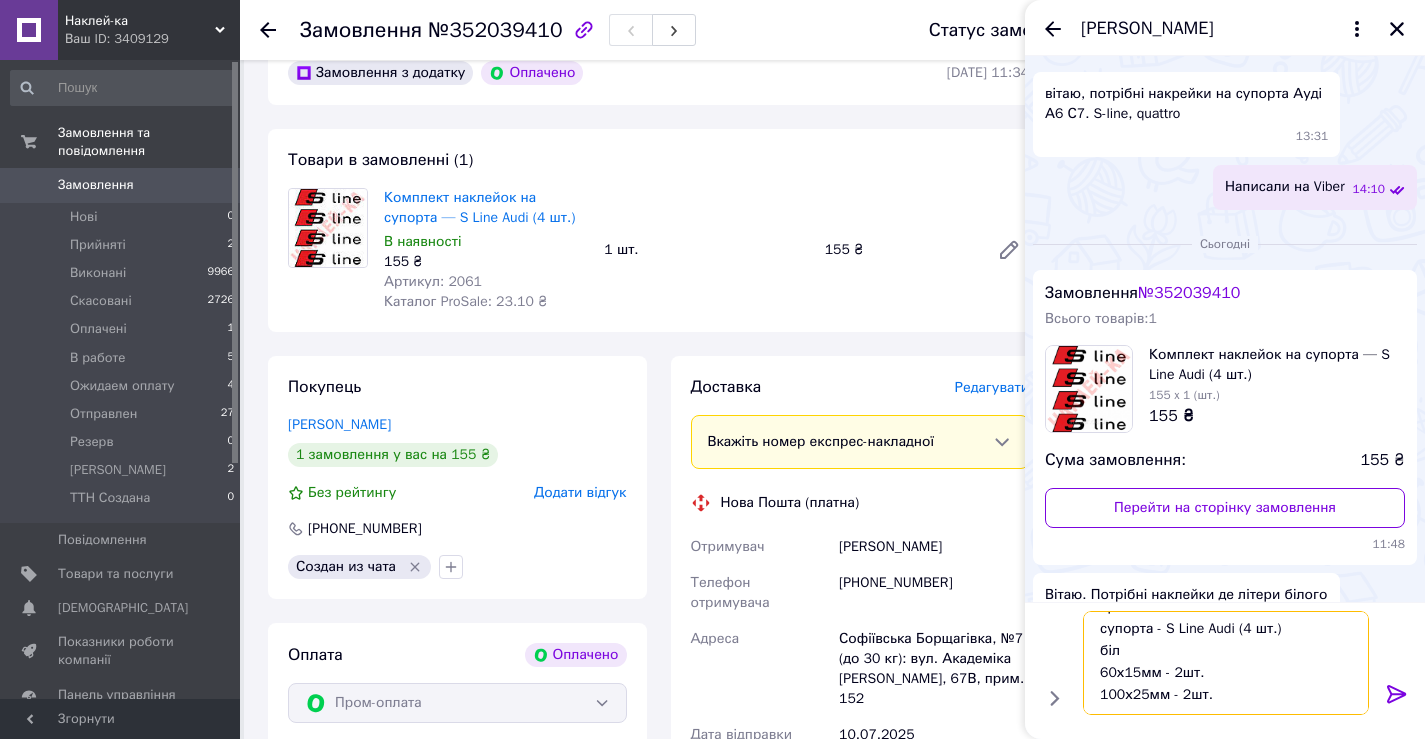 scroll, scrollTop: 46, scrollLeft: 0, axis: vertical 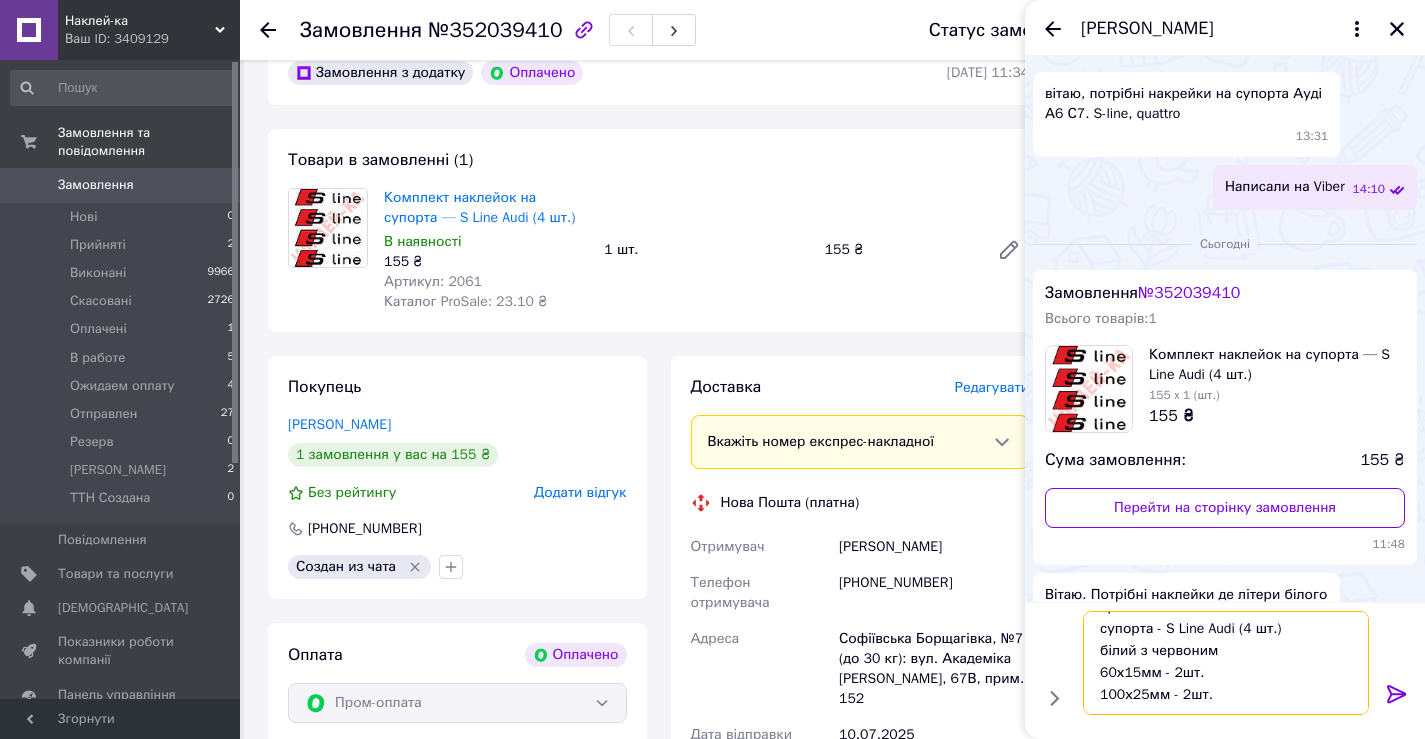 click on "Ваше замовлення:
арт.2061 Комплект наклейок на супорта - S Line Audi (4 шт.)
білий з червоним
60х15мм - 2шт.
100х25мм - 2шт." at bounding box center (1226, 663) 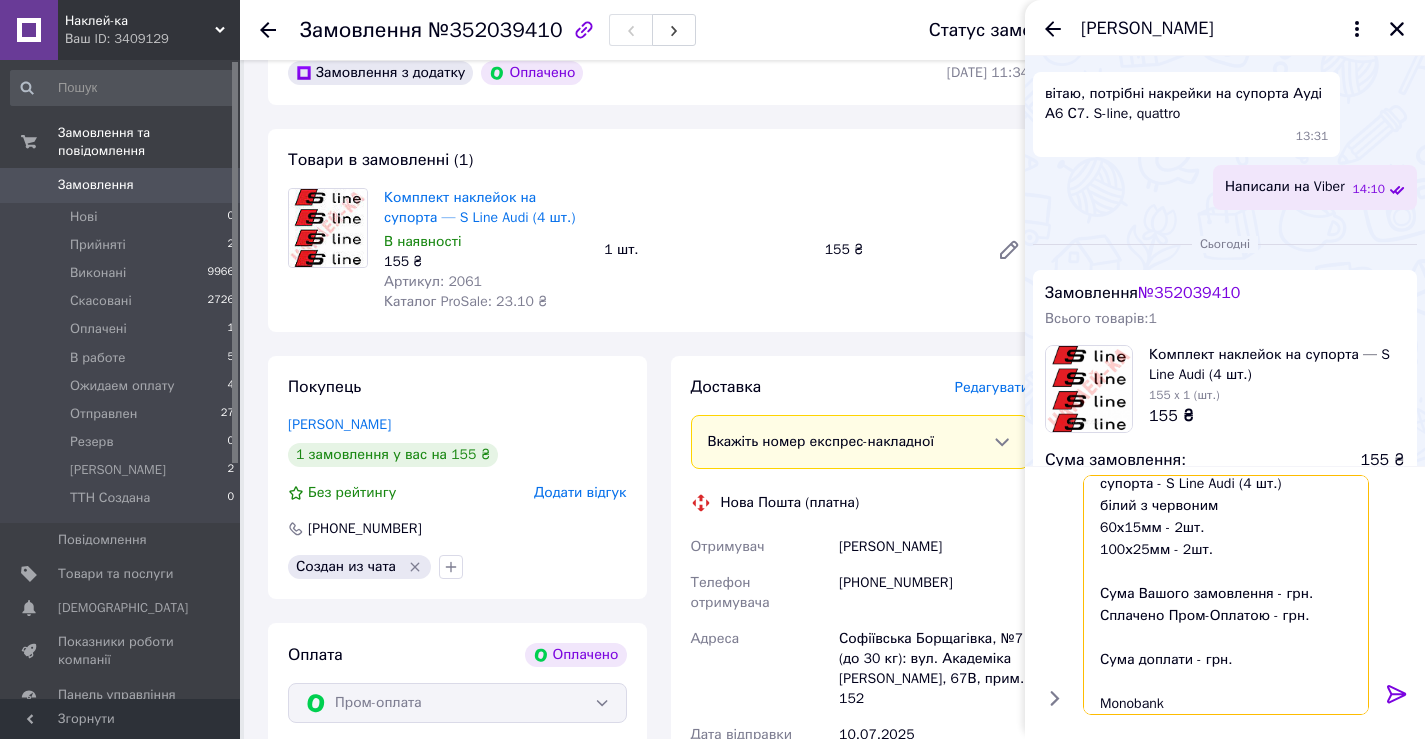 scroll, scrollTop: 28, scrollLeft: 0, axis: vertical 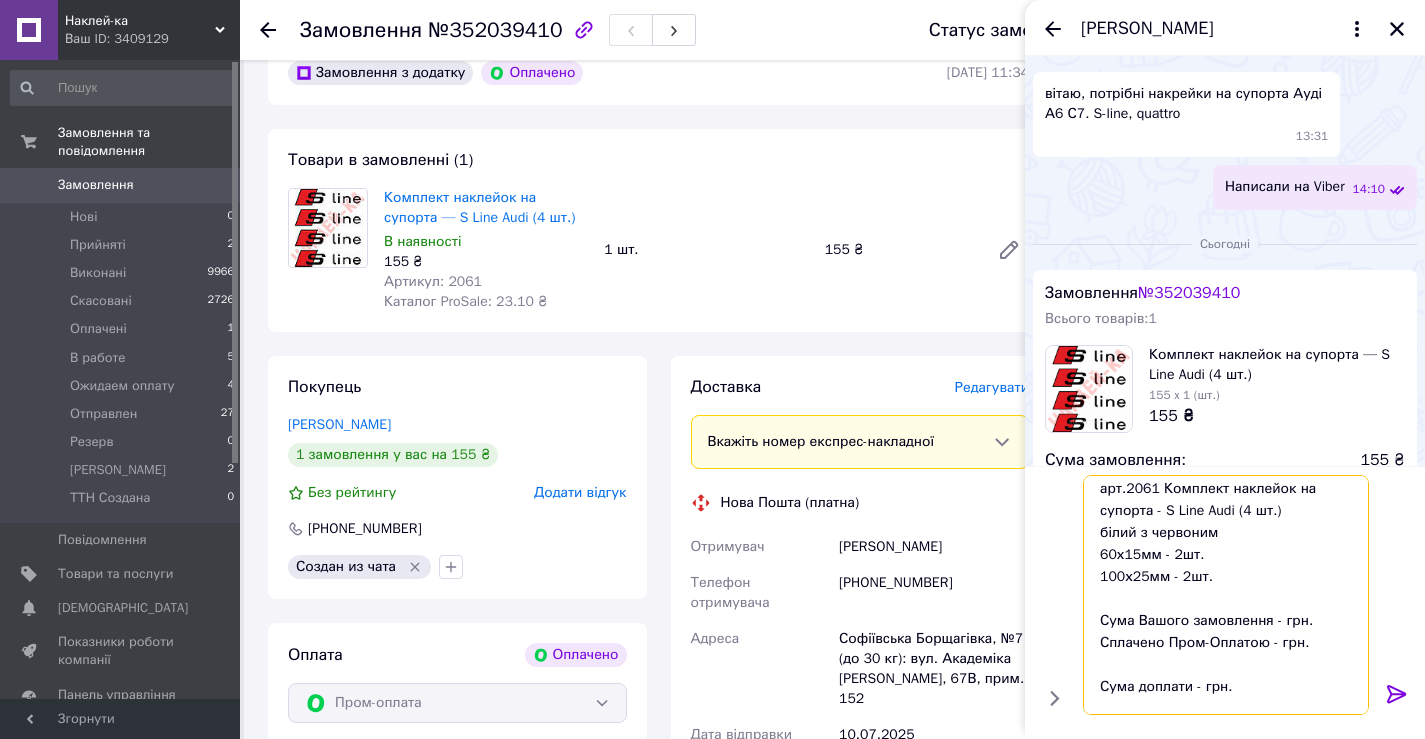 click on "Ваше замовлення:
арт.2061 Комплект наклейок на супорта - S Line Audi (4 шт.)
білий з червоним
60х15мм - 2шт.
100х25мм - 2шт.
Сума Вашого замовлення - грн.
Сплачено Пром-Оплатою - грн.
Сума доплати - грн.
Monobank
4035200042536950
Величко Валерія Вікторівна
________________
ПРИВАТБАНК
4246001030484491
Величко Валерія Вікторівна
або на розрахунковий рахунок:
Найменування отримувача: ФОП Величко Валерія Вікторівна
Код отримувача: 2971704764
Рахунок отримувача: UA313052990000026002034919287
Назва банку: АТ КБ "ПРИВАТБАНК"
Після оплати надішліть, будь ласка, квитанцію, чек або скриншот платежа." at bounding box center [1226, 595] 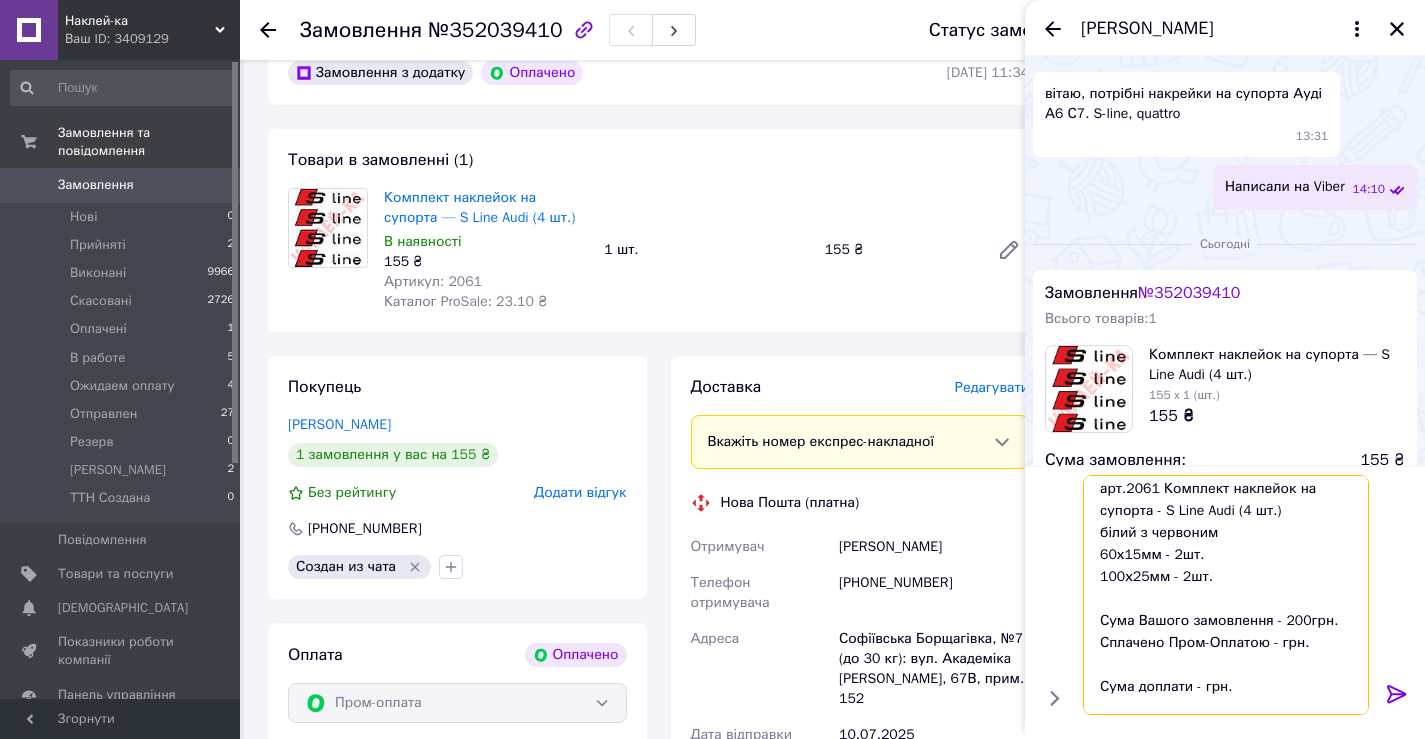 click on "Ваше замовлення:
арт.2061 Комплект наклейок на супорта - S Line Audi (4 шт.)
білий з червоним
60х15мм - 2шт.
100х25мм - 2шт.
Сума Вашого замовлення - 200грн.
Сплачено Пром-Оплатою - грн.
Сума доплати - грн.
Monobank
4035200042536950
Величко Валерія Вікторівна
________________
ПРИВАТБАНК
4246001030484491
Величко Валерія Вікторівна
або на розрахунковий рахунок:
Найменування отримувача: ФОП Величко Валерія Вікторівна
Код отримувача: 2971704764
Рахунок отримувача: UA313052990000026002034919287
Назва банку: АТ КБ "ПРИВАТБАНК"
Після оплати надішліть, будь ласка, квитанцію, чек або скриншот платежа." at bounding box center (1226, 595) 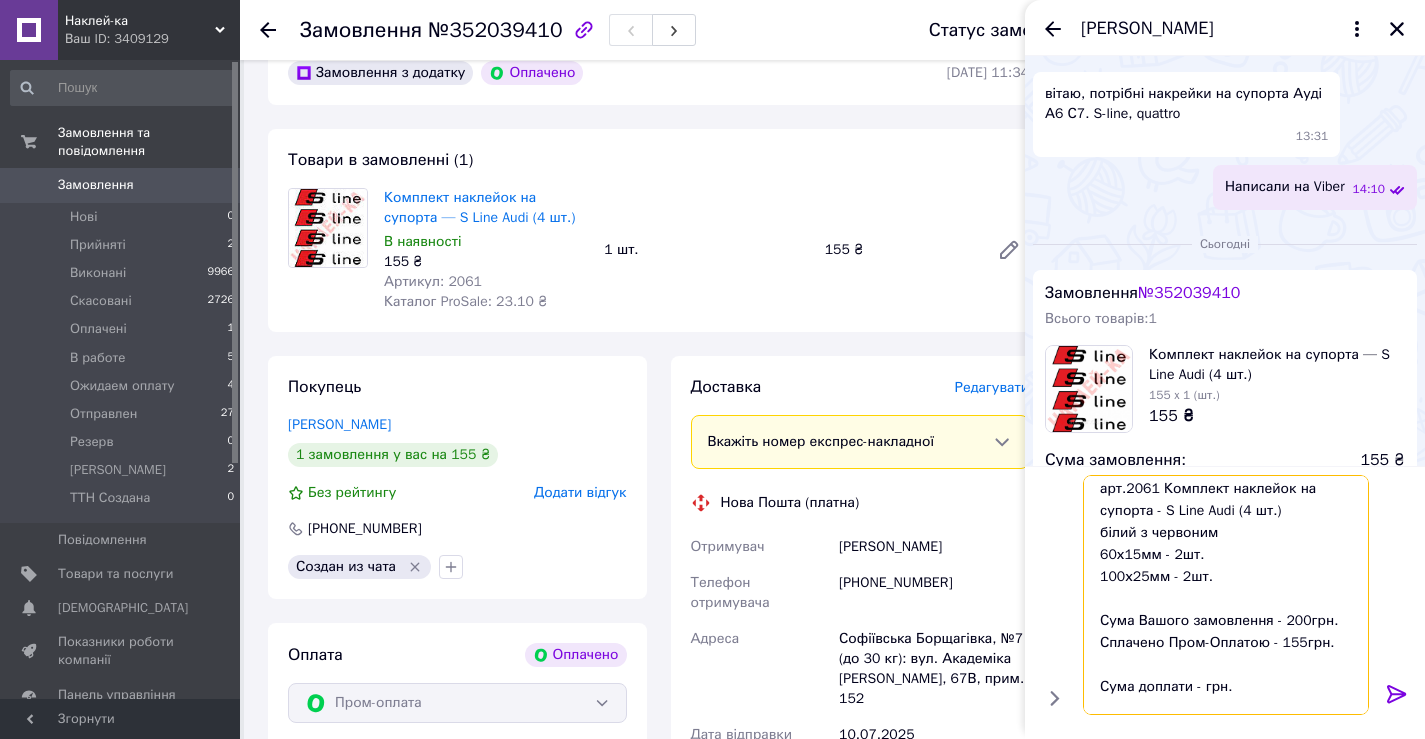 click on "Ваше замовлення:
арт.2061 Комплект наклейок на супорта - S Line Audi (4 шт.)
білий з червоним
60х15мм - 2шт.
100х25мм - 2шт.
Сума Вашого замовлення - 200грн.
Сплачено Пром-Оплатою - 155грн.
Сума доплати - грн.
Monobank
4035200042536950
Величко Валерія Вікторівна
________________
ПРИВАТБАНК
4246001030484491
Величко Валерія Вікторівна
або на розрахунковий рахунок:
Найменування отримувача: ФОП Величко Валерія Вікторівна
Код отримувача: 2971704764
Рахунок отримувача: UA313052990000026002034919287
Назва банку: АТ КБ "ПРИВАТБАНК"
Після оплати надішліть, будь ласка, квитанцію, чек або скриншот платежа." at bounding box center (1226, 595) 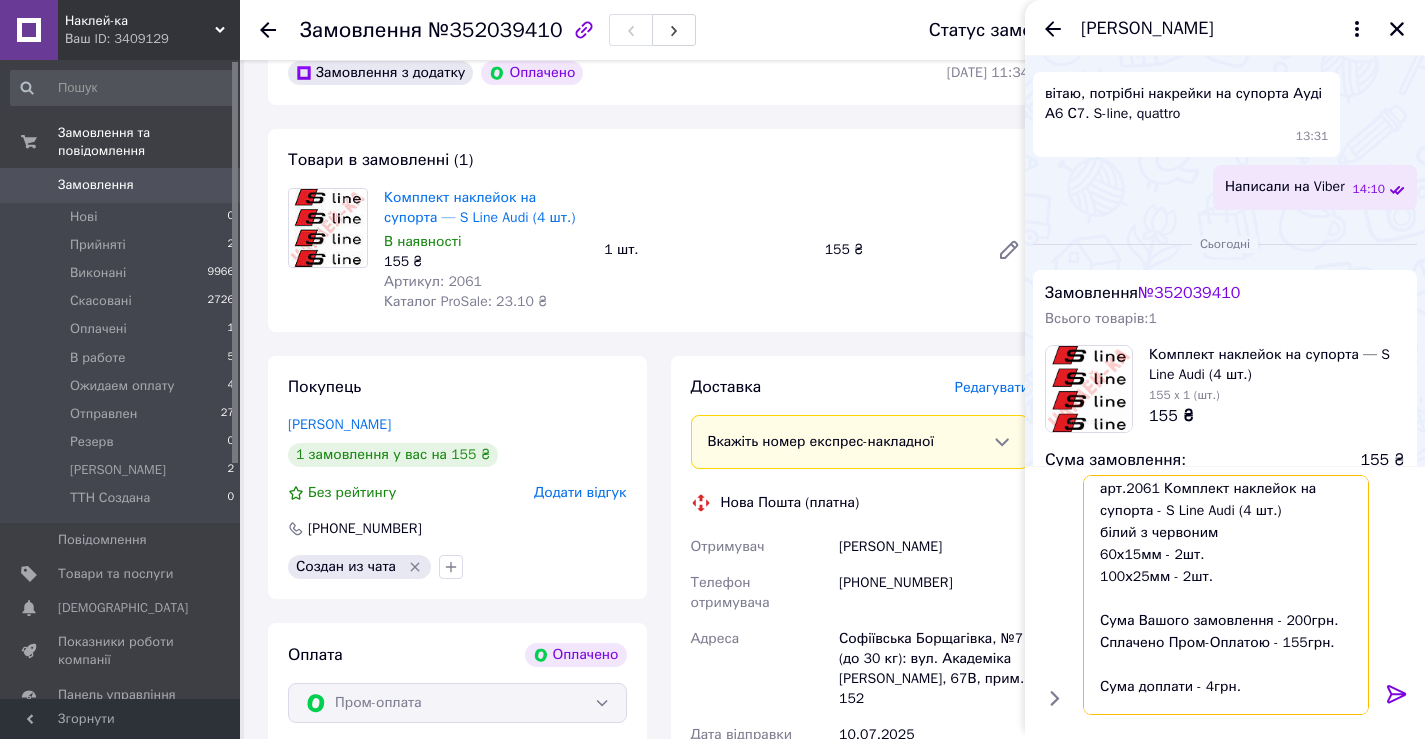 type on "Ваше замовлення:
арт.2061 Комплект наклейок на супорта - S Line Audi (4 шт.)
білий з червоним
60х15мм - 2шт.
100х25мм - 2шт.
Сума Вашого замовлення - 200грн.
Сплачено Пром-Оплатою - 155грн.
Сума доплати - 45грн.
Monobank
4035200042536950
Величко Валерія Вікторівна
________________
ПРИВАТБАНК
4246001030484491
Величко Валерія Вікторівна
або на розрахунковий рахунок:
Найменування отримувача: ФОП Величко Валерія Вікторівна
Код отримувача: 2971704764
Рахунок отримувача: UA313052990000026002034919287
Назва банку: АТ КБ "ПРИВАТБАНК"
Після оплати надішліть, будь ласка, квитанцію, чек або скриншот платежа." 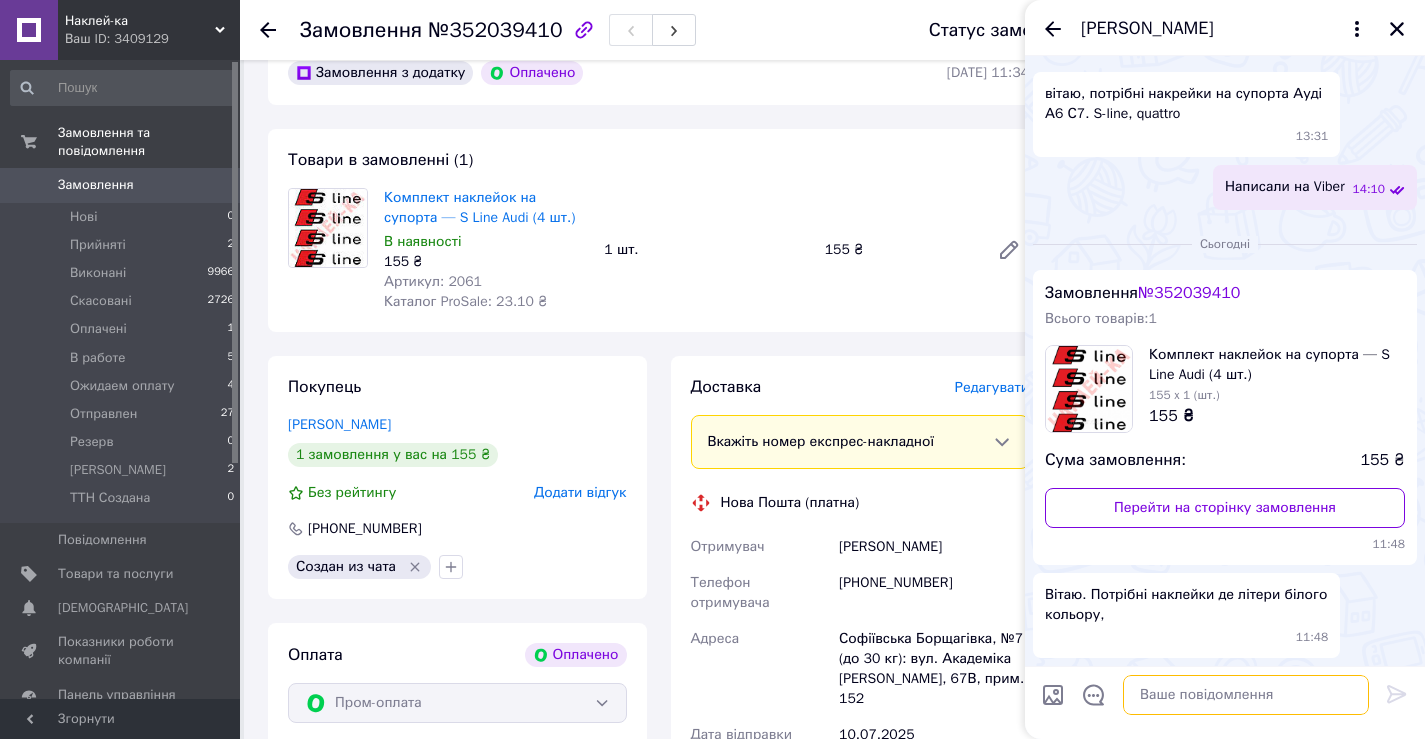 scroll, scrollTop: 0, scrollLeft: 0, axis: both 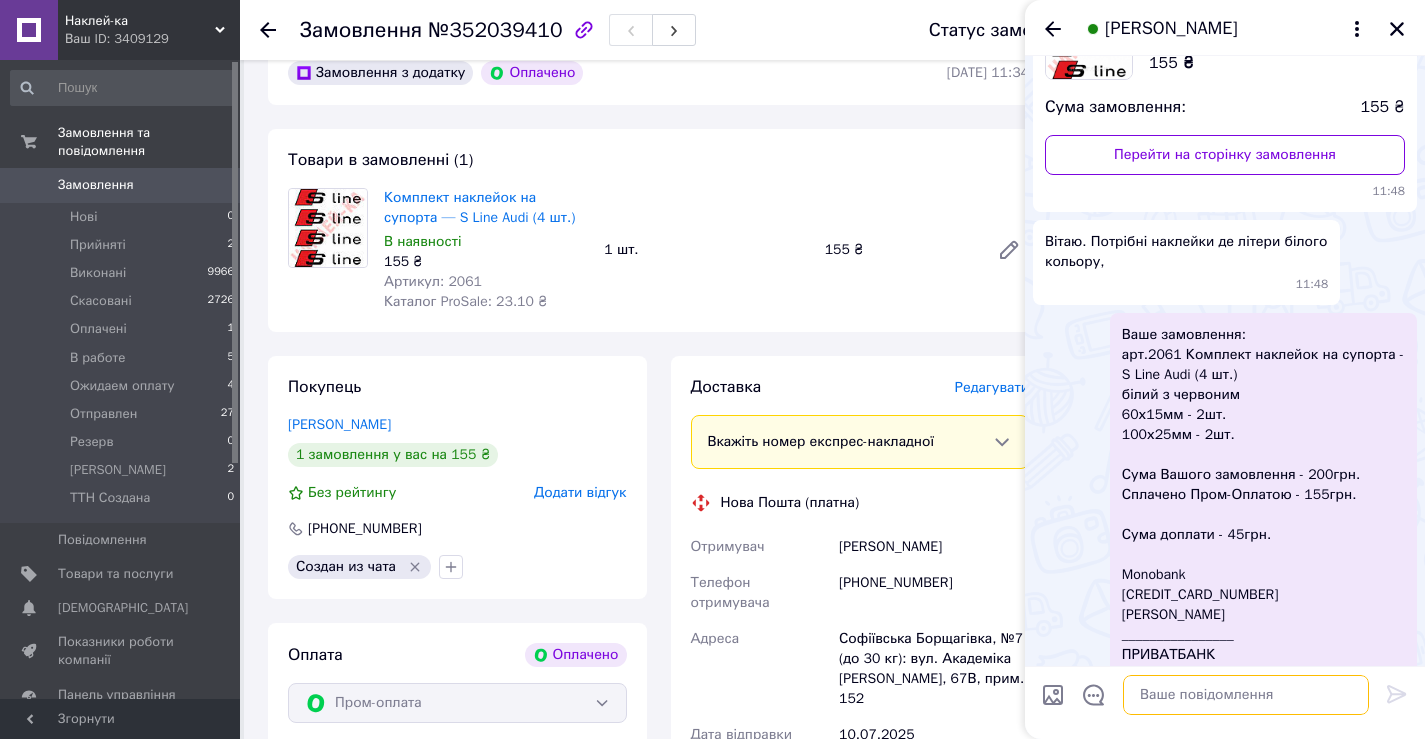 type 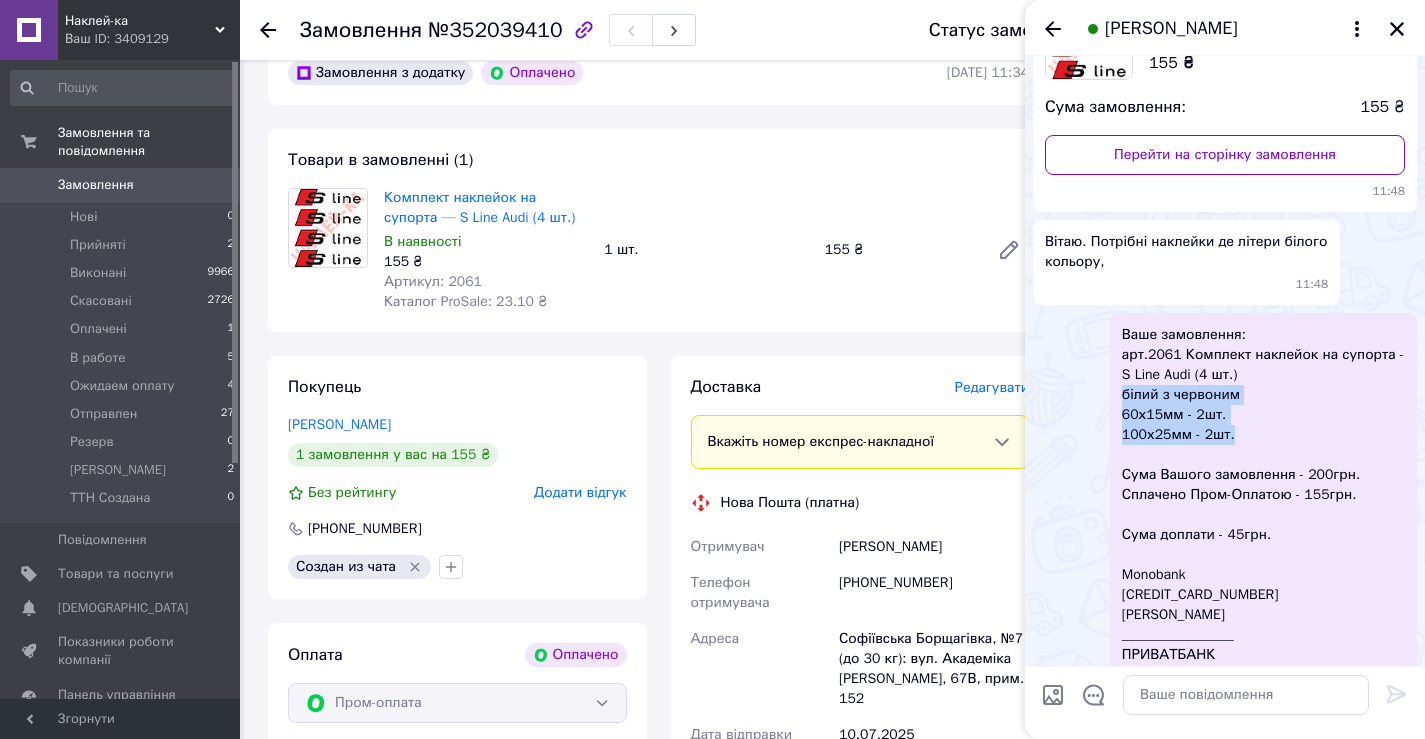 drag, startPoint x: 1124, startPoint y: 397, endPoint x: 1249, endPoint y: 433, distance: 130.08075 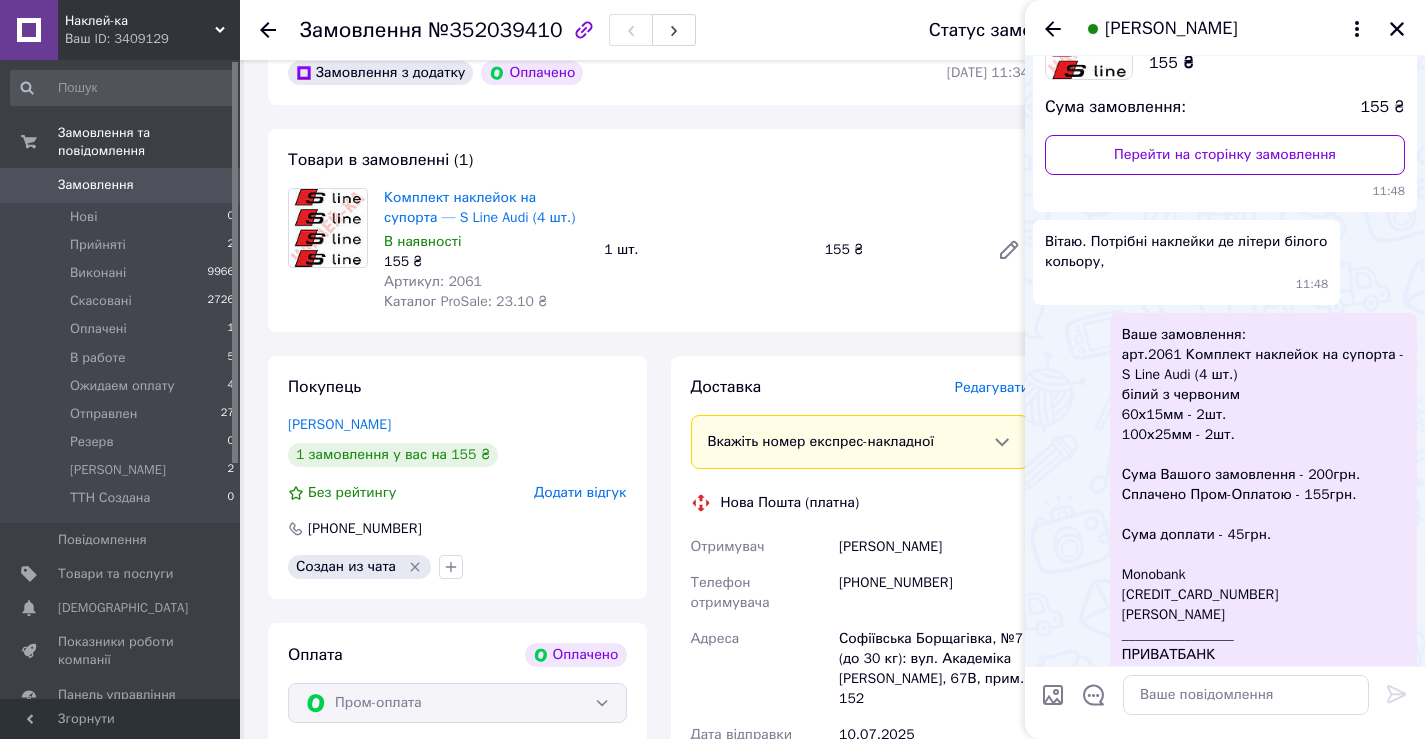 click on "Замовлення з додатку Оплачено 10.07.2025 | 11:34 Товари в замовленні (1) Комплект наклейок на супорта — S Line Audi (4 шт.) В наявності 155 ₴ Артикул: 2061 Каталог ProSale: 23.10 ₴  1 шт. 155 ₴ Покупець Олійник Леонід 1 замовлення у вас на 155 ₴ Без рейтингу   Додати відгук +380674916901 Создан из чата   Оплата Оплачено Пром-оплата Кошти будуть зараховані на розрахунковий рахунок [FC_Acquiring] Prom marketplace Величко Валерія Вікторівна (Активирован) Доставка Редагувати Вкажіть номер експрес-накладної Мобільний номер покупця (із замовлення) повинен відповідати номеру отримувача за накладною +380674916901 155" at bounding box center (658, 725) 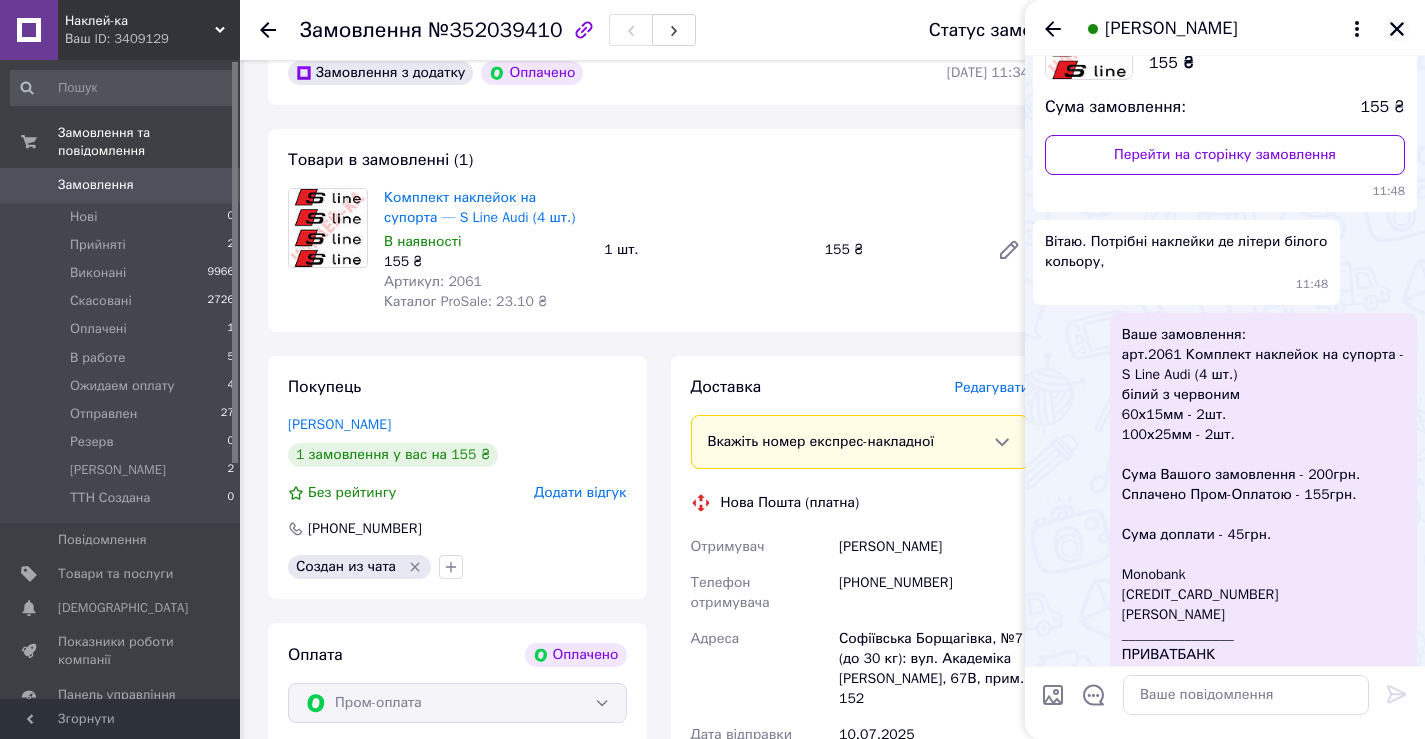 click 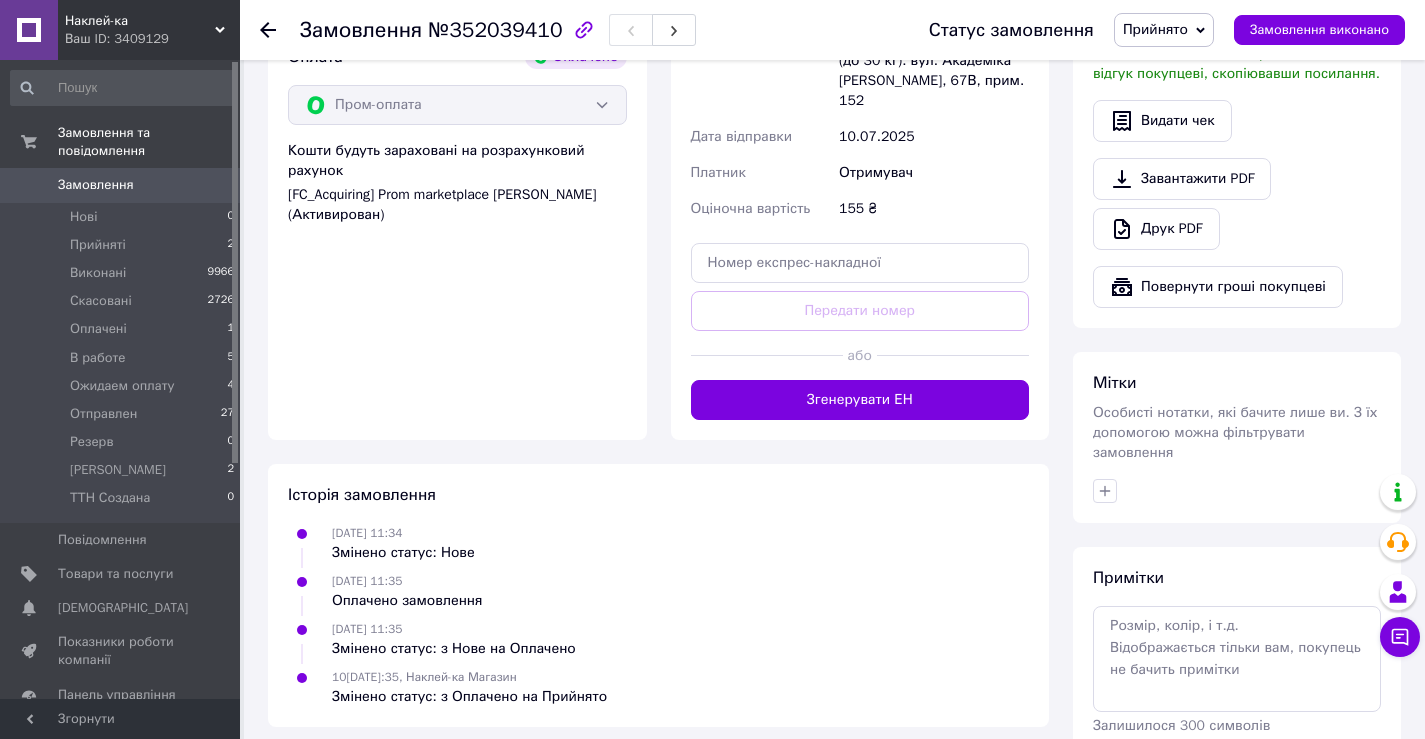 scroll, scrollTop: 1275, scrollLeft: 0, axis: vertical 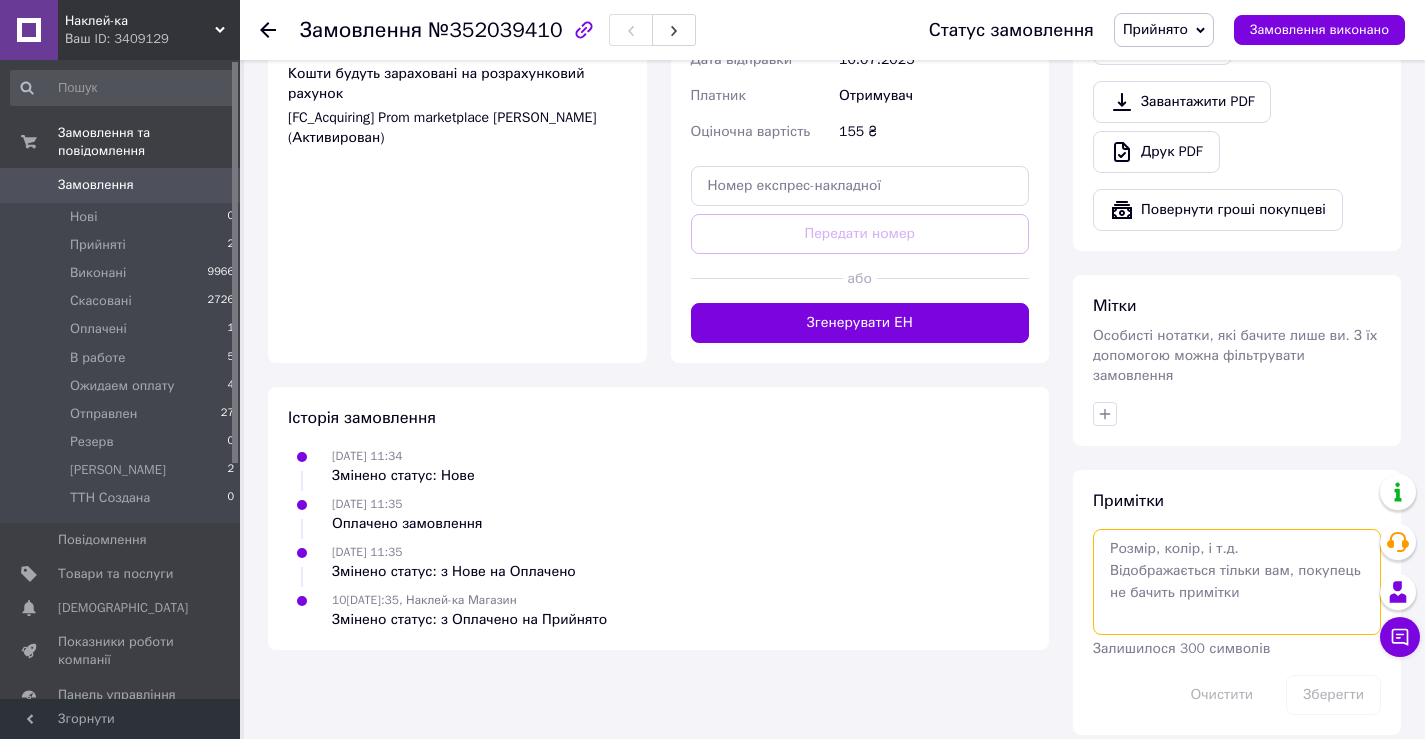 click at bounding box center [1237, 582] 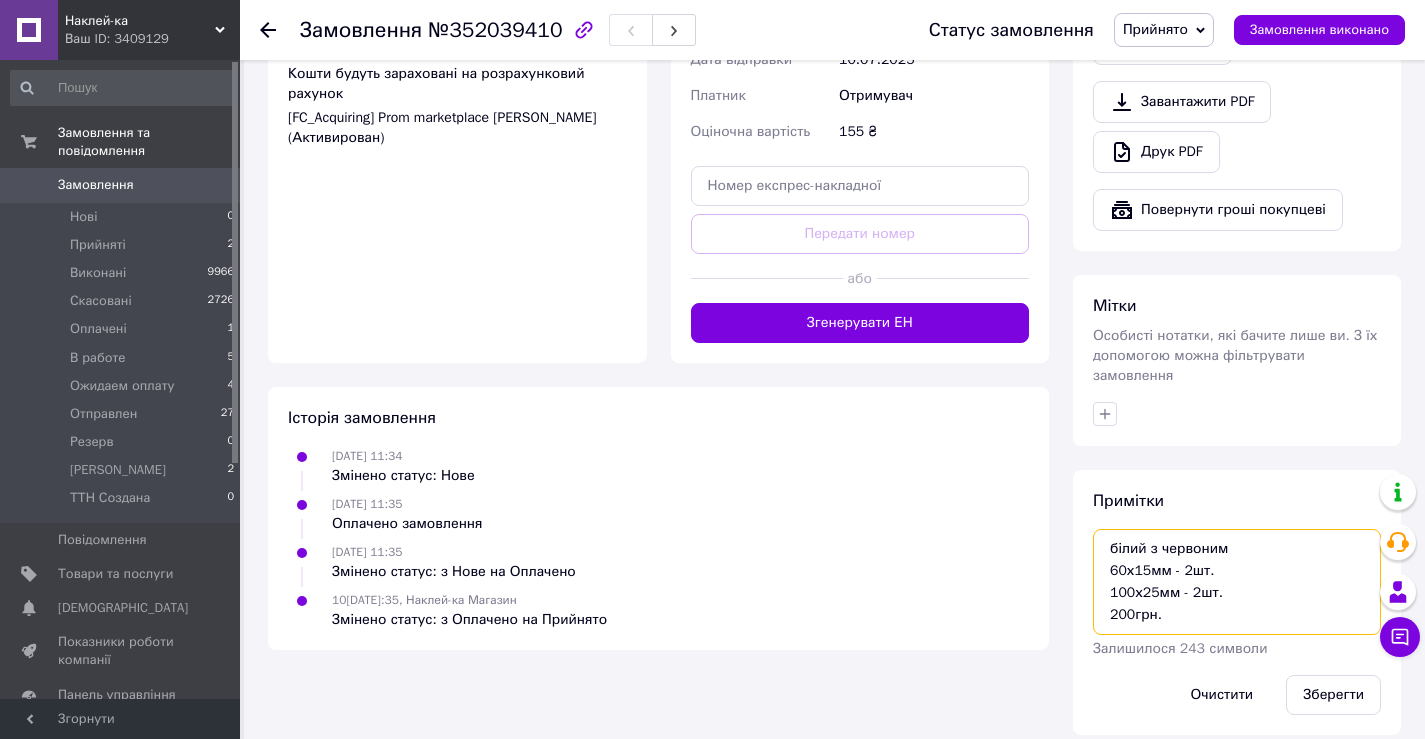 scroll, scrollTop: 35, scrollLeft: 0, axis: vertical 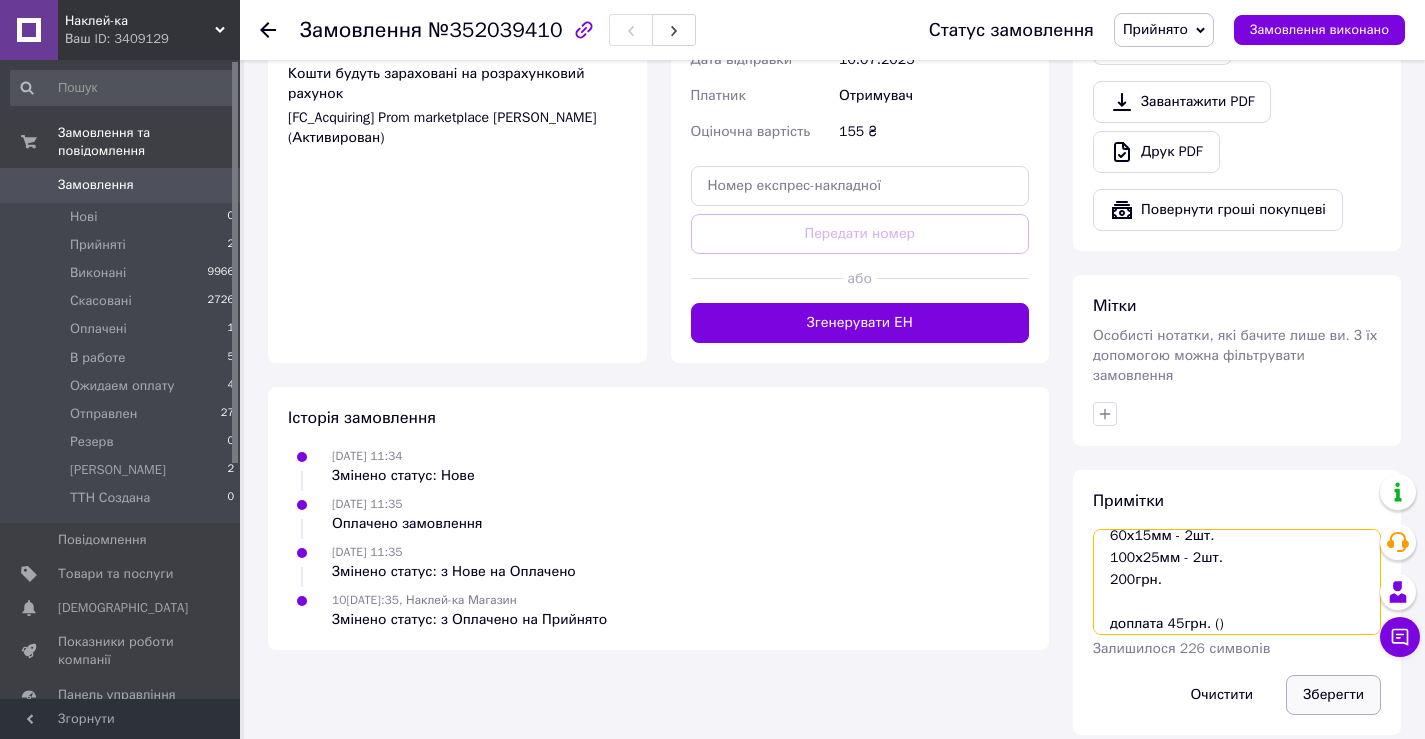 type on "білий з червоним
60х15мм - 2шт.
100х25мм - 2шт.
200грн.
доплата 45грн. ()" 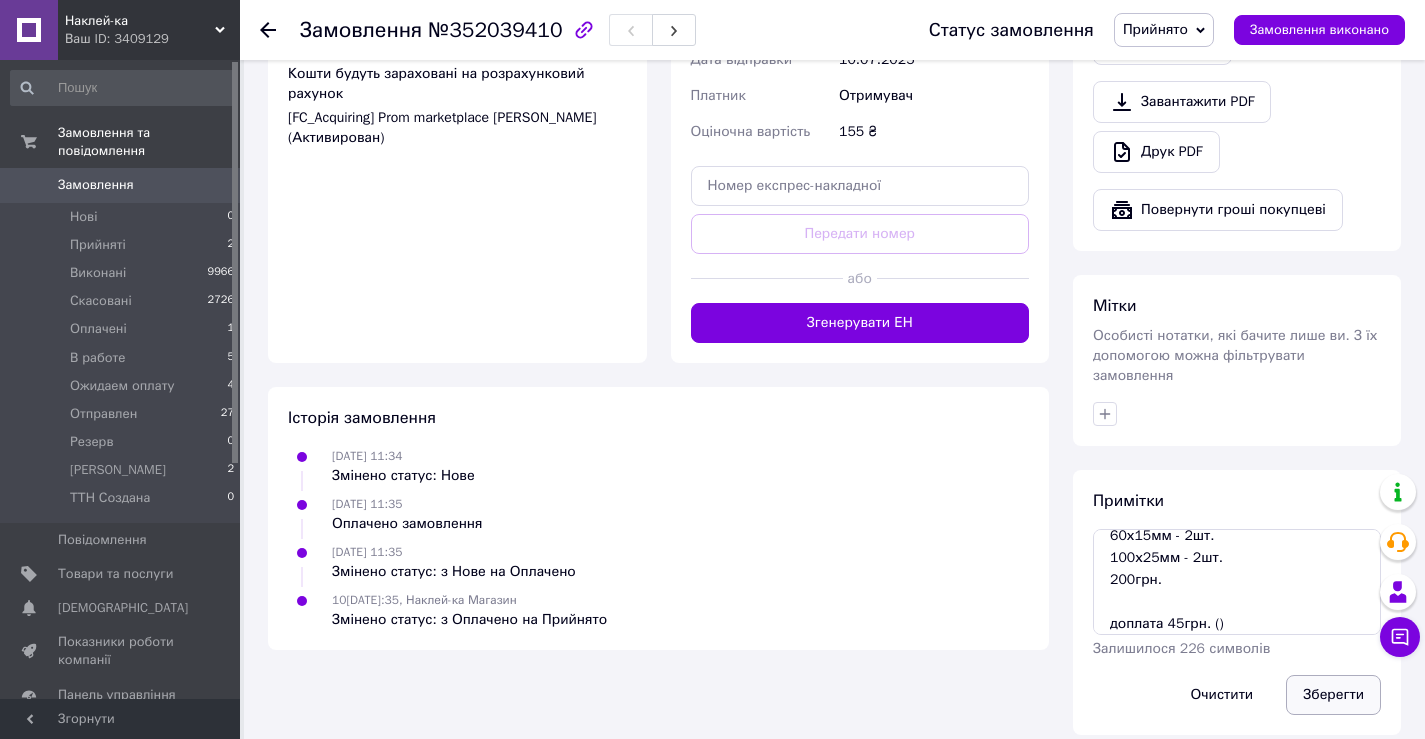 click on "Зберегти" at bounding box center [1333, 695] 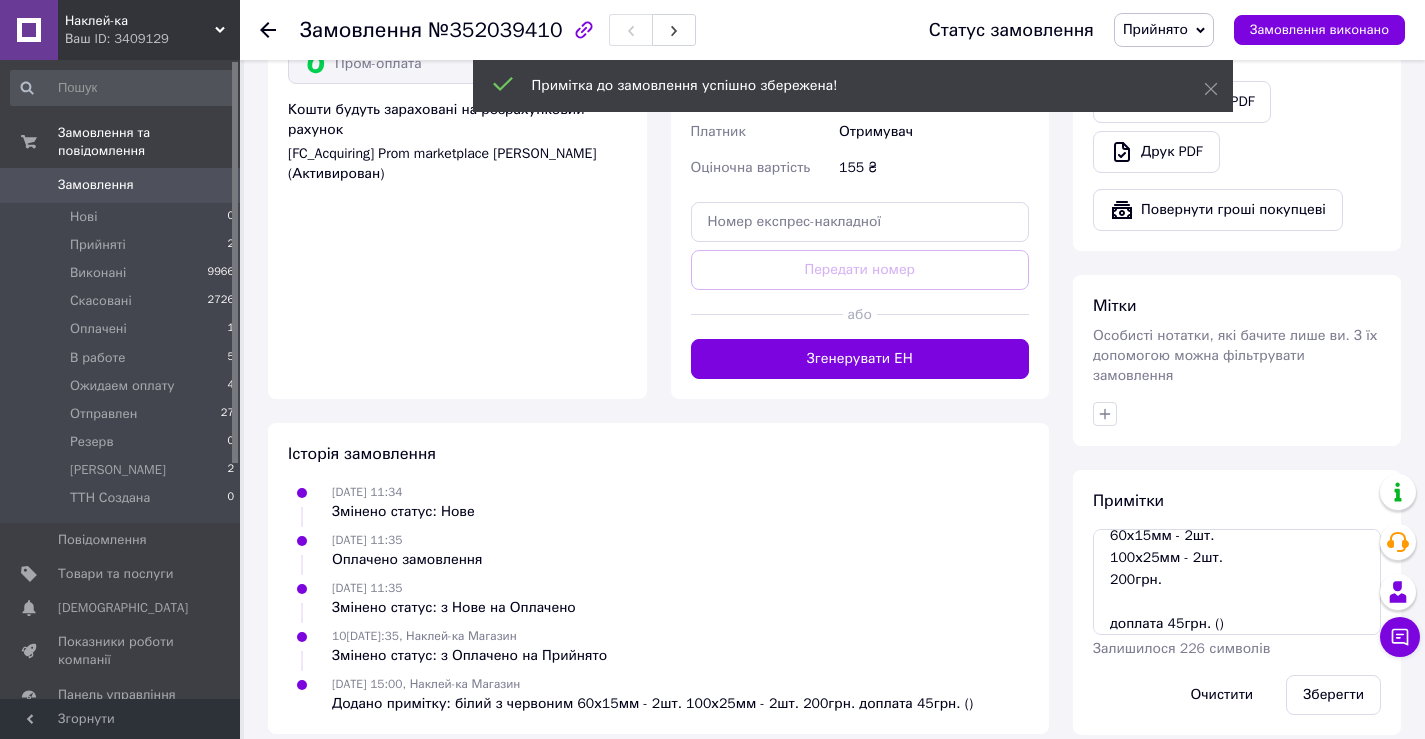 scroll, scrollTop: 1275, scrollLeft: 0, axis: vertical 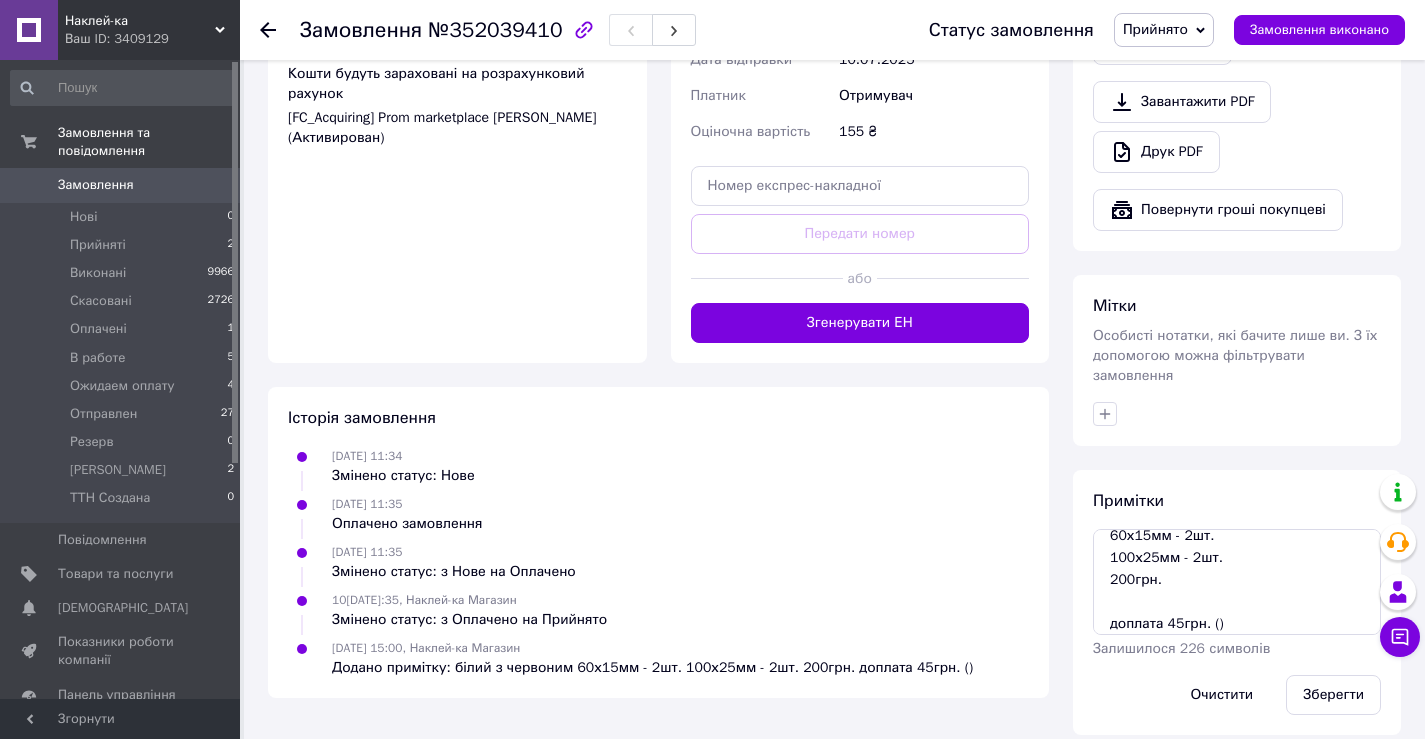 click on "Прийнято" at bounding box center (1155, 29) 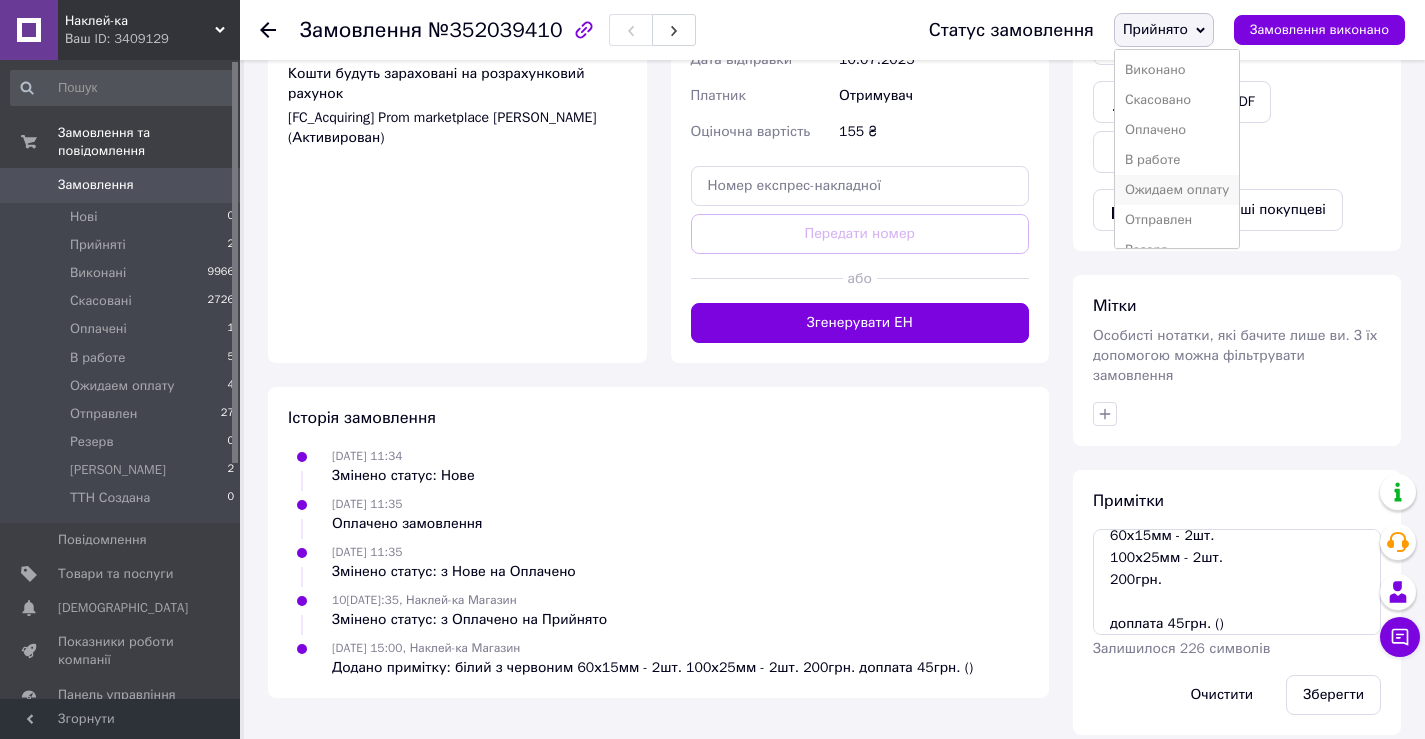 click on "Ожидаем оплату" at bounding box center (1177, 190) 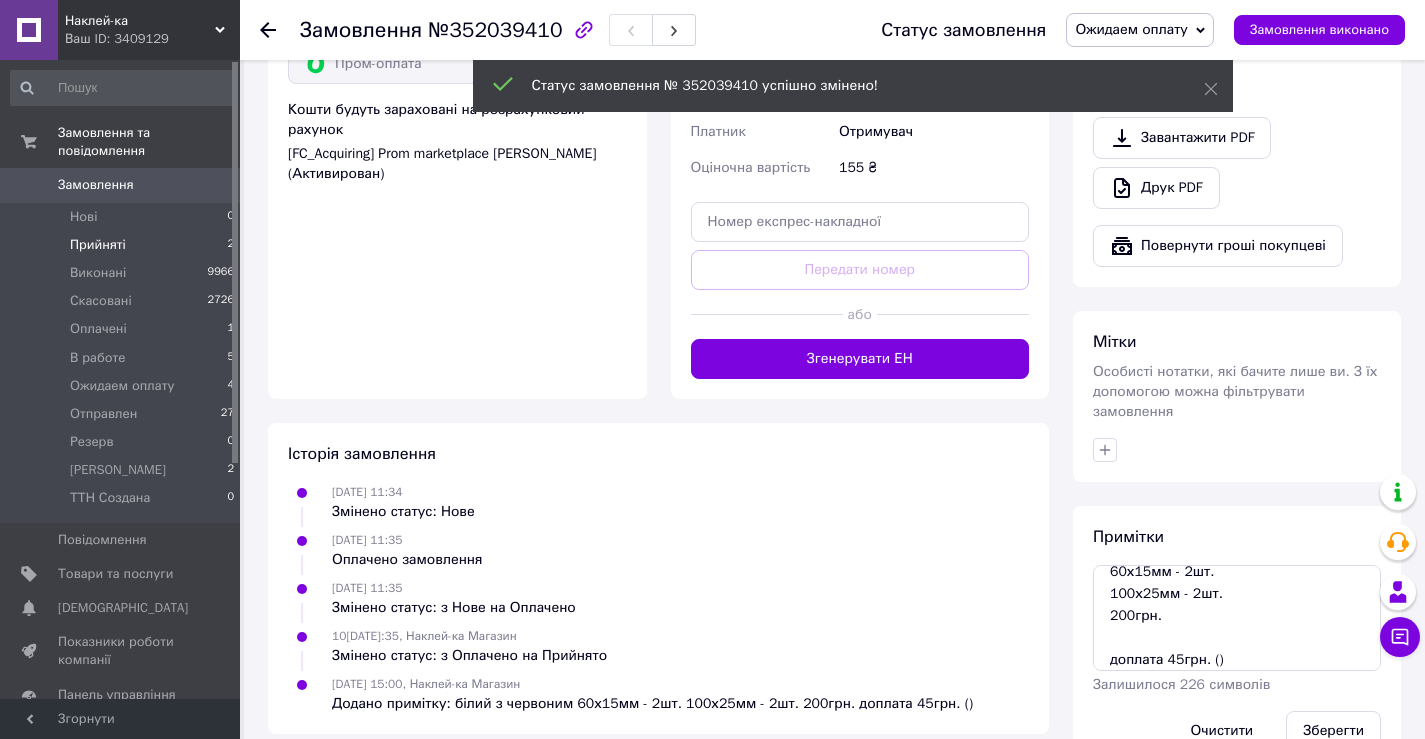 scroll, scrollTop: 1275, scrollLeft: 0, axis: vertical 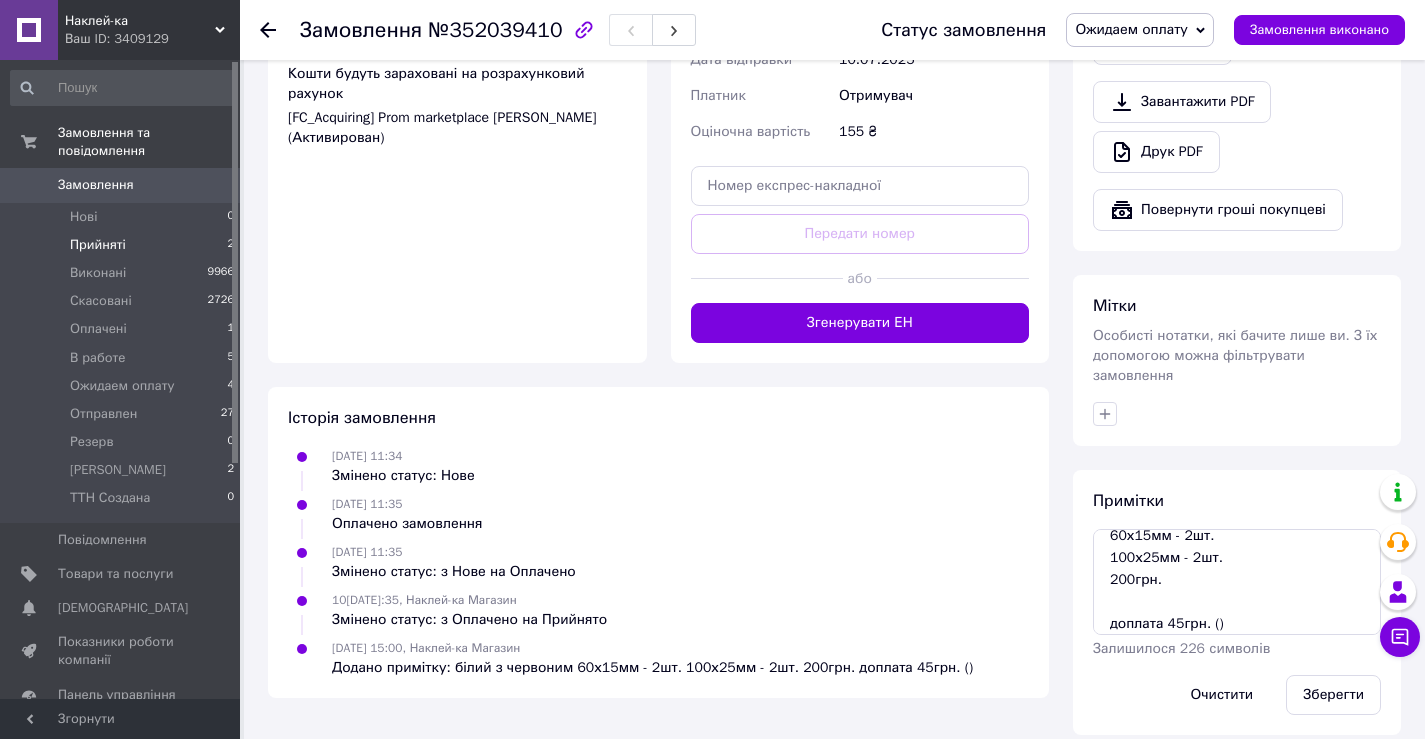 click on "Прийняті" at bounding box center [98, 245] 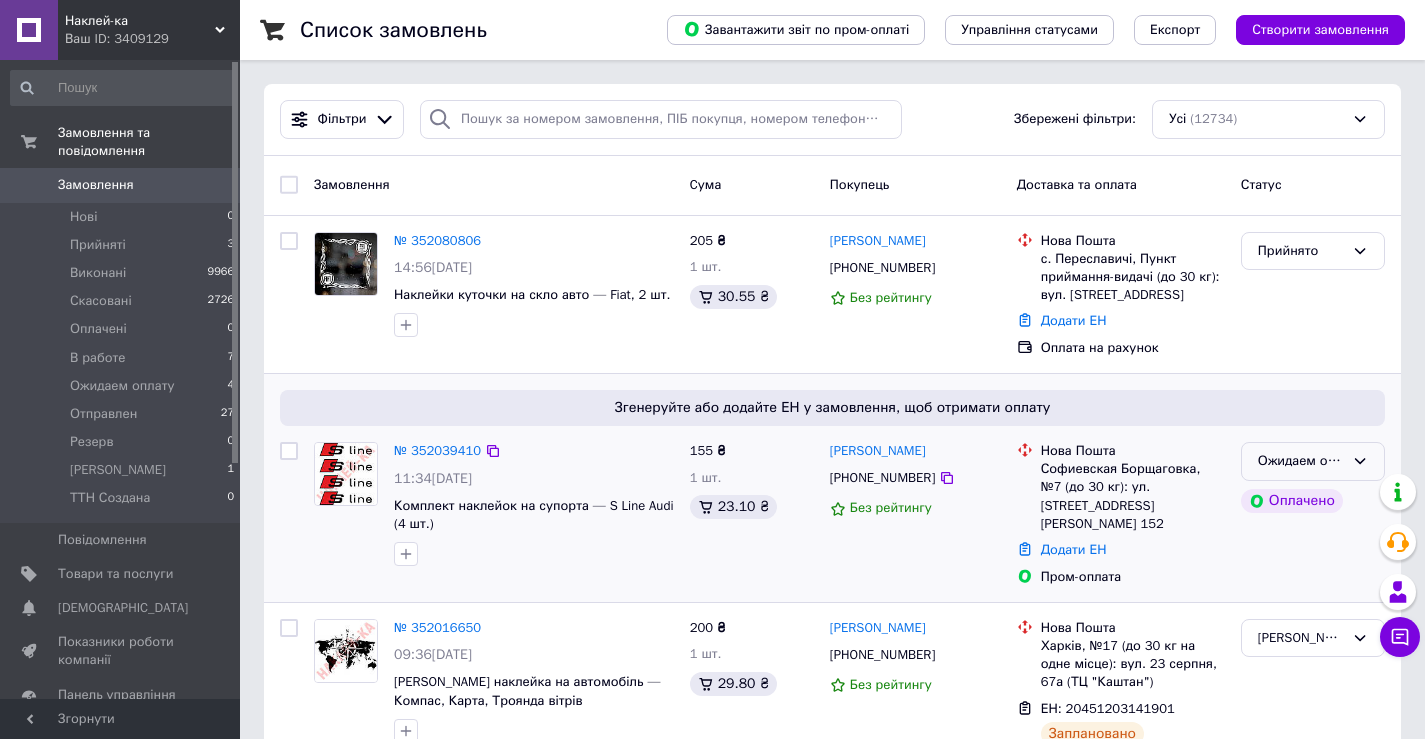 click on "Ожидаем оплату" at bounding box center (1313, 461) 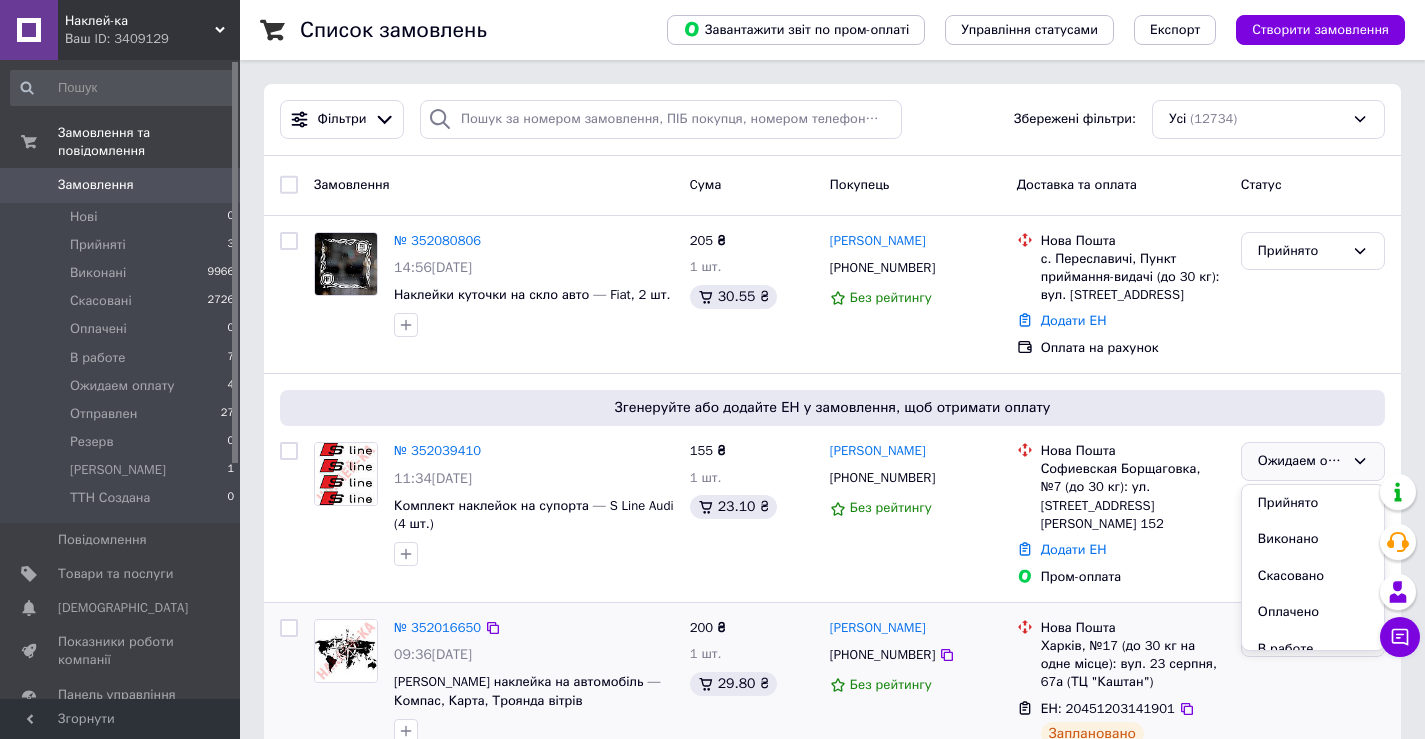 click on "Оплачено" at bounding box center [1313, 612] 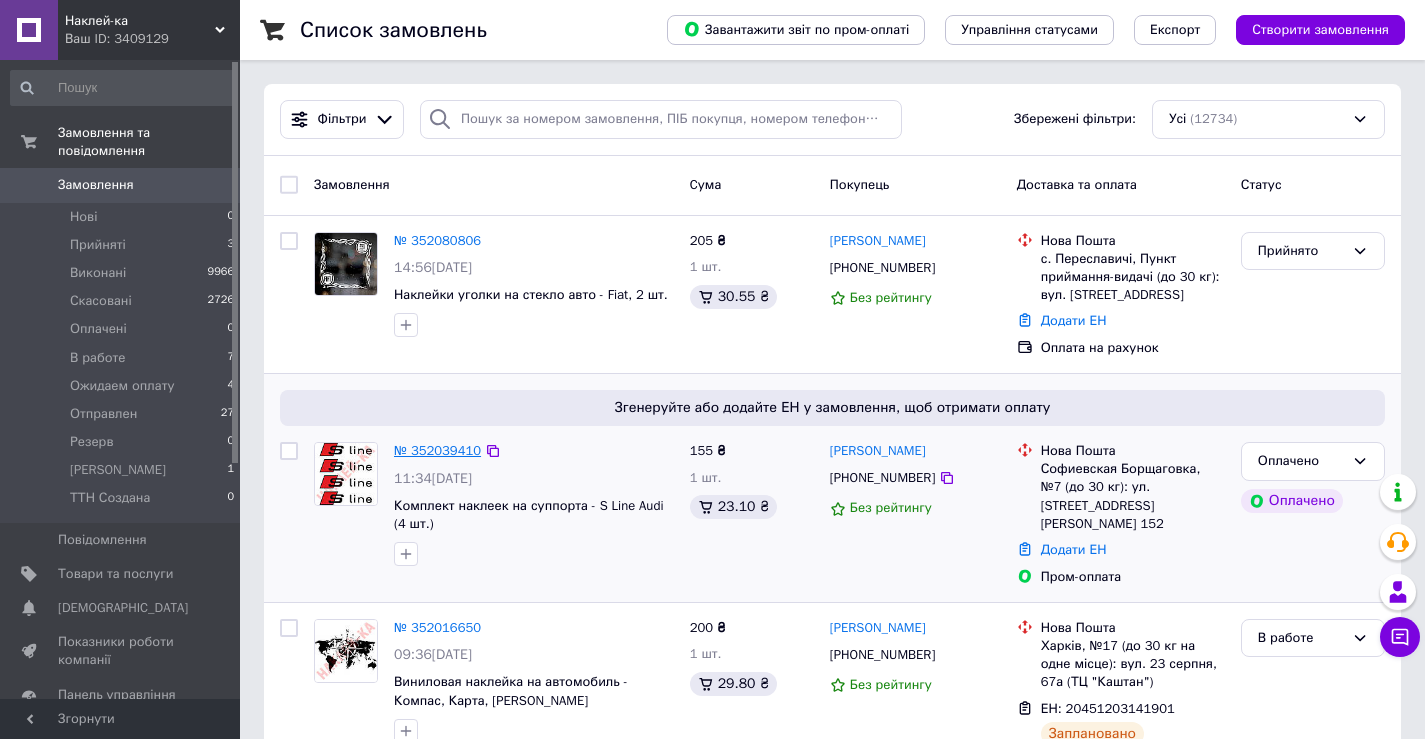 click on "№ 352039410" at bounding box center (437, 450) 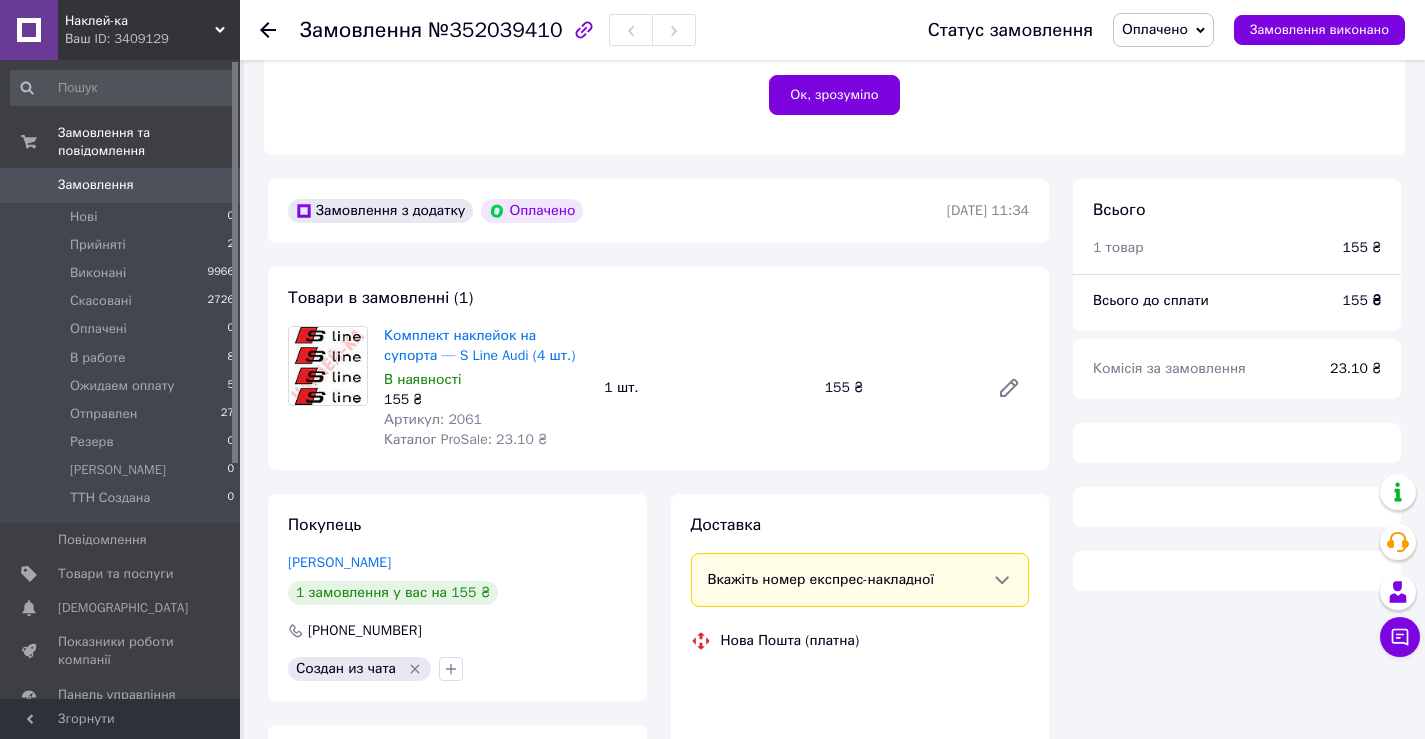 scroll, scrollTop: 700, scrollLeft: 0, axis: vertical 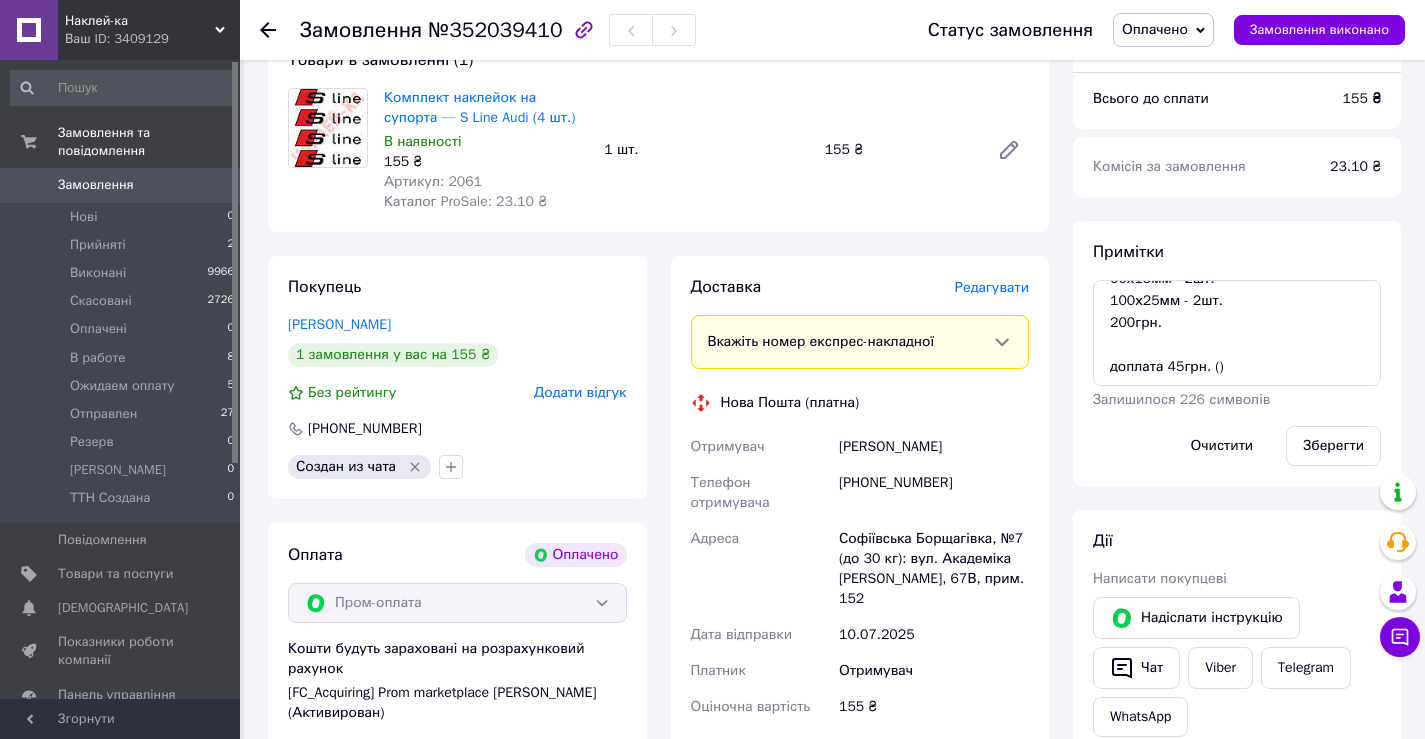 click on "Редагувати" at bounding box center (992, 287) 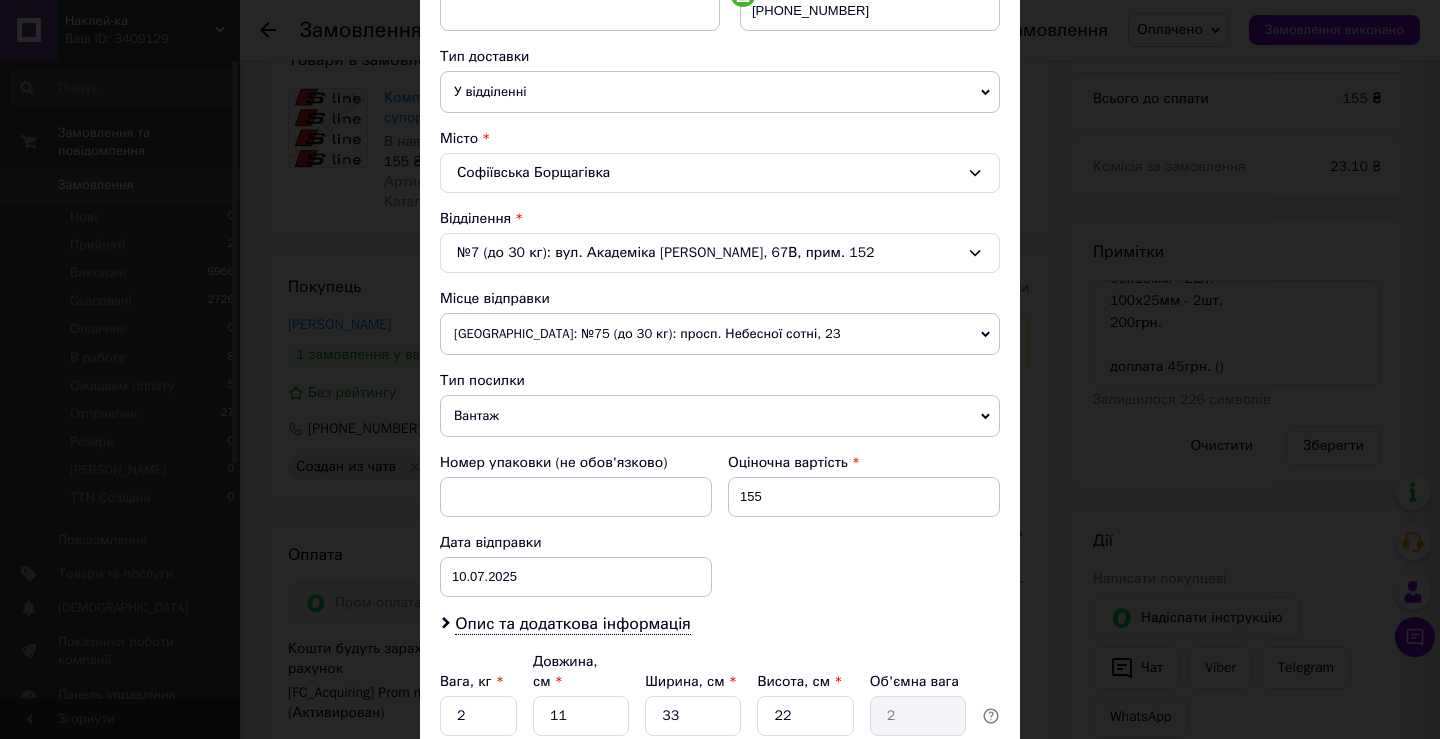 scroll, scrollTop: 500, scrollLeft: 0, axis: vertical 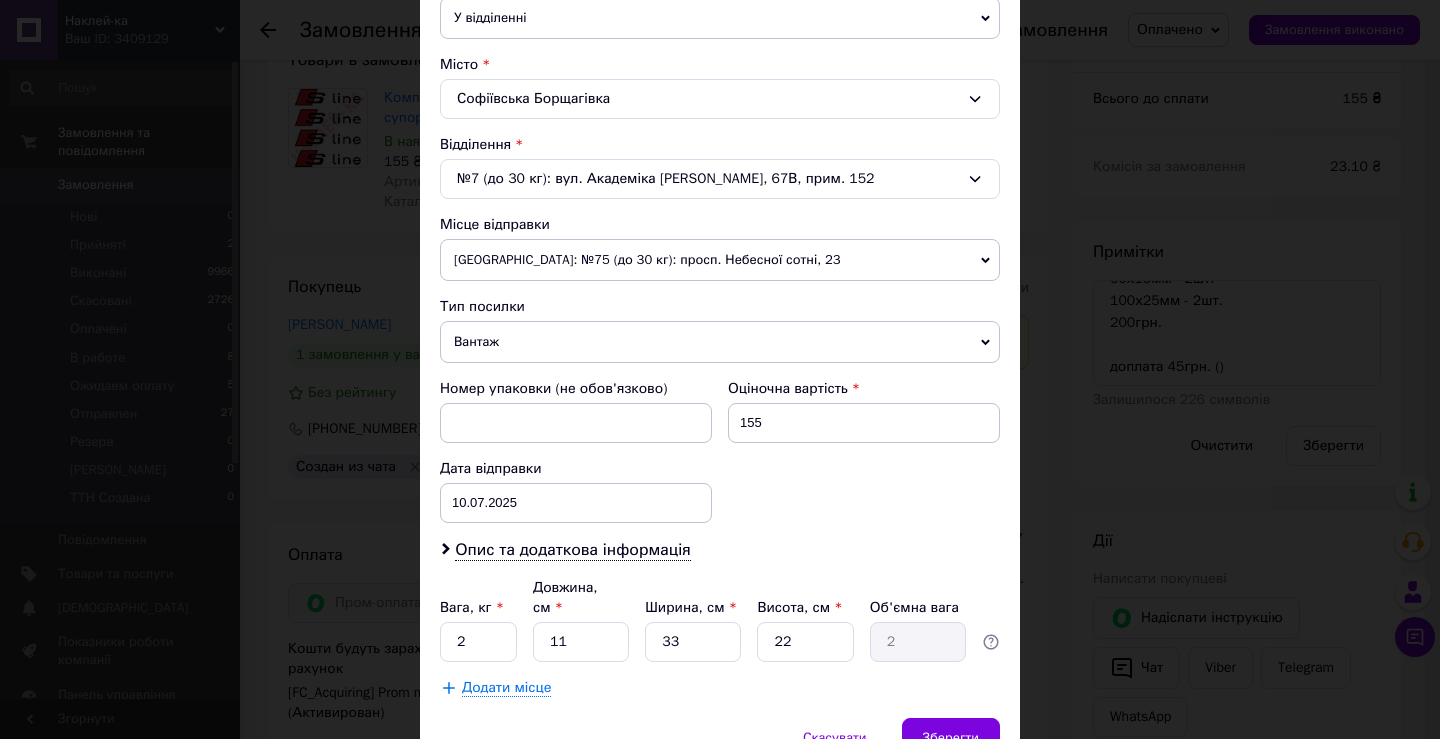 click on "Вантаж" at bounding box center [720, 342] 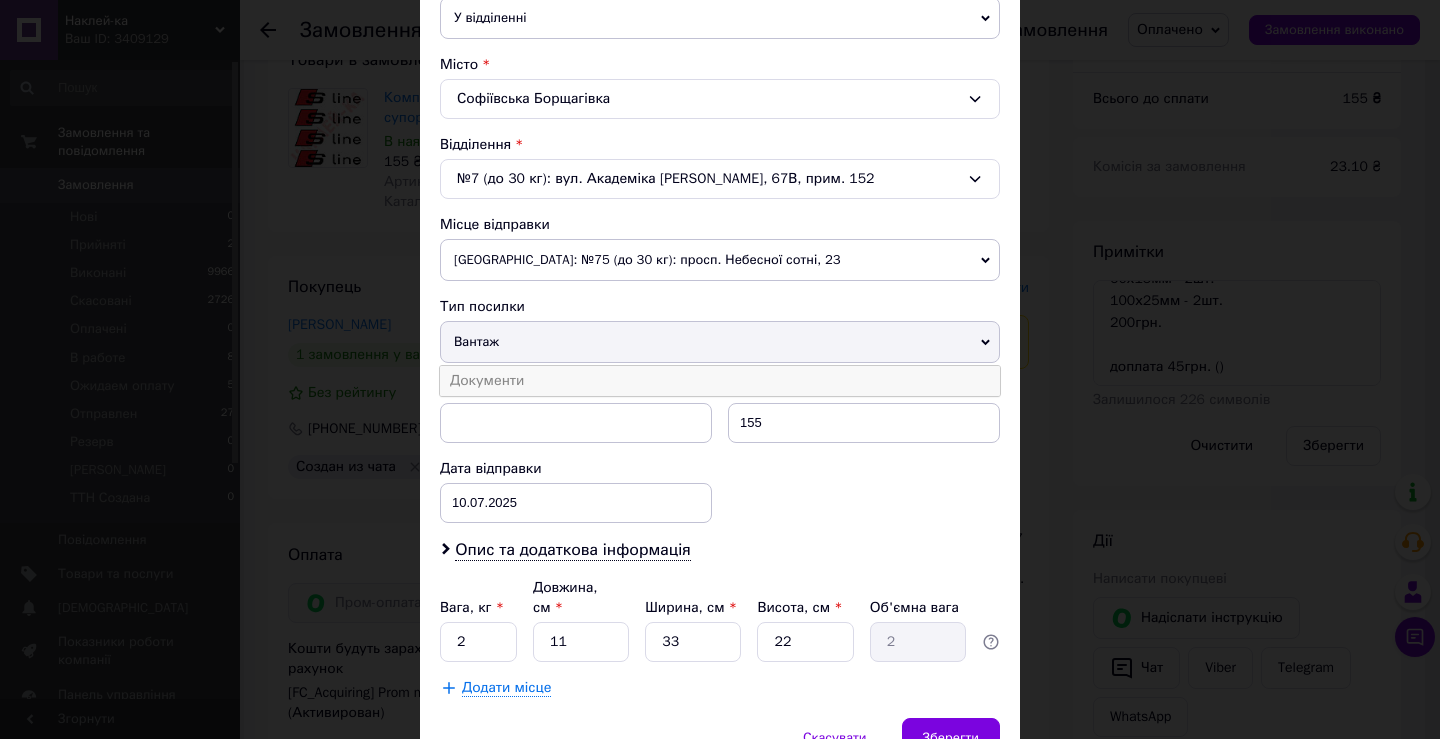 click on "Документи" at bounding box center (720, 381) 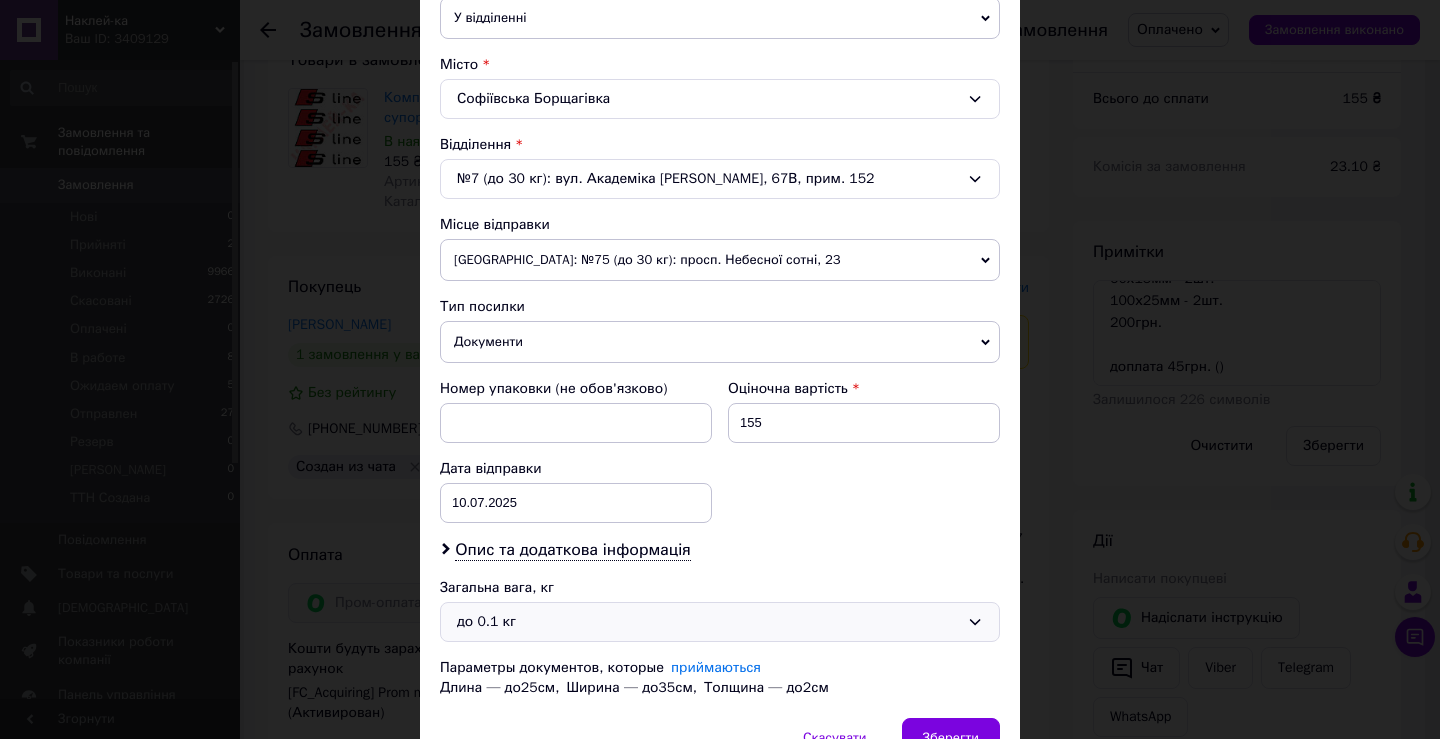 click on "до 0.1 кг" at bounding box center (708, 622) 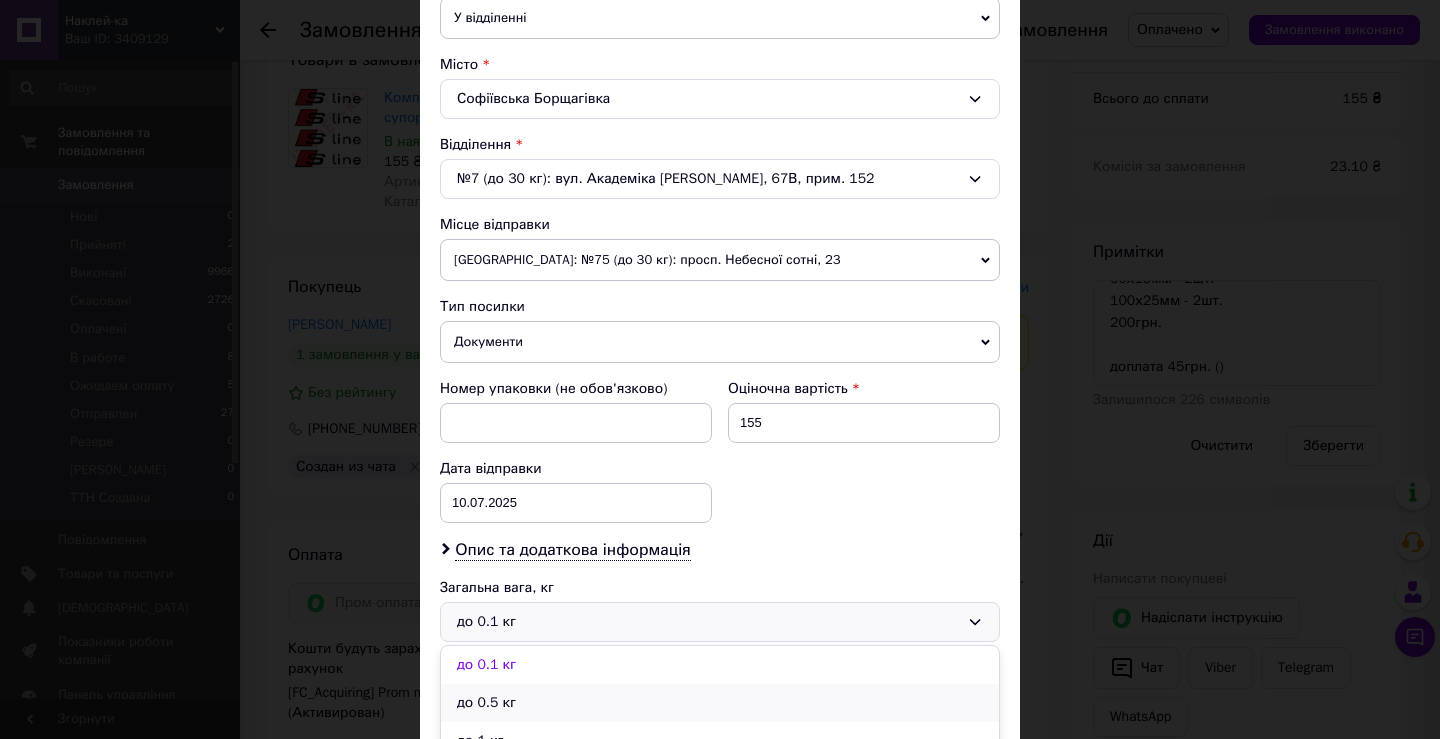 click on "до 0.5 кг" at bounding box center [720, 703] 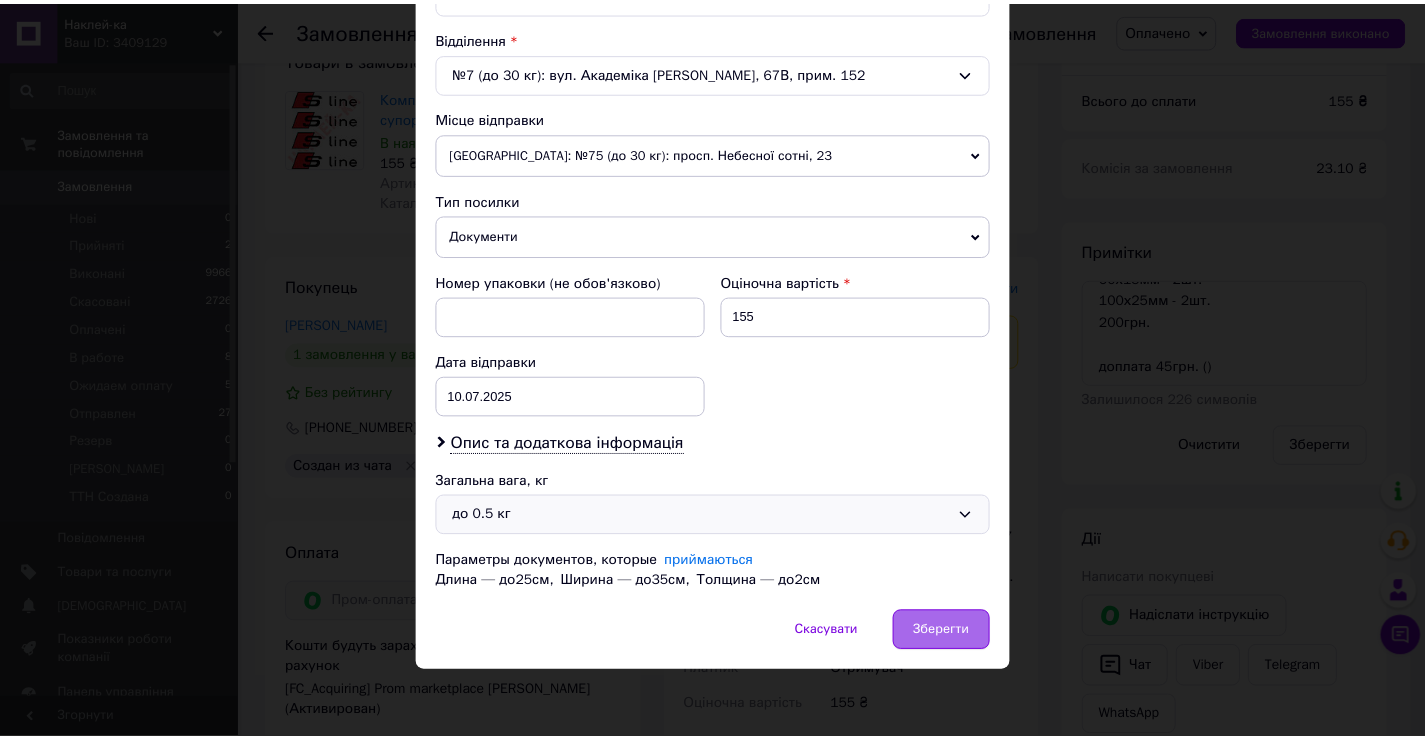 scroll, scrollTop: 609, scrollLeft: 0, axis: vertical 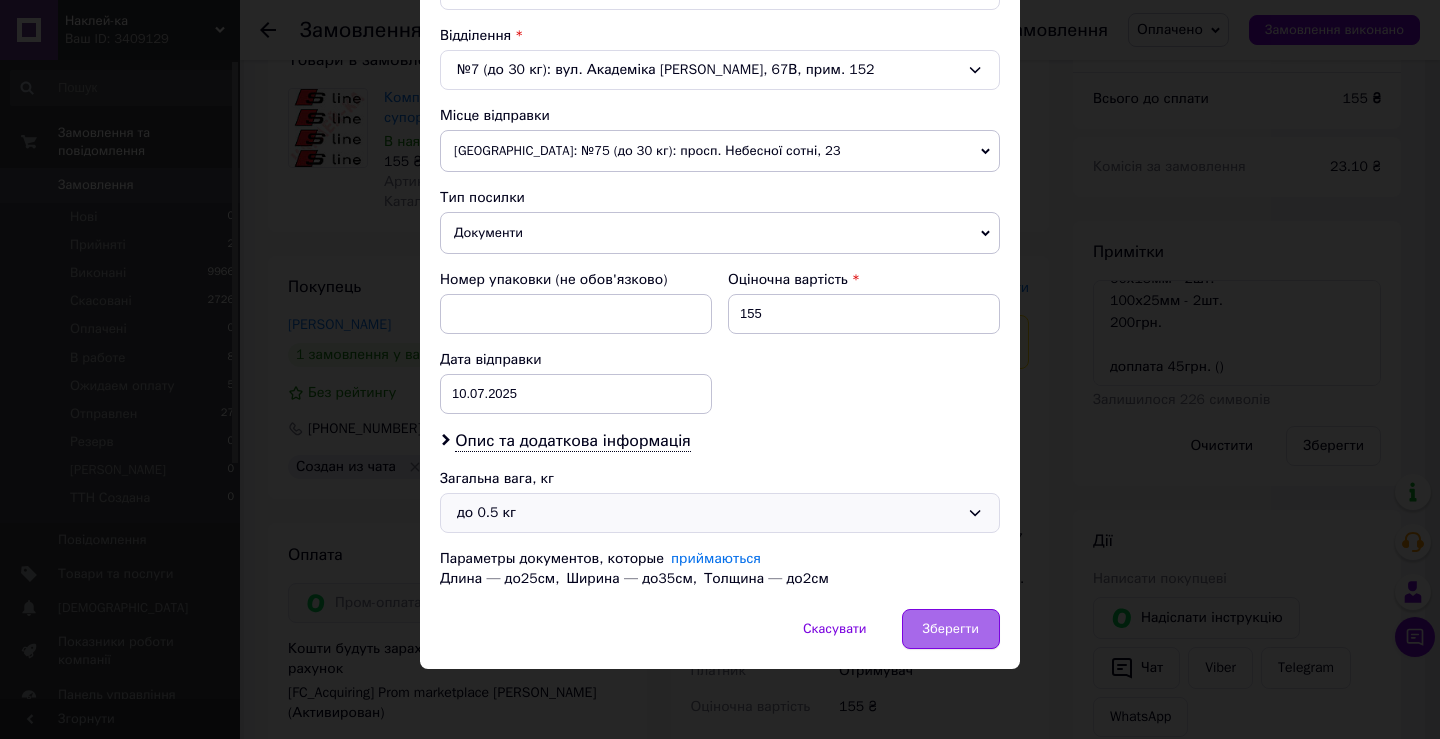 click on "Зберегти" at bounding box center [951, 629] 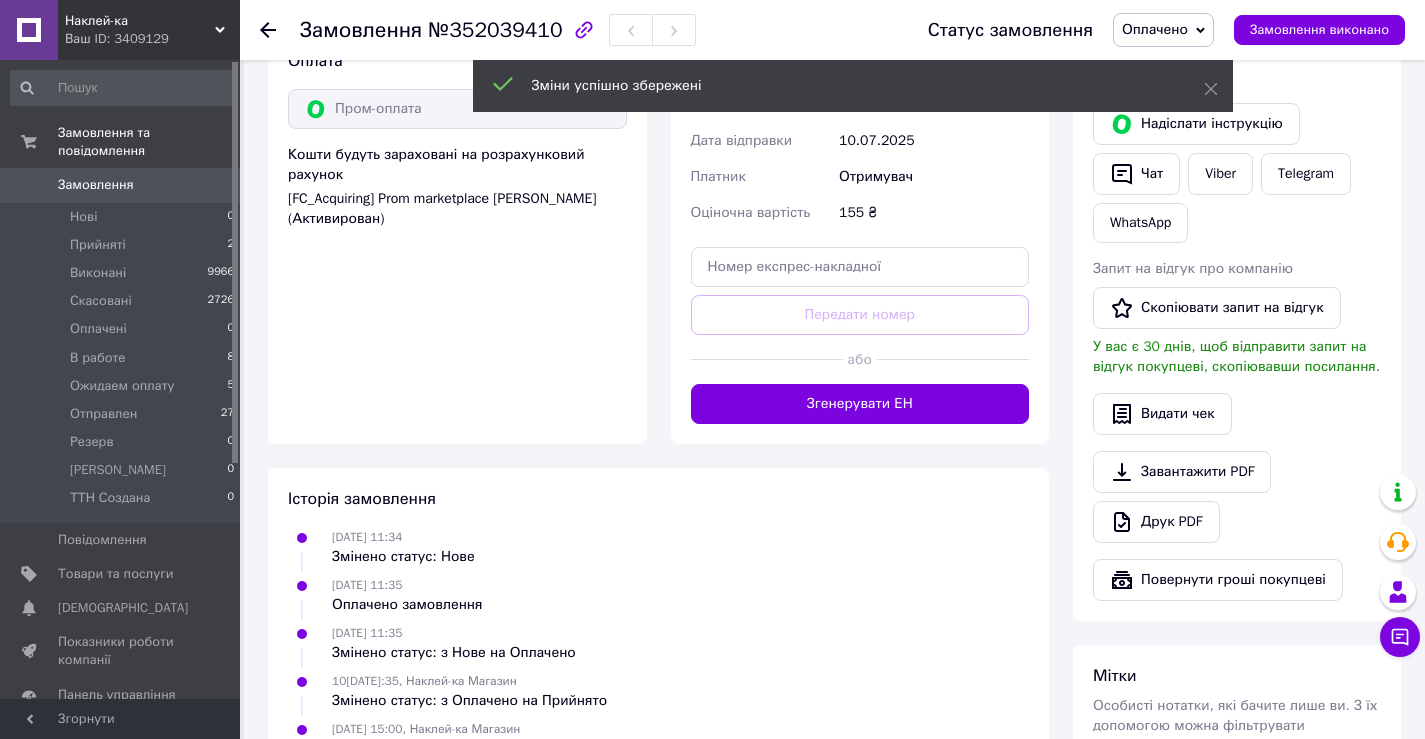 scroll, scrollTop: 1200, scrollLeft: 0, axis: vertical 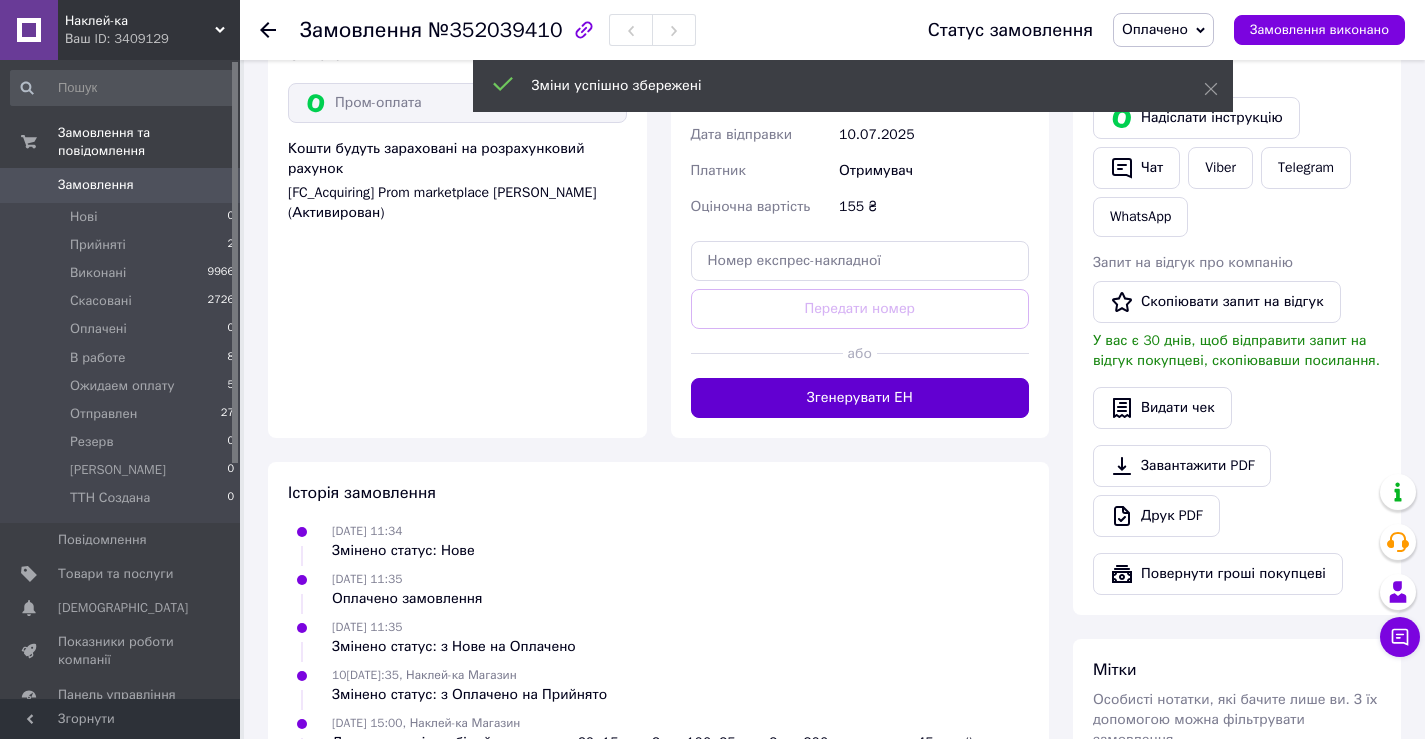 click on "Згенерувати ЕН" at bounding box center [860, 398] 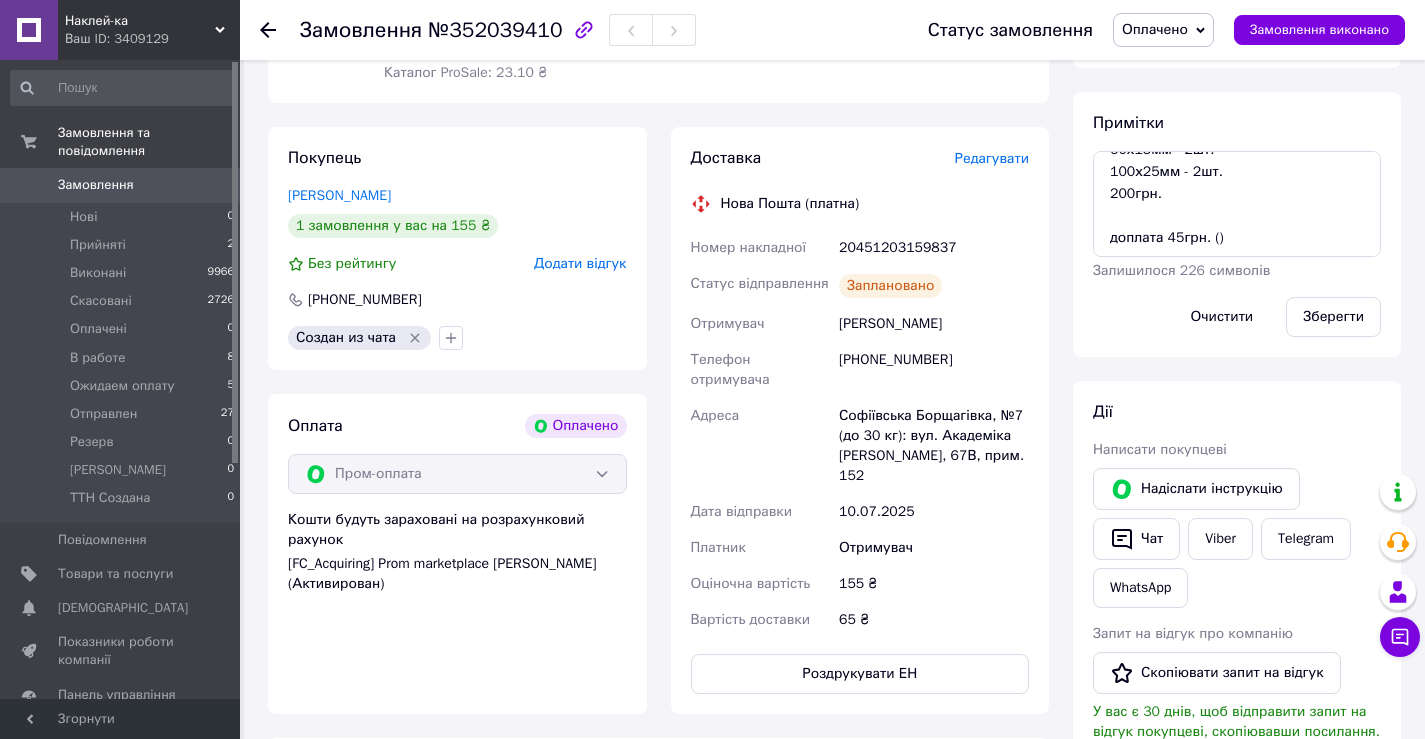 scroll, scrollTop: 600, scrollLeft: 0, axis: vertical 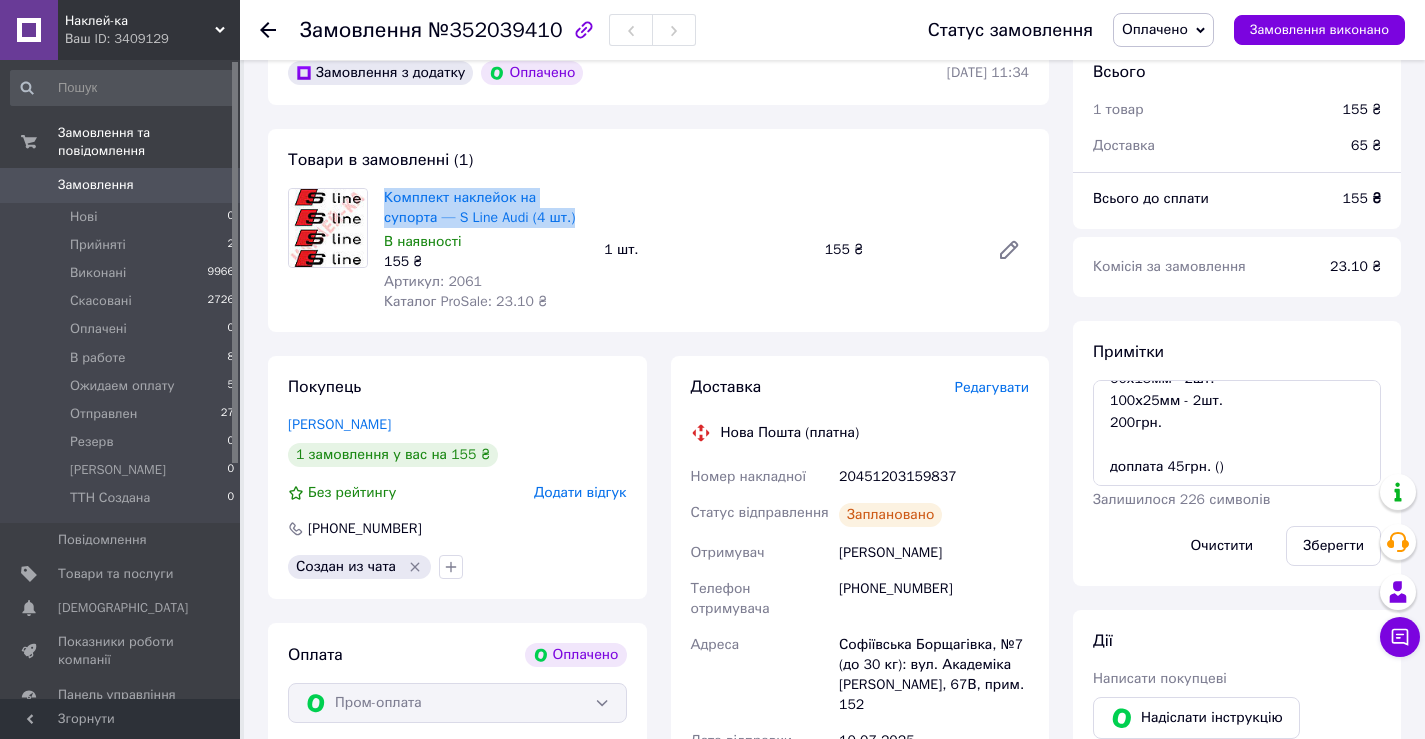 drag, startPoint x: 381, startPoint y: 193, endPoint x: 514, endPoint y: 217, distance: 135.14807 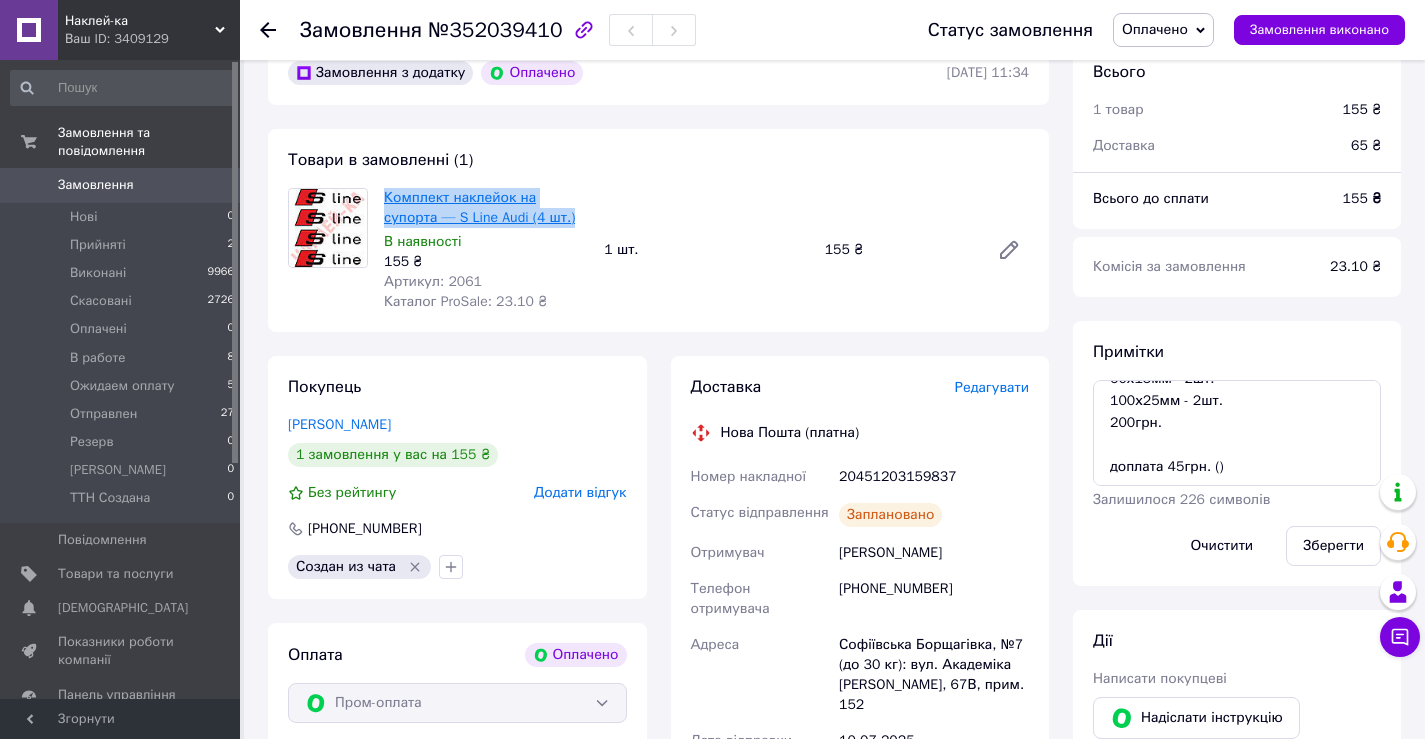 copy on "Комплект наклейок на супорта — S Line Audi (4 шт.)" 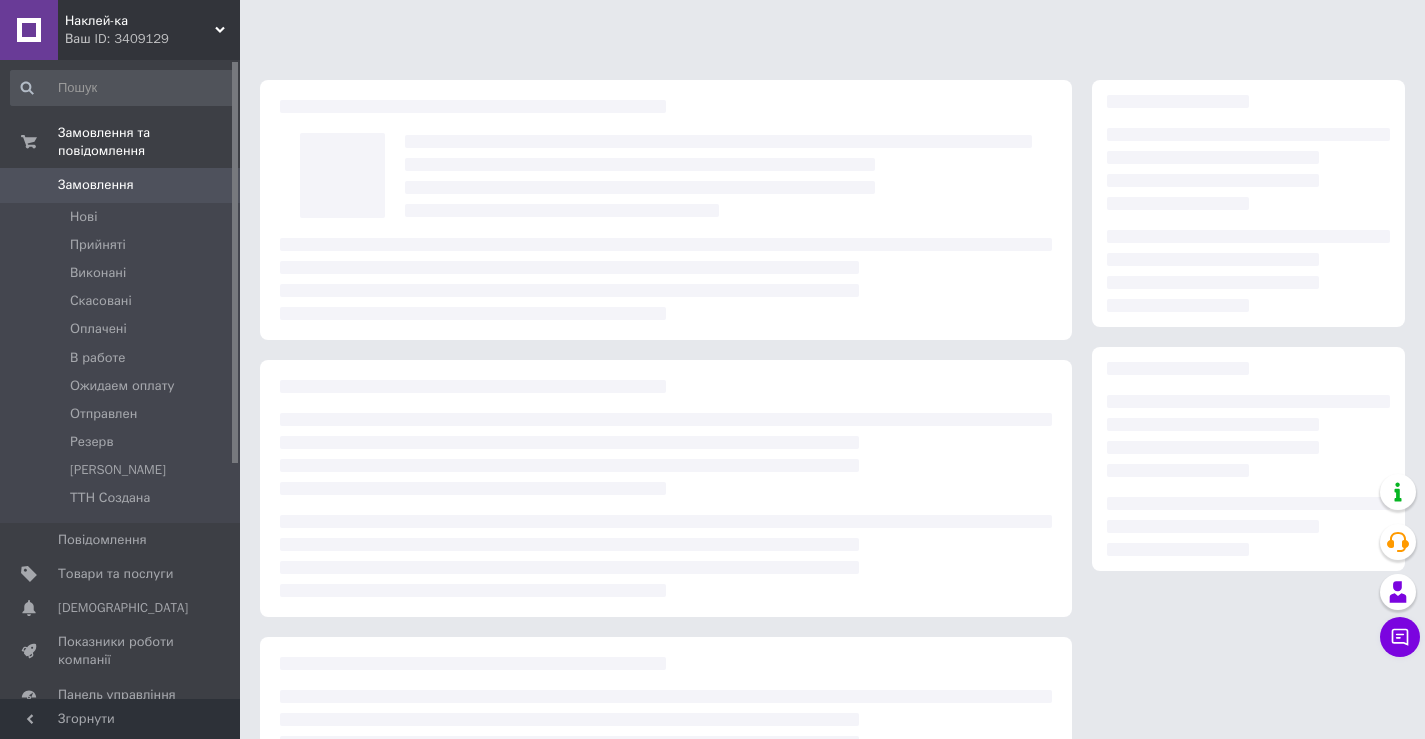 scroll, scrollTop: 175, scrollLeft: 0, axis: vertical 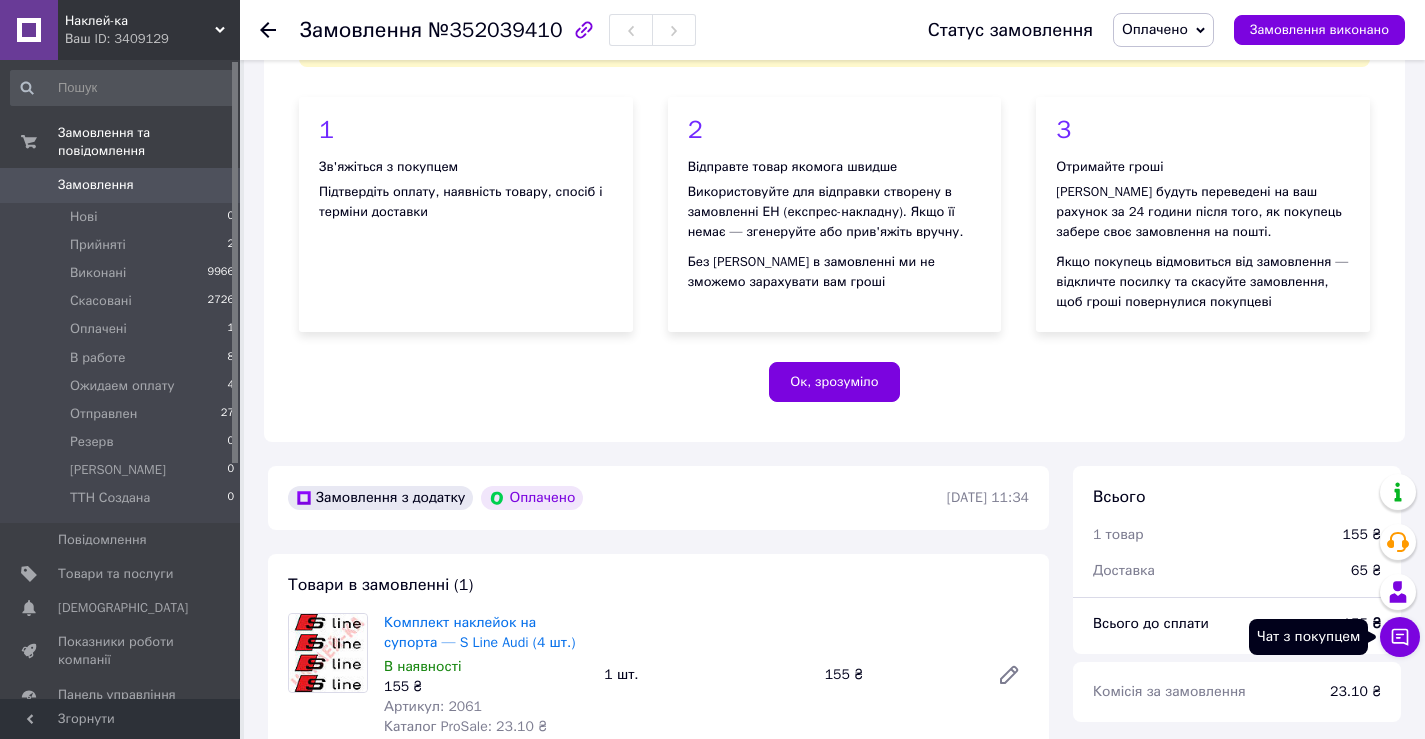 click 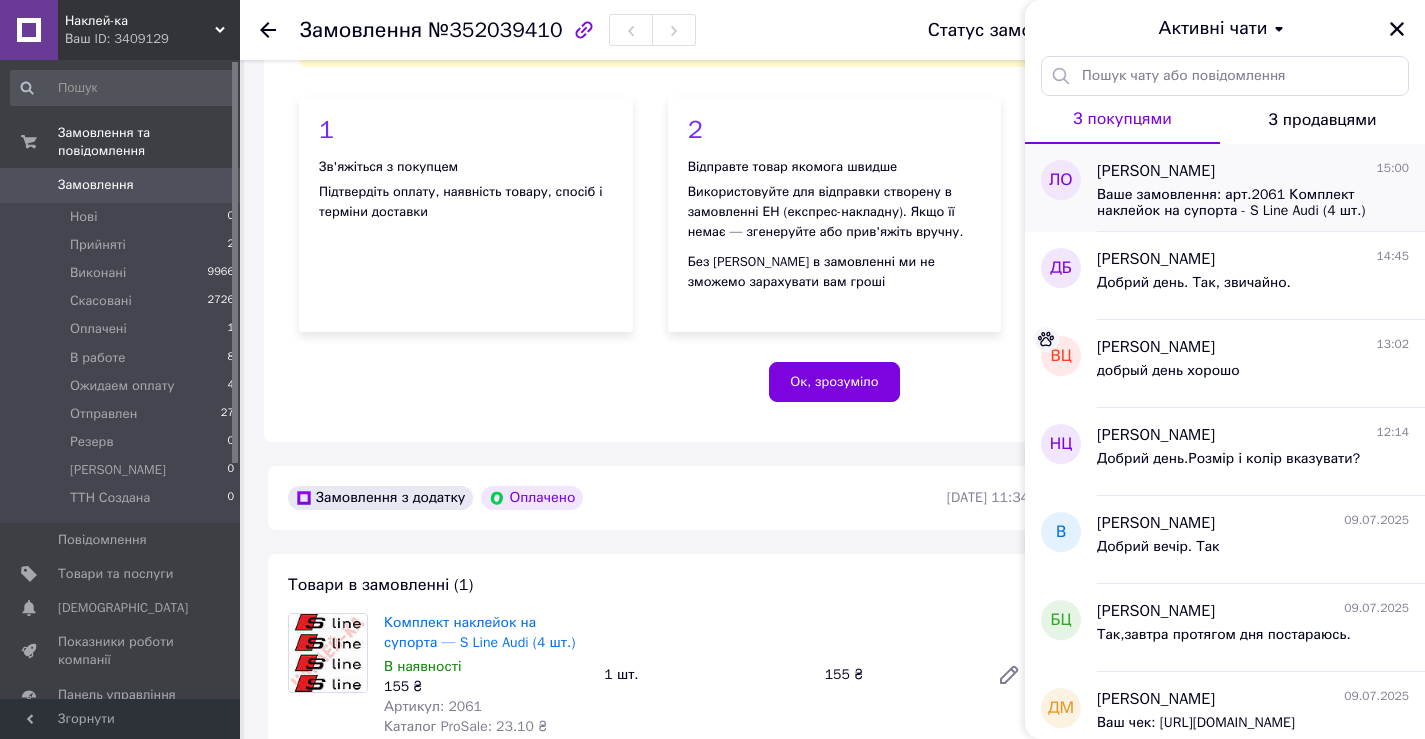 click on "Ваше замовлення:
арт.2061 Комплект наклейок на супорта - S Line Audi (4 шт.)
білий з червоним
60х15мм - 2шт.
100х25мм - 2шт.
Сума Вашого замовлення - 200грн.
Сплачено Пром-Оплатою - 155грн.
Сума доплати - 45грн.
Monobank
[CREDIT_CARD_NUMBER]
[PERSON_NAME]
ПРИВАТБАНК
[CREDIT_CARD_NUMBER]
[PERSON_NAME]
або на розрахунковий рахунок:
Найменування отримувача: ФОП [PERSON_NAME] отримувача: 2971704764
Рахунок отримувача: [FINANCIAL_ID]
Назва банку: АТ КБ "ПРИВАТБАНК"
Після оплати надішліть, будь ласка, квитанцію, чек або скриншот платежа." at bounding box center [1239, 203] 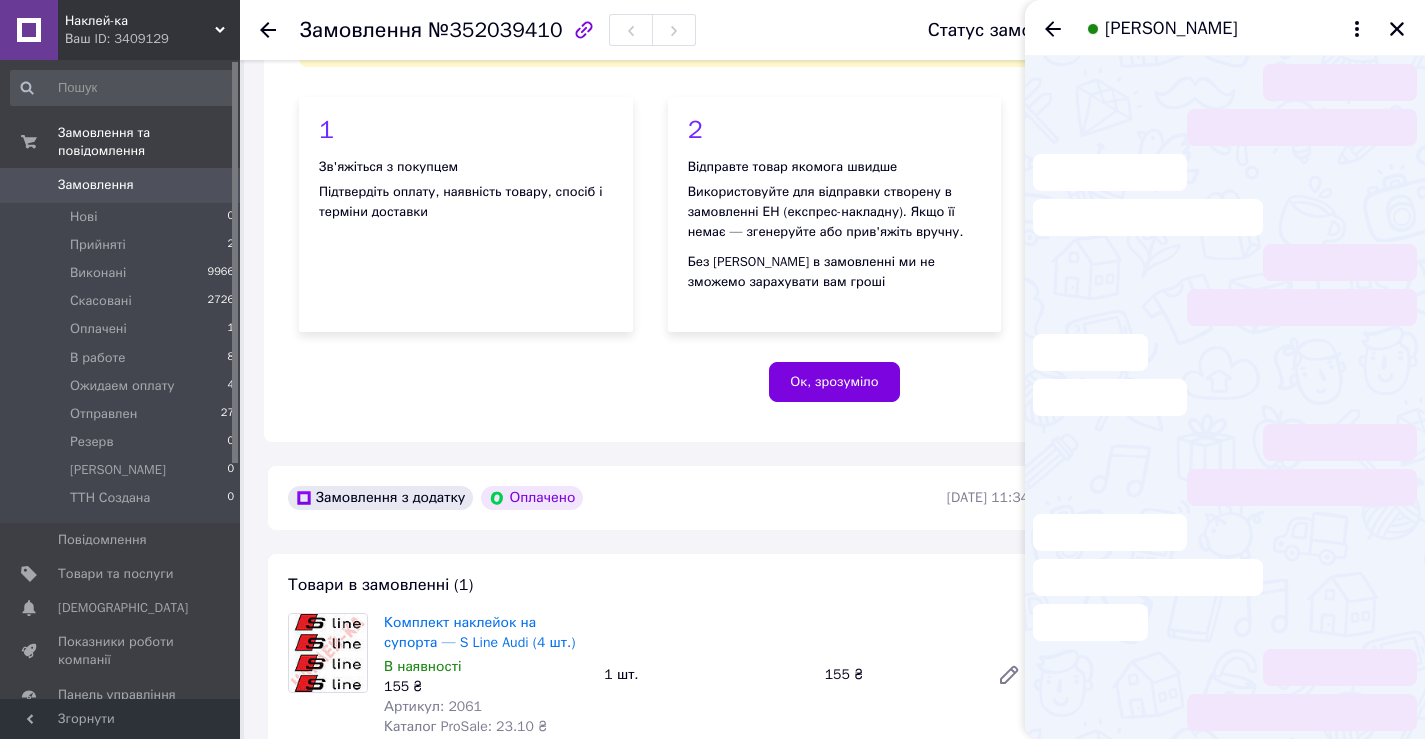 scroll, scrollTop: 533, scrollLeft: 0, axis: vertical 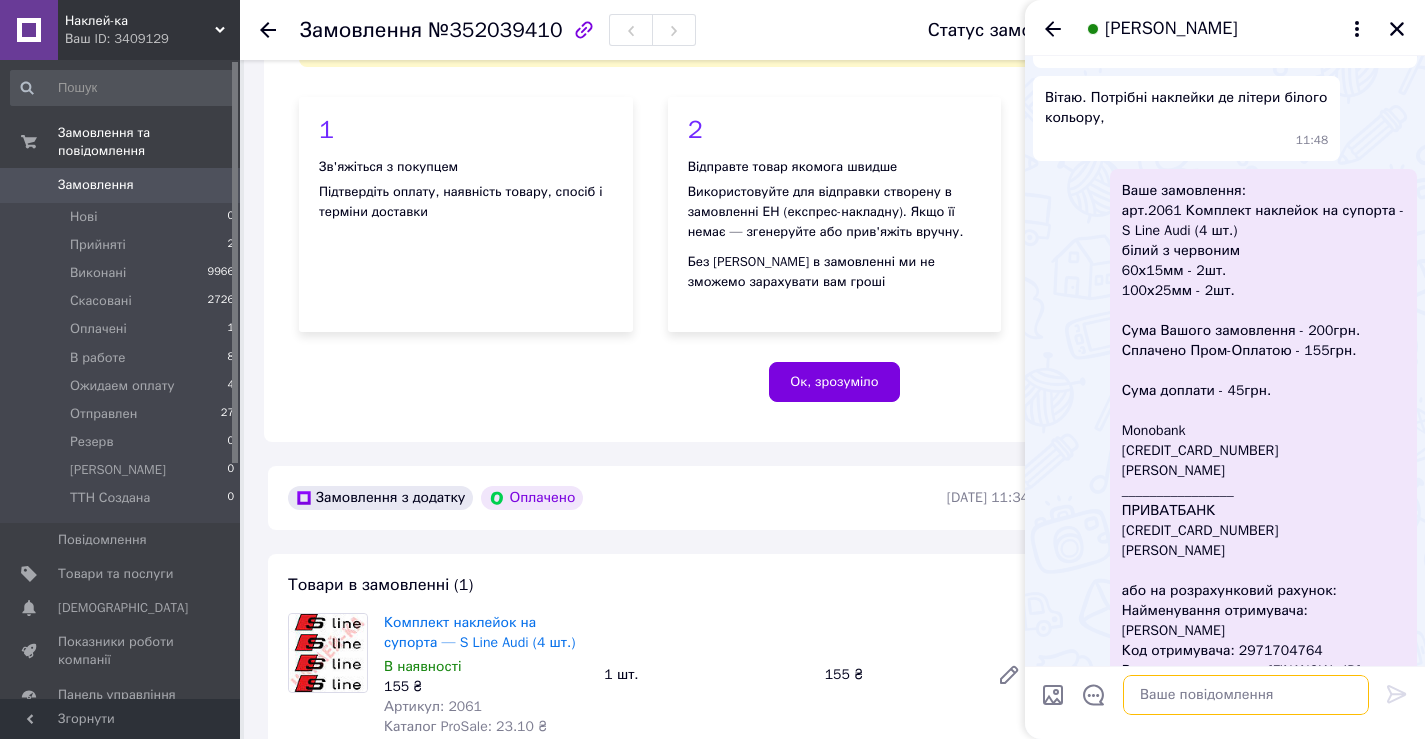 click at bounding box center [1246, 695] 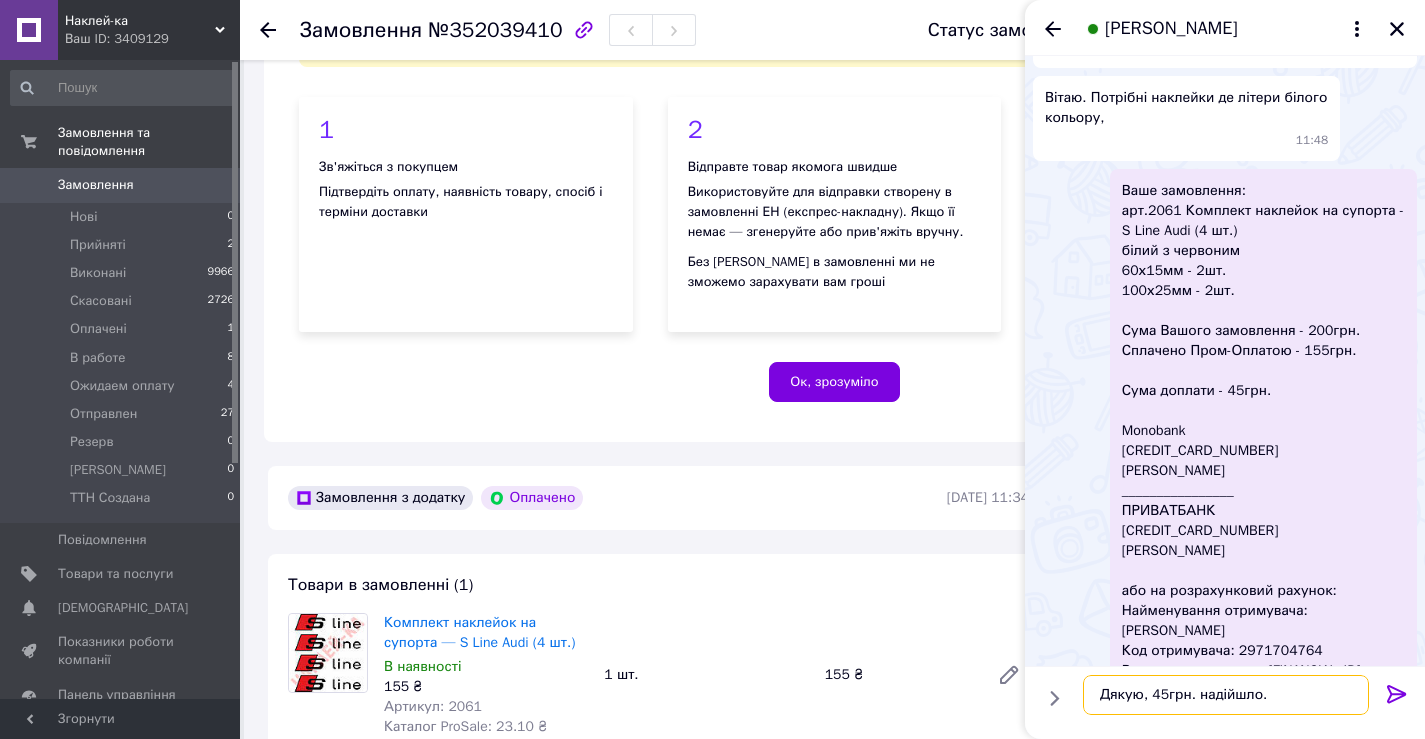 scroll, scrollTop: 12, scrollLeft: 0, axis: vertical 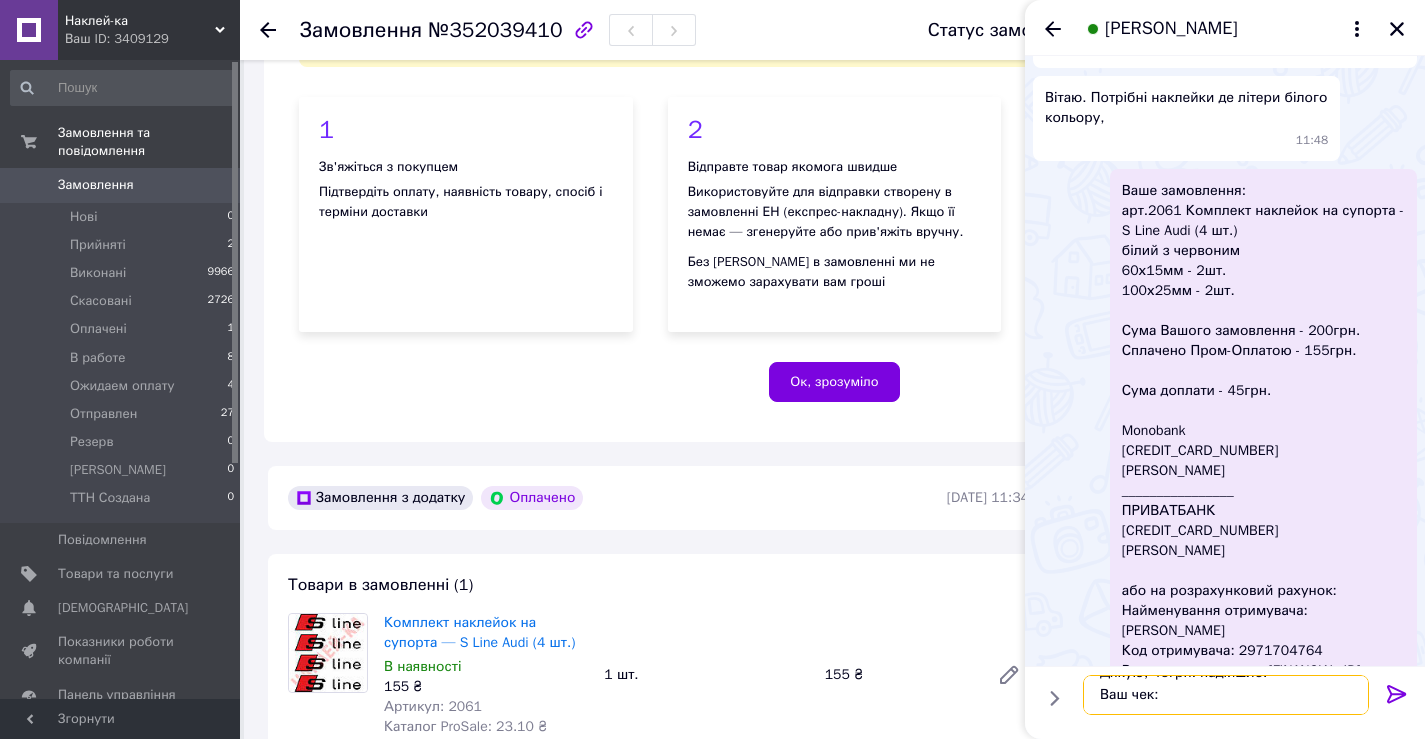 paste on "[URL][DOMAIN_NAME]" 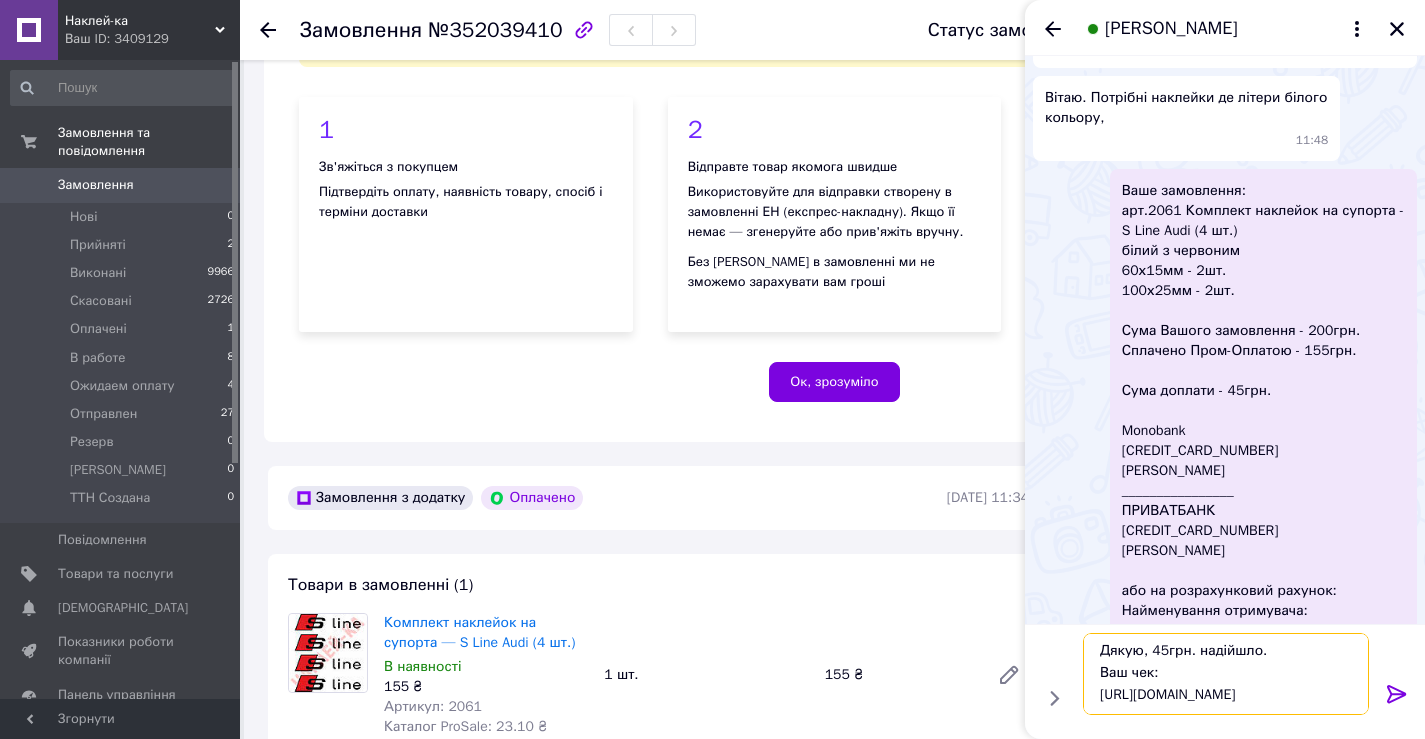 scroll, scrollTop: 58, scrollLeft: 0, axis: vertical 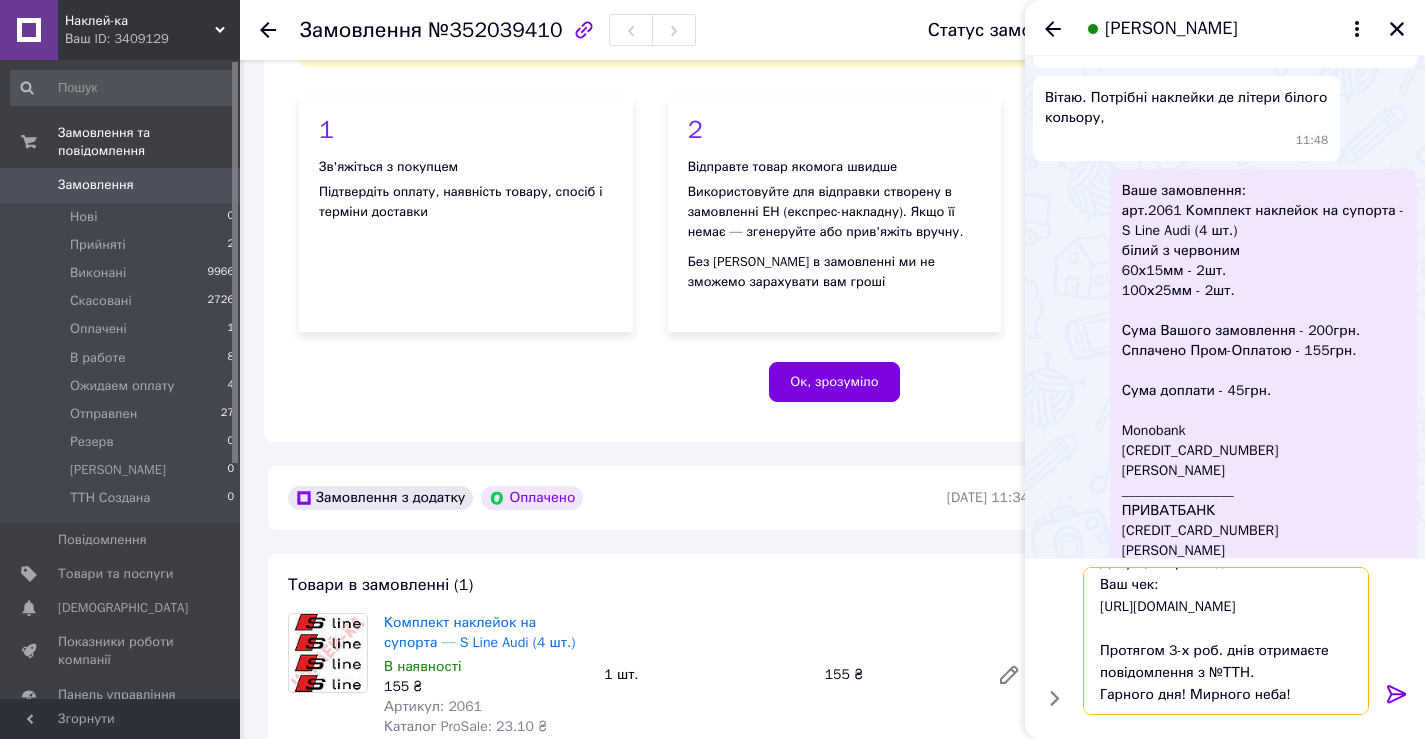 click on "Дякую, 45грн. надійшло.
Ваш чек:
https://check.checkbox.ua/fa26fd66-58a9-451f-8224-bb4c92d9a7fe
Протягом 3-х роб. днів отримаєте повідомлення з №ТТН.
Гарного дня! Мирного неба!" at bounding box center [1226, 641] 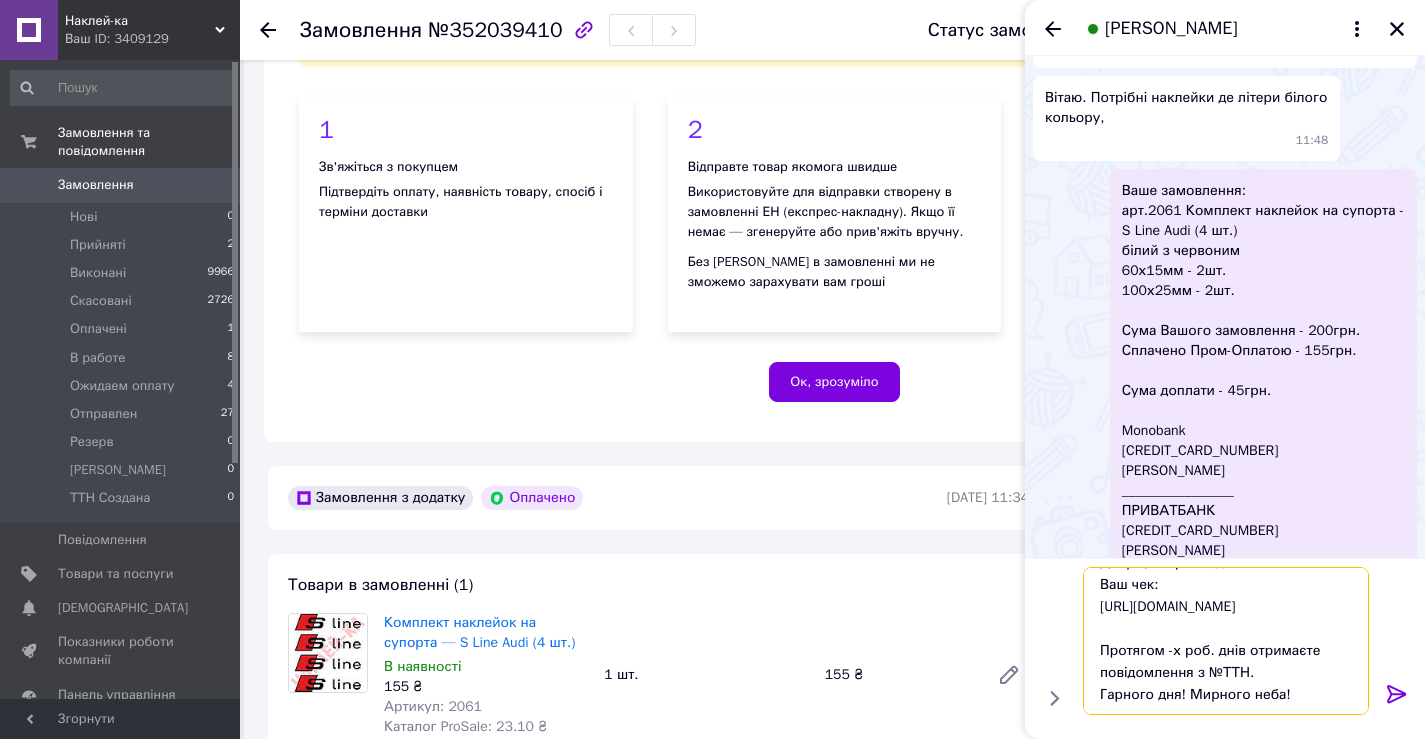 type on "Дякую, 45грн. надійшло.
Ваш чек:
https://check.checkbox.ua/fa26fd66-58a9-451f-8224-bb4c92d9a7fe
Протягом 2-х роб. днів отримаєте повідомлення з №ТТН.
Гарного дня! Мирного неба!" 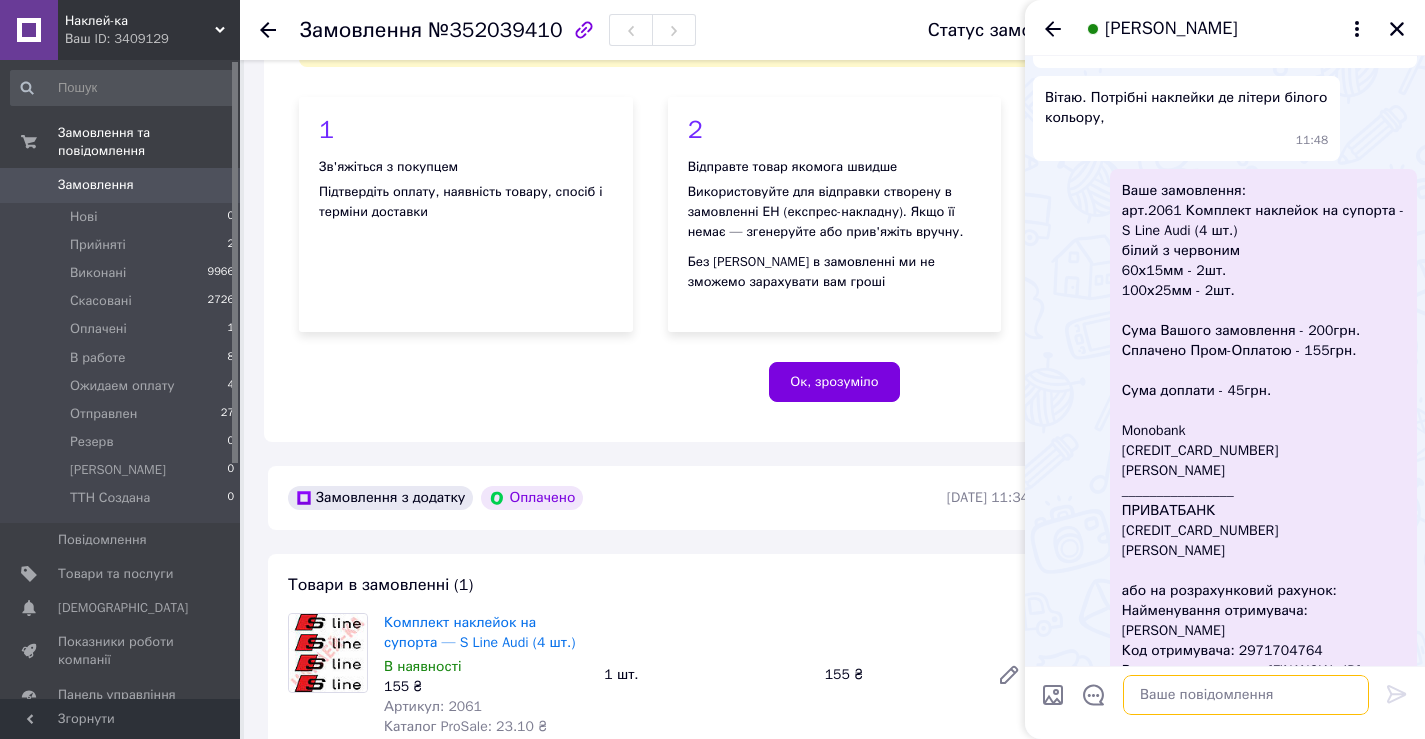 scroll, scrollTop: 0, scrollLeft: 0, axis: both 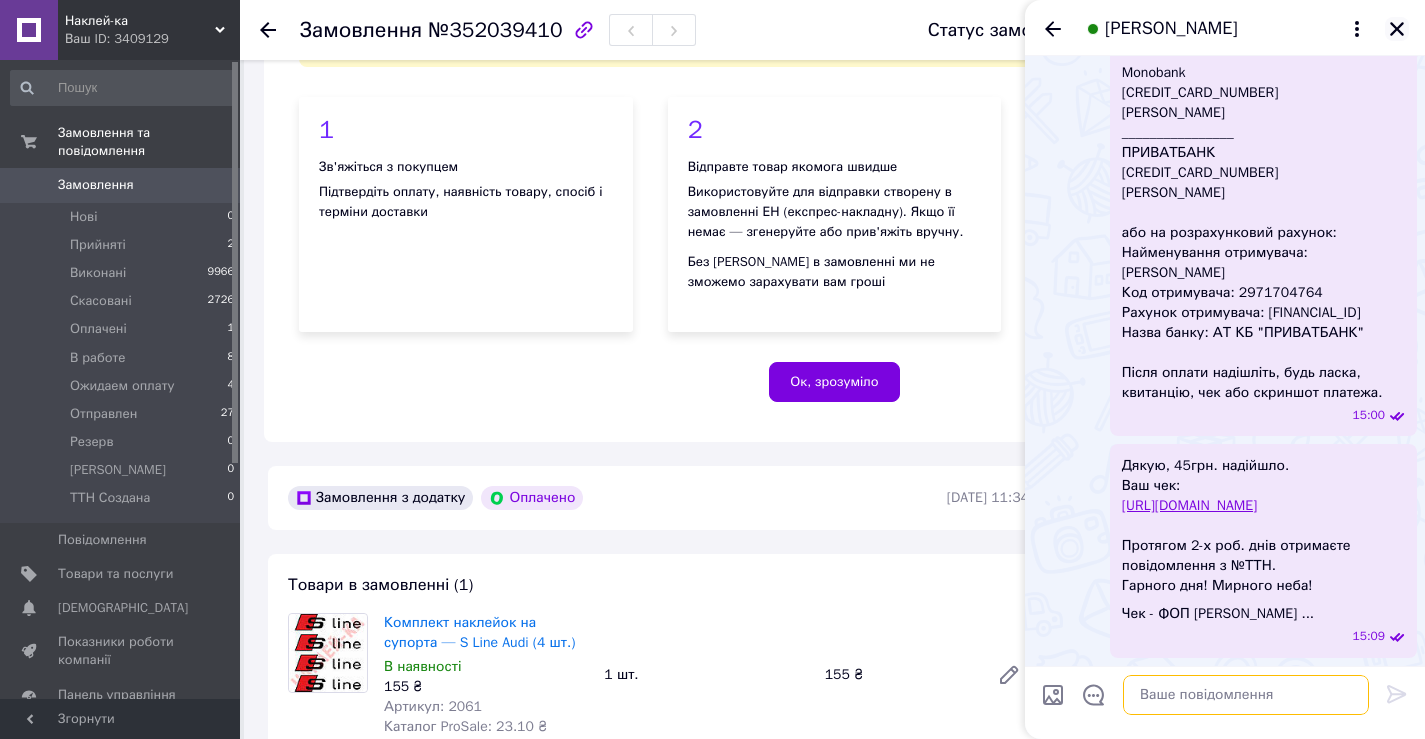 type 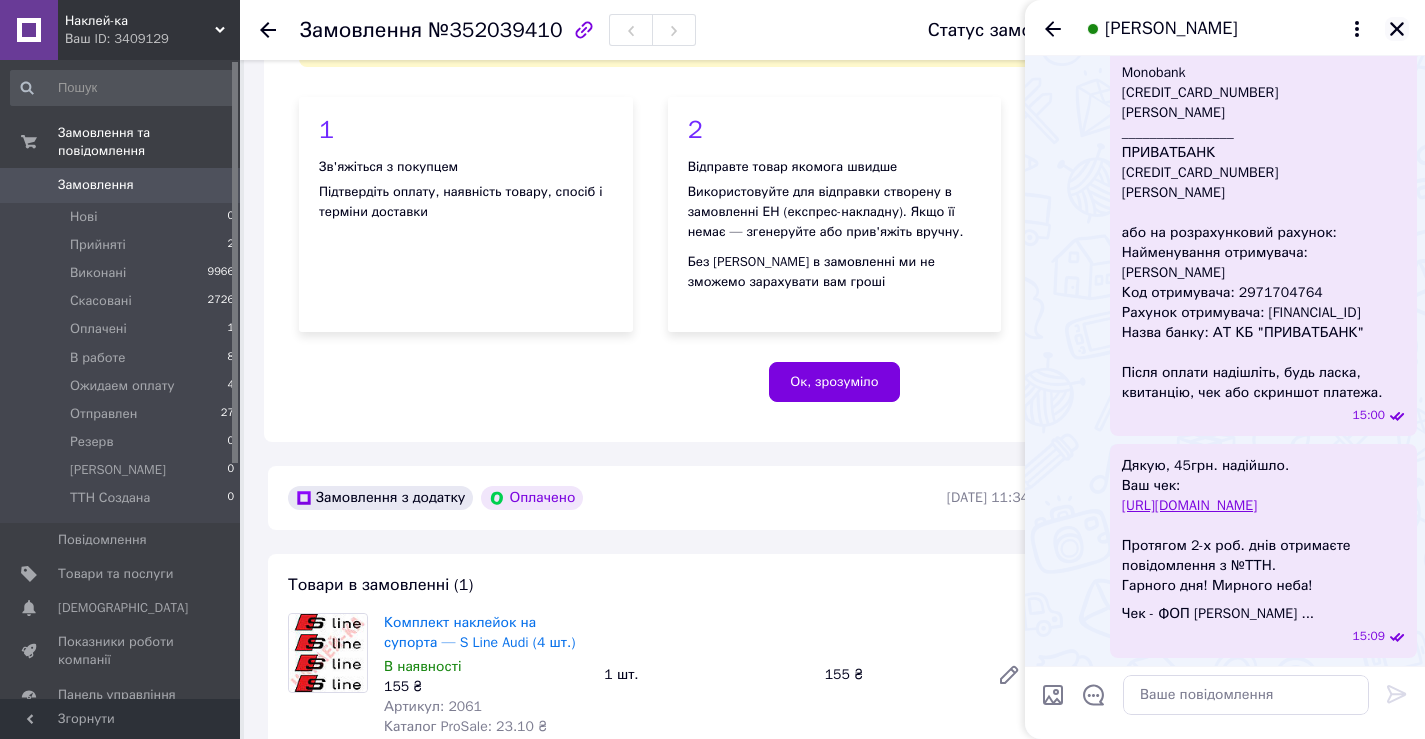 click 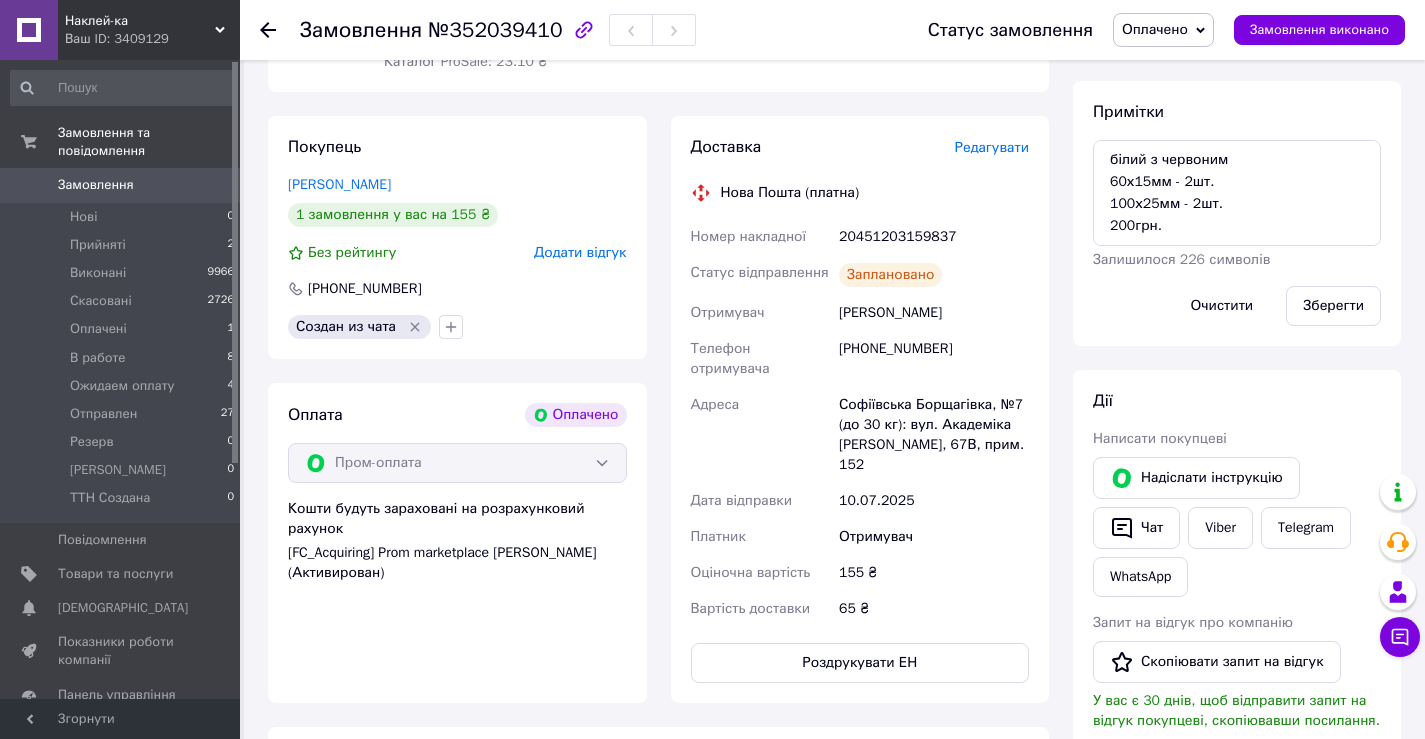 scroll, scrollTop: 875, scrollLeft: 0, axis: vertical 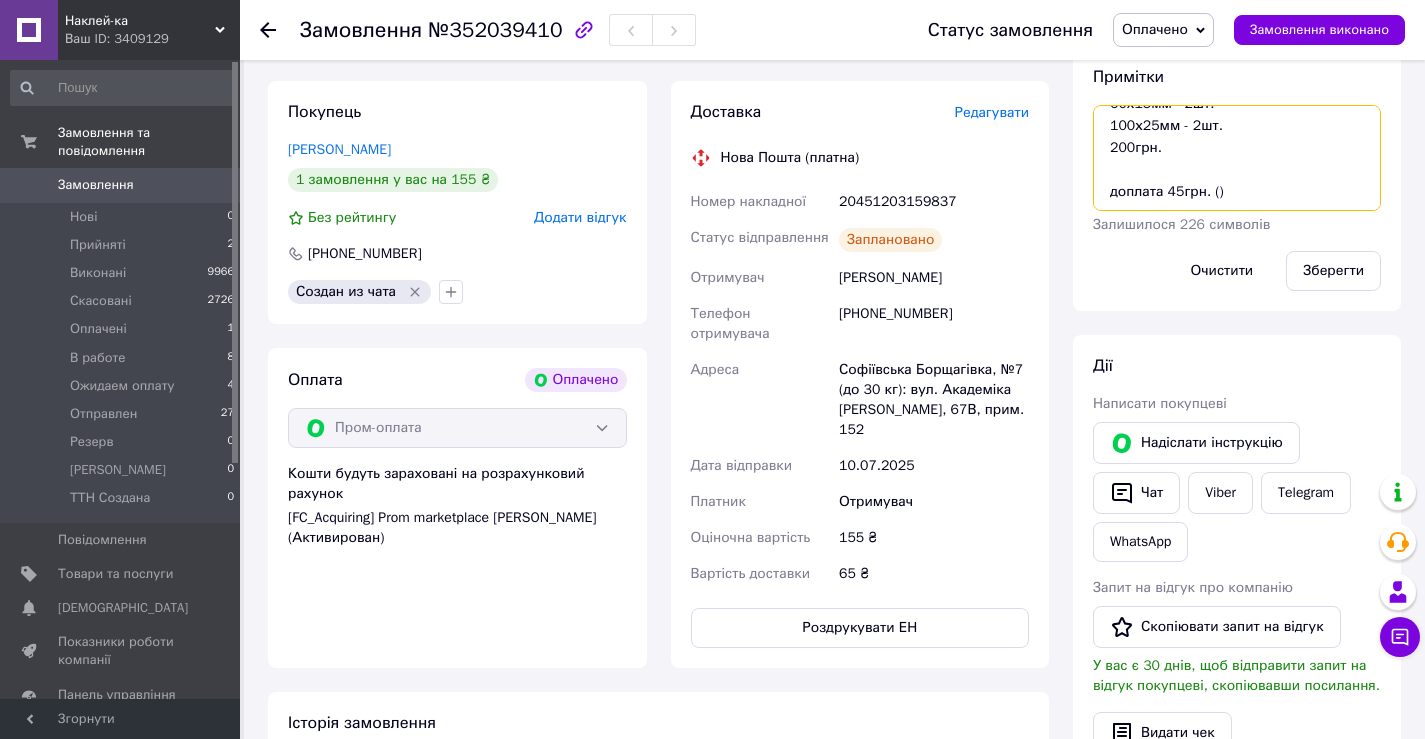 drag, startPoint x: 1212, startPoint y: 191, endPoint x: 1241, endPoint y: 189, distance: 29.068884 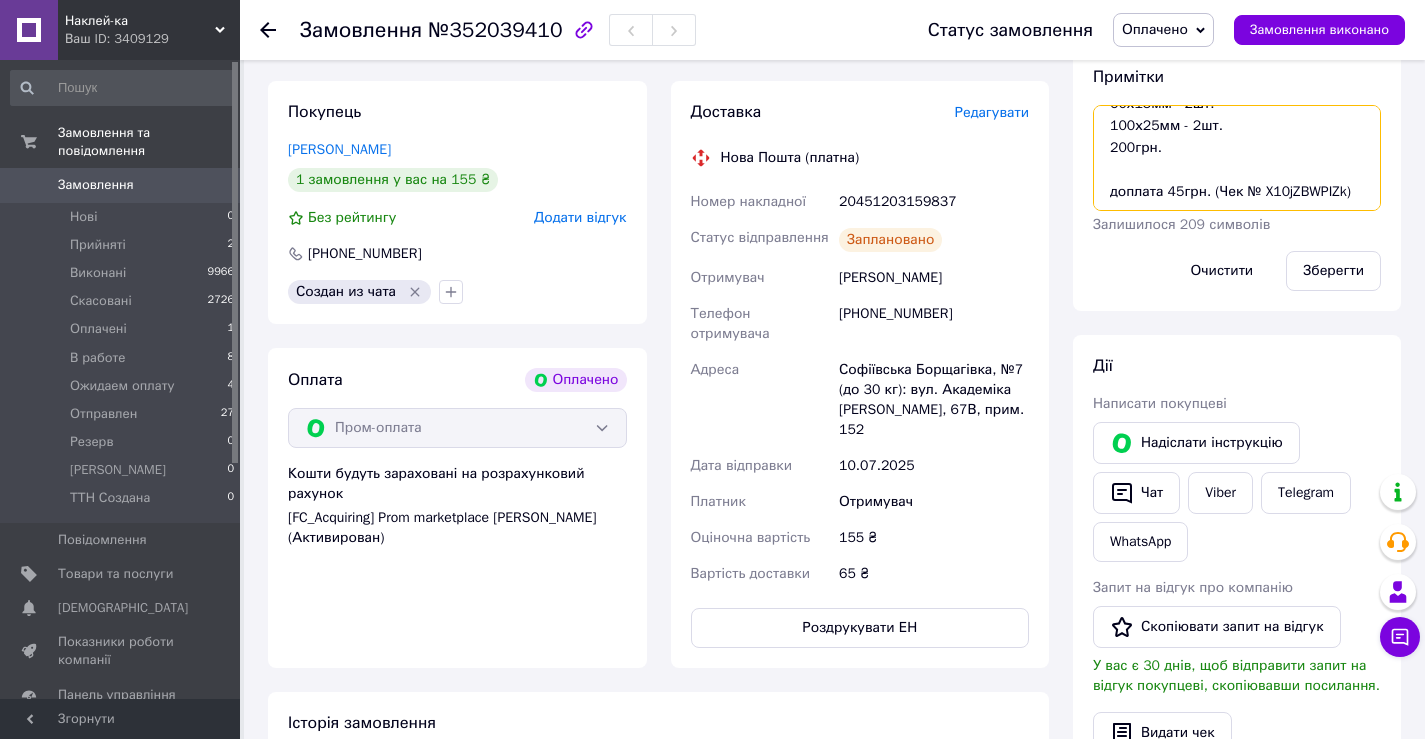 click on "білий з червоним
60х15мм - 2шт.
100х25мм - 2шт.
200грн.
доплата 45грн. (Чек № X10jZBWPIZk)" at bounding box center [1237, 158] 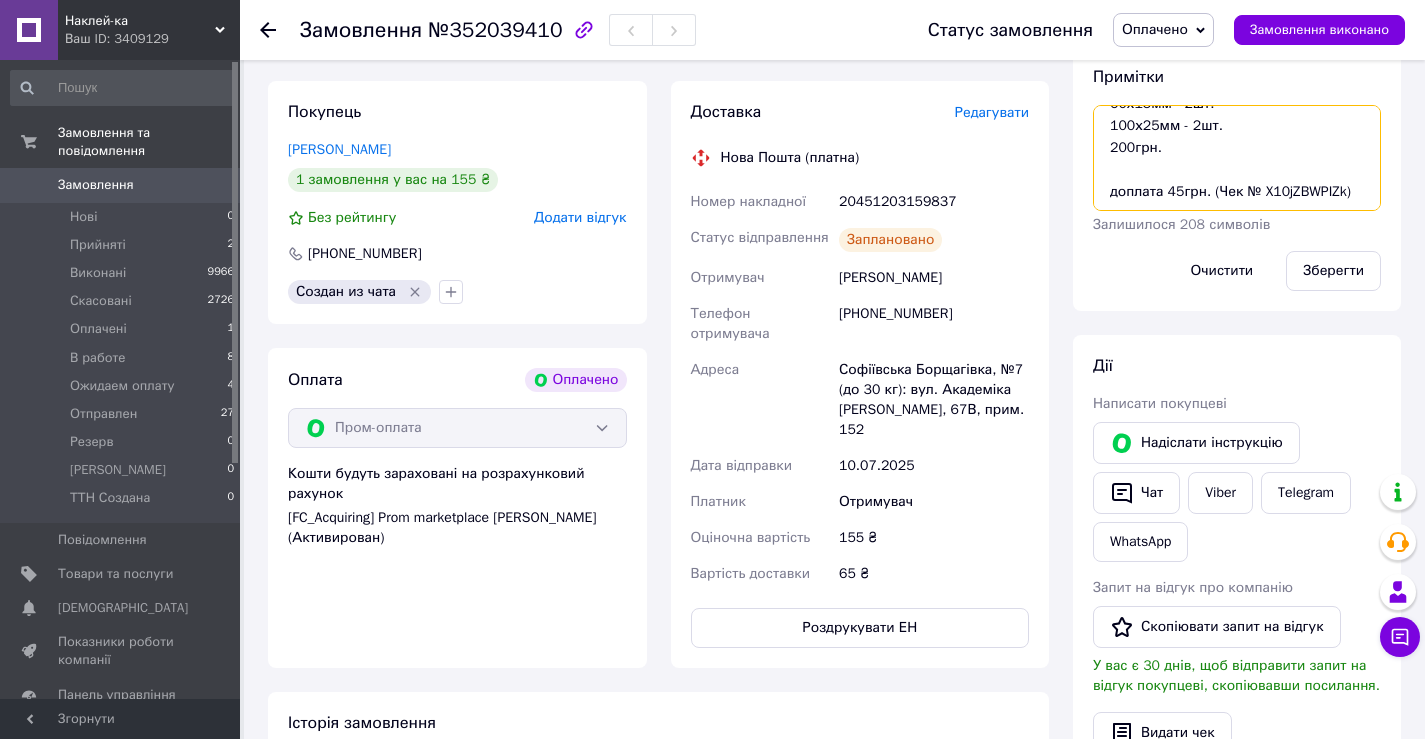 scroll, scrollTop: 56, scrollLeft: 0, axis: vertical 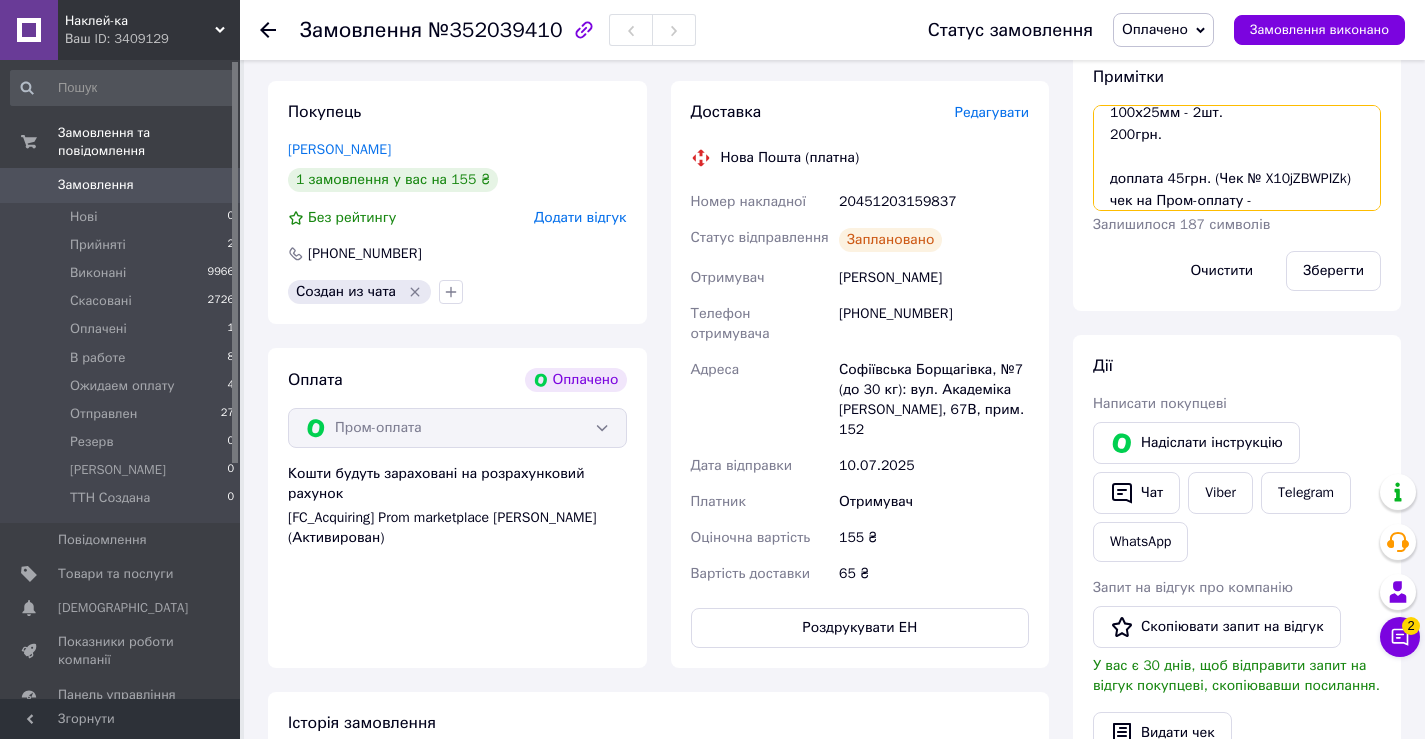 paste on "Чек № wrDPRmf_-B0
10.07.2025 об 15-10-02" 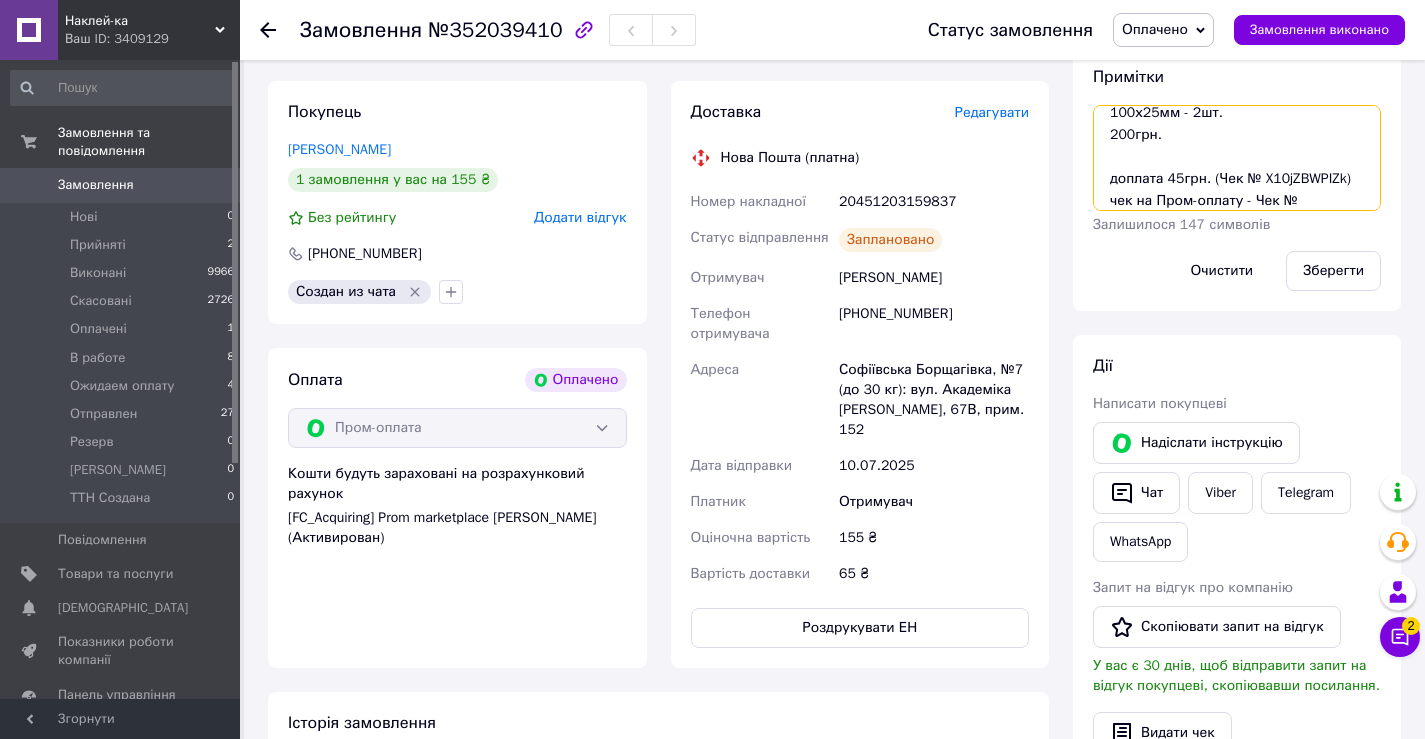 scroll, scrollTop: 100, scrollLeft: 0, axis: vertical 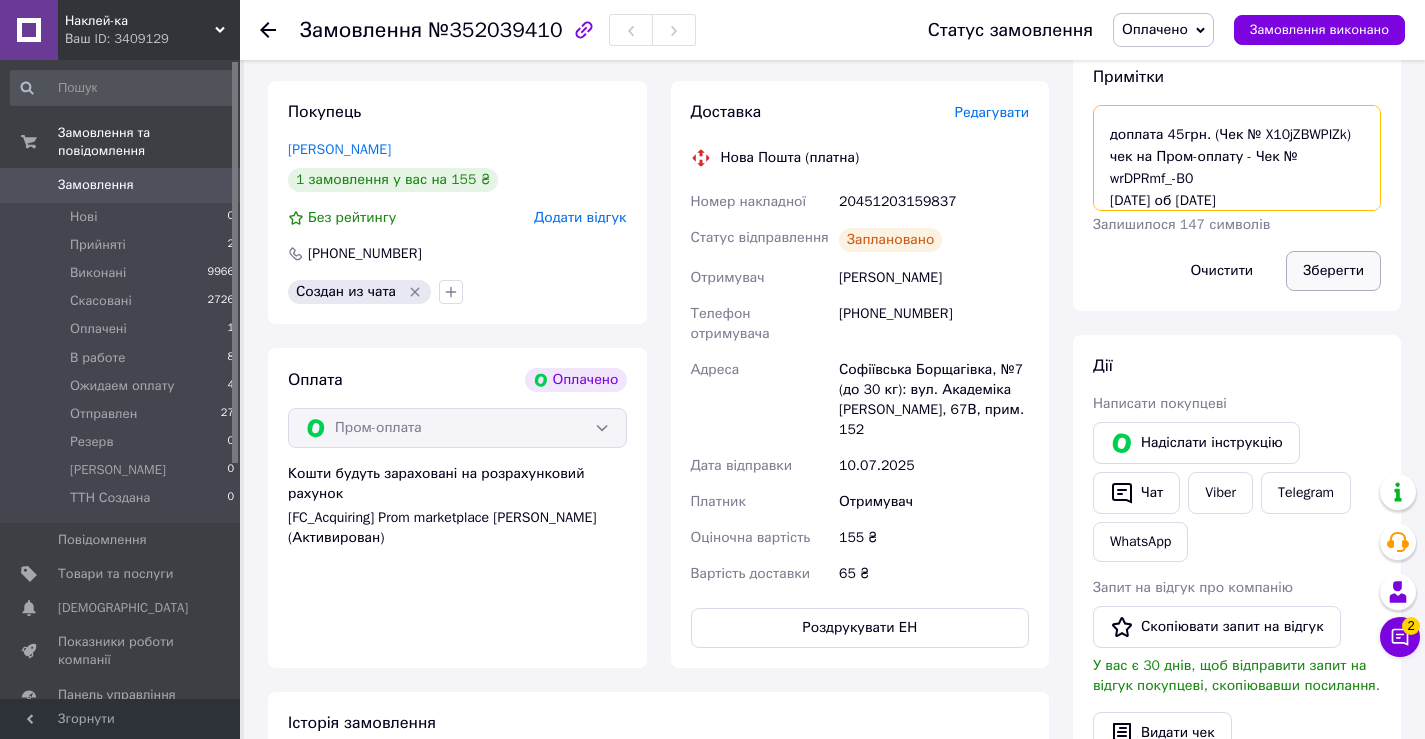 type on "білий з червоним
60х15мм - 2шт.
100х25мм - 2шт.
200грн.
доплата 45грн. (Чек № X10jZBWPIZk)
чек на Пром-оплату - Чек № wrDPRmf_-B0
10.07.2025 об 15-10-02" 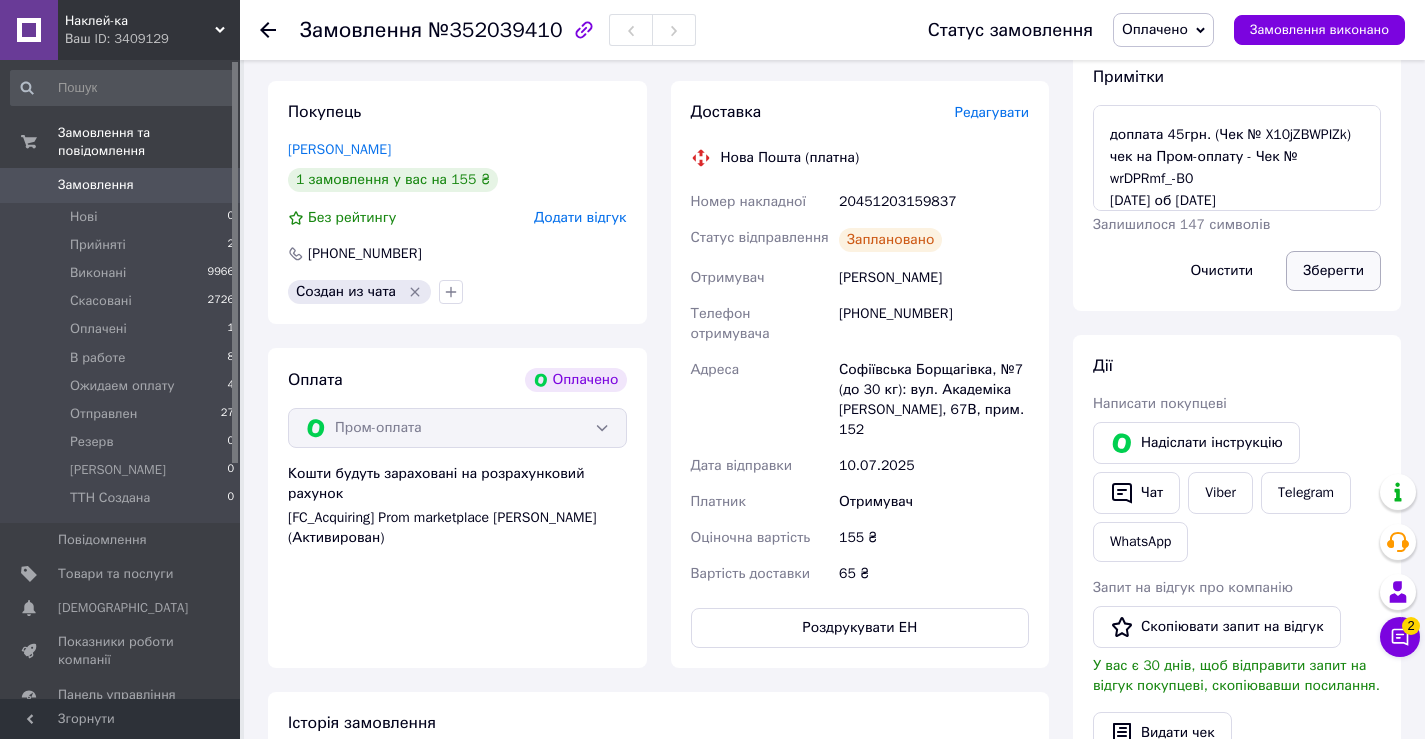 click on "Зберегти" at bounding box center [1333, 271] 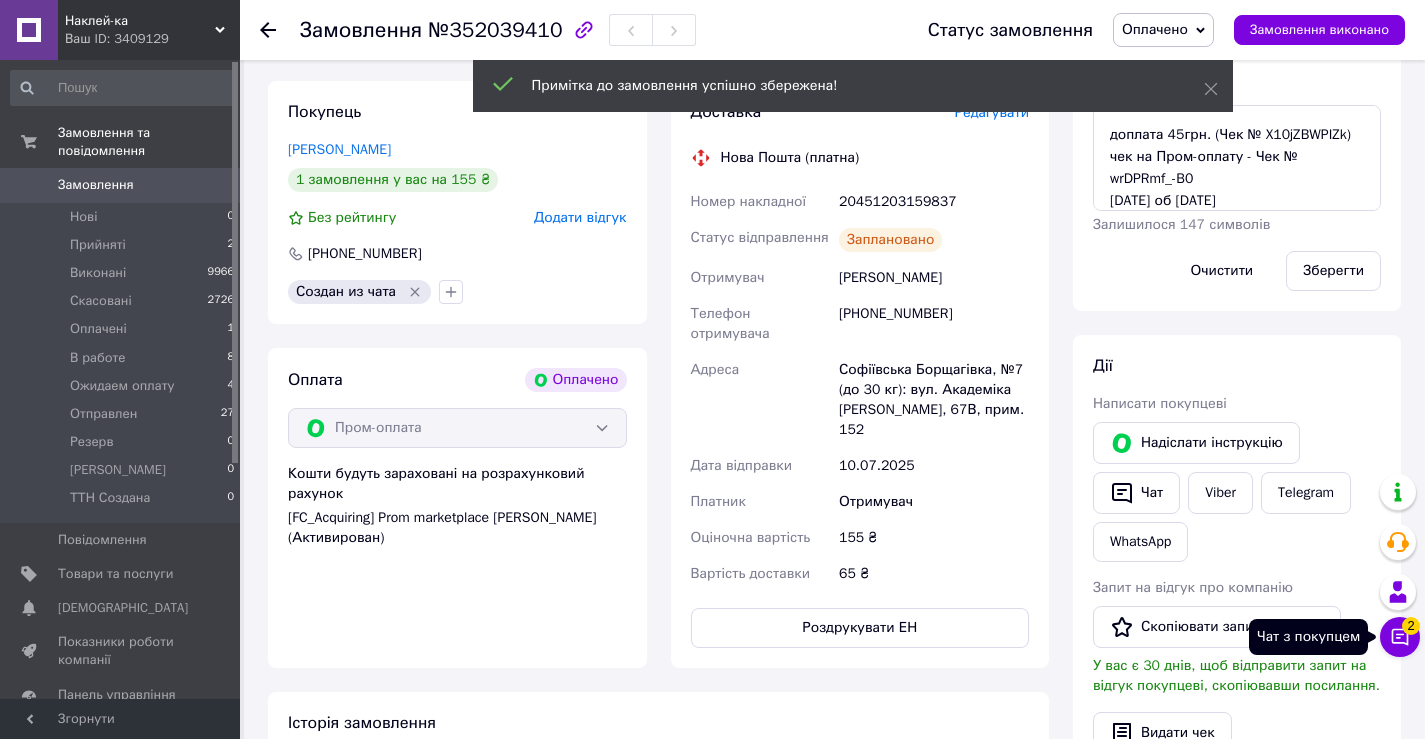 scroll, scrollTop: 12, scrollLeft: 0, axis: vertical 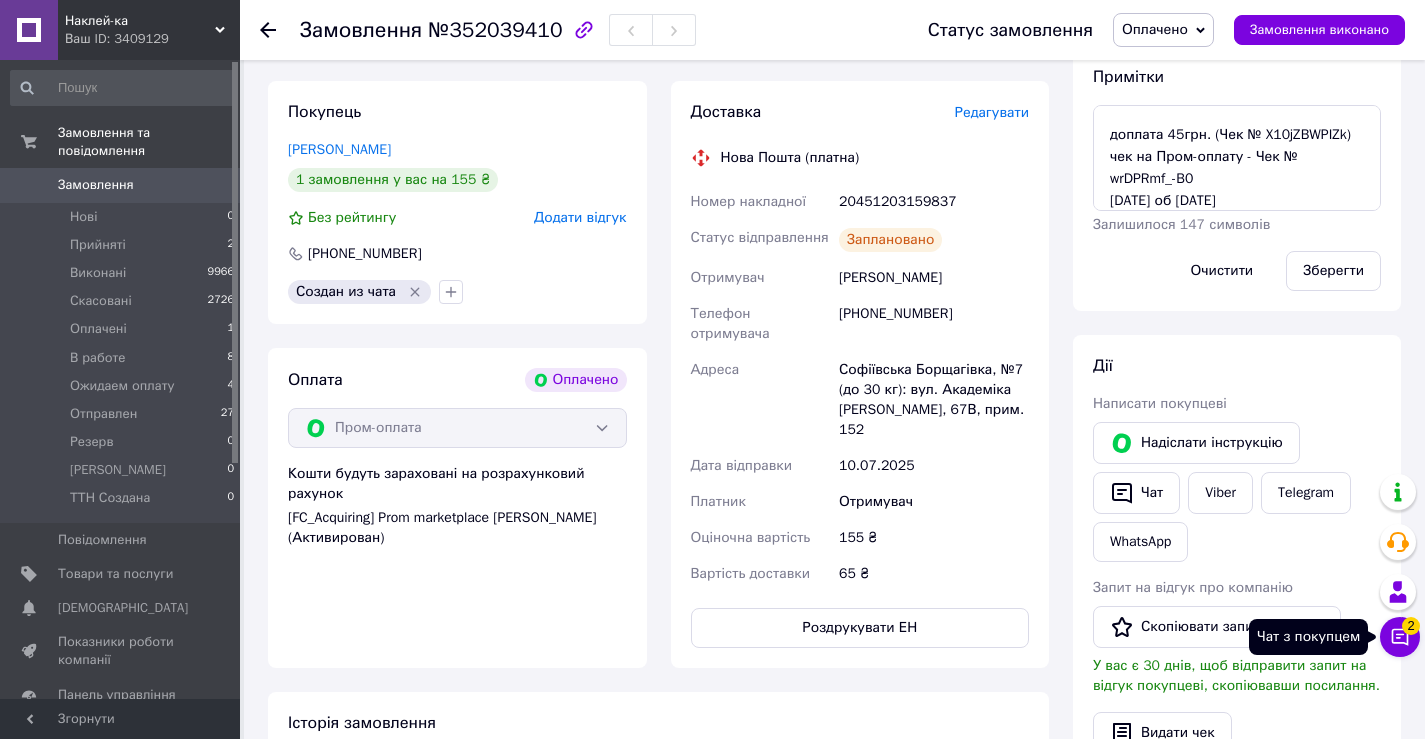 click on "Чат з покупцем 2" at bounding box center (1400, 637) 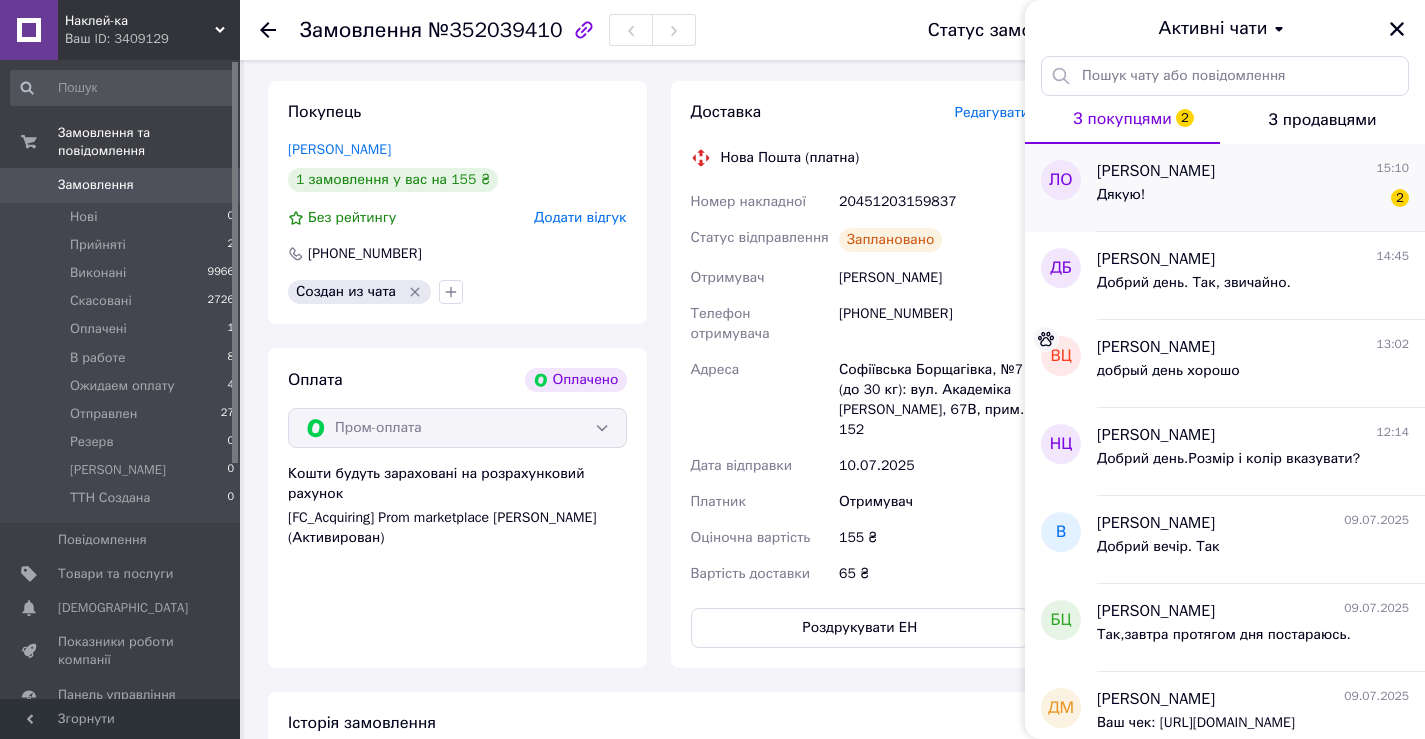 click on "Дякую! 2" at bounding box center (1253, 199) 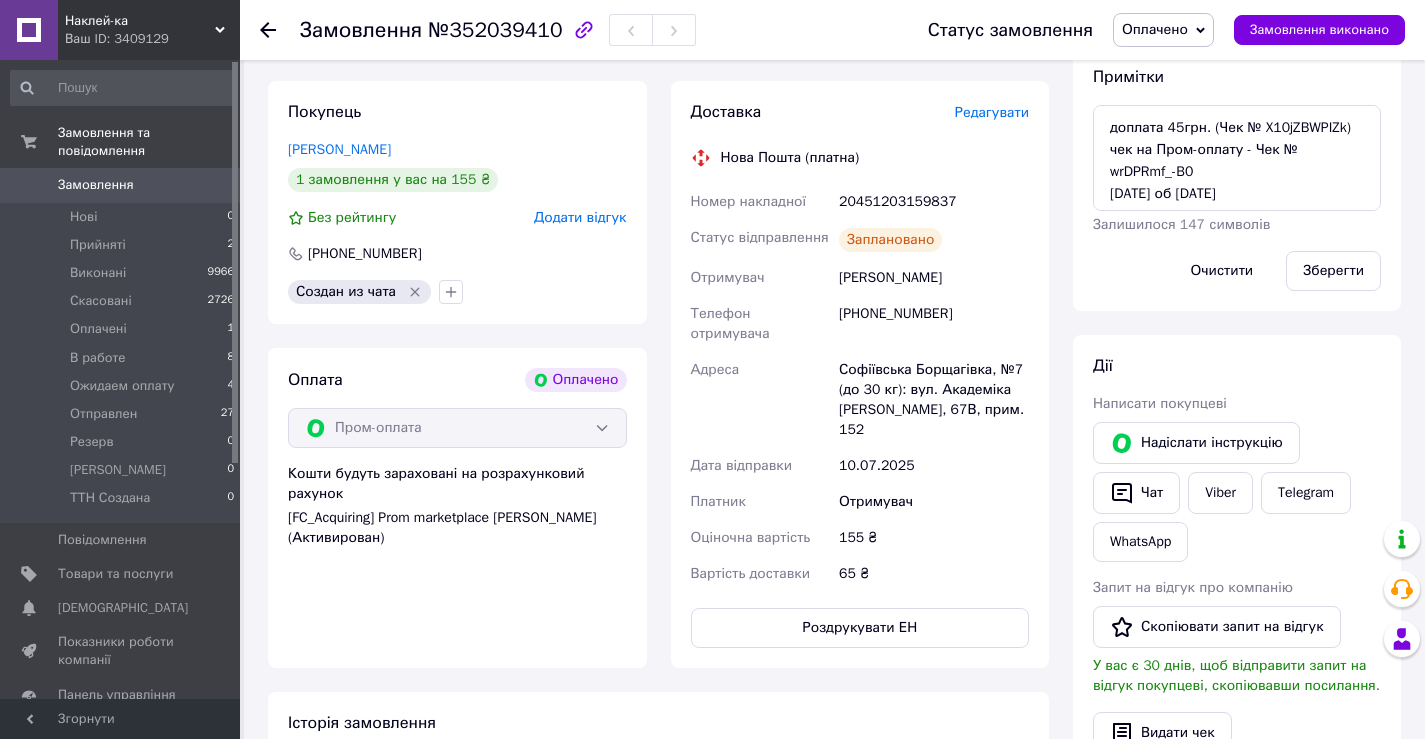 scroll, scrollTop: 109, scrollLeft: 0, axis: vertical 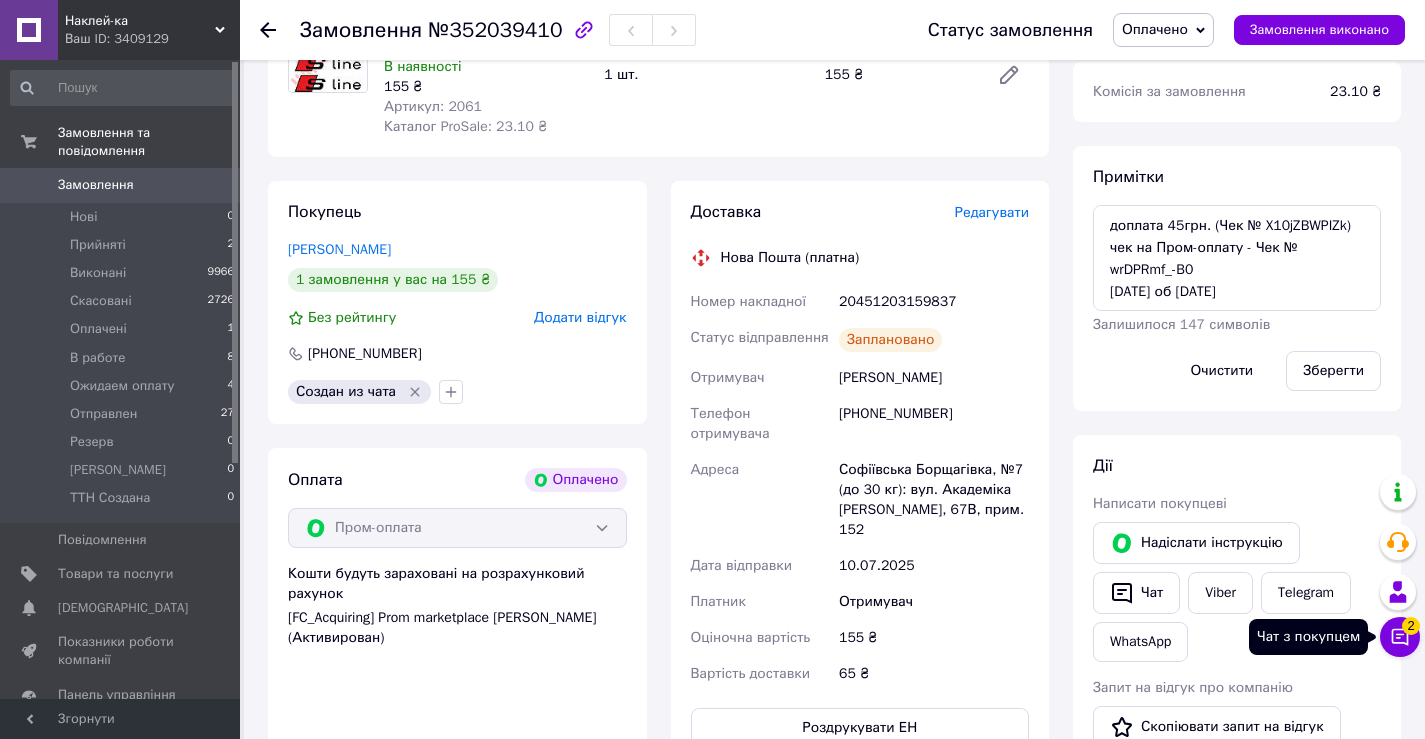 click on "Чат з покупцем 2" at bounding box center [1400, 637] 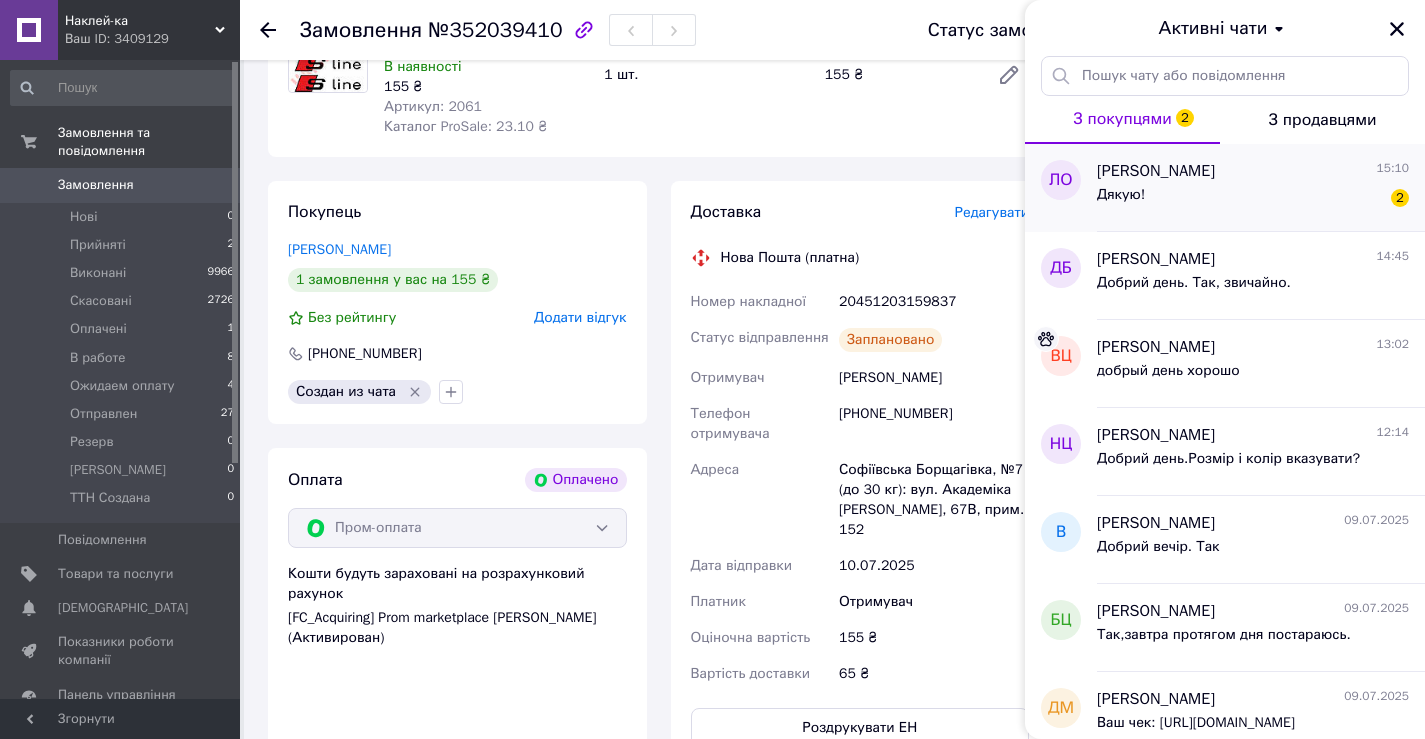 click on "Дякую! 2" at bounding box center (1253, 199) 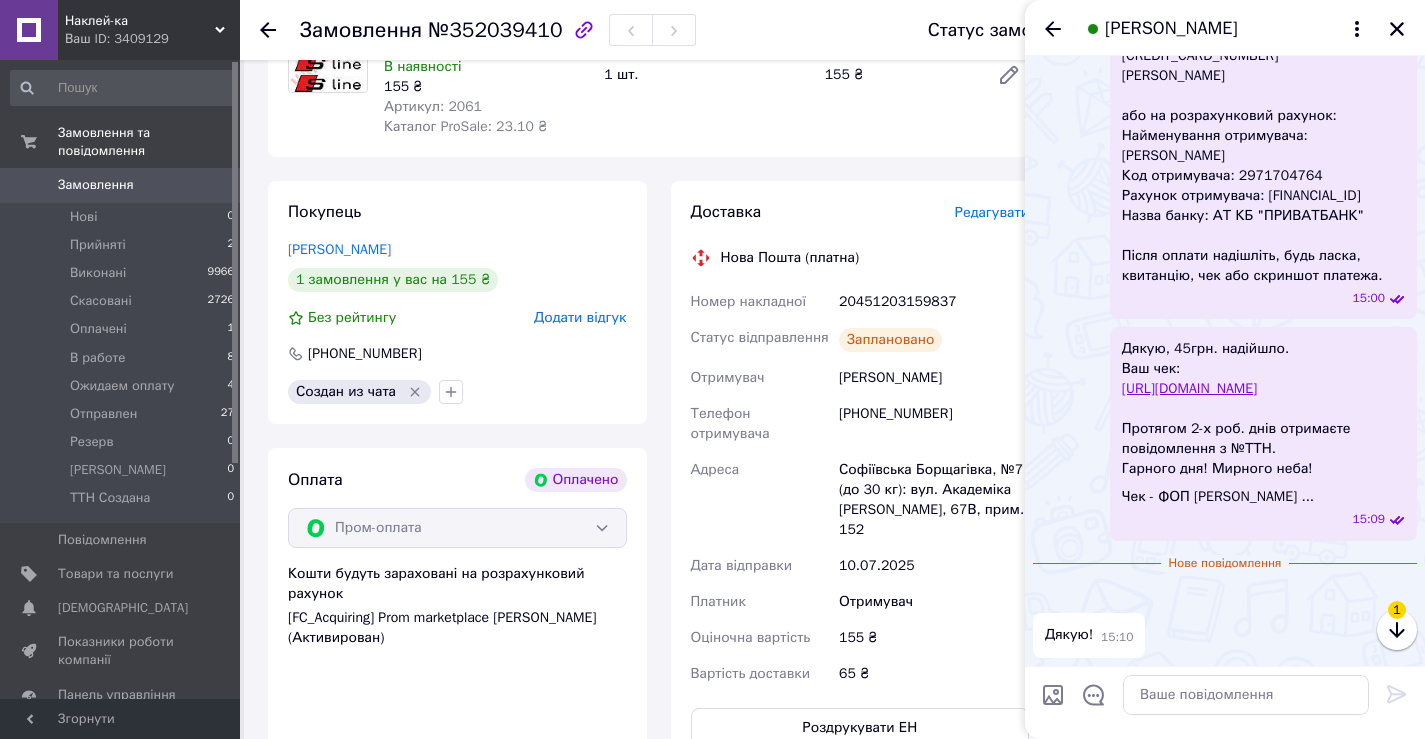 scroll, scrollTop: 1328, scrollLeft: 0, axis: vertical 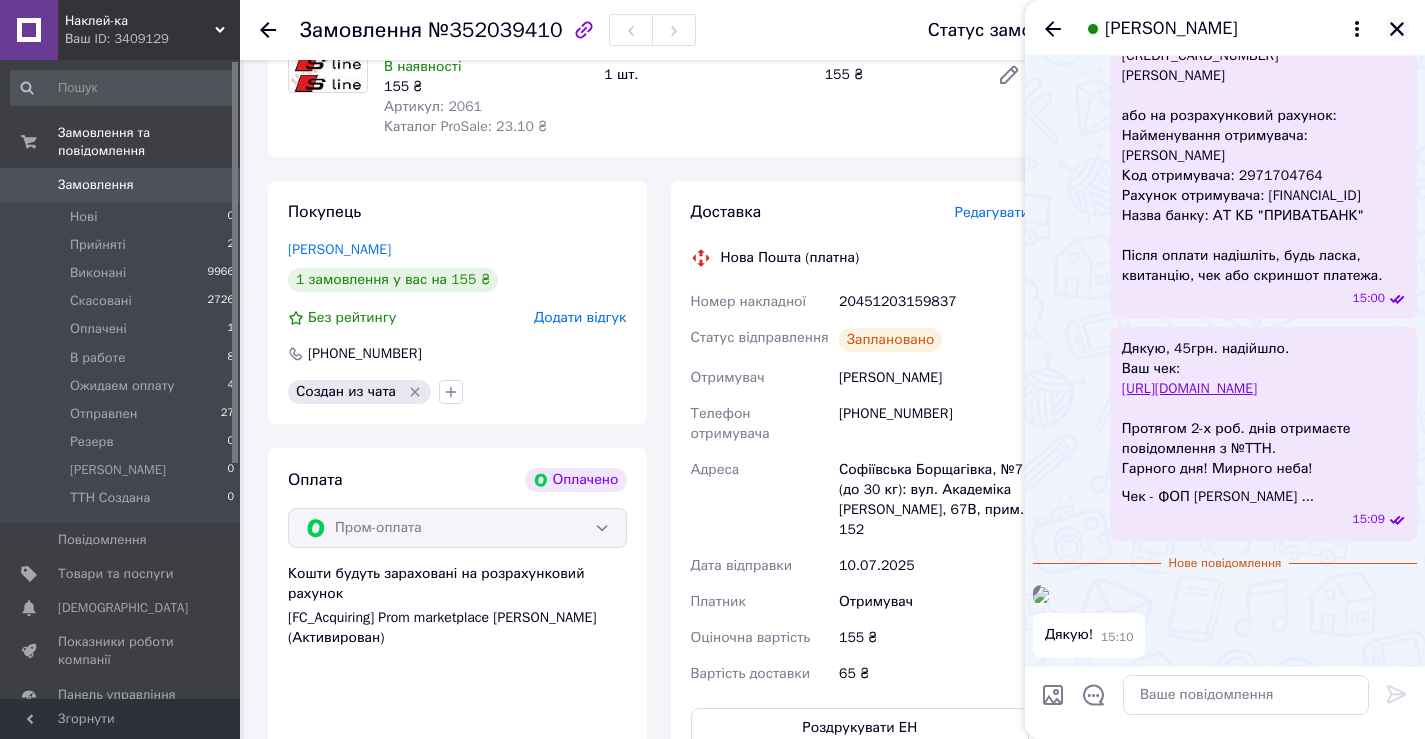 click 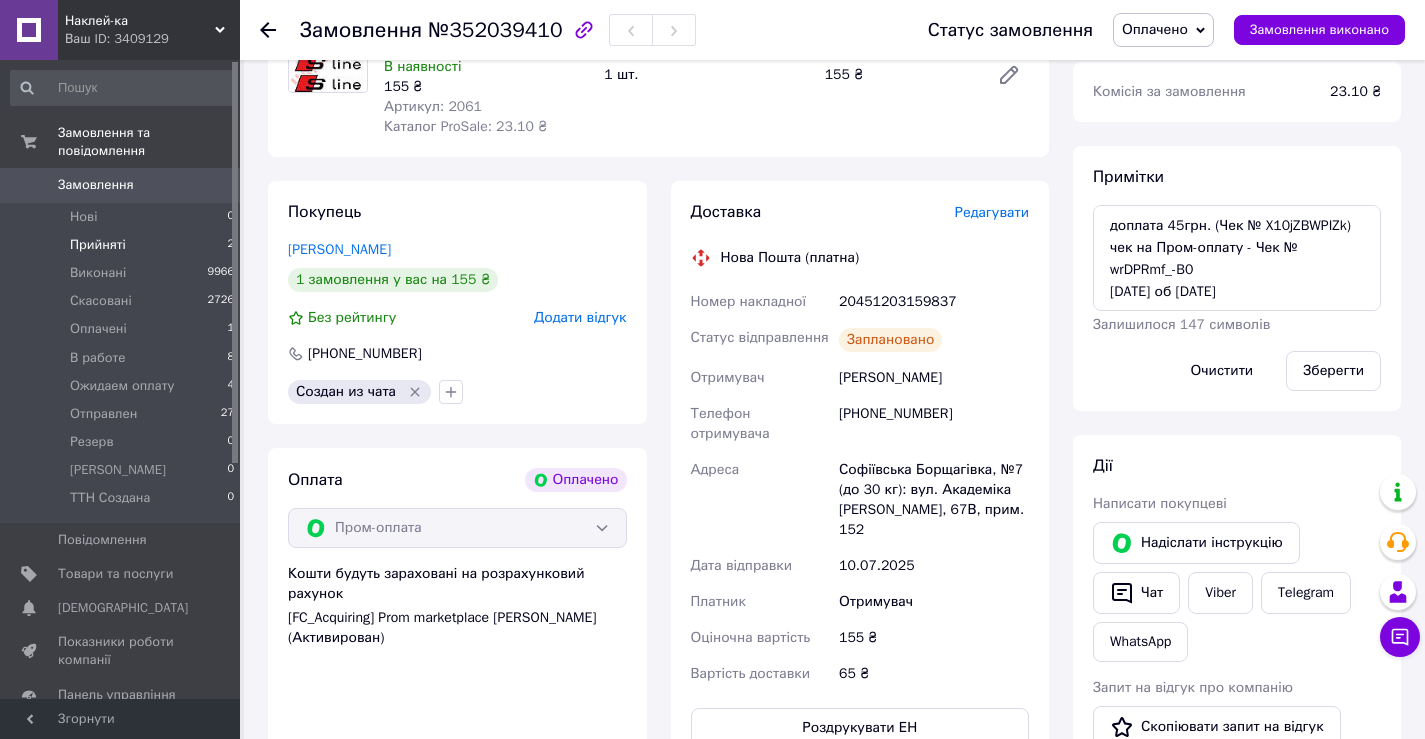 click on "Прийняті" at bounding box center (98, 245) 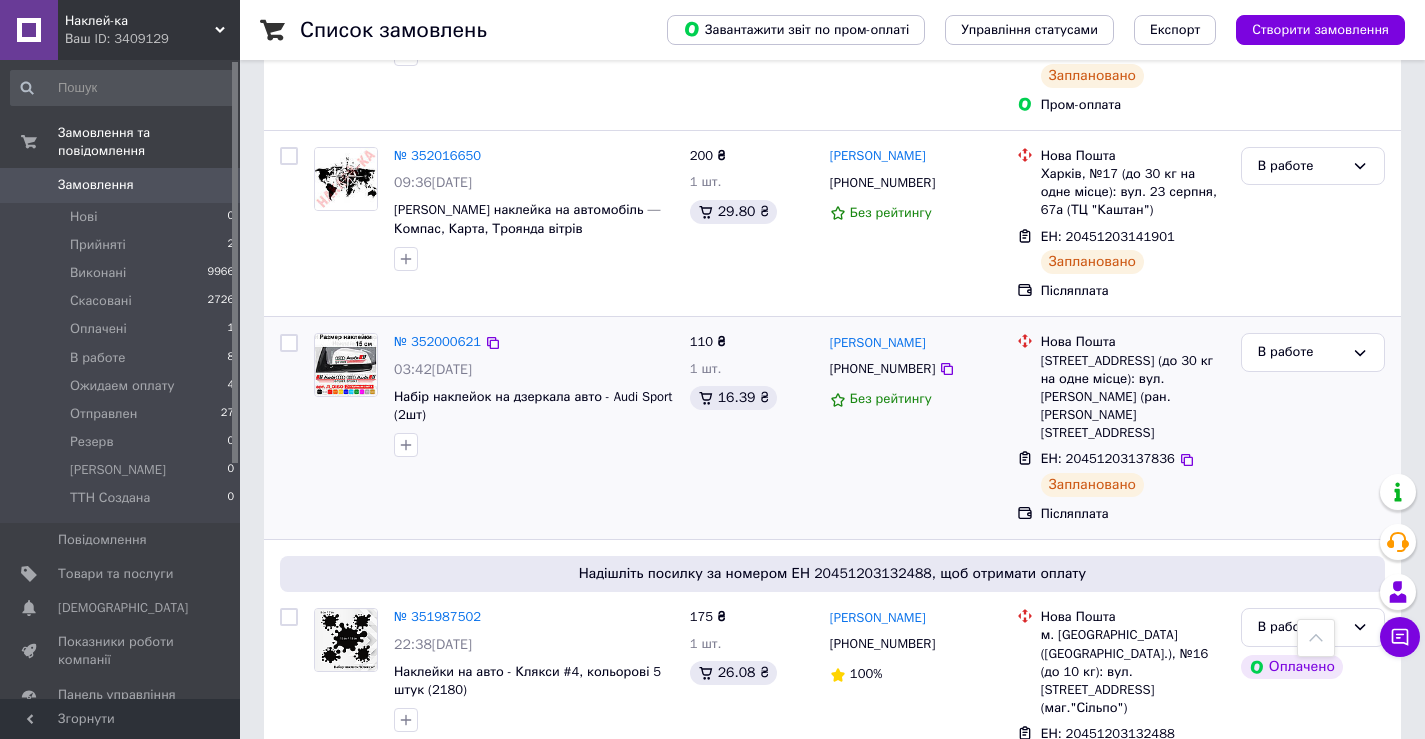 scroll, scrollTop: 800, scrollLeft: 0, axis: vertical 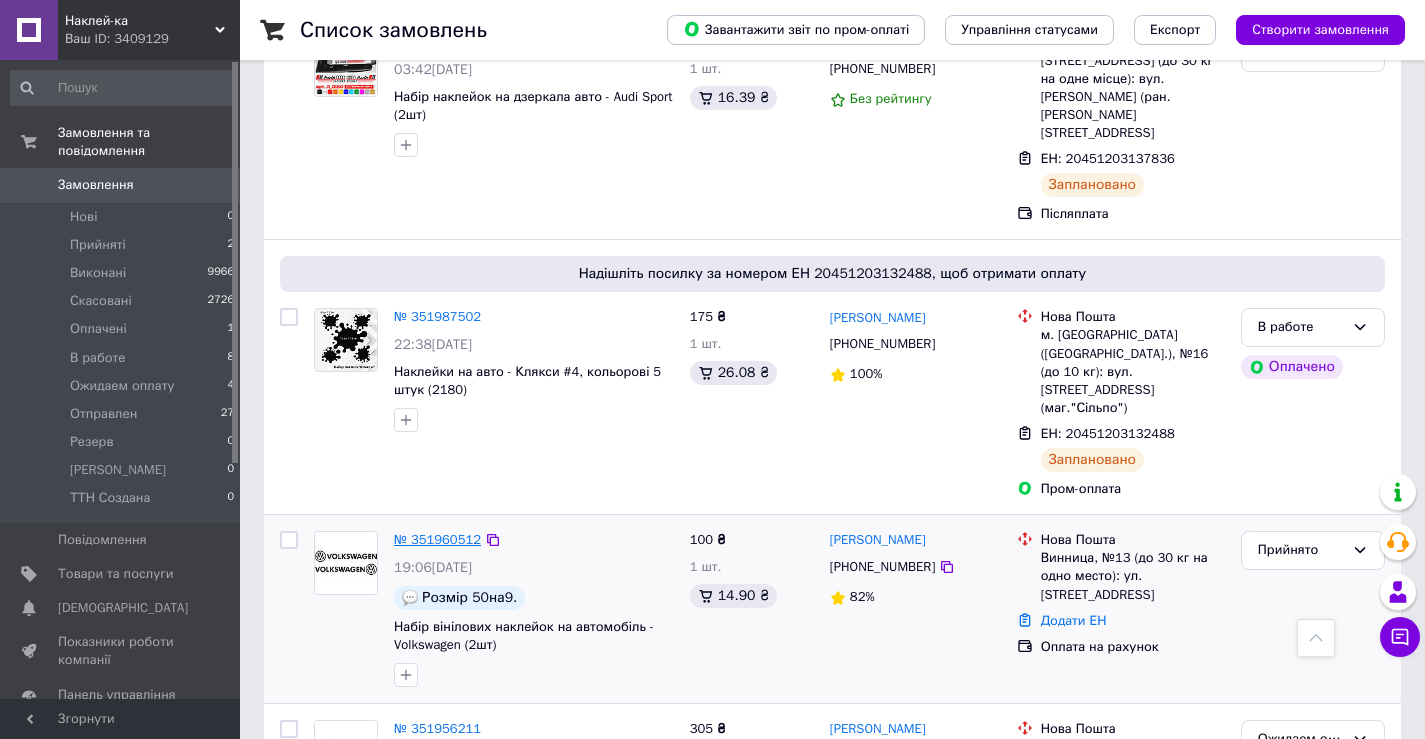 click on "№ 351960512" at bounding box center [437, 539] 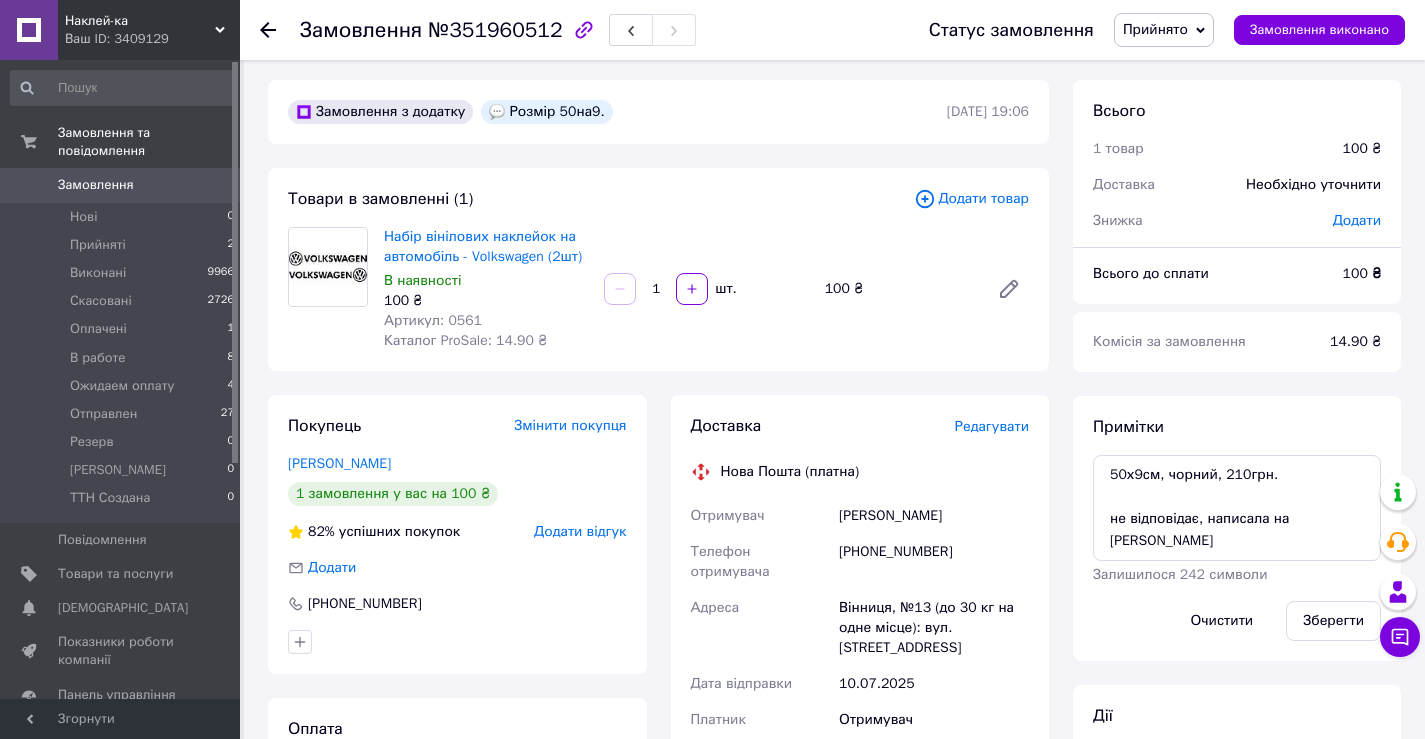 scroll, scrollTop: 0, scrollLeft: 0, axis: both 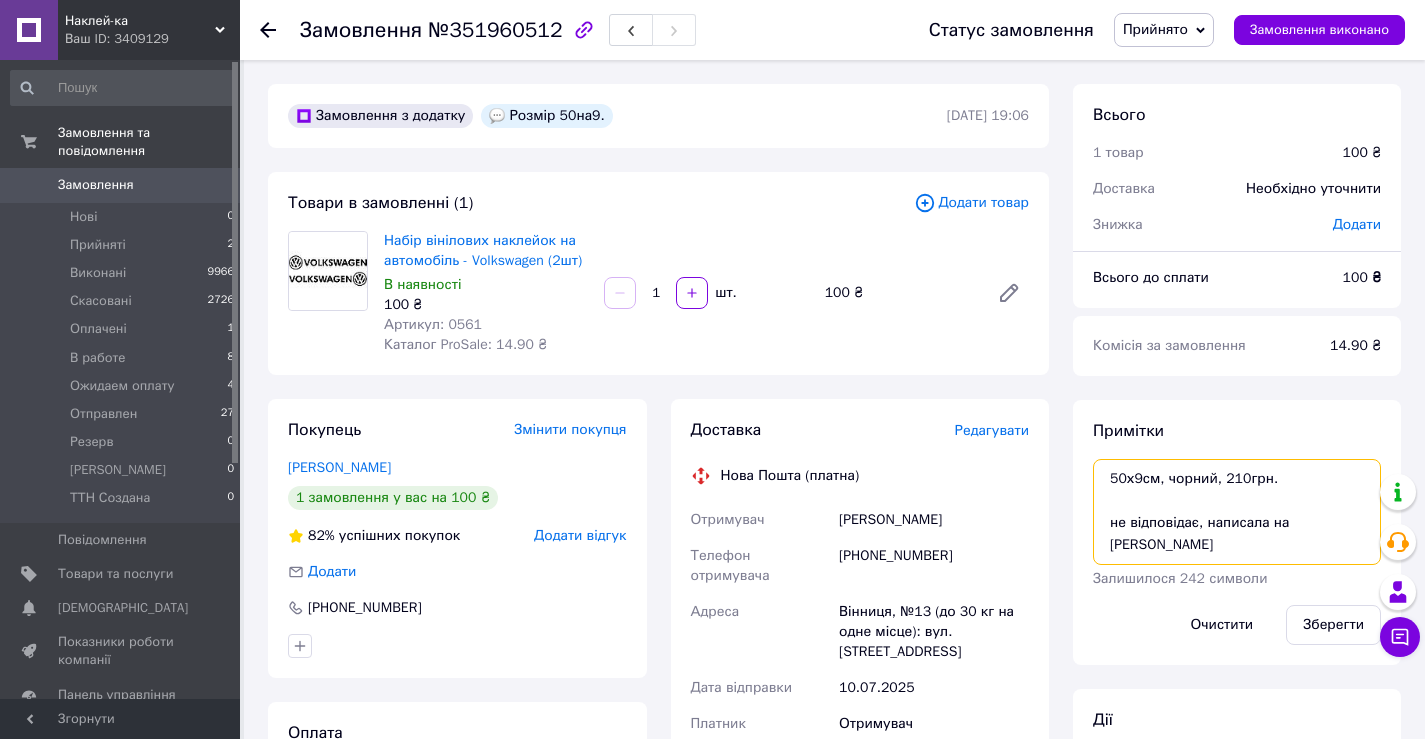 drag, startPoint x: 1219, startPoint y: 476, endPoint x: 1276, endPoint y: 477, distance: 57.00877 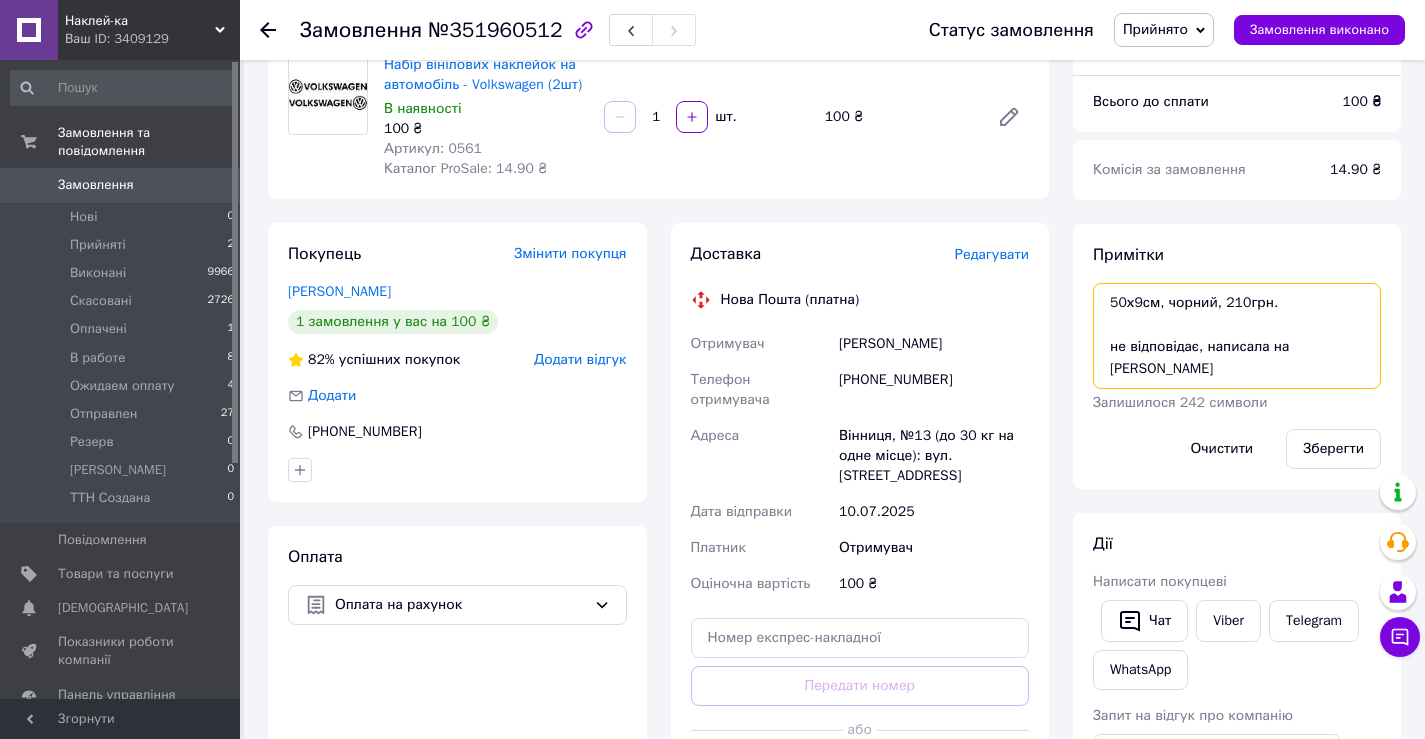 scroll, scrollTop: 200, scrollLeft: 0, axis: vertical 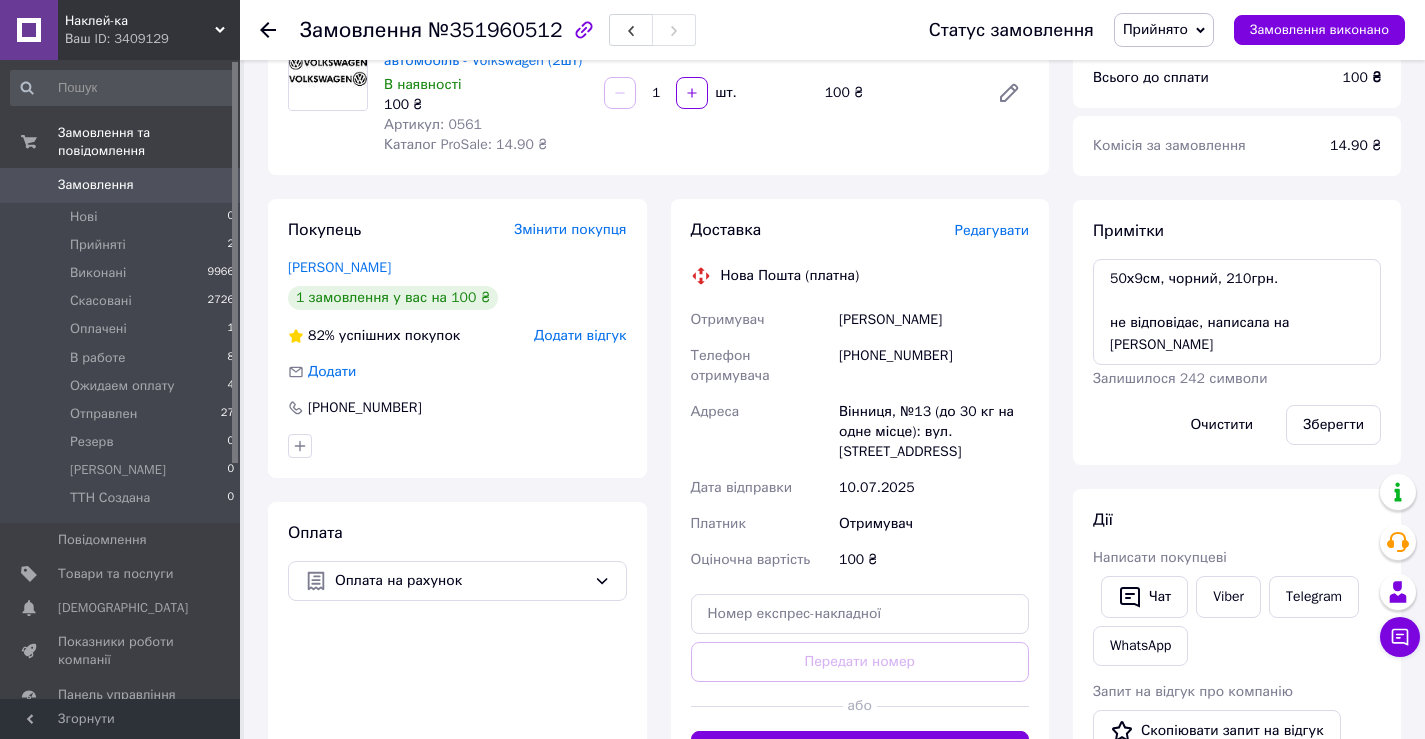 click on "Прийнято" at bounding box center [1164, 30] 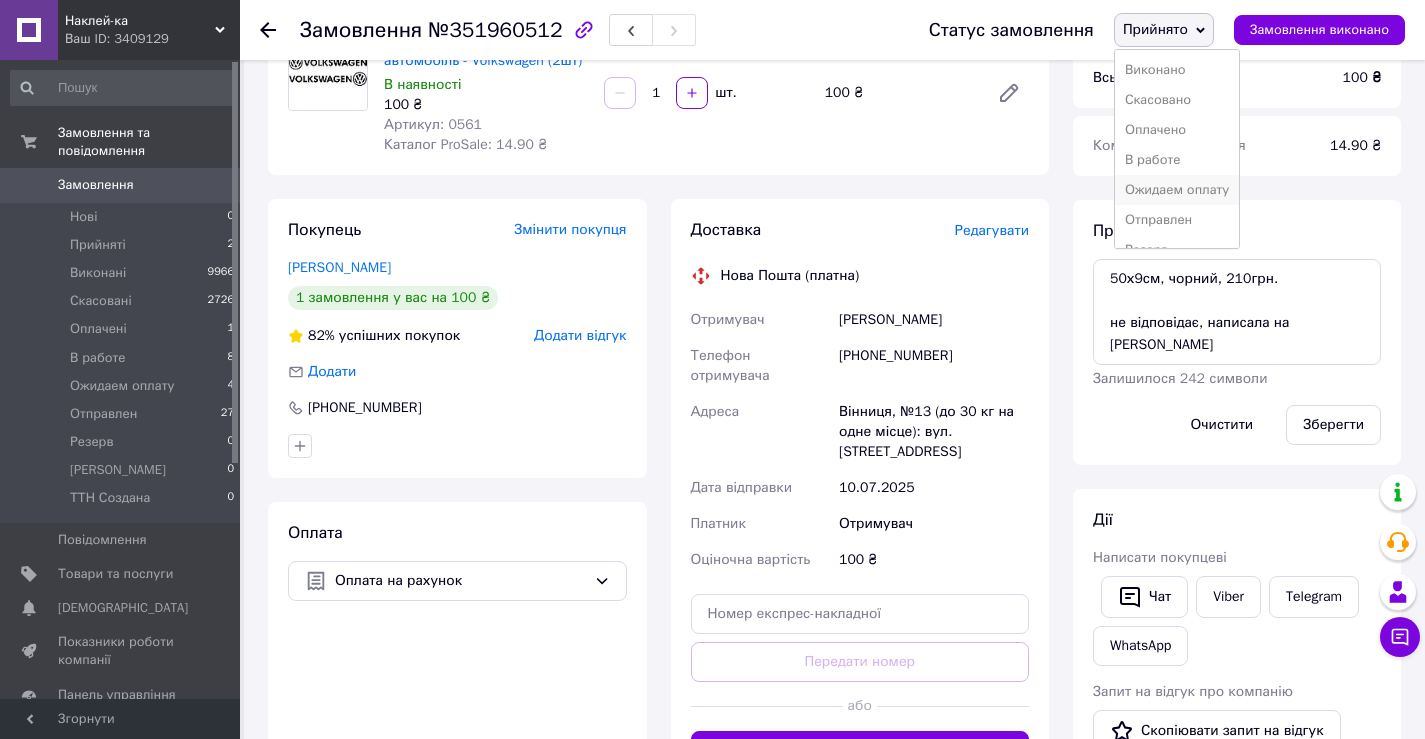 click on "Ожидаем оплату" at bounding box center [1177, 190] 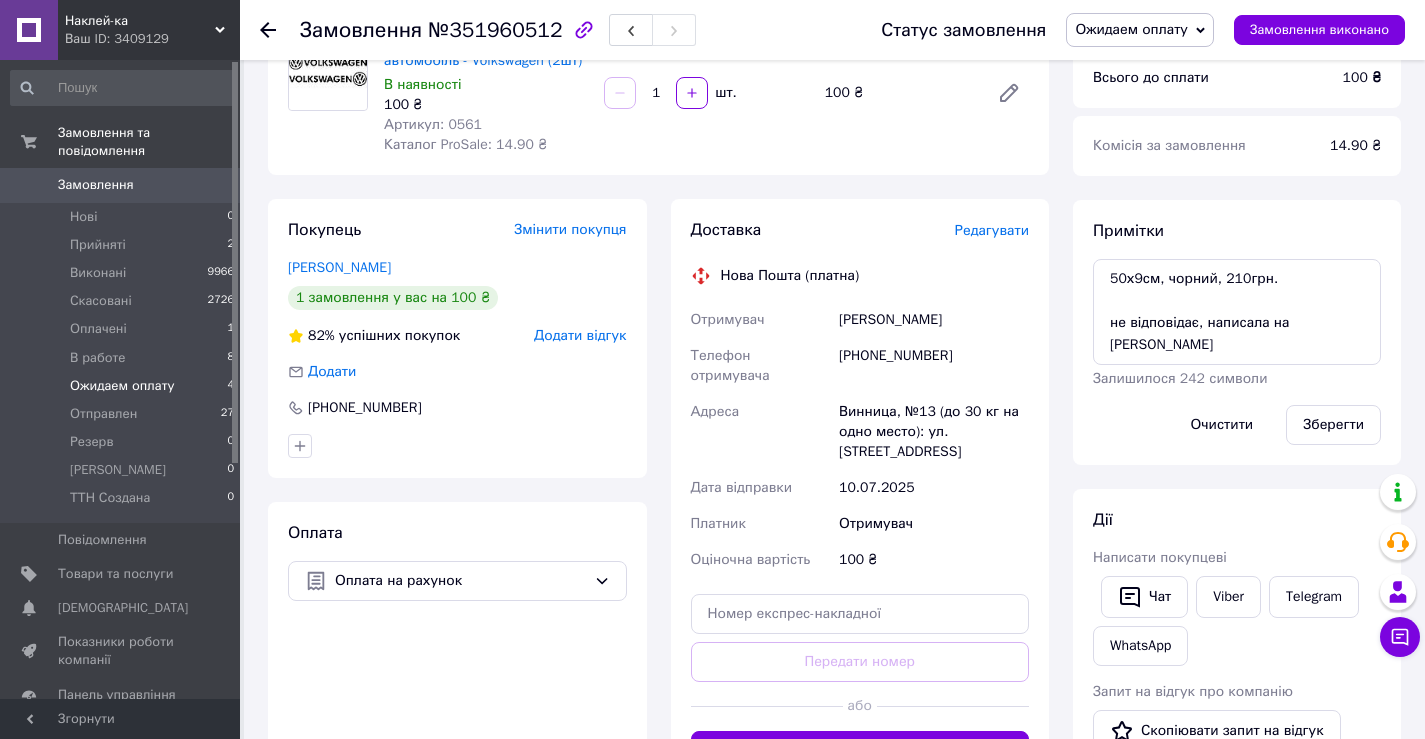 click on "Ожидаем оплату" at bounding box center (122, 386) 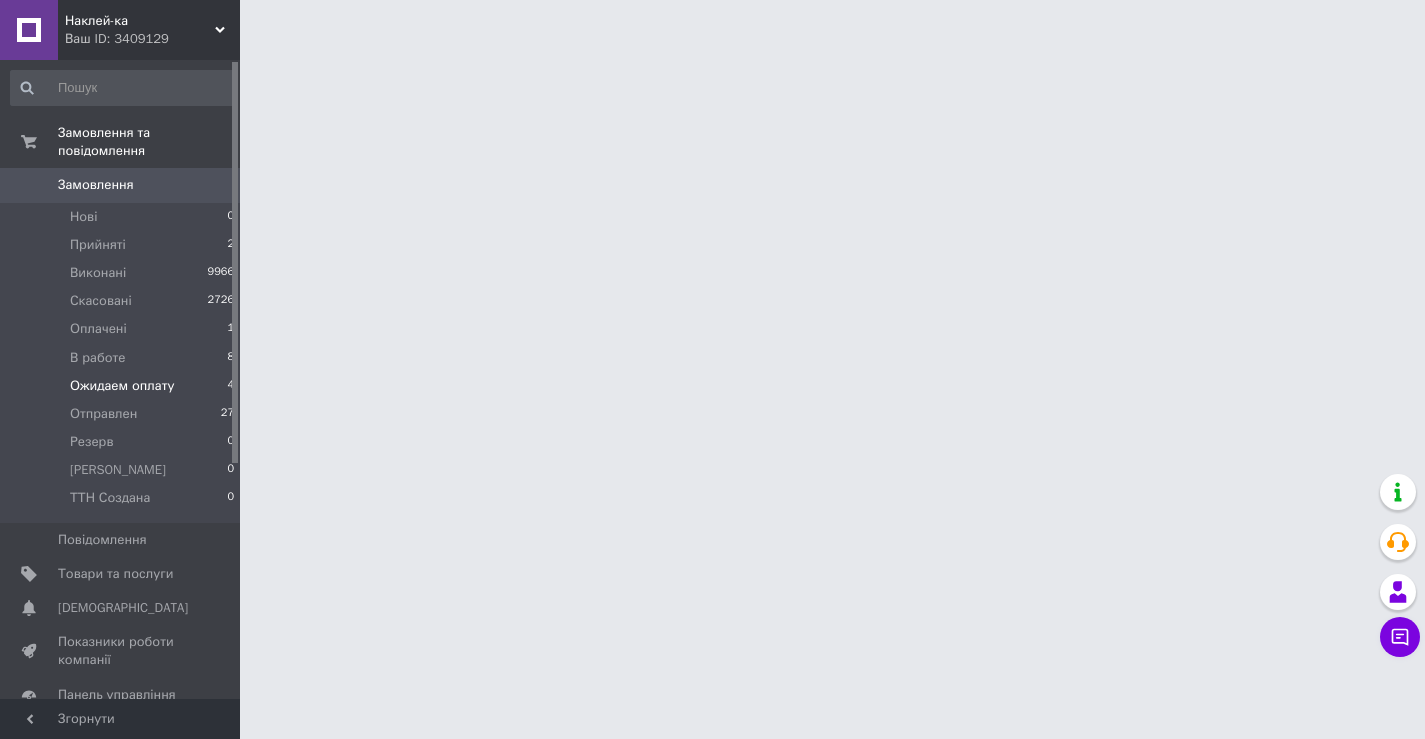 scroll, scrollTop: 0, scrollLeft: 0, axis: both 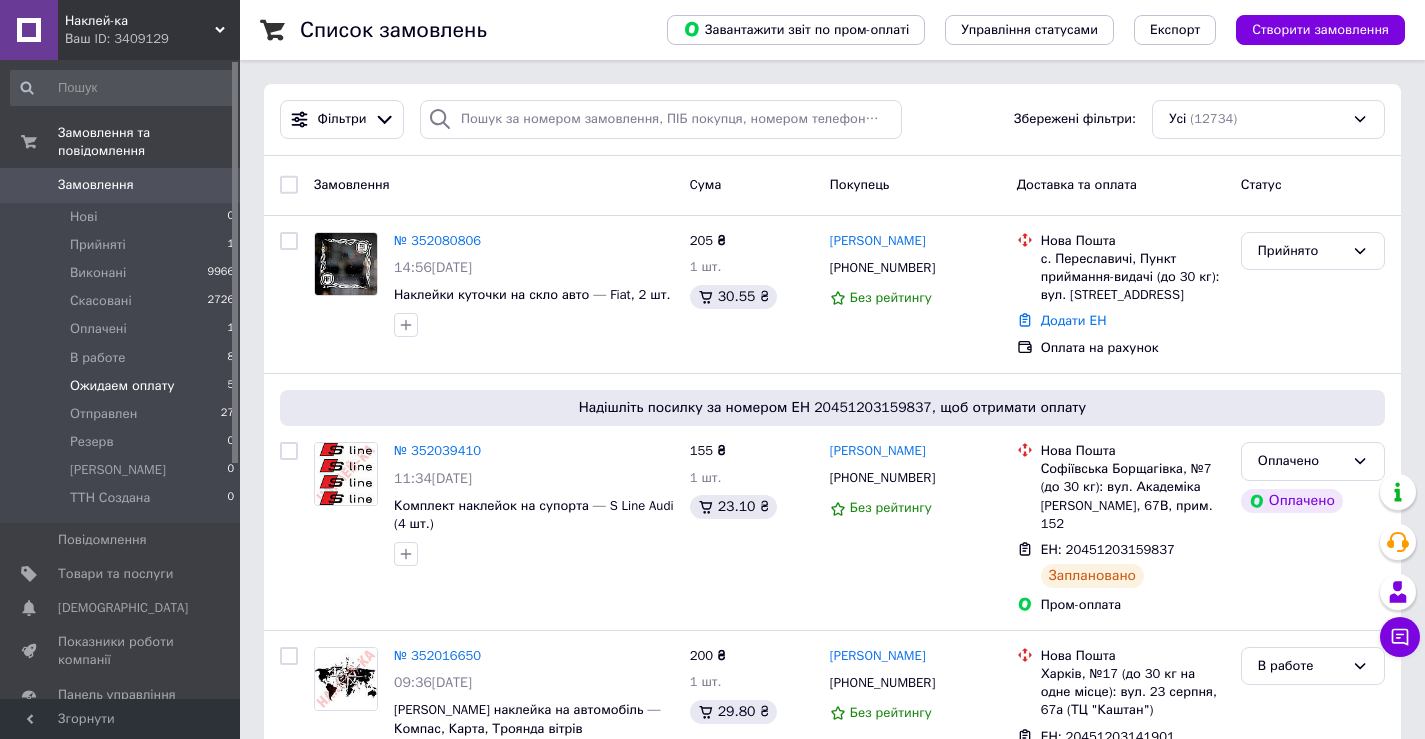 click on "Ожидаем оплату" at bounding box center [122, 386] 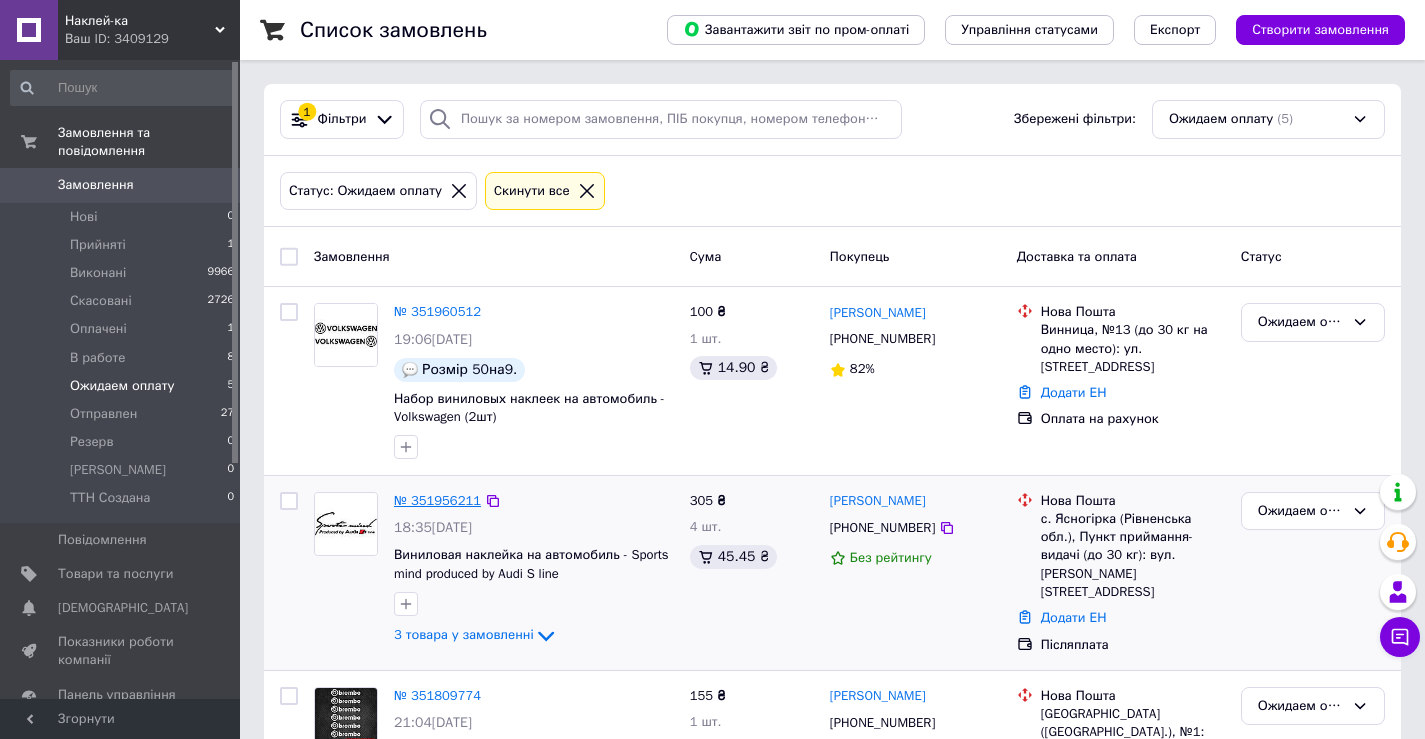 click on "№ 351956211" at bounding box center (437, 500) 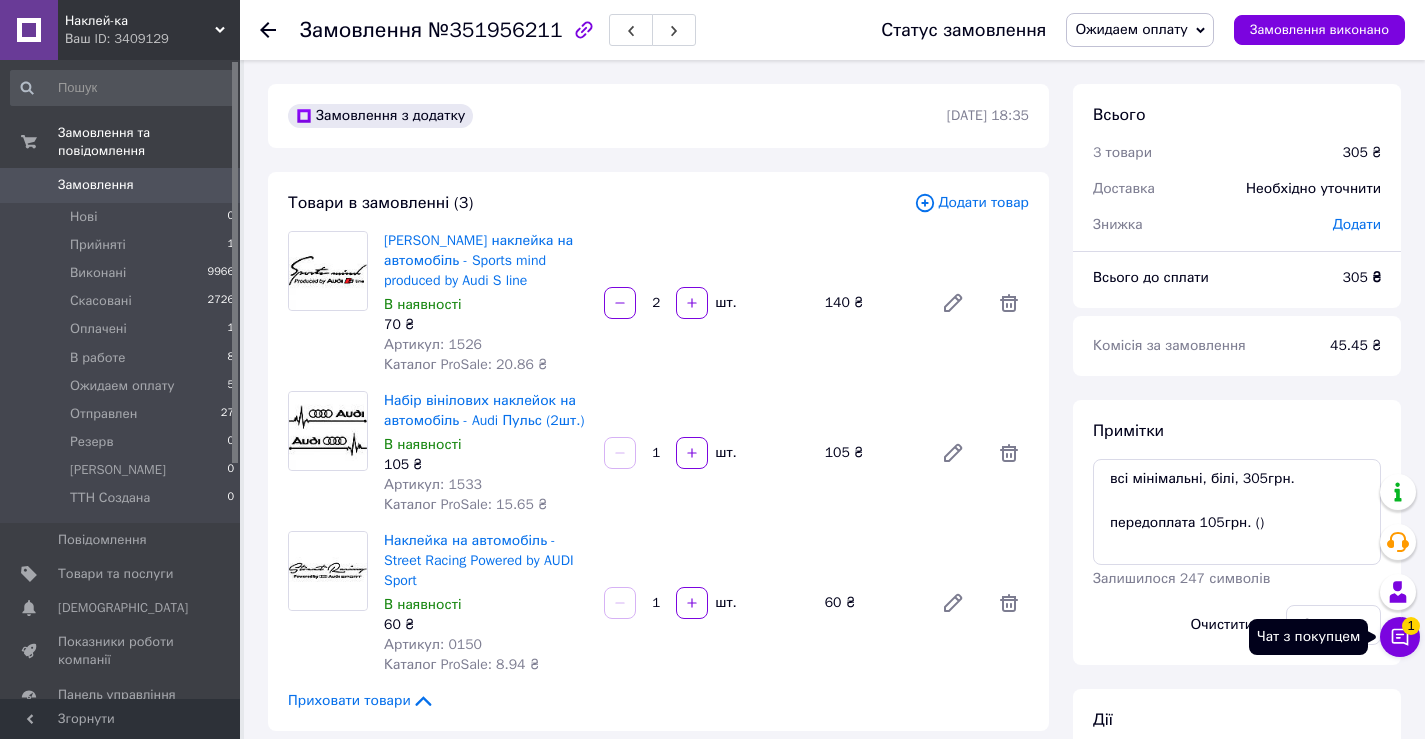 click on "Чат з покупцем 1" at bounding box center (1400, 637) 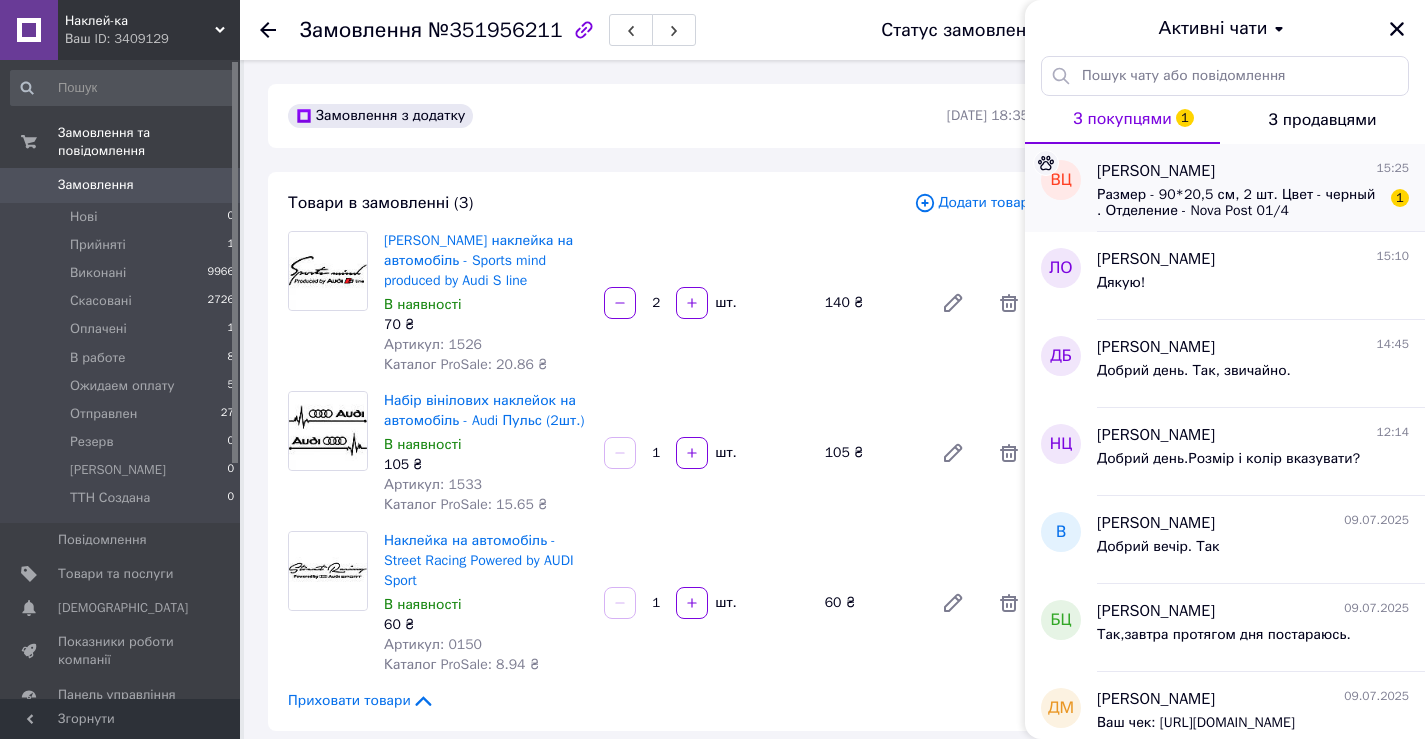 click on "Размер - 90*20,5 см, 2 шт.
Цвет - черный .
Отделение - Nova Post 01/4               WARSZAWA, gen. Józefa      Zajączka 11, 01-510 Warszawa.
Номер телефона - +48724030989 ." at bounding box center (1239, 203) 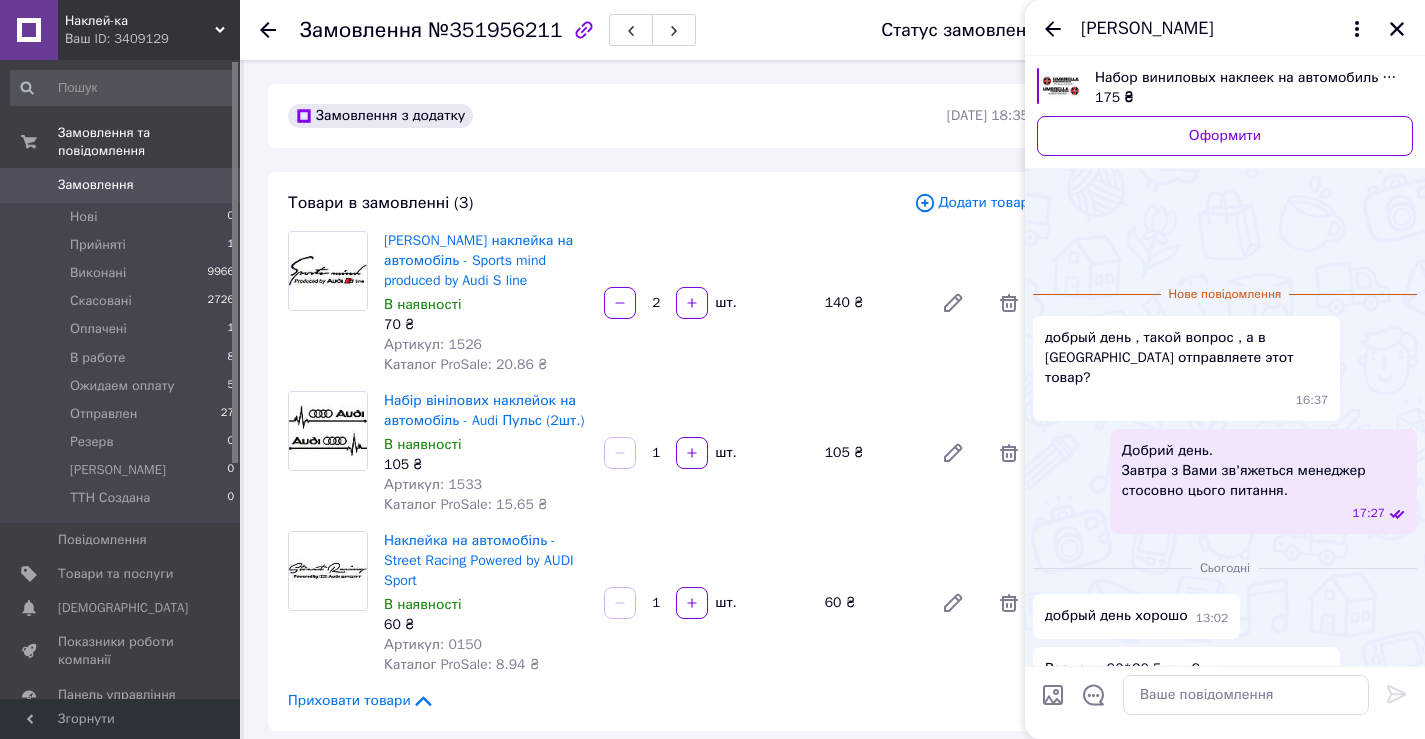 scroll, scrollTop: 115, scrollLeft: 0, axis: vertical 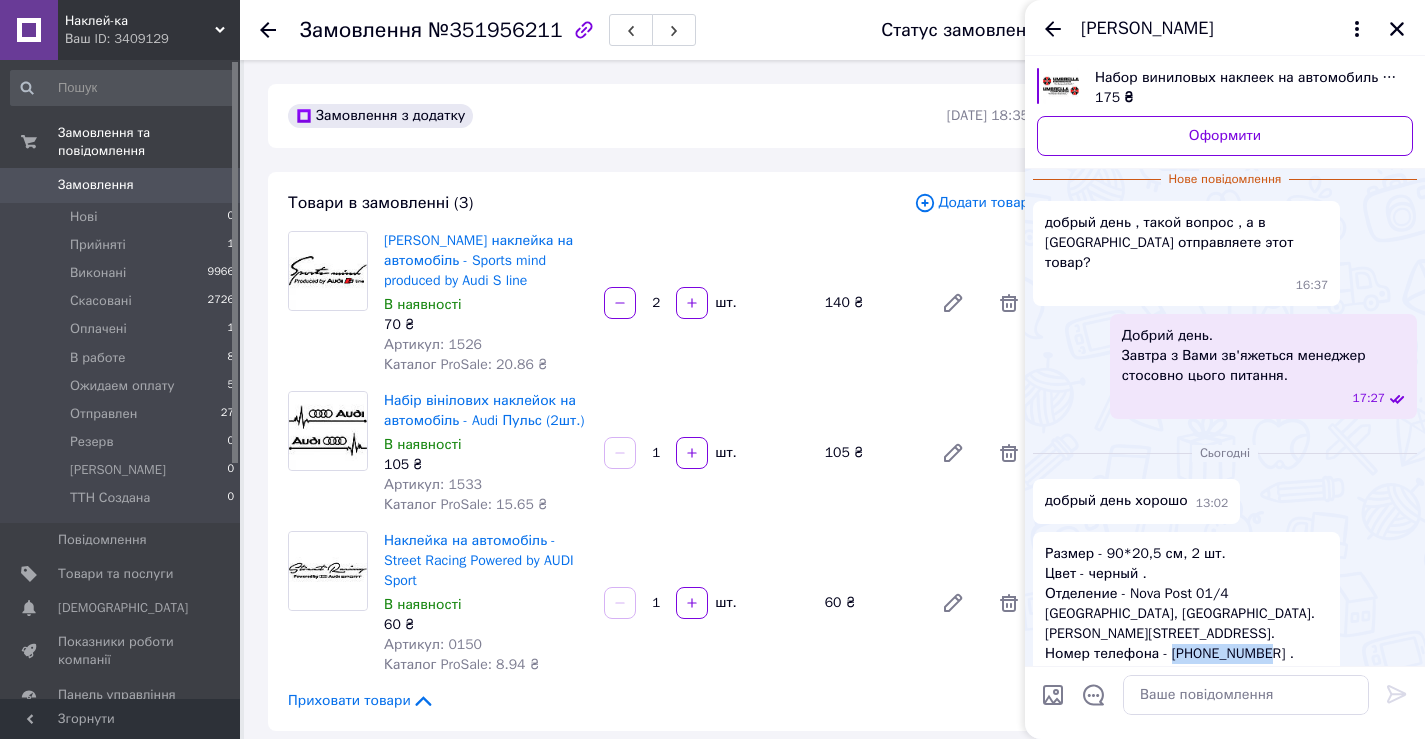 drag, startPoint x: 1168, startPoint y: 619, endPoint x: 1257, endPoint y: 607, distance: 89.80534 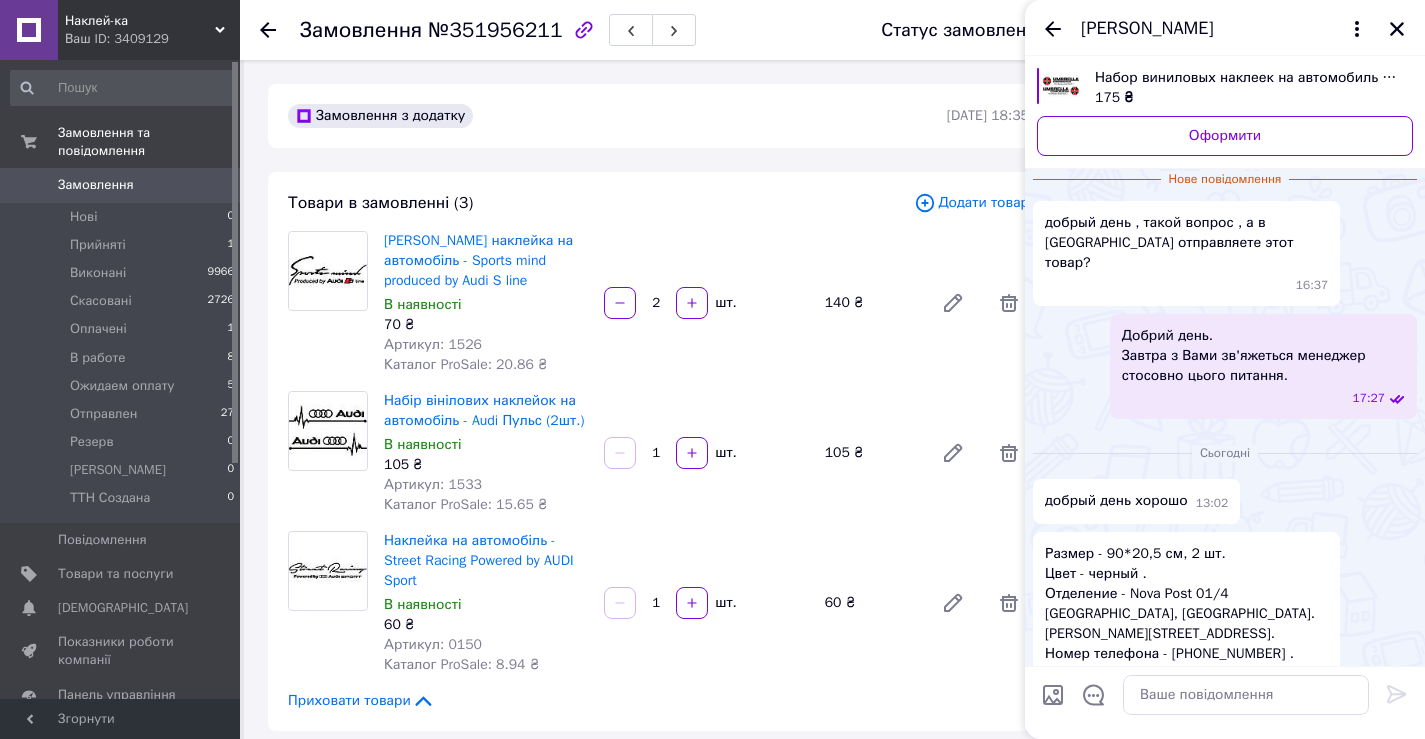click on "Размер - 90*20,5 см, 2 шт. Цвет - черный . Отделение - Nova Post 01/4               WARSZAWA, gen. Józefa      Zajączka 11, 01-510 Warszawa. Номер телефона - +48724030989 . 15:25" at bounding box center (1225, 614) 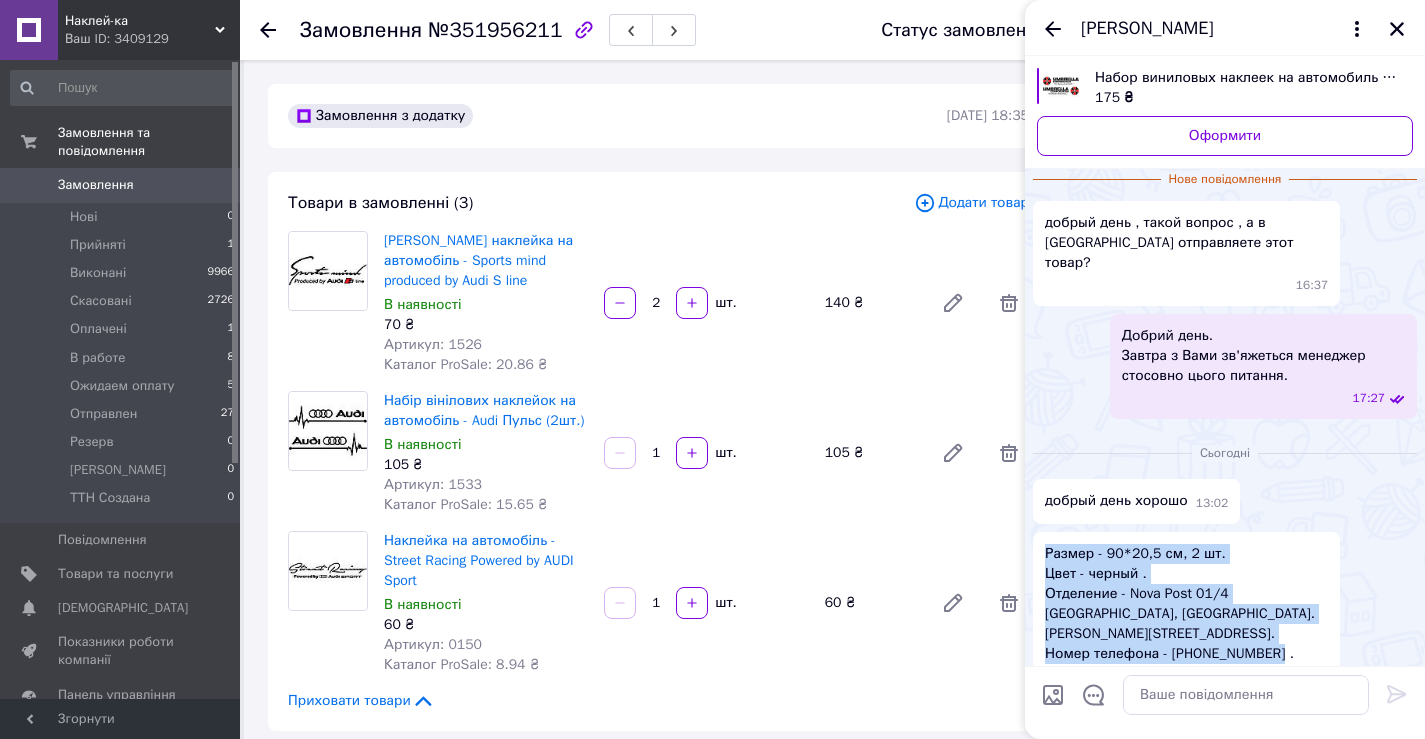 drag, startPoint x: 1046, startPoint y: 533, endPoint x: 1251, endPoint y: 608, distance: 218.2888 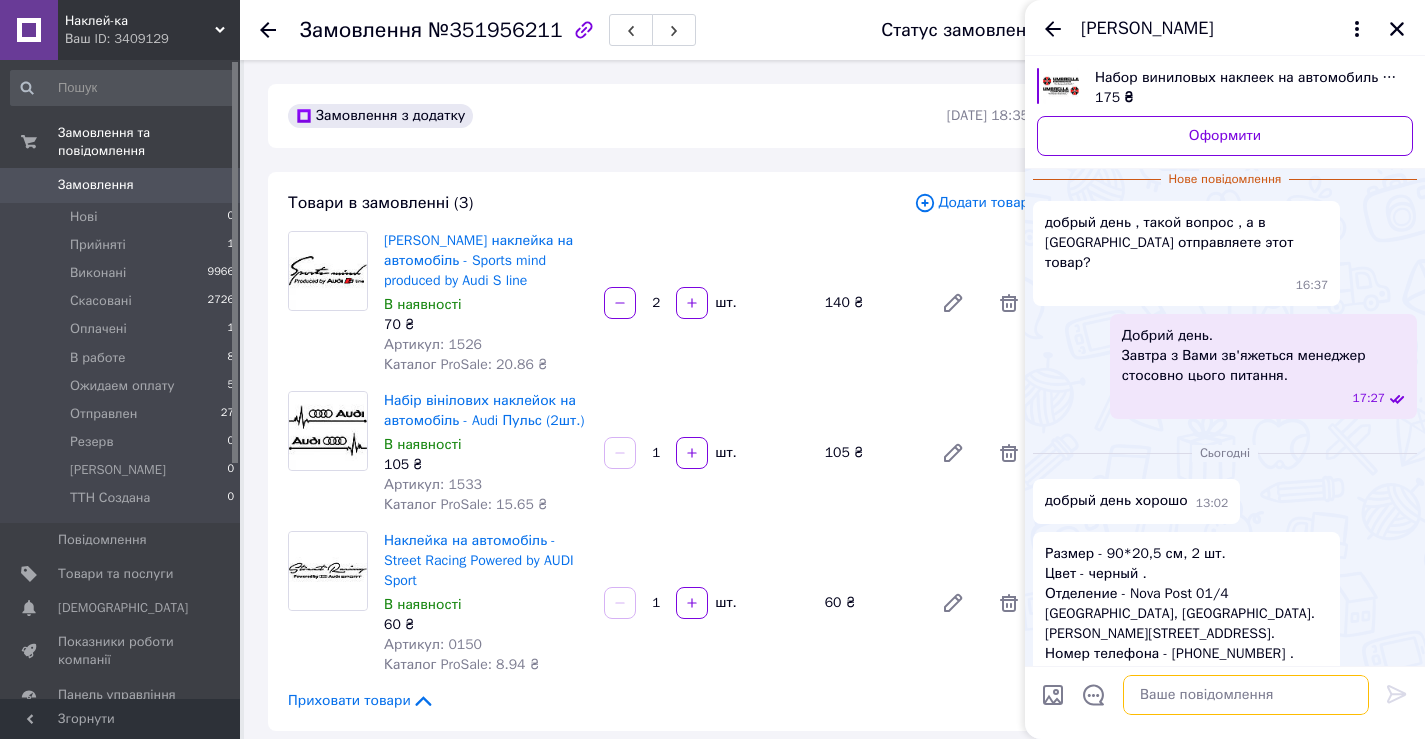 click at bounding box center (1246, 695) 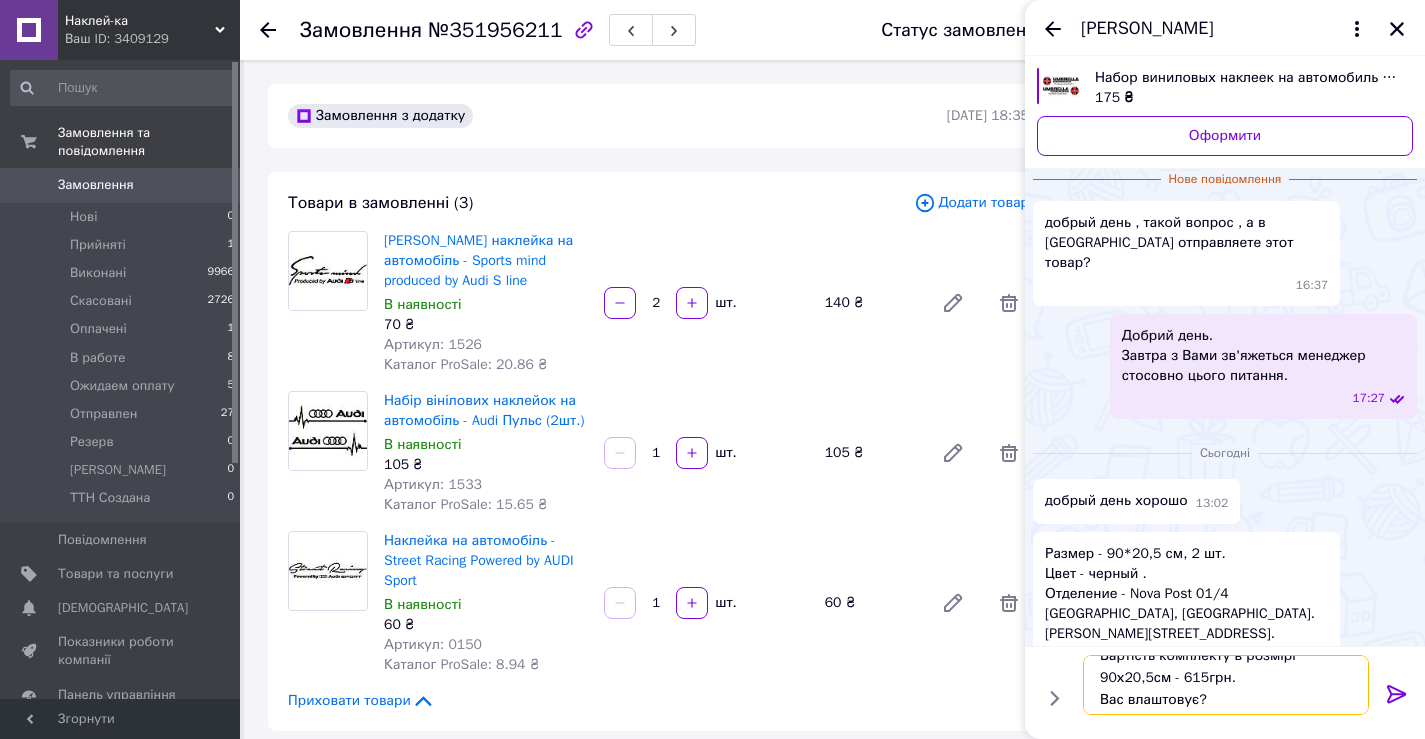 scroll, scrollTop: 24, scrollLeft: 0, axis: vertical 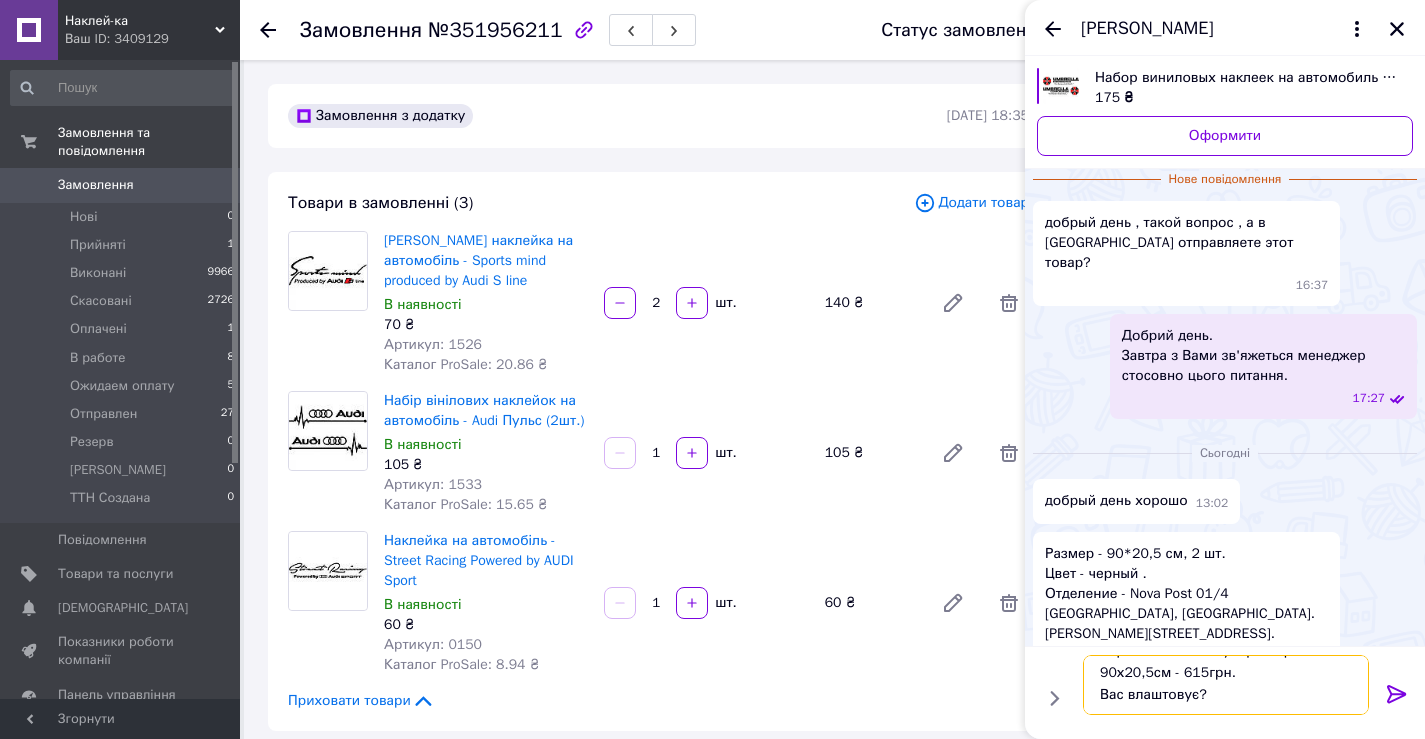type on "Вартість комплекту в розмірі 90х20,5см - 615грн.
Вас влаштовує?" 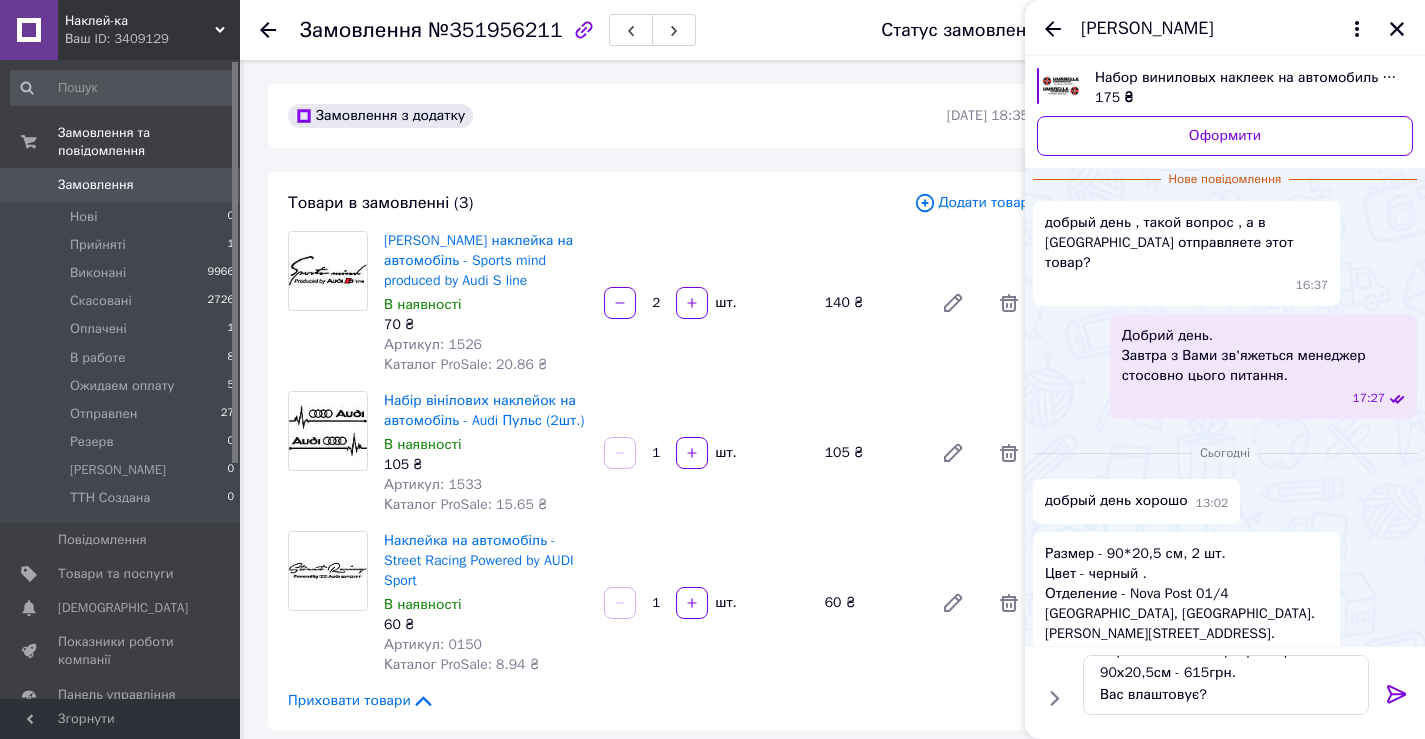 click 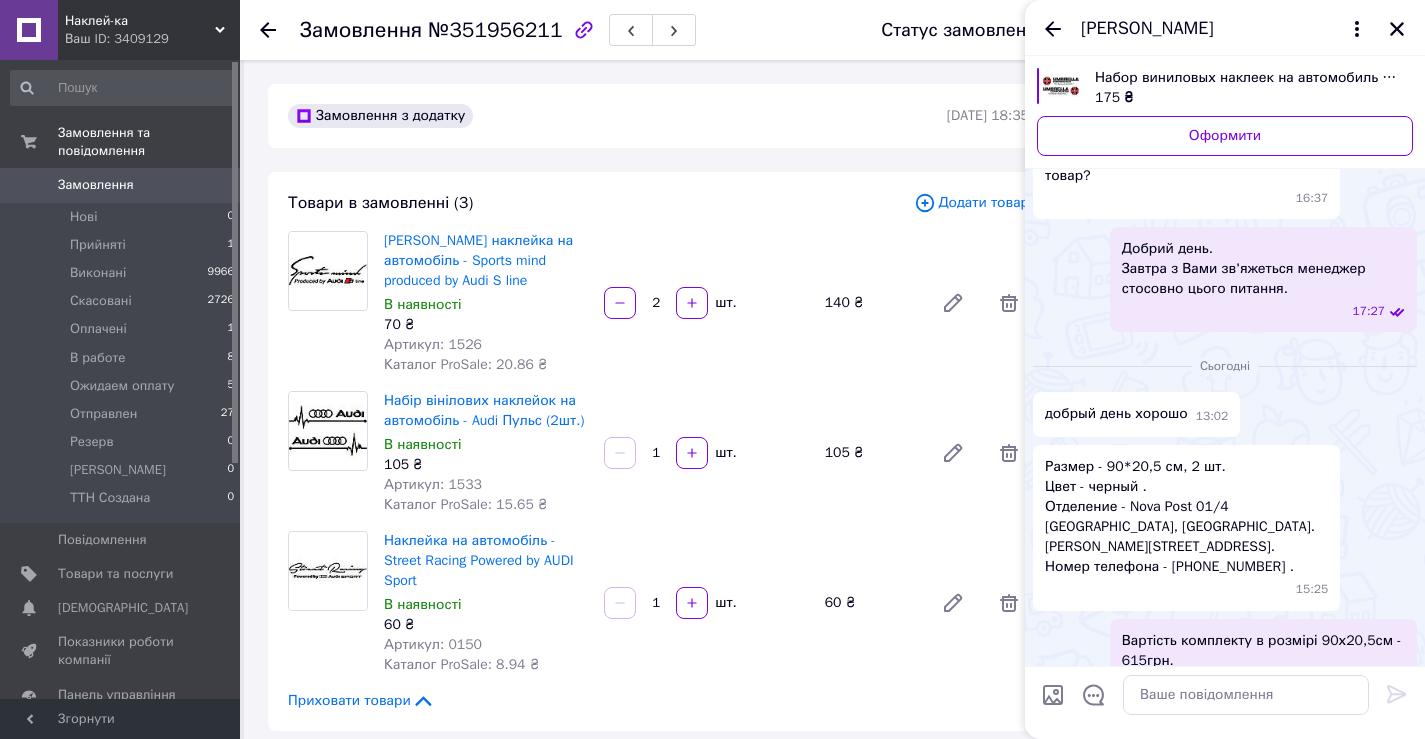 scroll, scrollTop: 0, scrollLeft: 0, axis: both 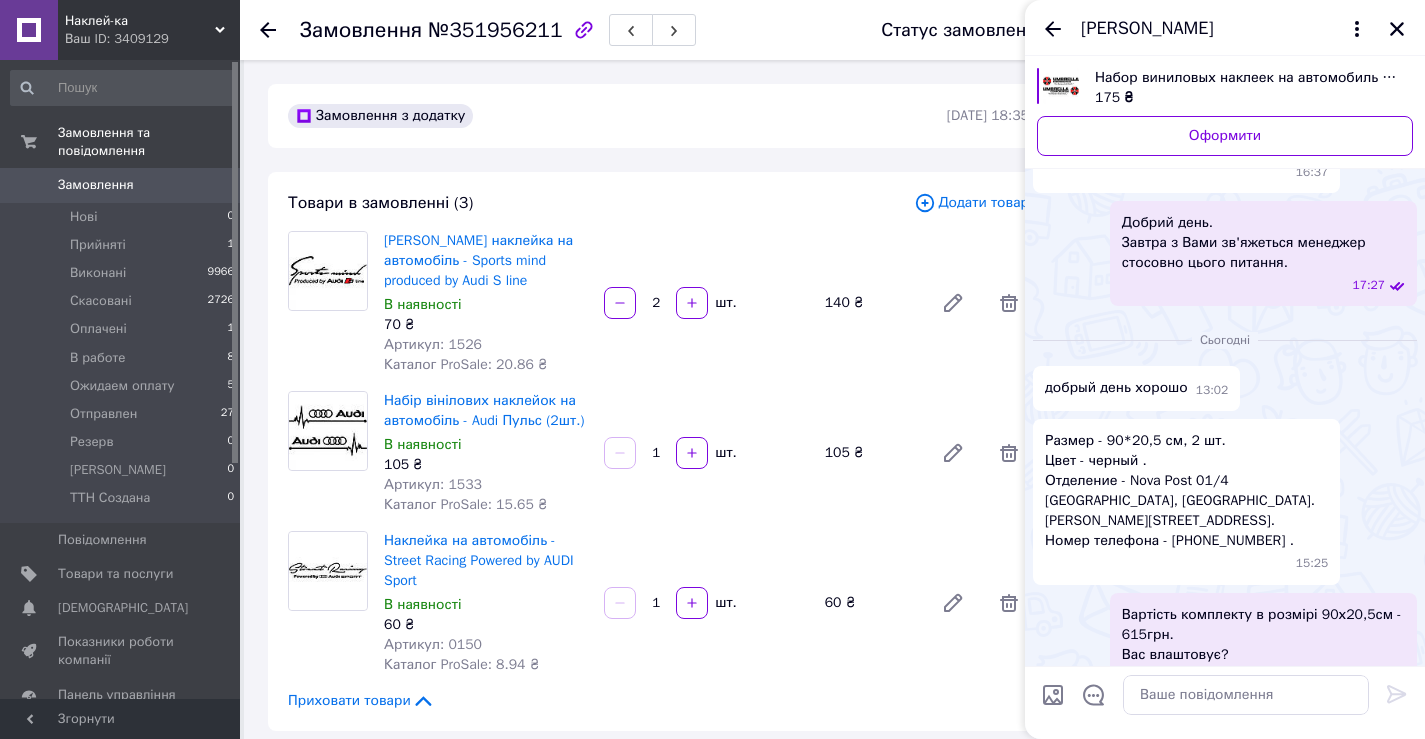 drag, startPoint x: 1072, startPoint y: 20, endPoint x: 1175, endPoint y: 15, distance: 103.121284 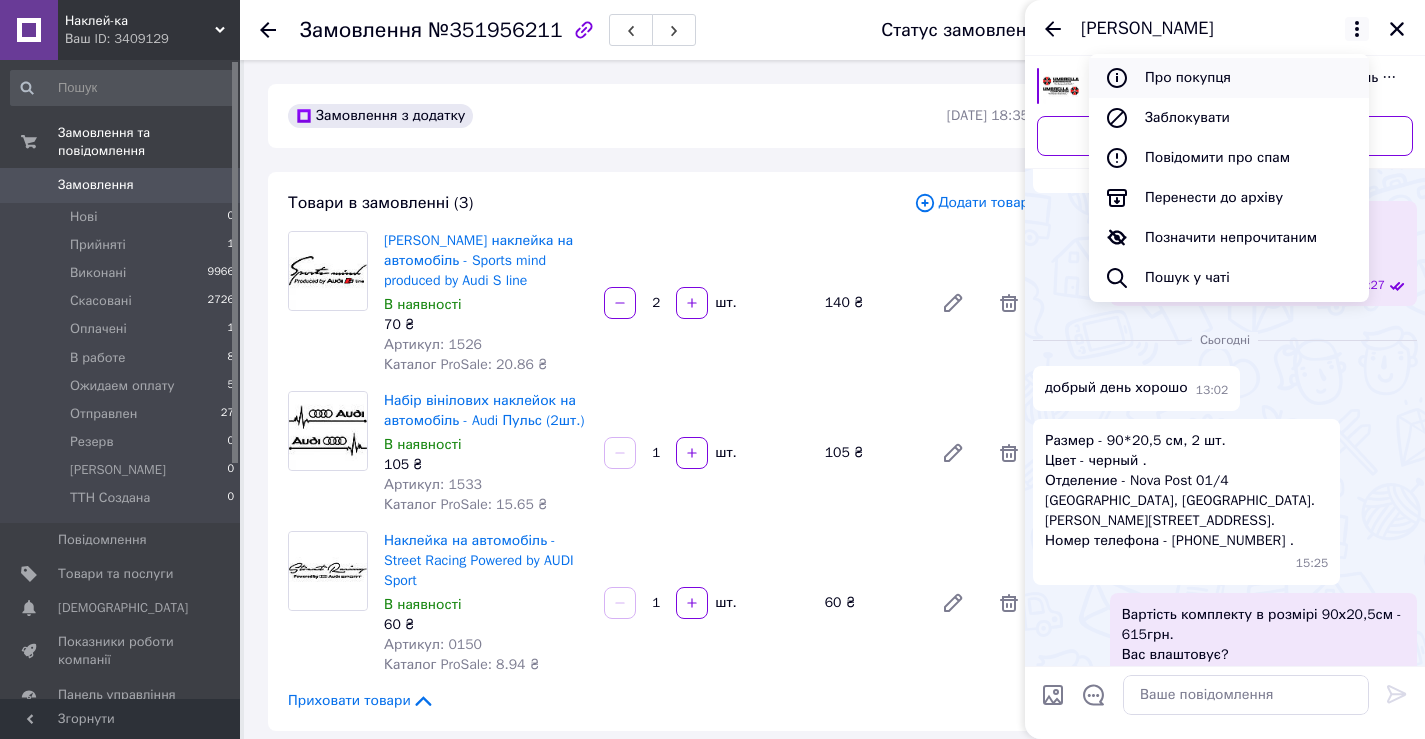 click on "Про покупця" at bounding box center [1229, 78] 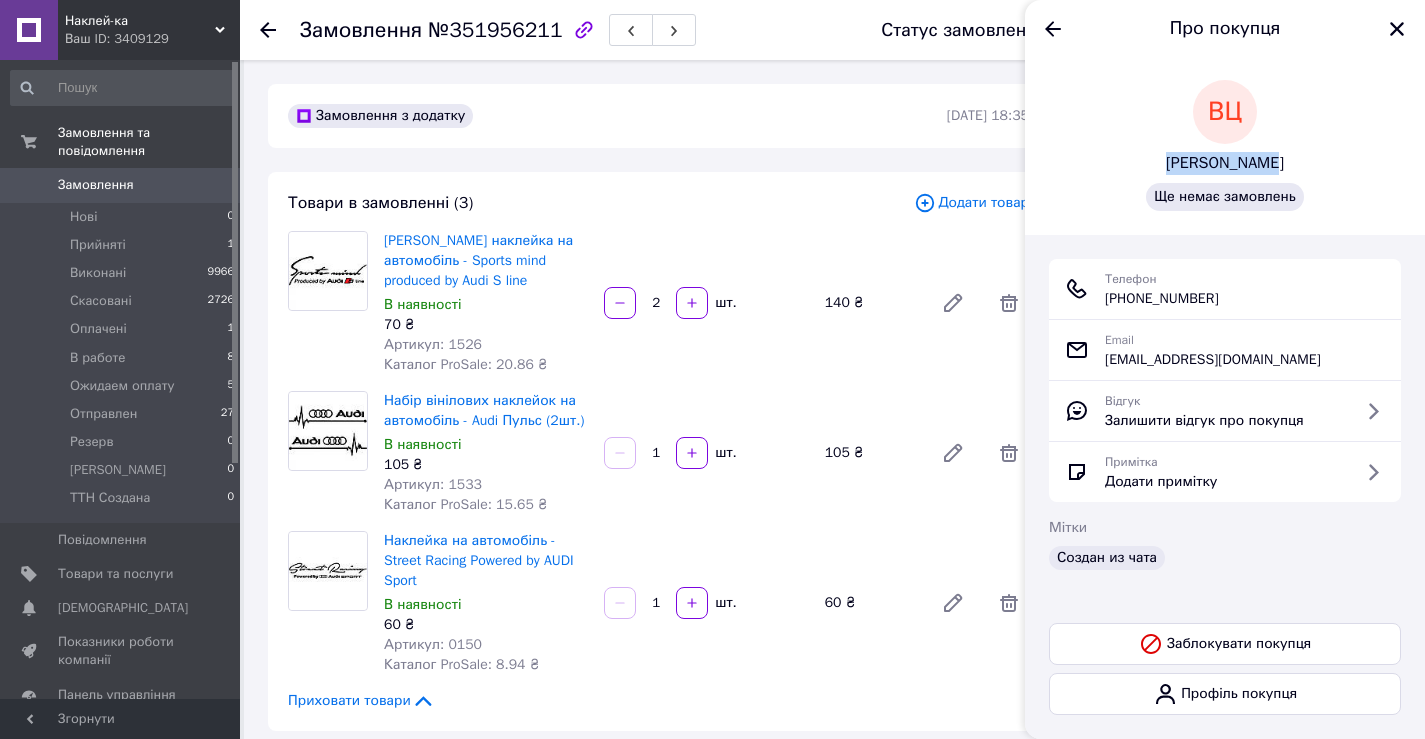 drag, startPoint x: 1171, startPoint y: 162, endPoint x: 1290, endPoint y: 160, distance: 119.01681 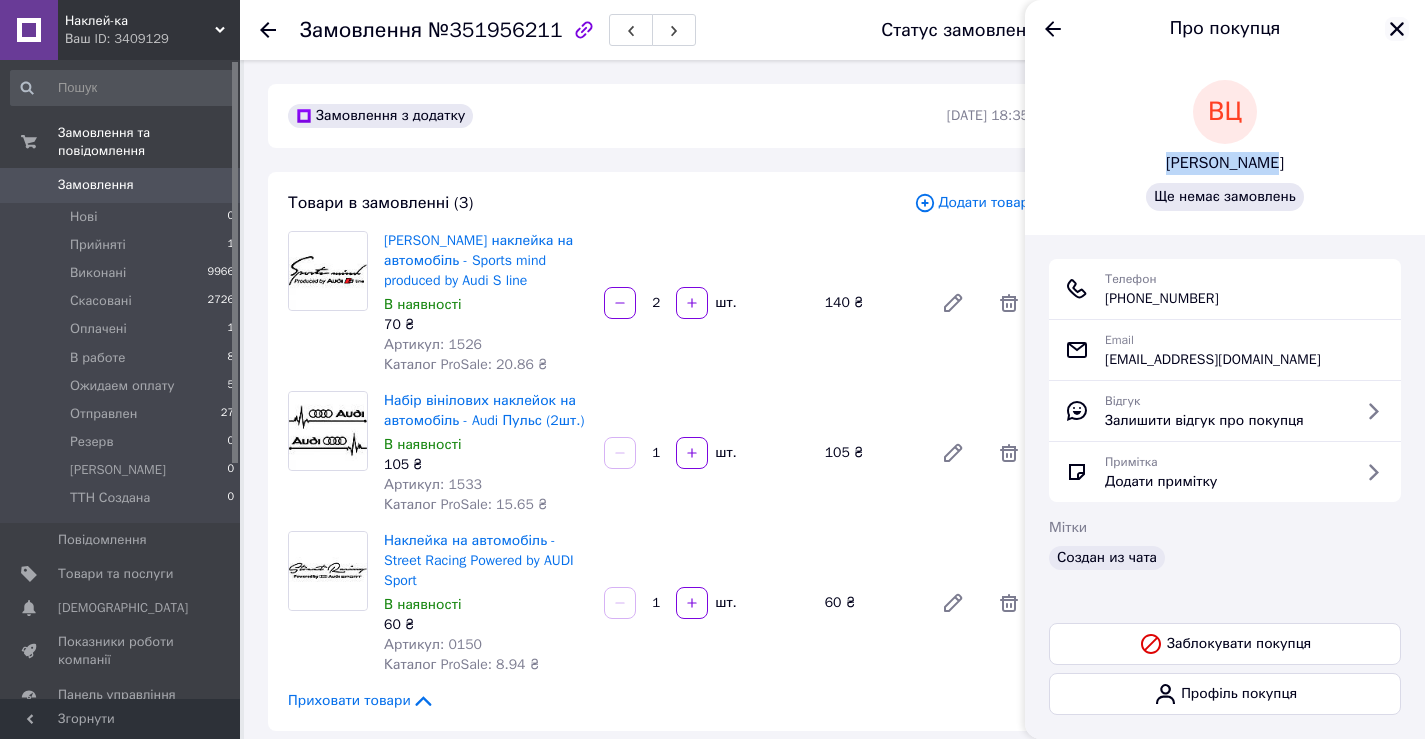 click 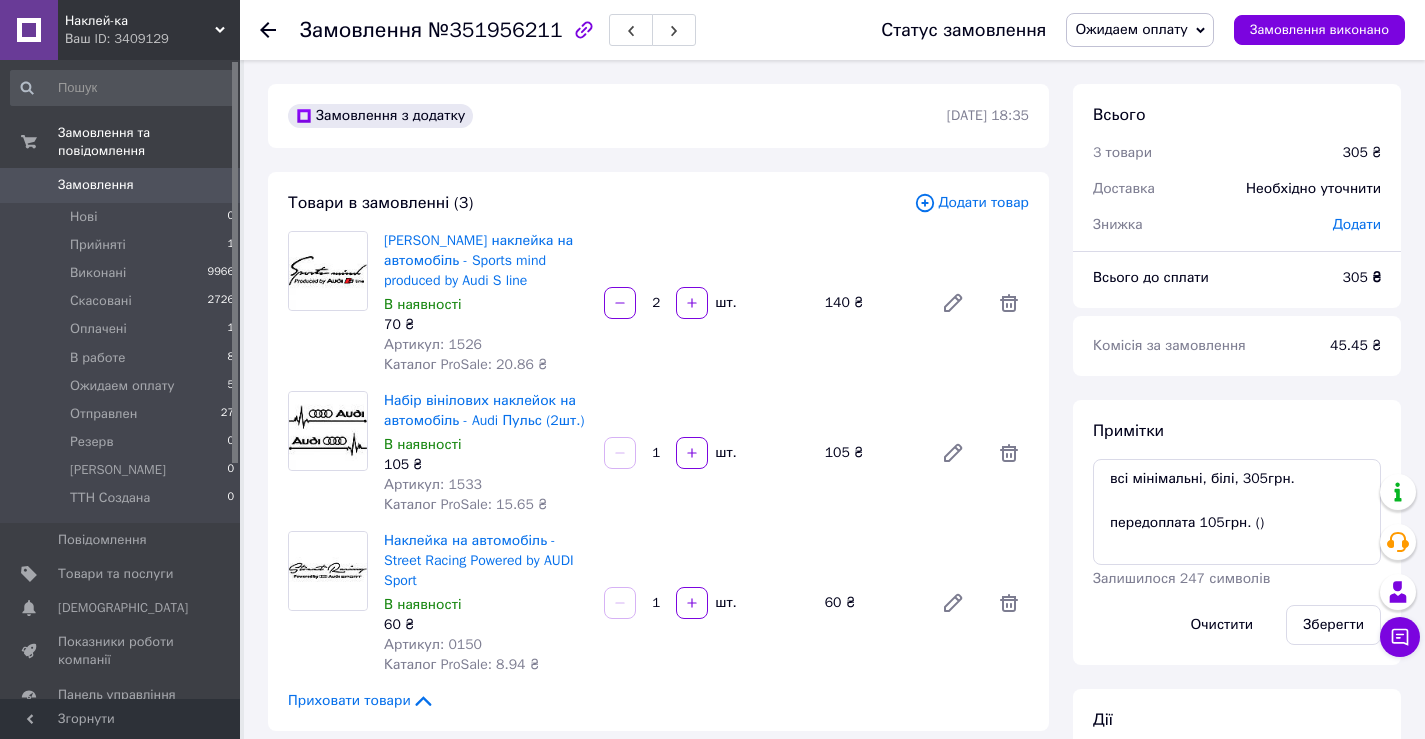 click on "Ожидаем оплату" at bounding box center [1140, 30] 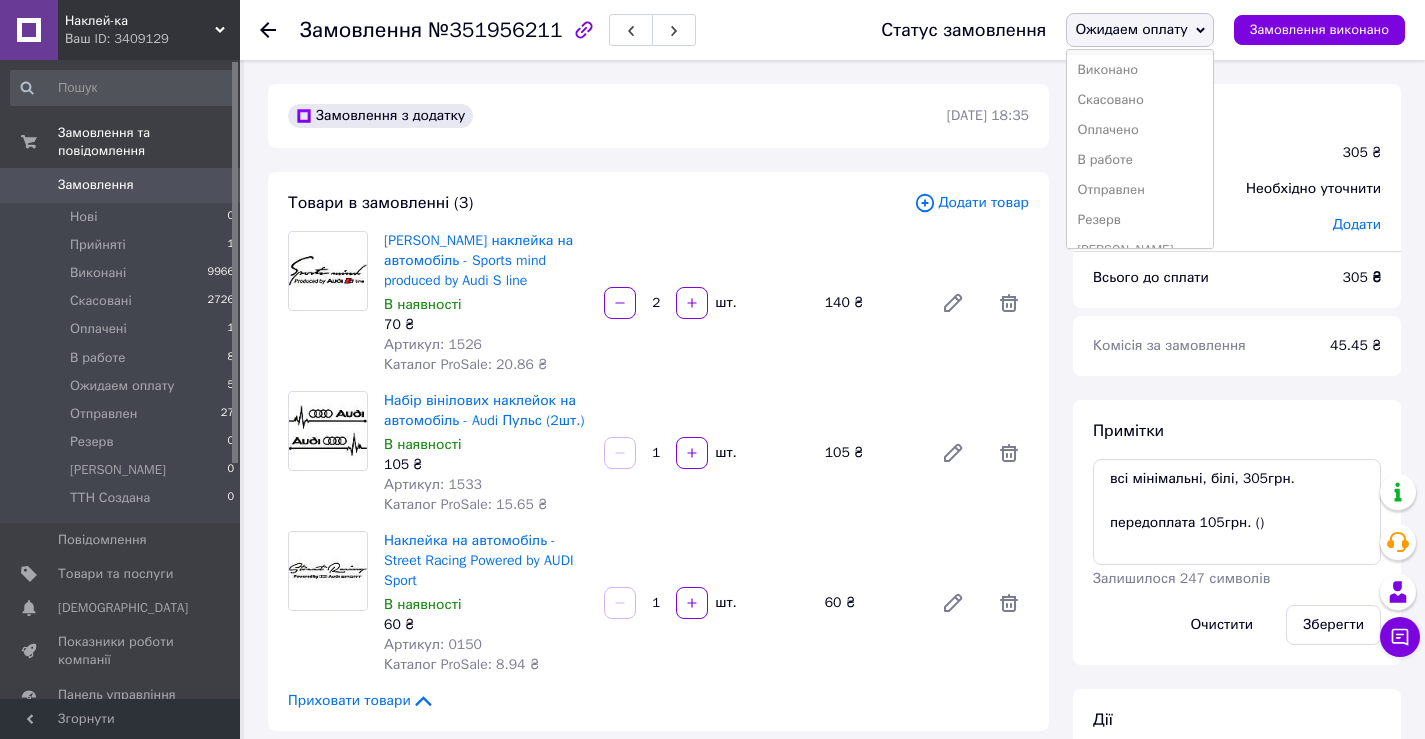 scroll, scrollTop: 82, scrollLeft: 0, axis: vertical 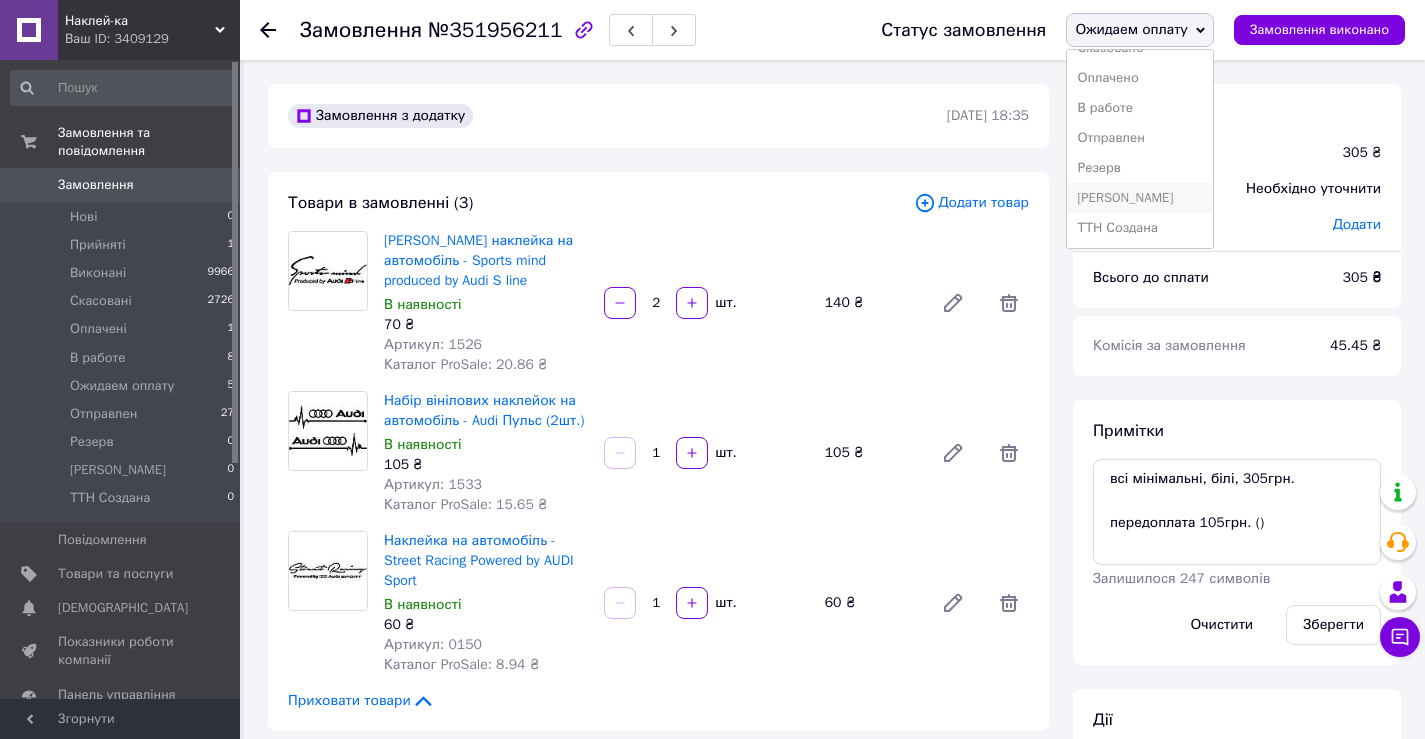 click on "[PERSON_NAME]" at bounding box center [1140, 198] 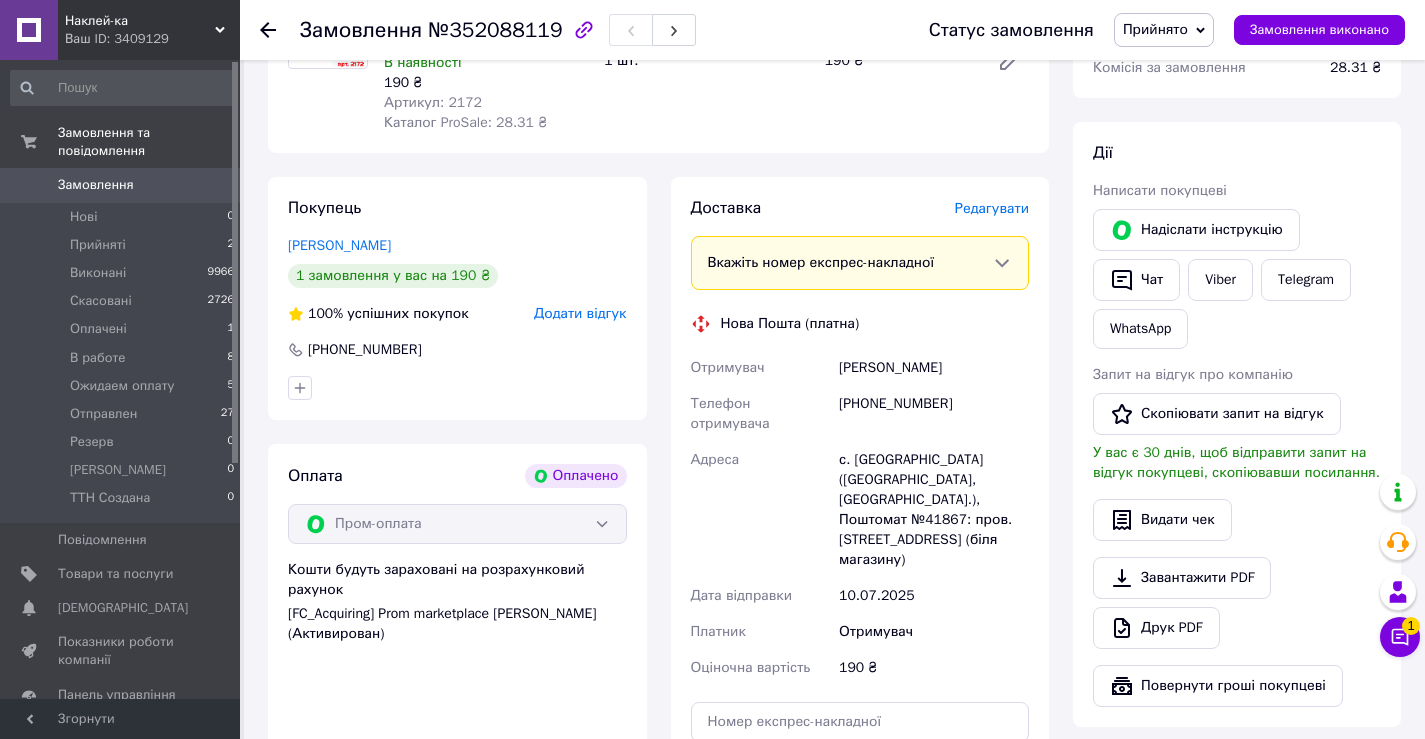 scroll, scrollTop: 800, scrollLeft: 0, axis: vertical 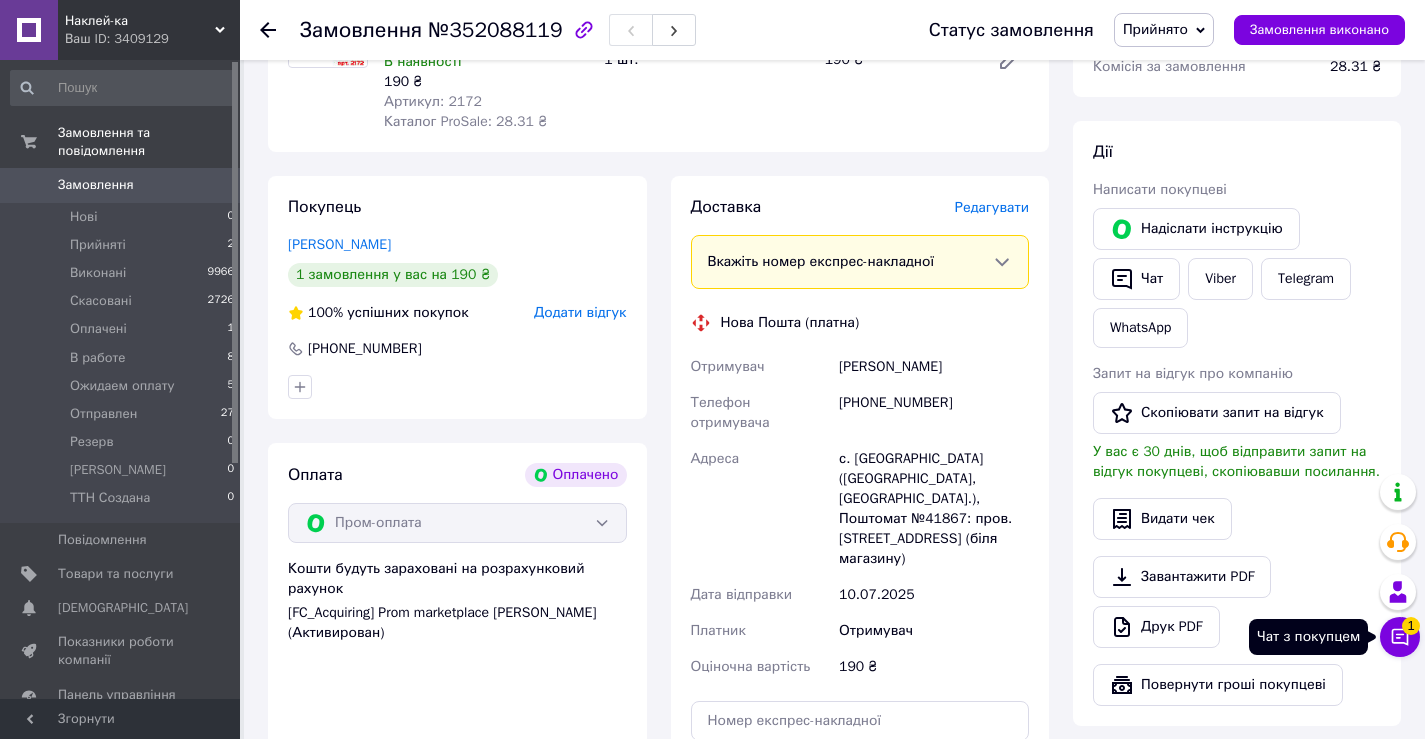 click 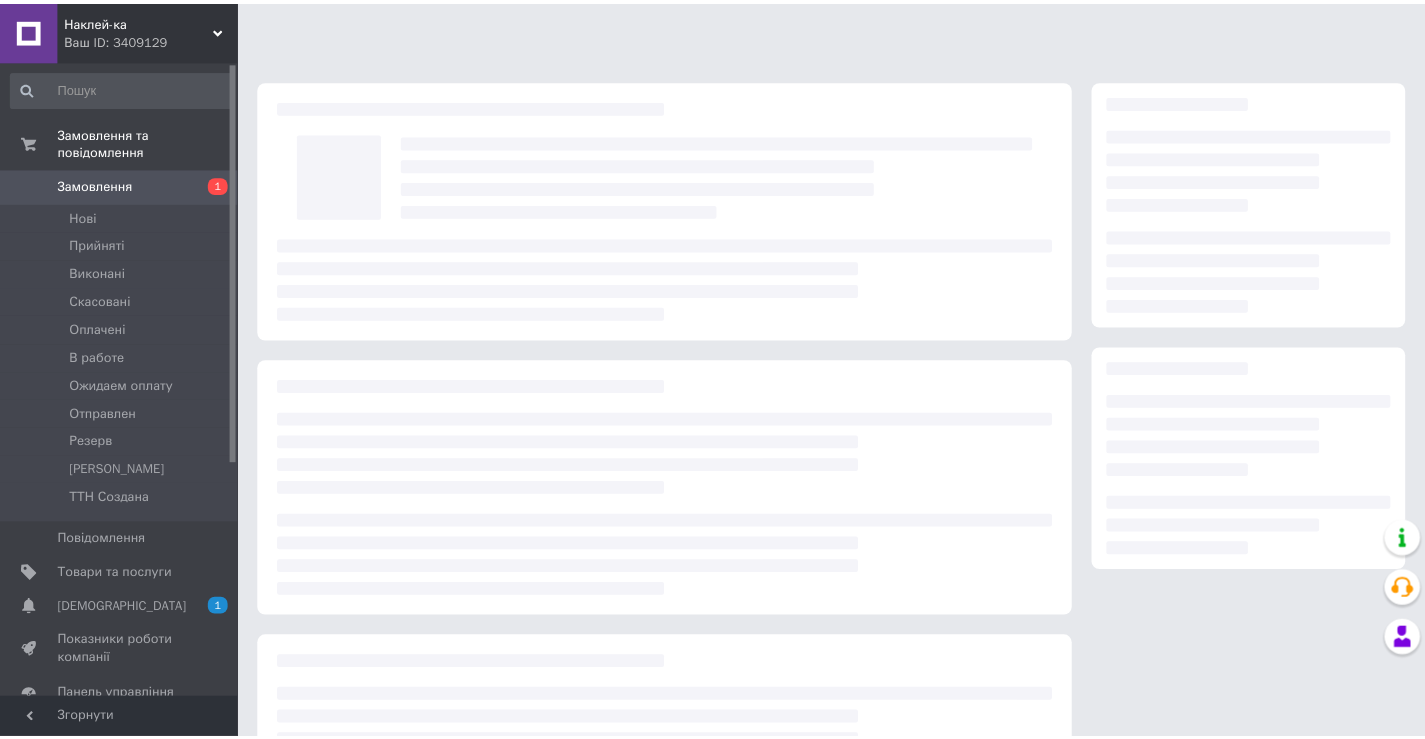 scroll, scrollTop: 0, scrollLeft: 0, axis: both 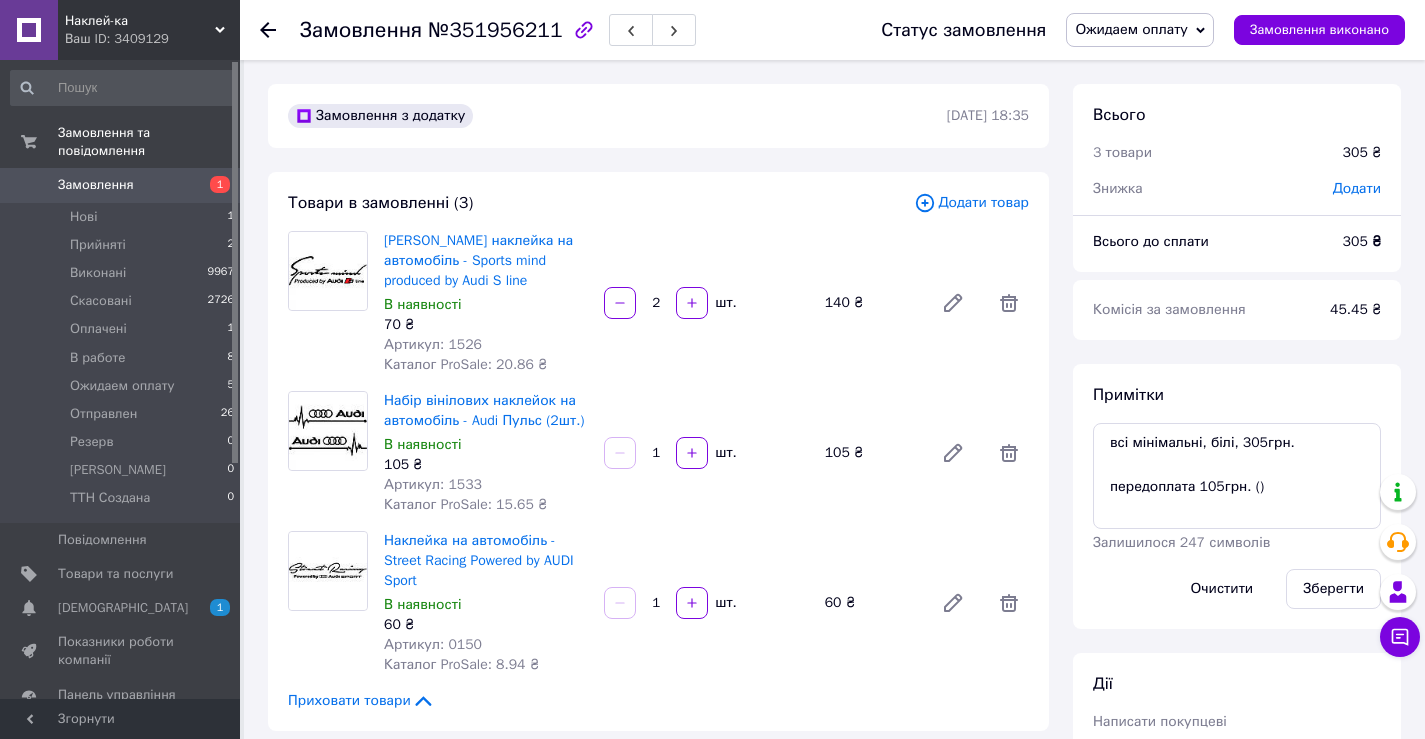 click on "Ожидаем оплату" at bounding box center [1131, 29] 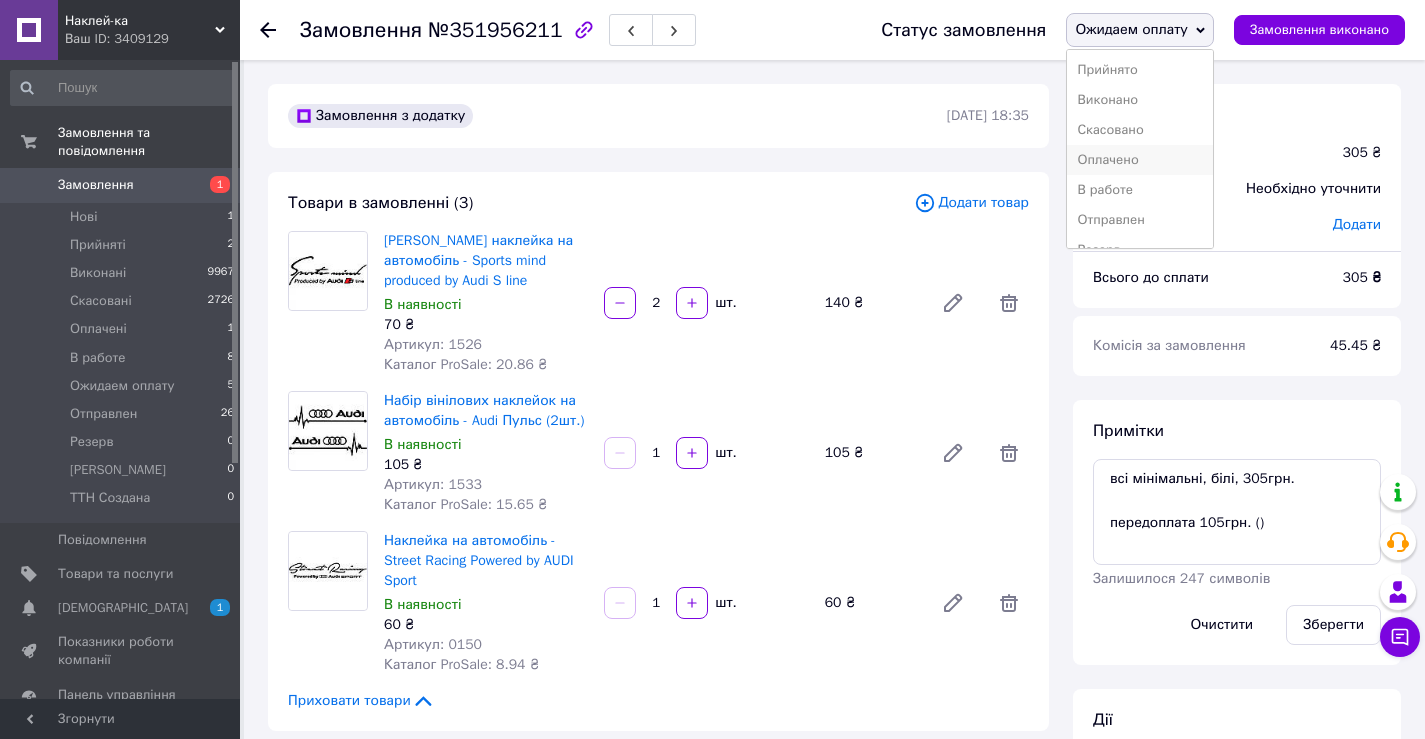 scroll, scrollTop: 82, scrollLeft: 0, axis: vertical 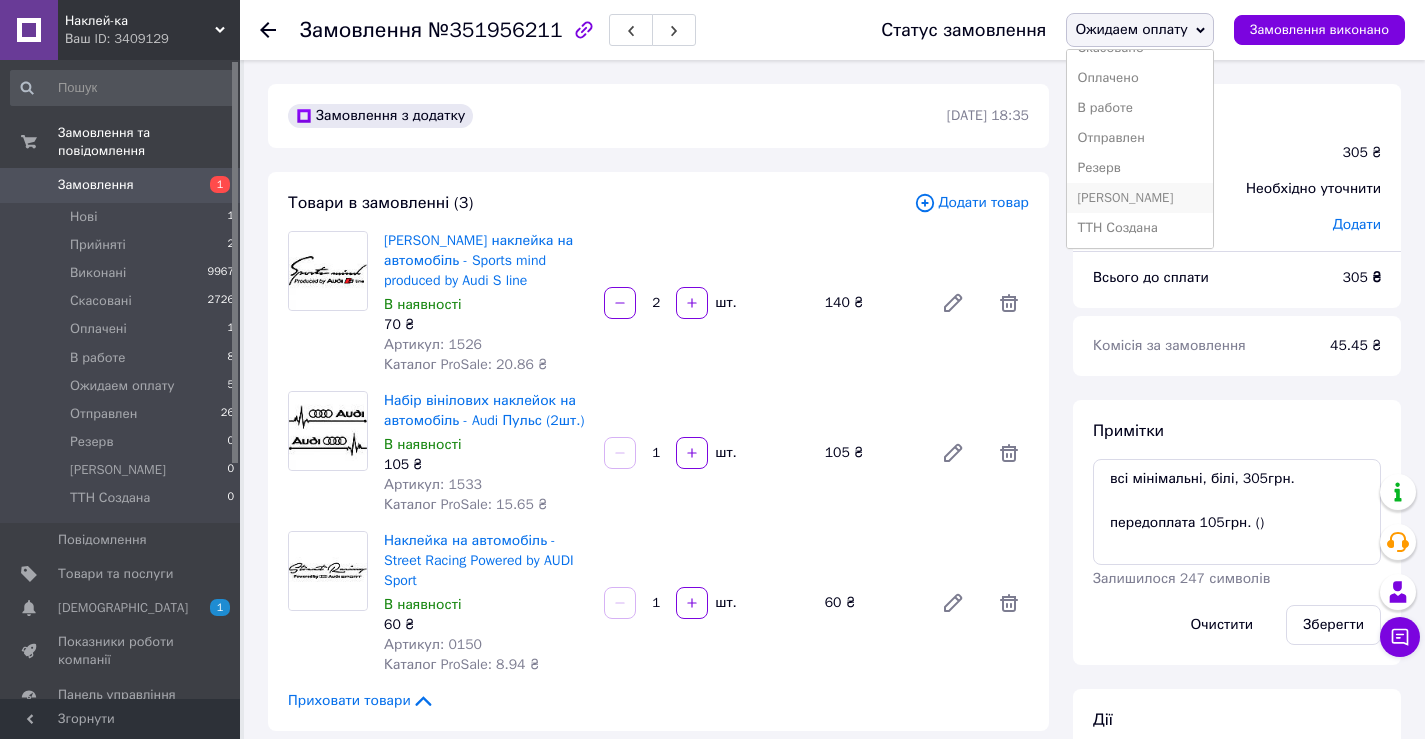 click on "[PERSON_NAME]" at bounding box center [1140, 198] 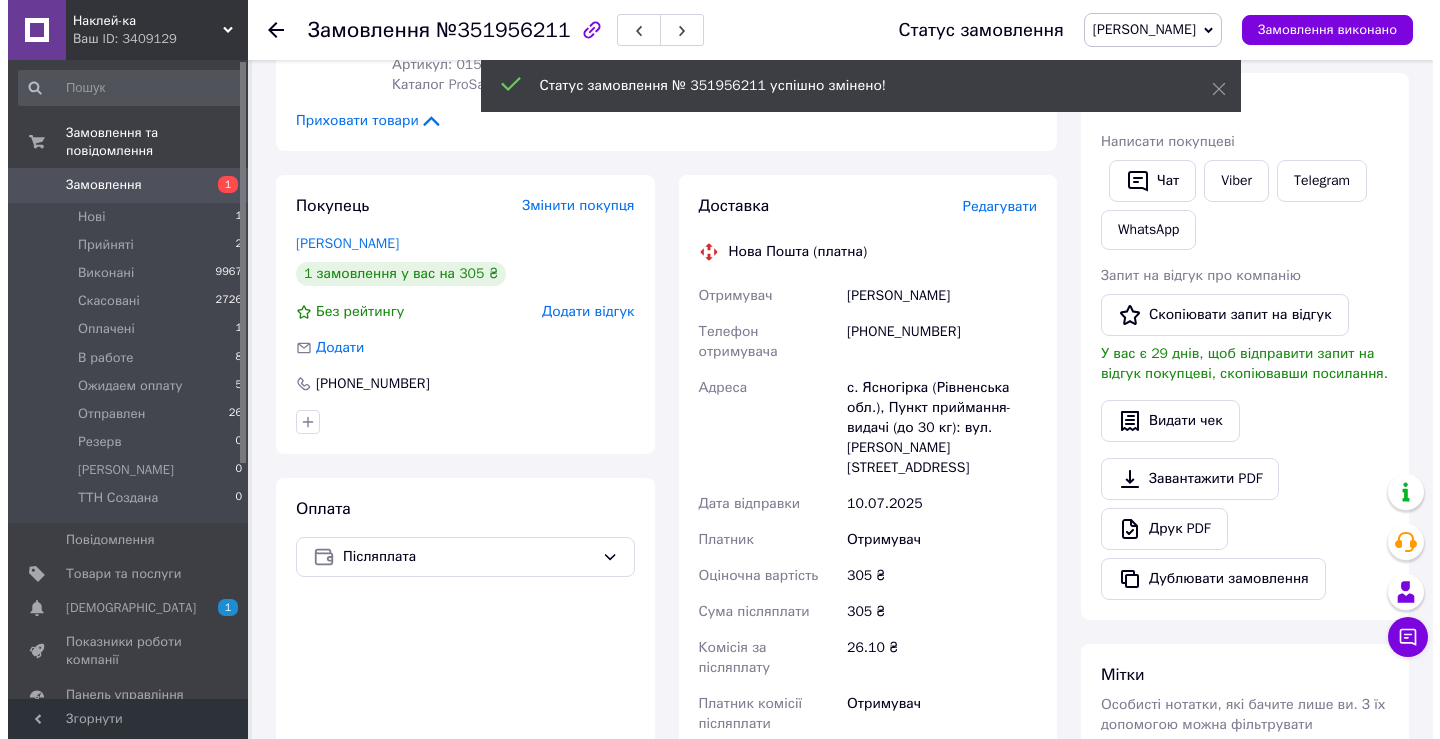 scroll, scrollTop: 600, scrollLeft: 0, axis: vertical 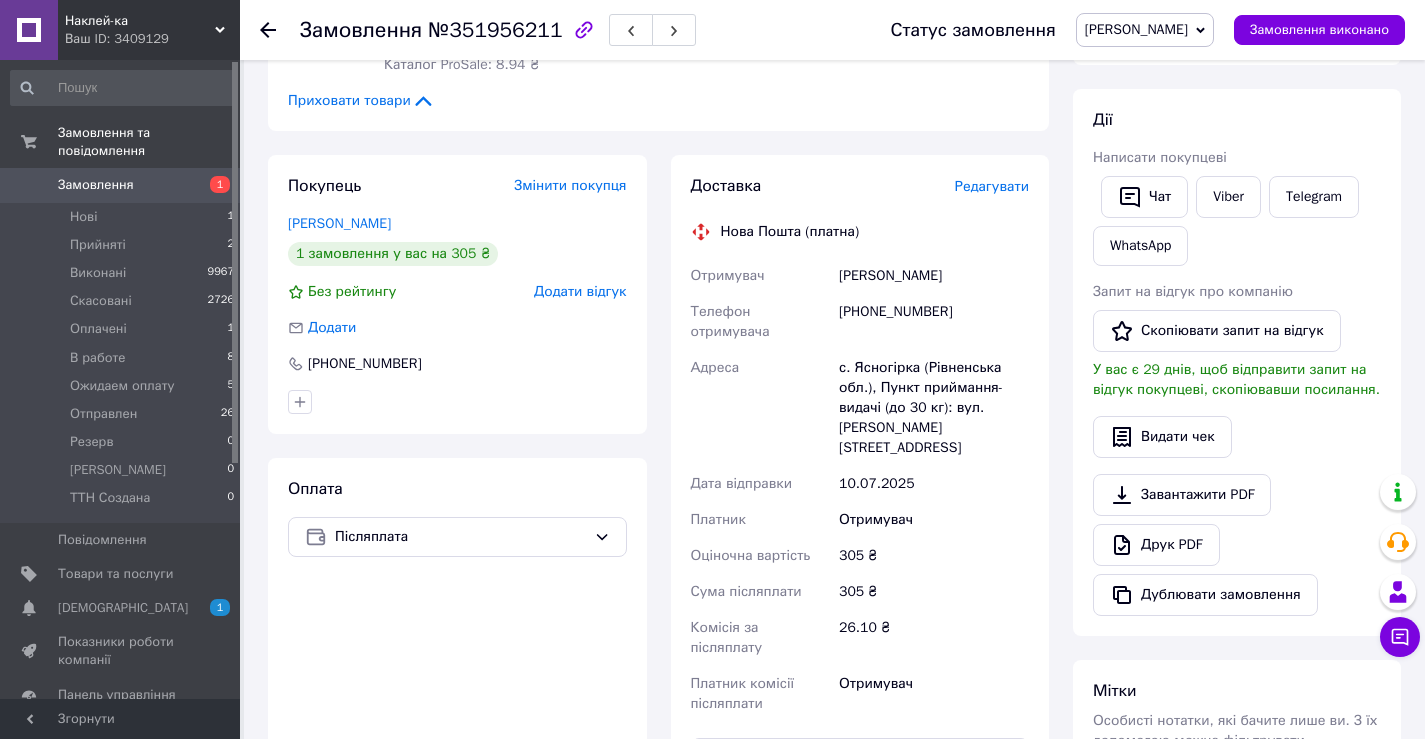 click on "Редагувати" at bounding box center [992, 186] 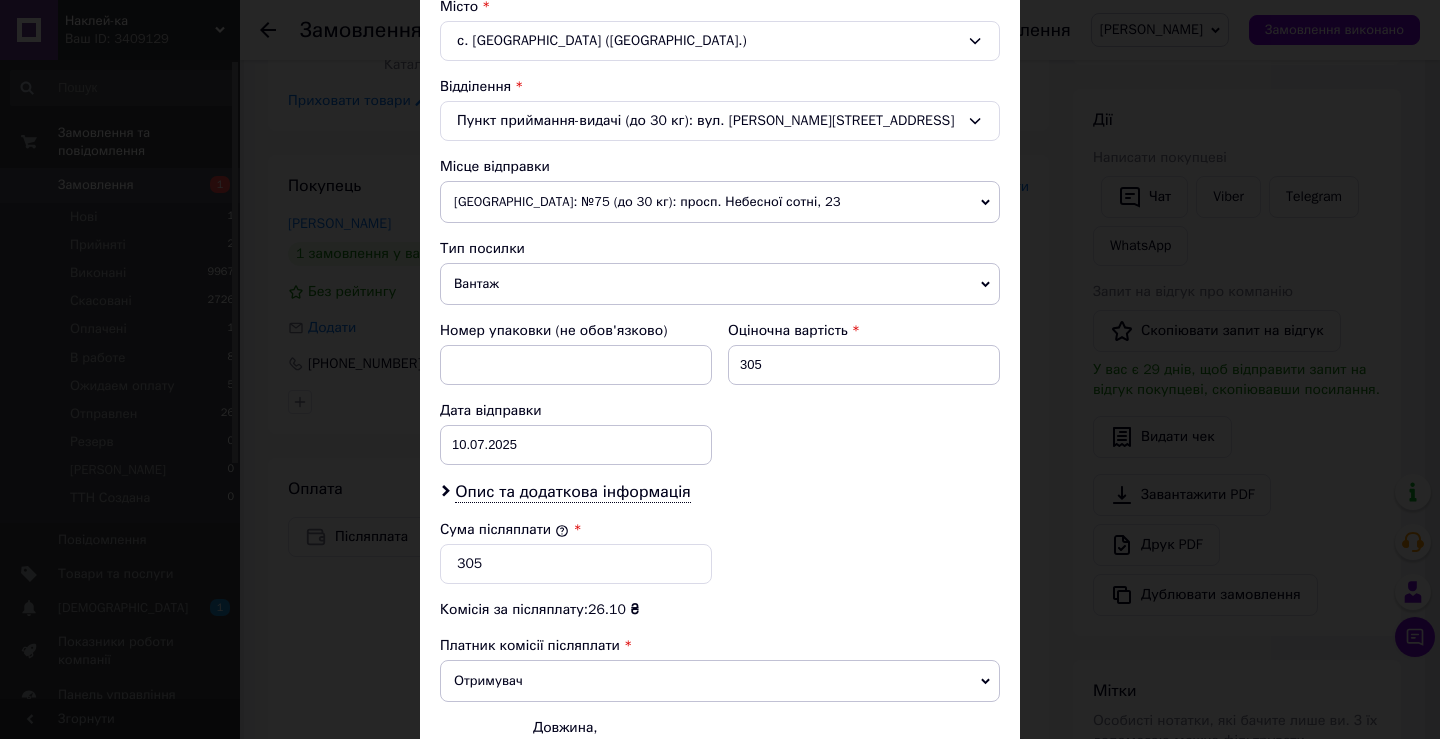scroll, scrollTop: 700, scrollLeft: 0, axis: vertical 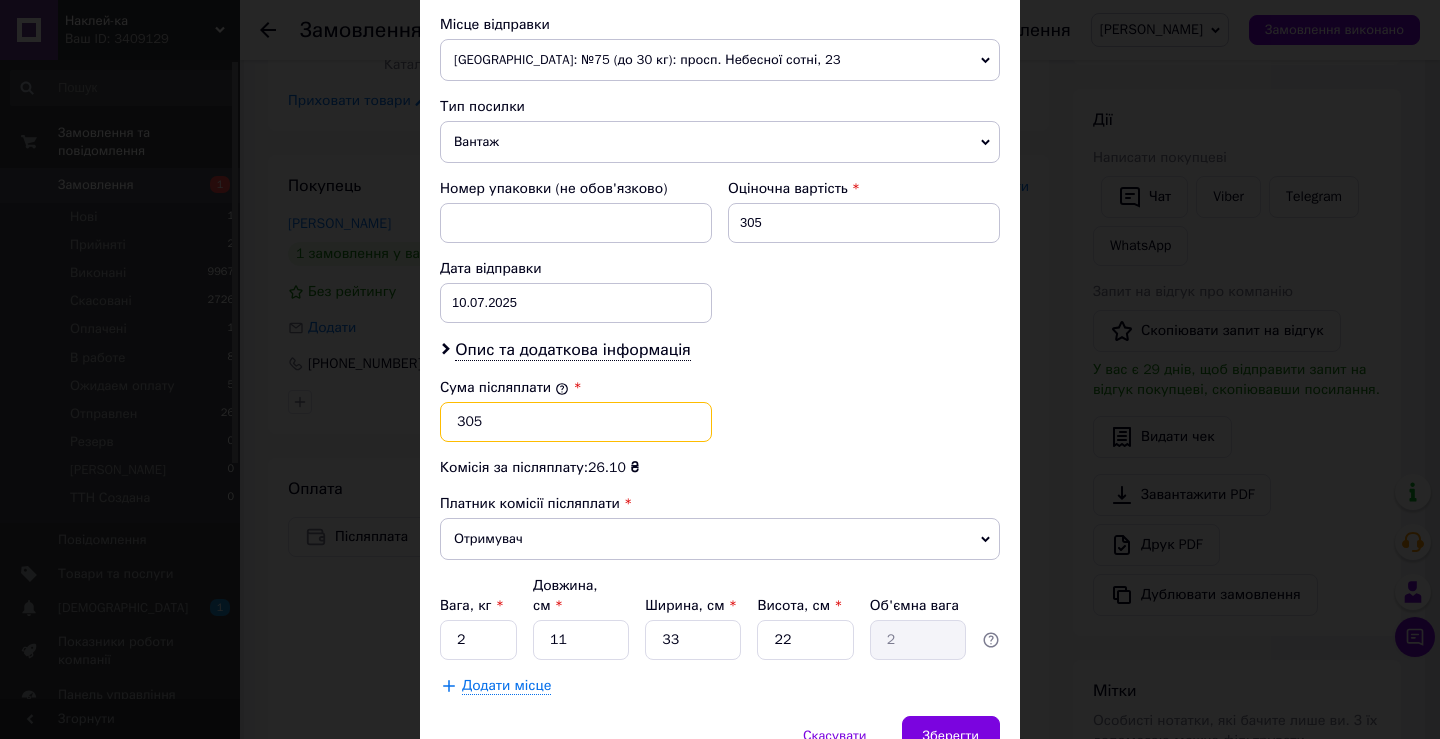 drag, startPoint x: 469, startPoint y: 427, endPoint x: 449, endPoint y: 427, distance: 20 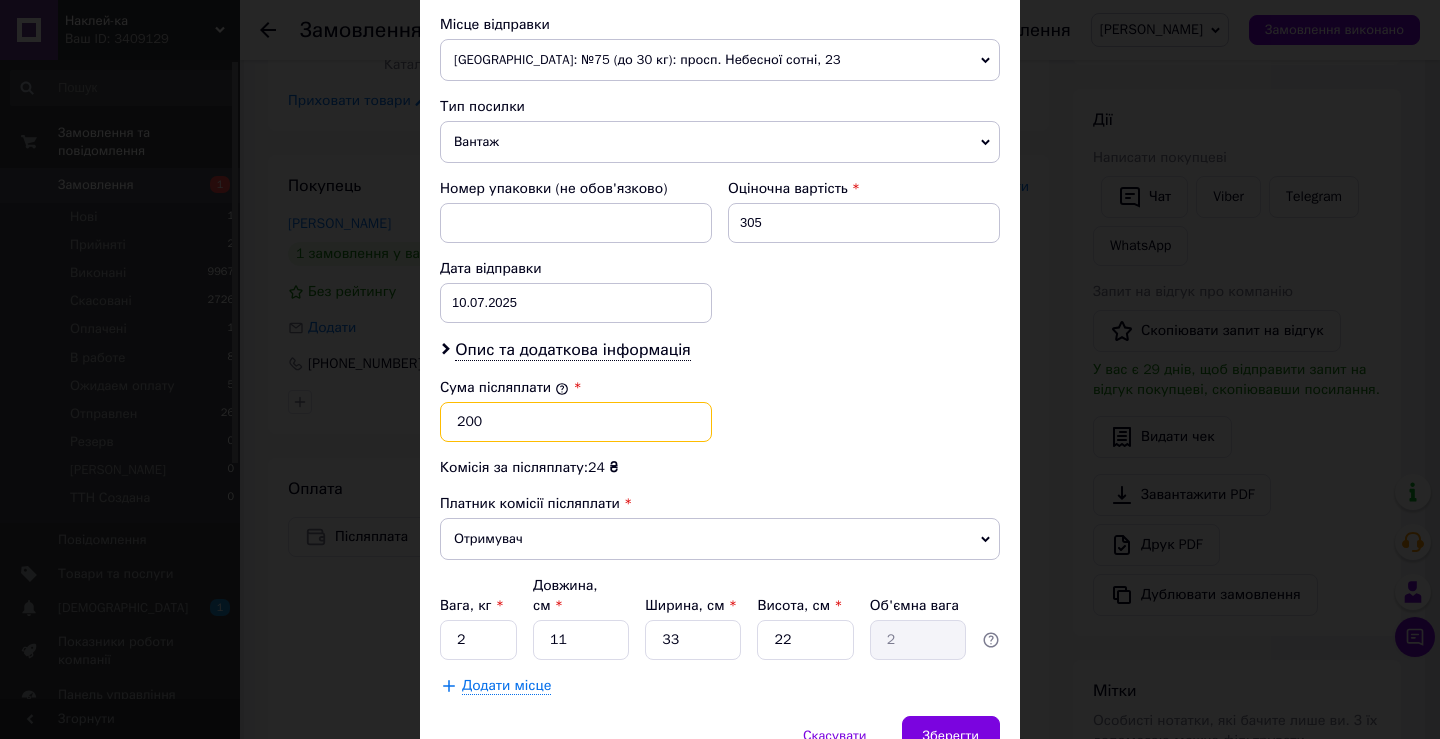 type on "200" 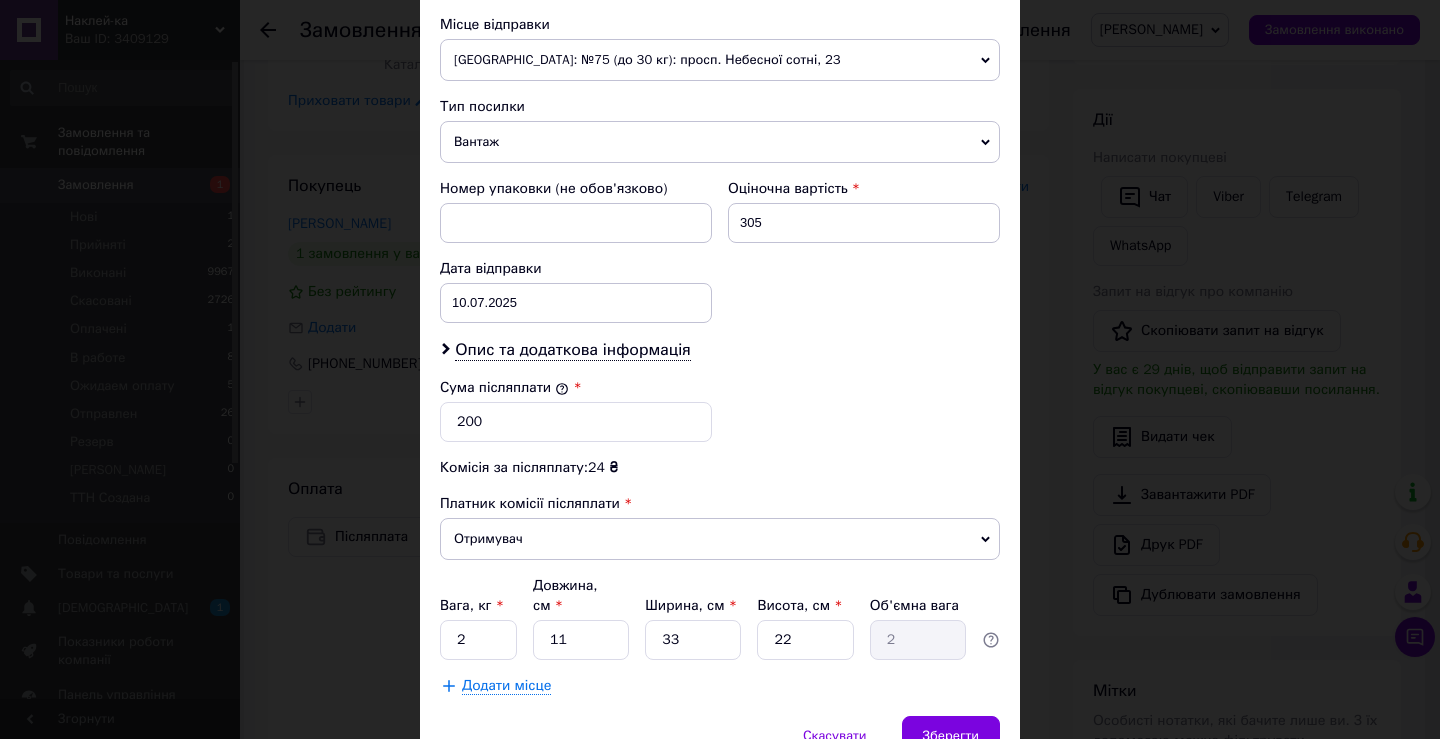 click on "Вантаж" at bounding box center (720, 142) 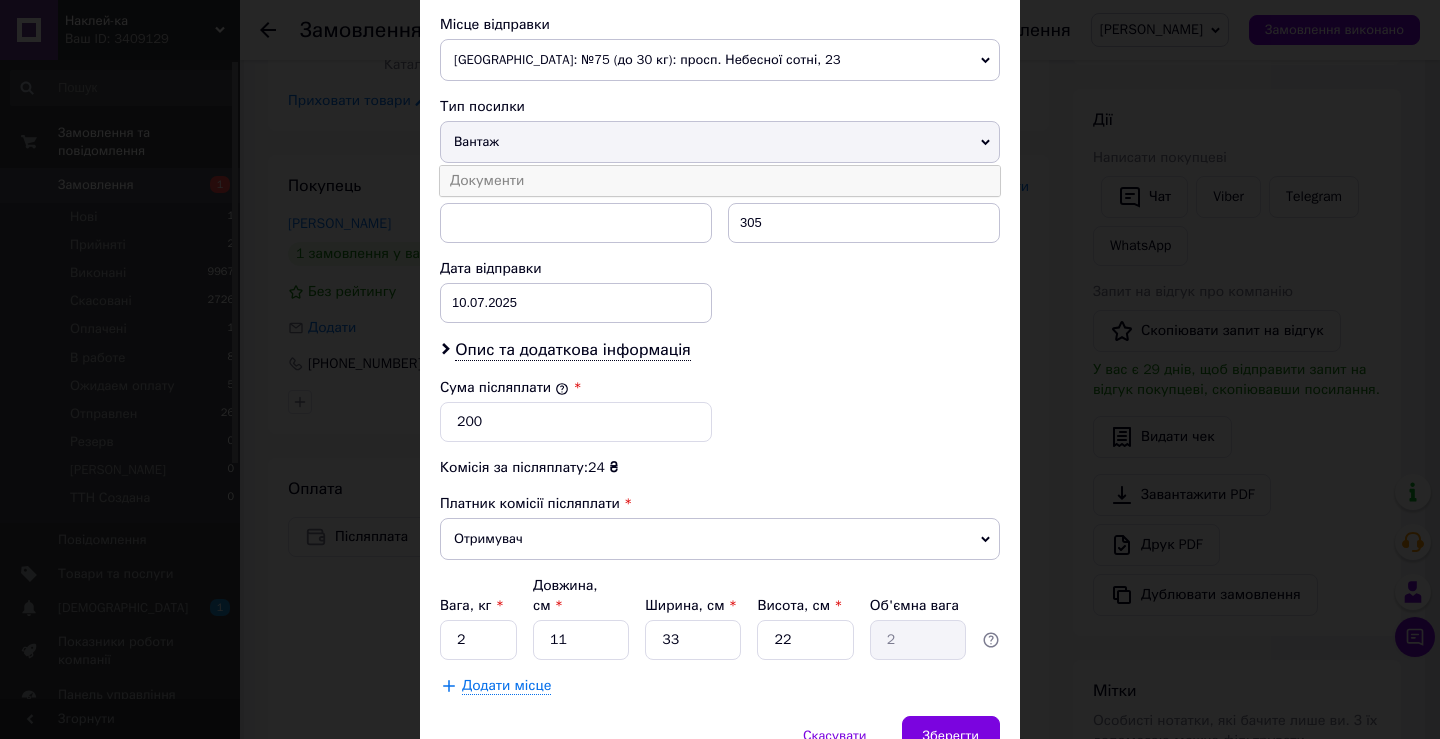 click on "Документи" at bounding box center [720, 181] 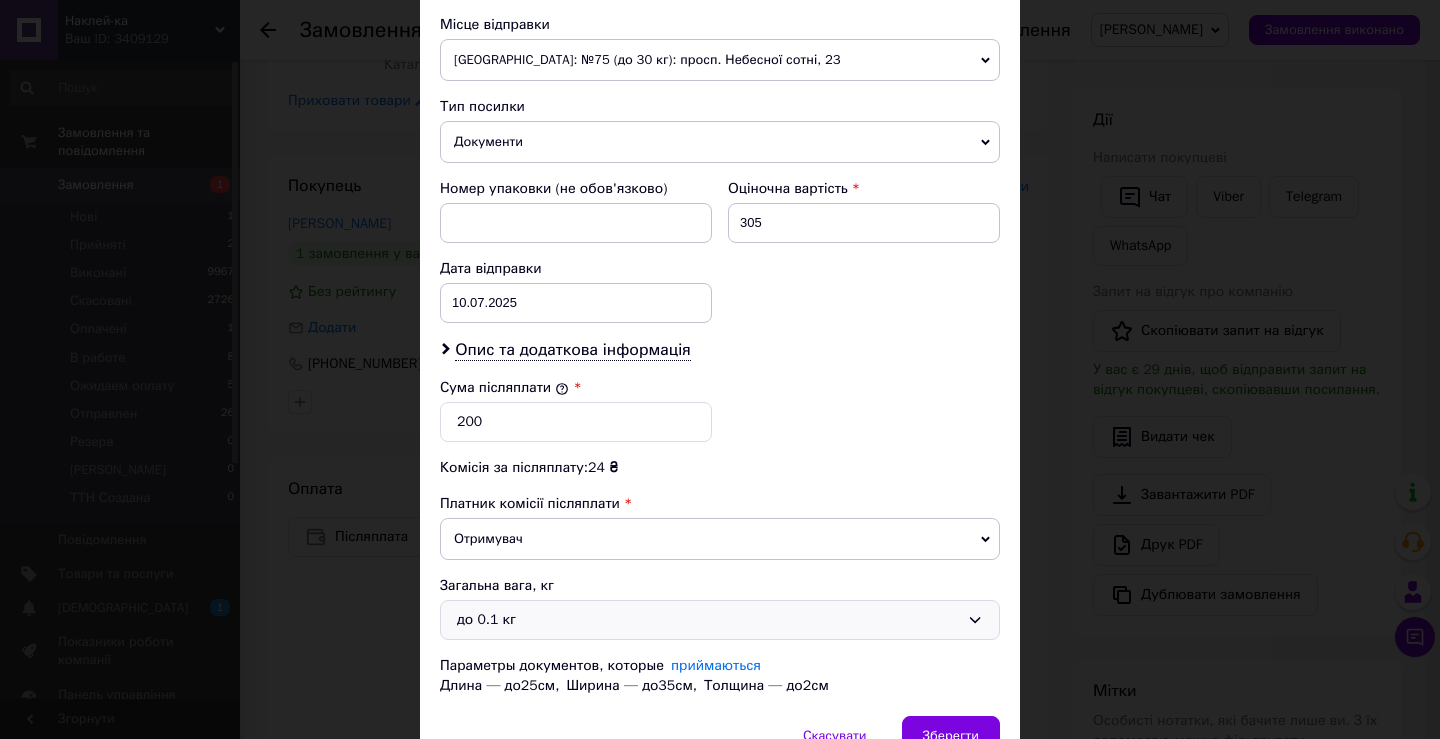 click on "до 0.1 кг" at bounding box center (720, 620) 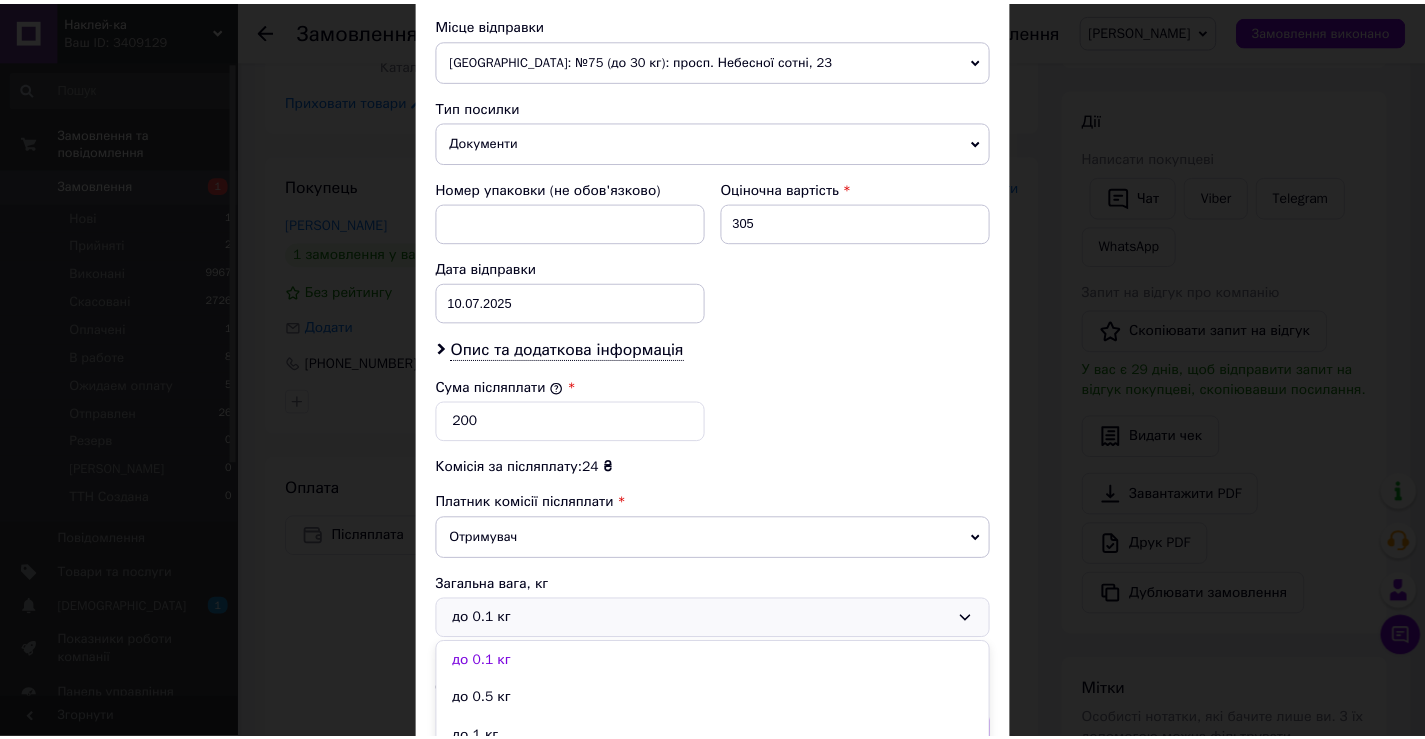 scroll, scrollTop: 807, scrollLeft: 0, axis: vertical 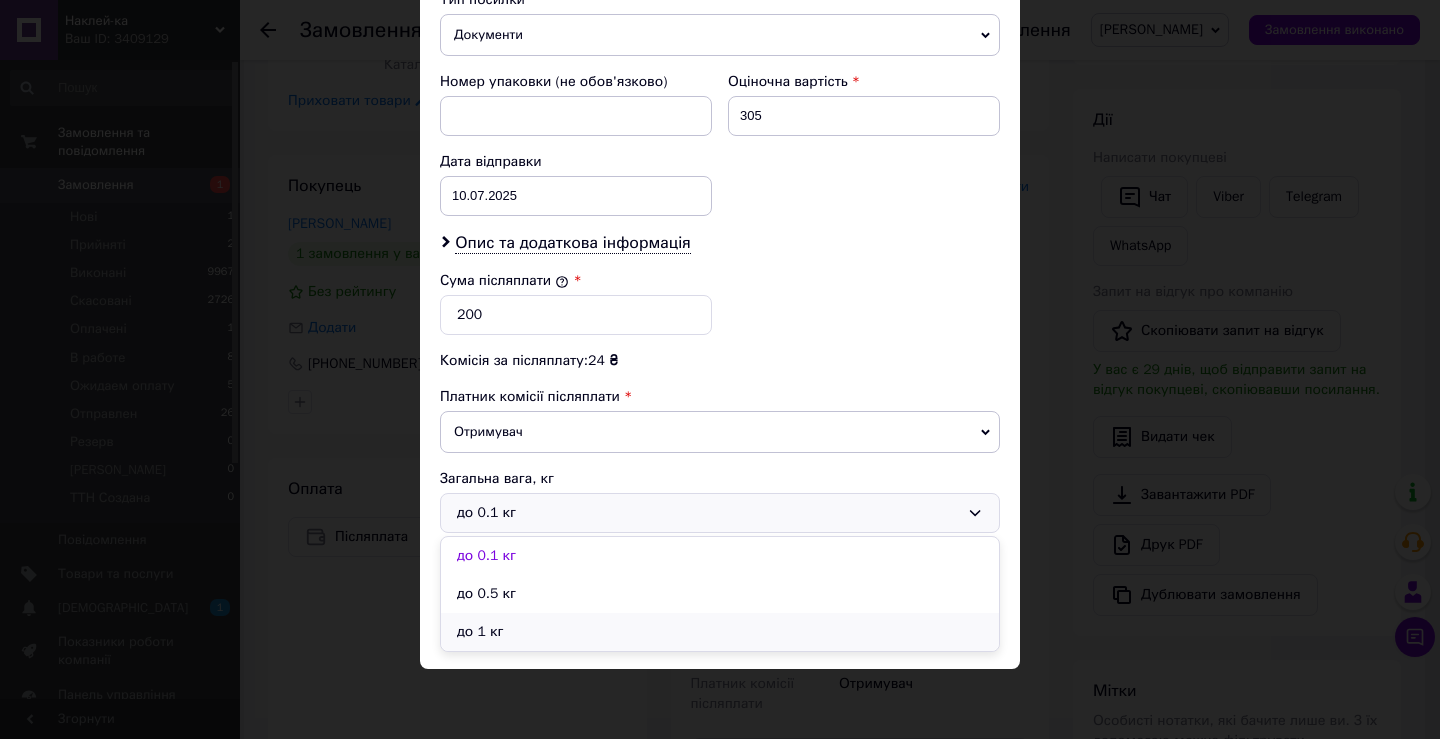 click on "до 1 кг" at bounding box center (720, 632) 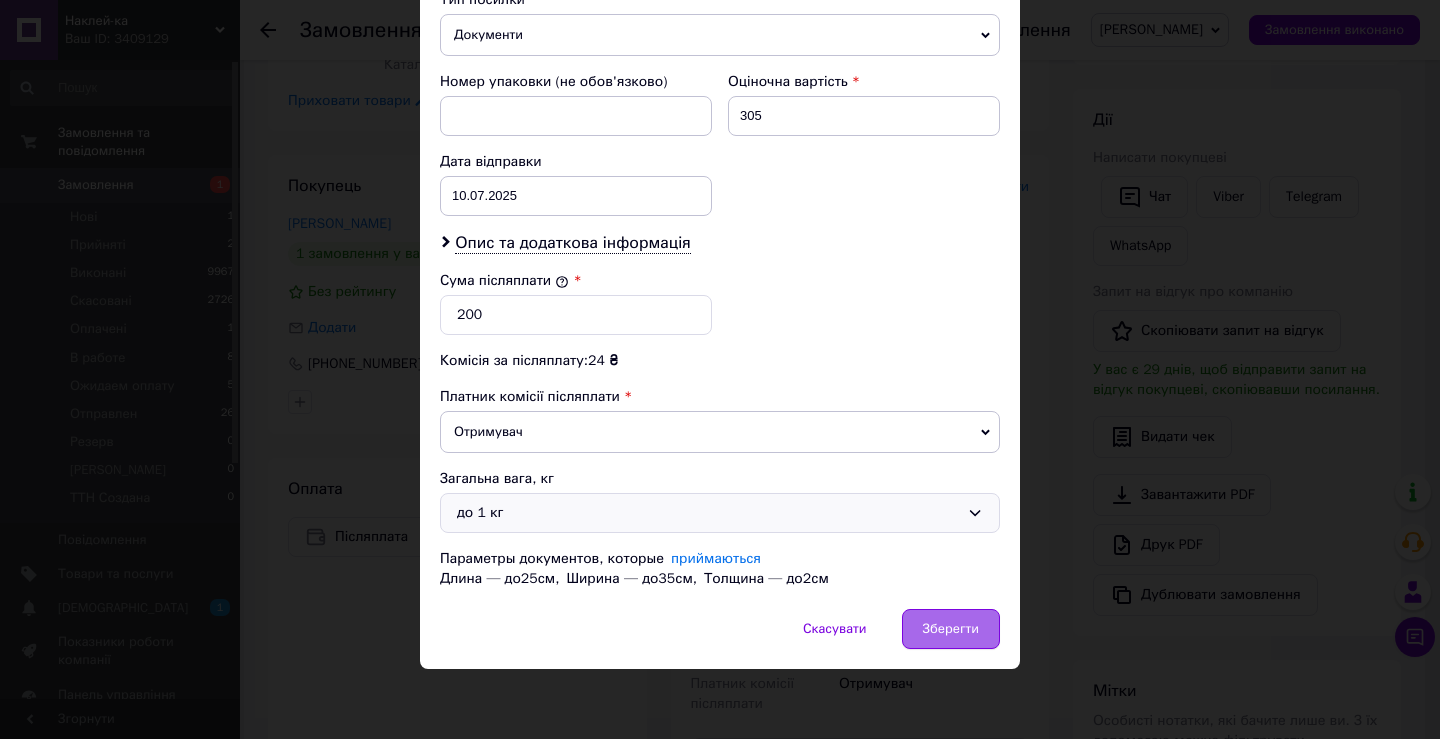 click on "Зберегти" at bounding box center [951, 629] 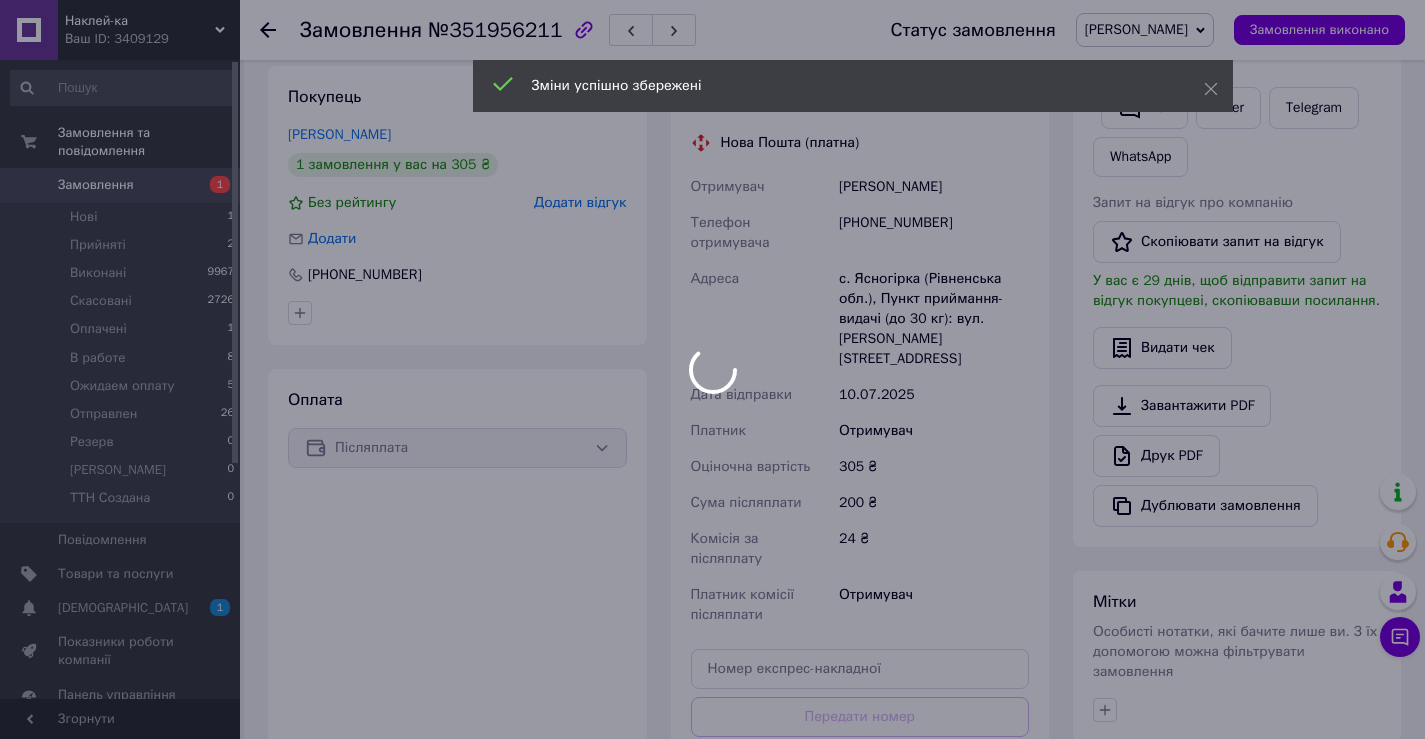 scroll, scrollTop: 800, scrollLeft: 0, axis: vertical 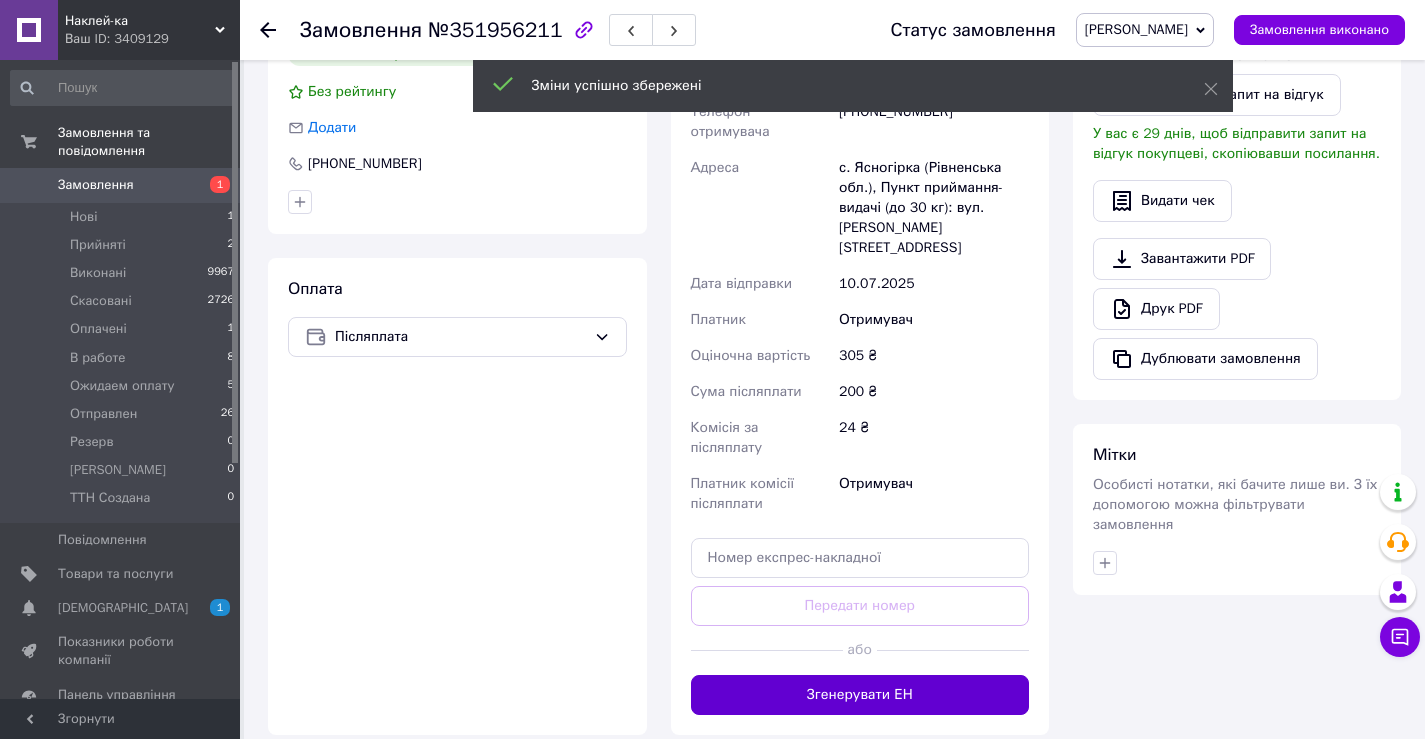click on "Згенерувати ЕН" at bounding box center (860, 695) 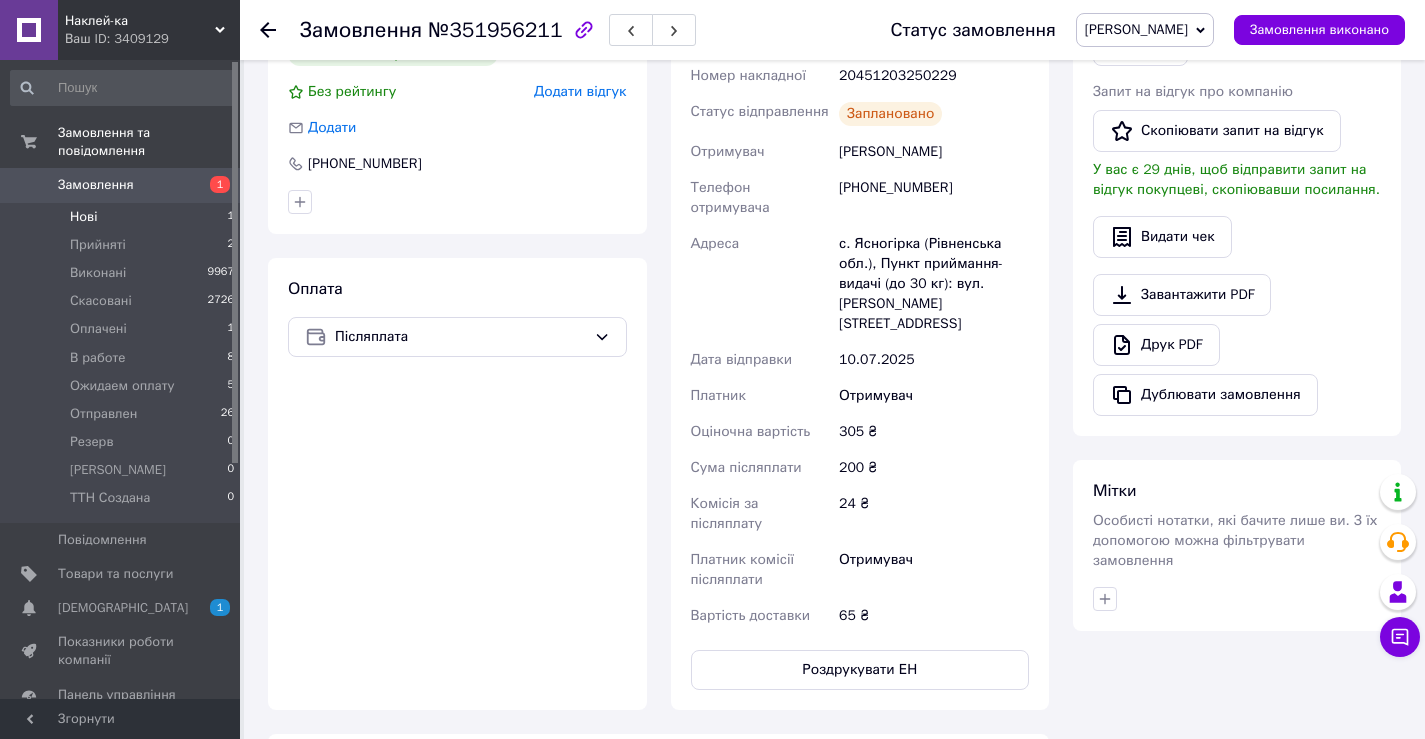 click on "Нові" at bounding box center [83, 217] 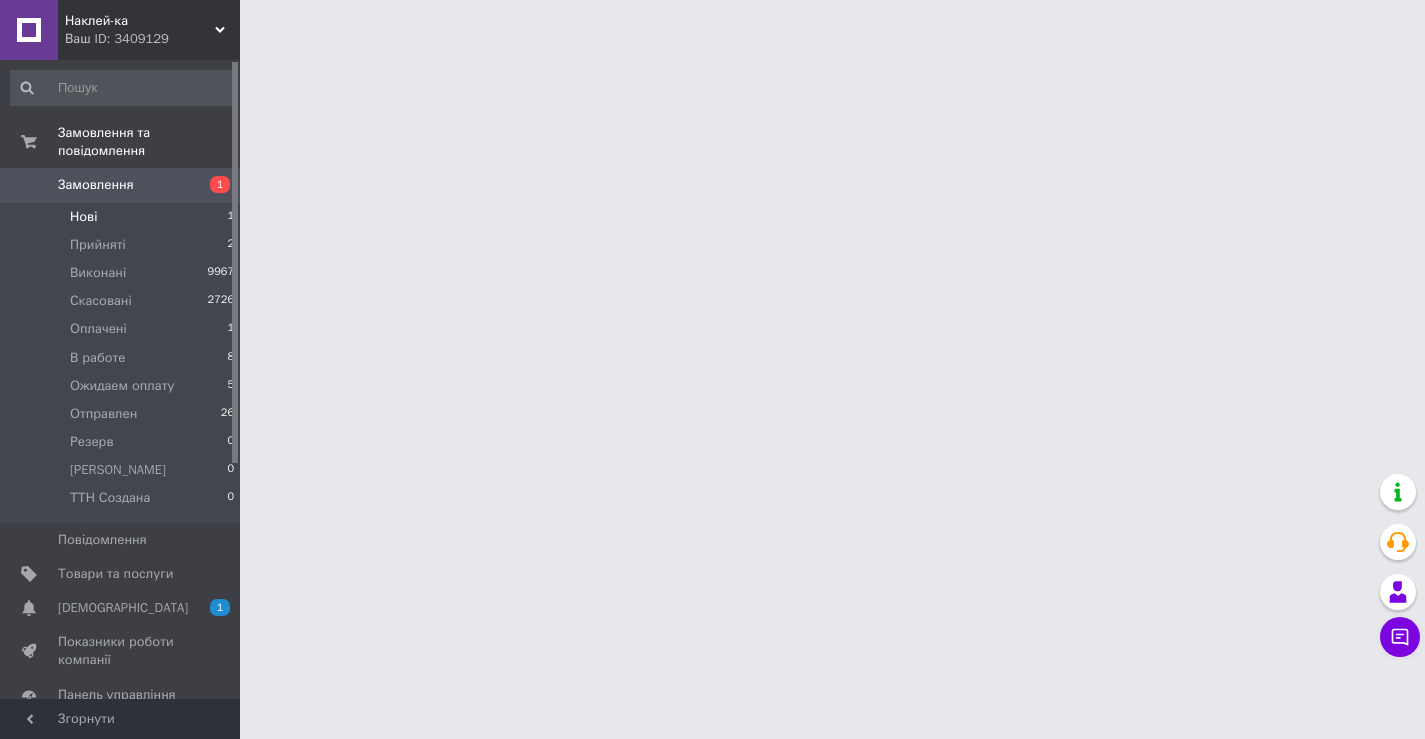 scroll, scrollTop: 0, scrollLeft: 0, axis: both 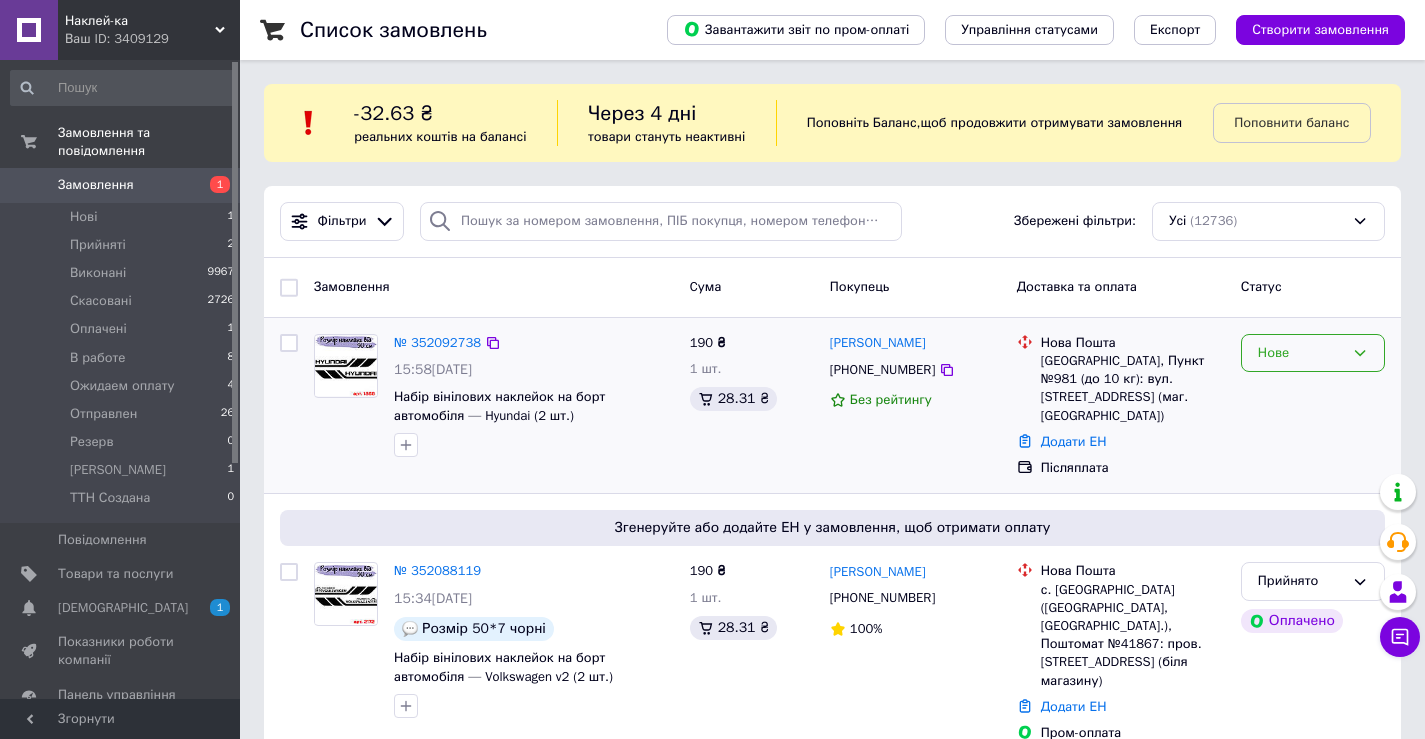 click on "Нове" at bounding box center [1301, 353] 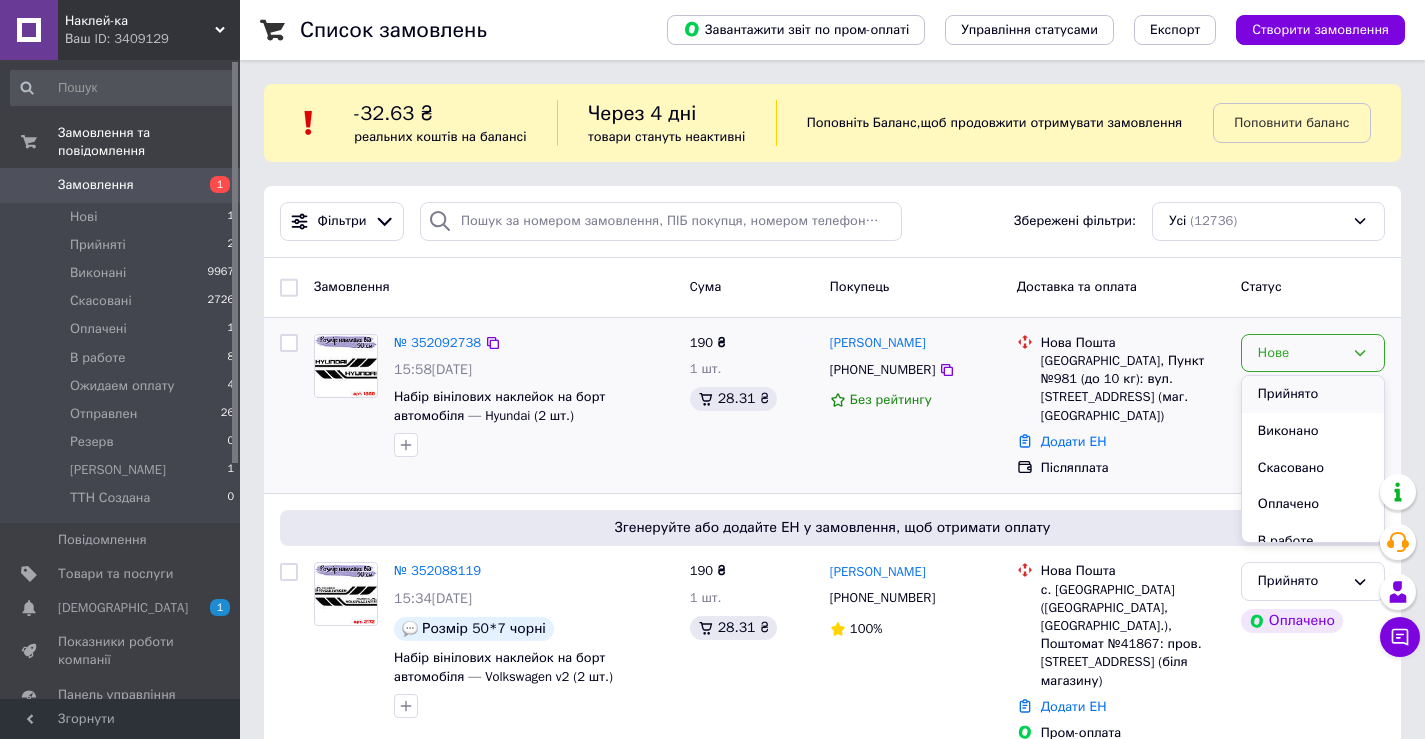click on "Прийнято" at bounding box center (1313, 394) 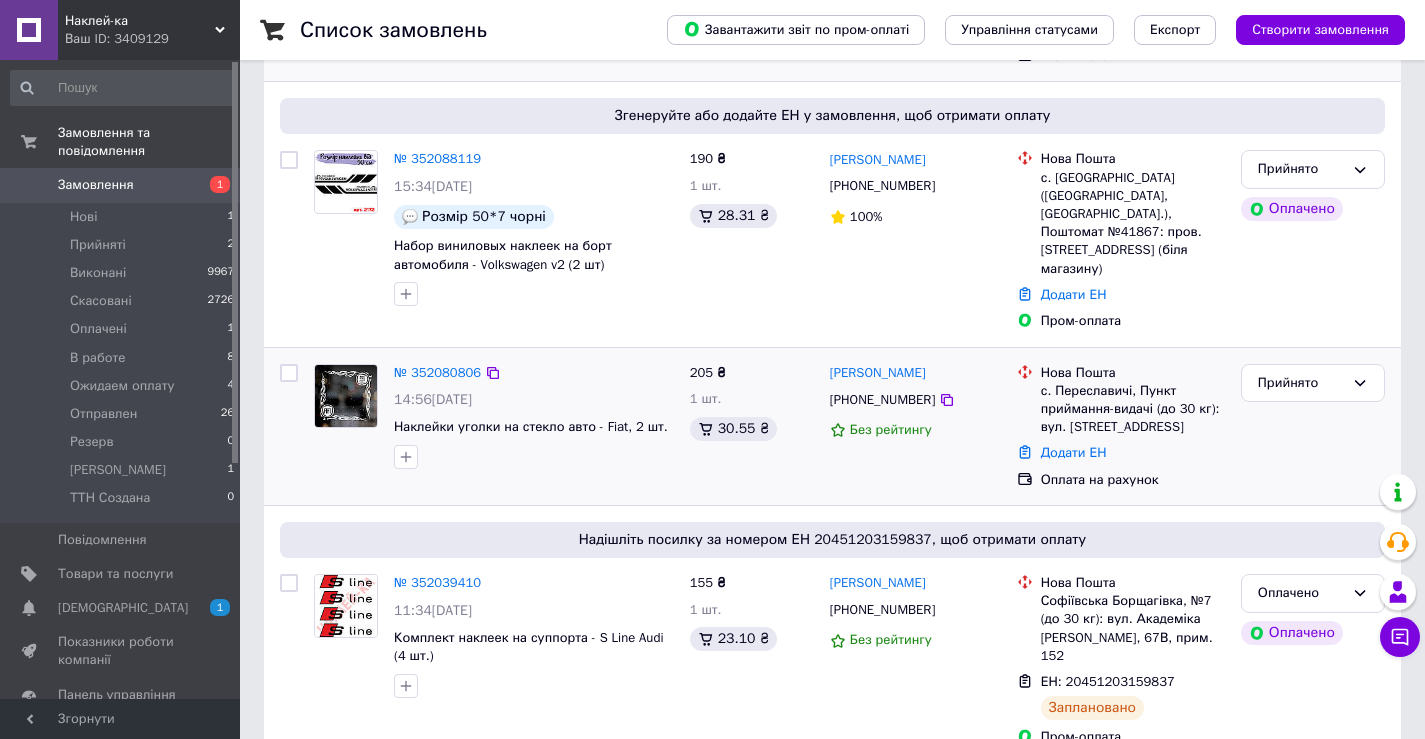 scroll, scrollTop: 500, scrollLeft: 0, axis: vertical 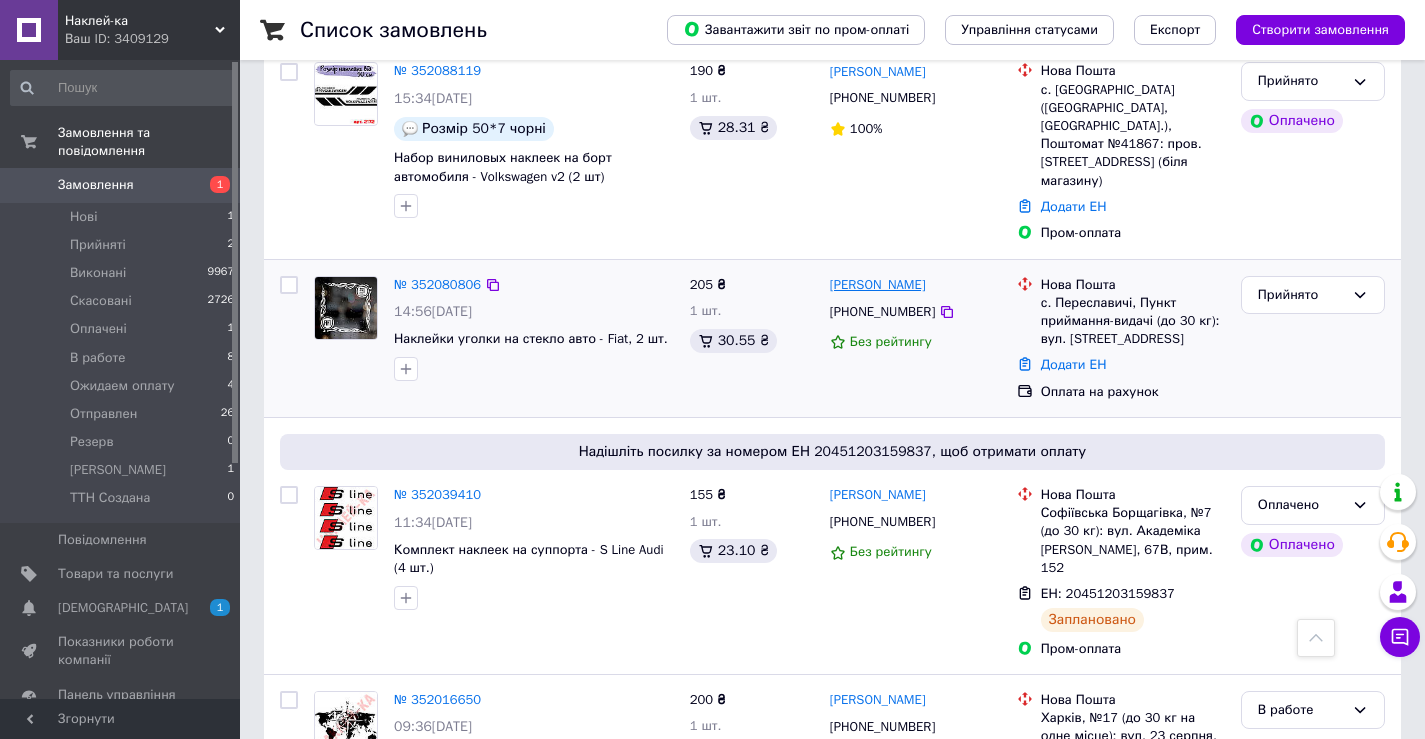 click on "[PERSON_NAME]" at bounding box center (878, 285) 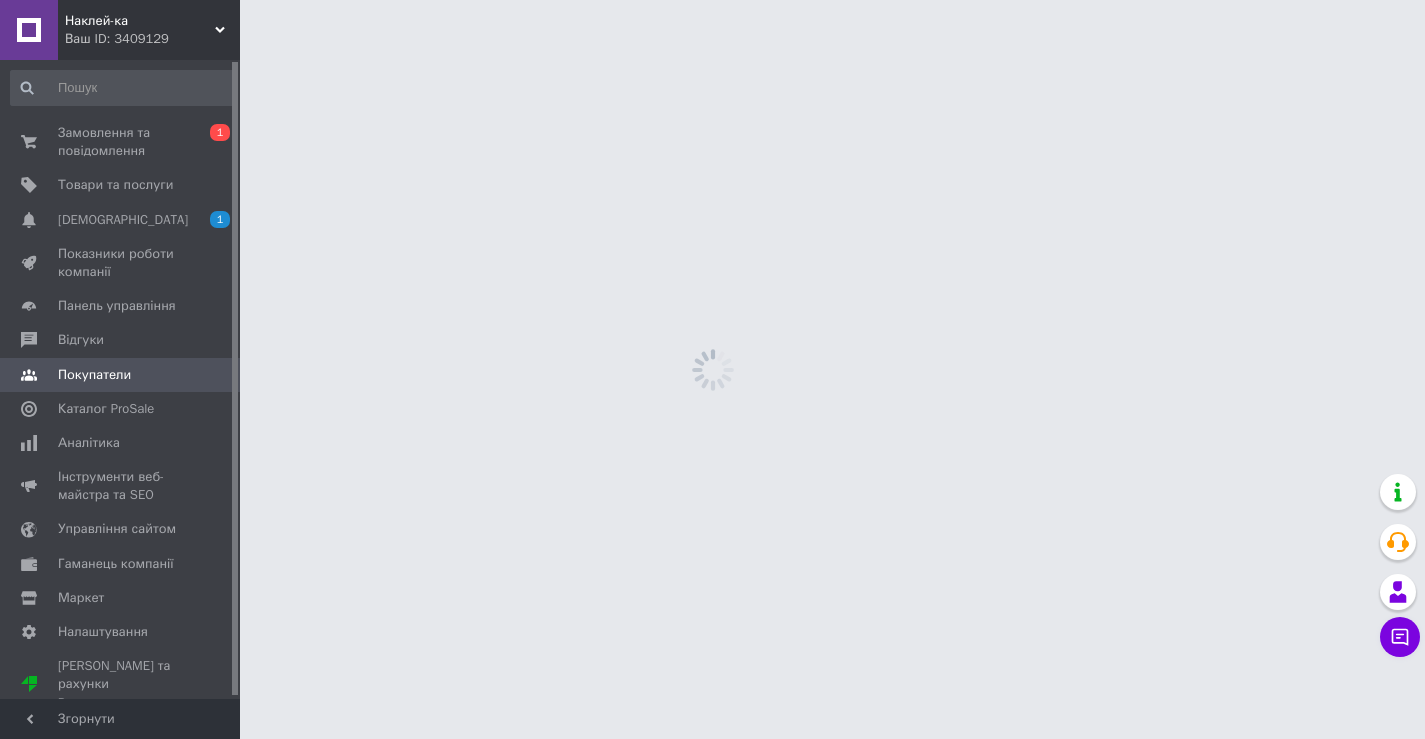 scroll, scrollTop: 0, scrollLeft: 0, axis: both 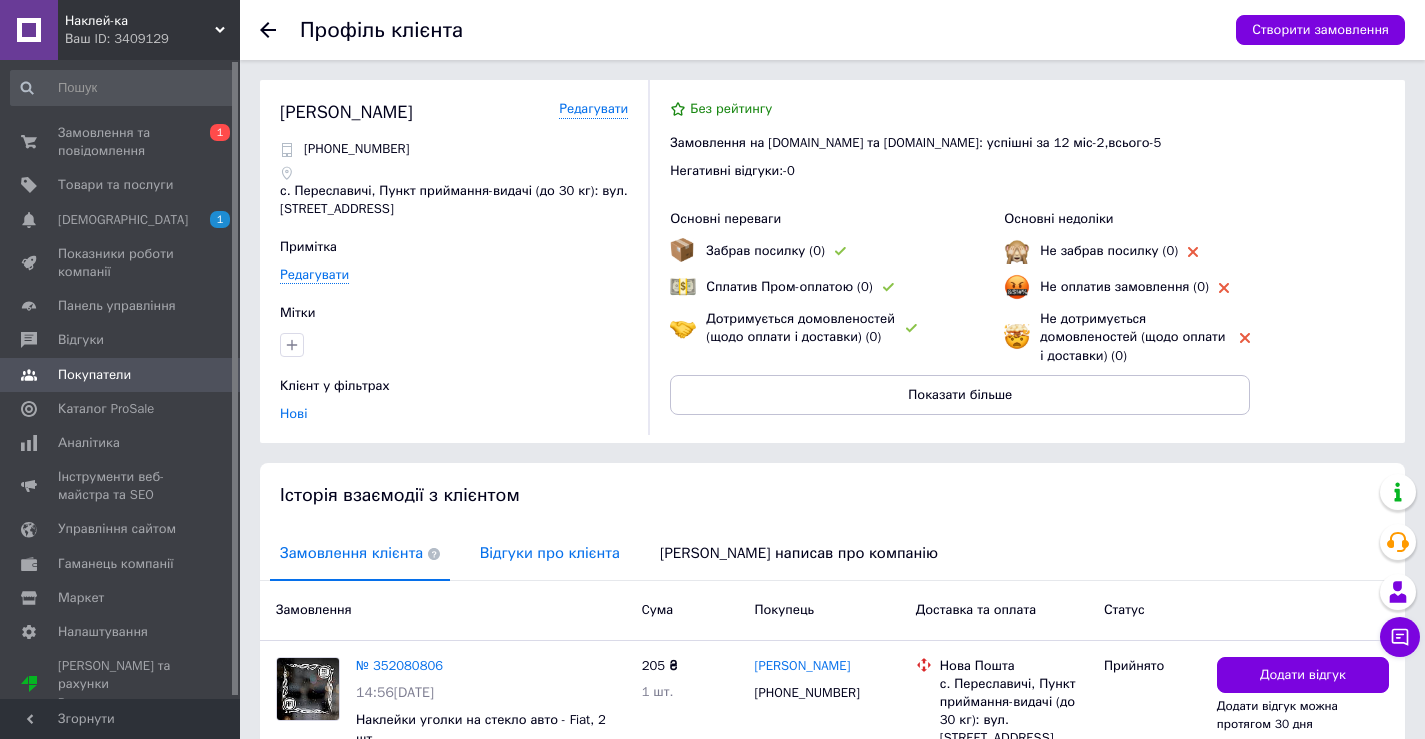 click on "Відгуки про клієнта" at bounding box center [550, 553] 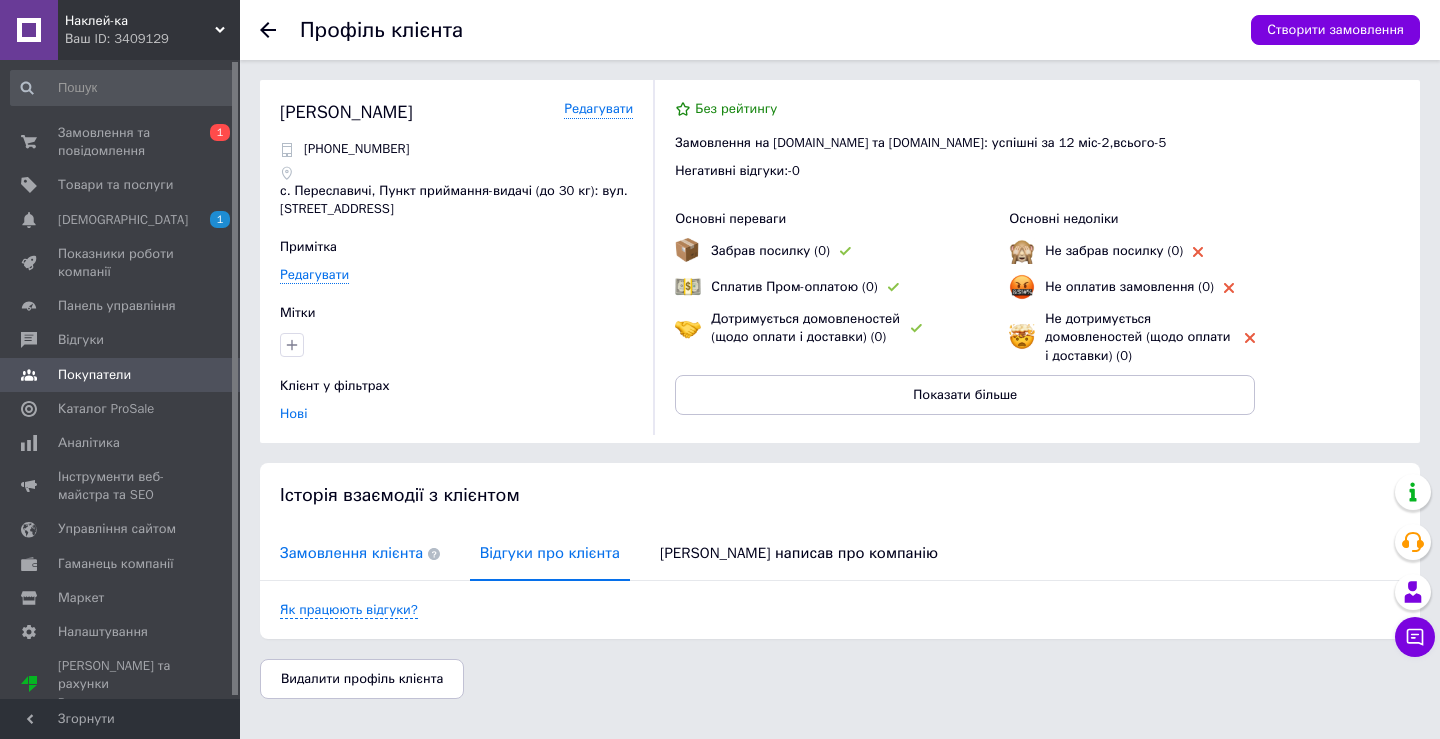 click on "Замовлення клієнта" at bounding box center [360, 553] 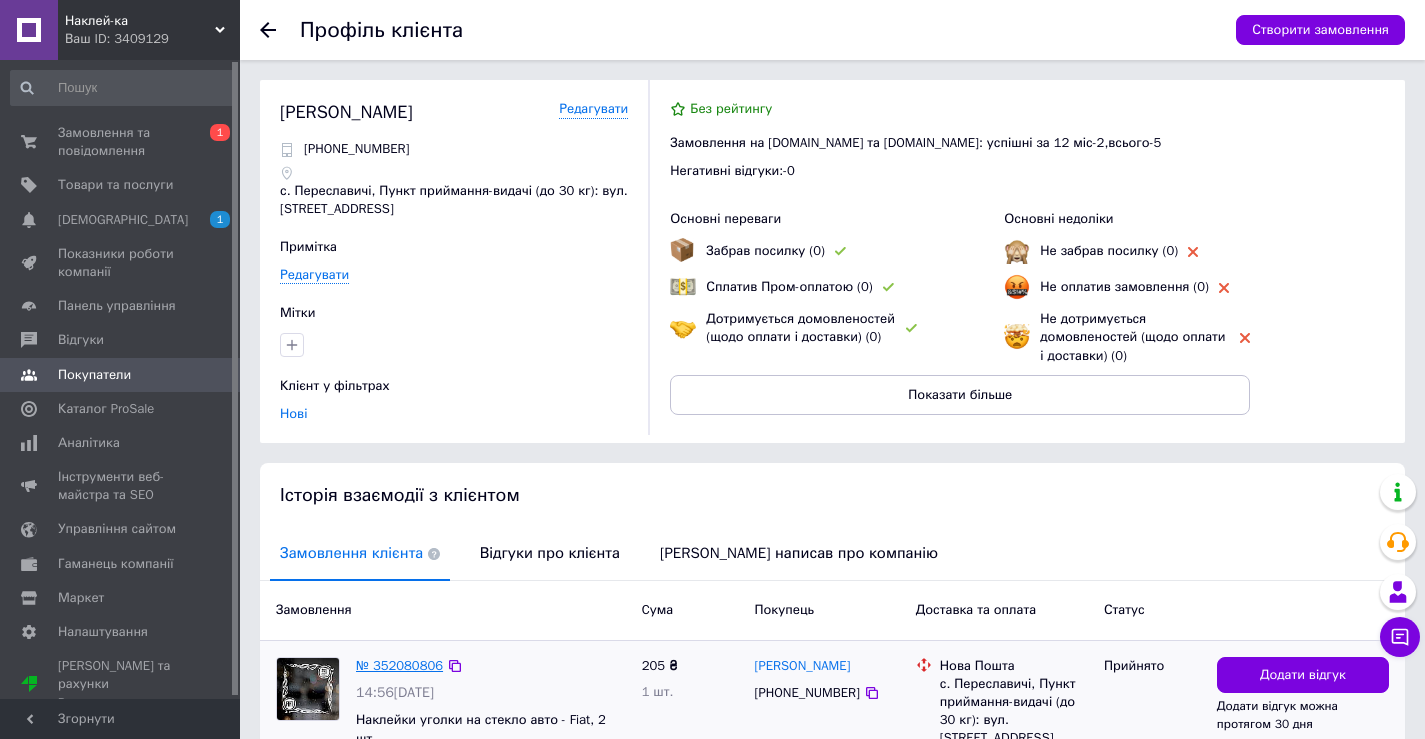 click on "№ 352080806" at bounding box center [399, 665] 